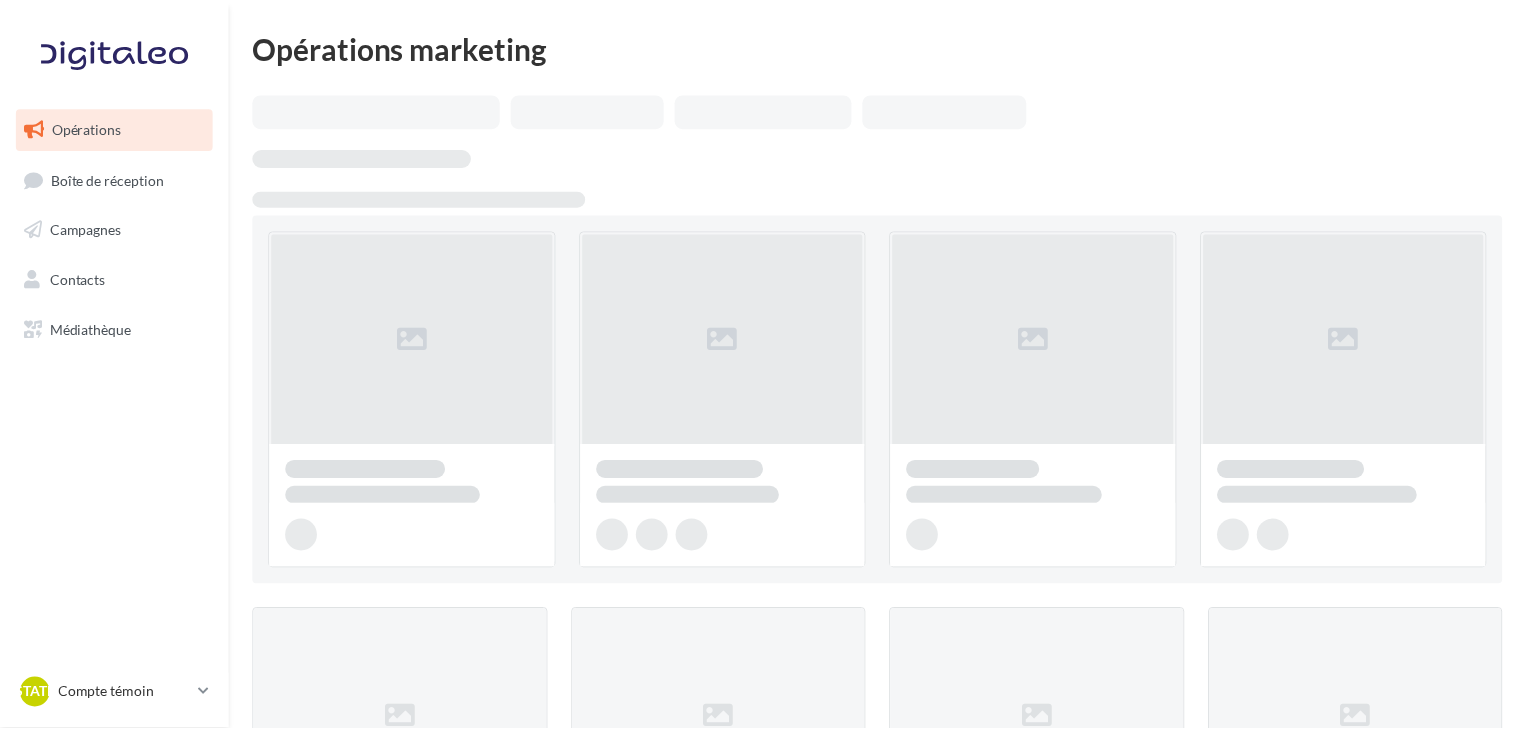 scroll, scrollTop: 0, scrollLeft: 0, axis: both 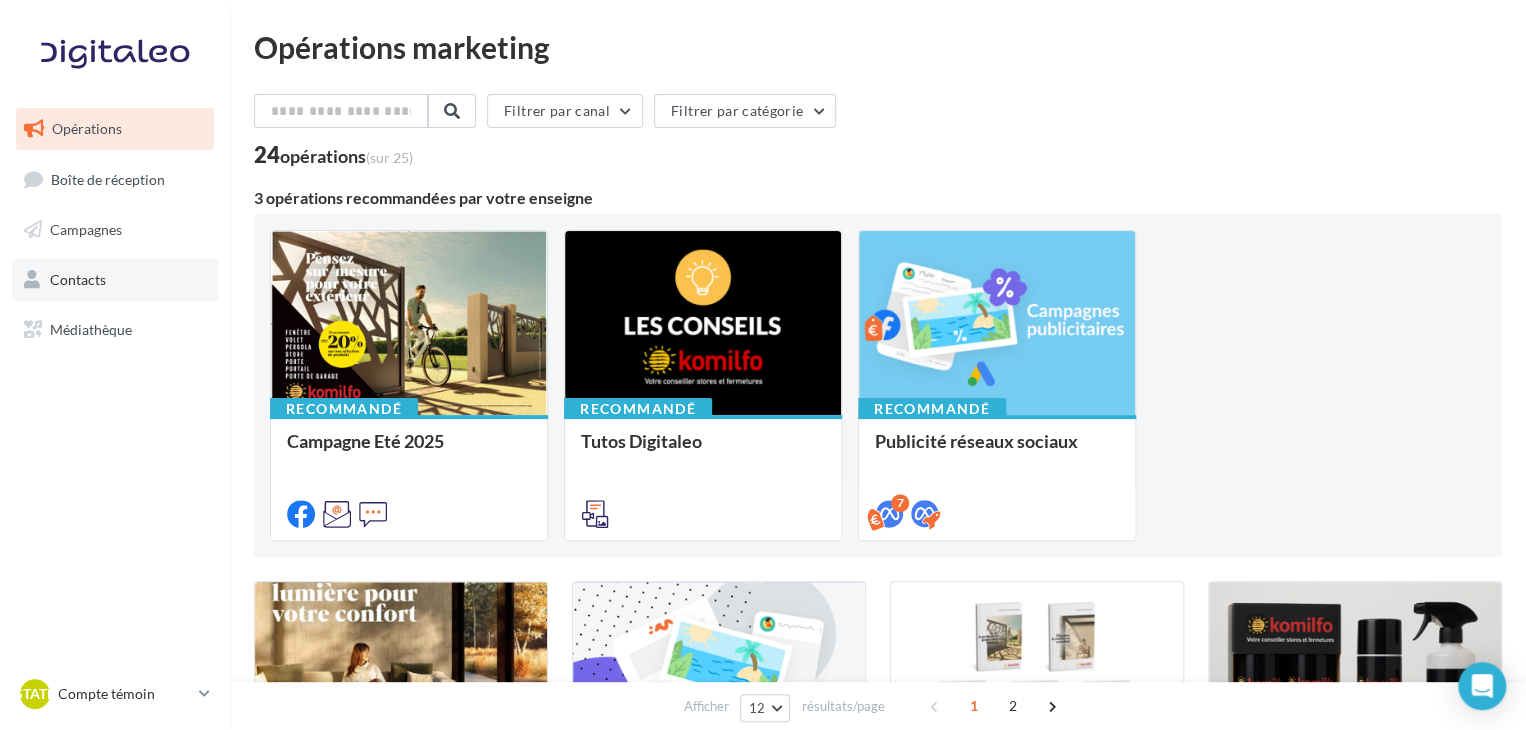 click on "Contacts" at bounding box center [78, 279] 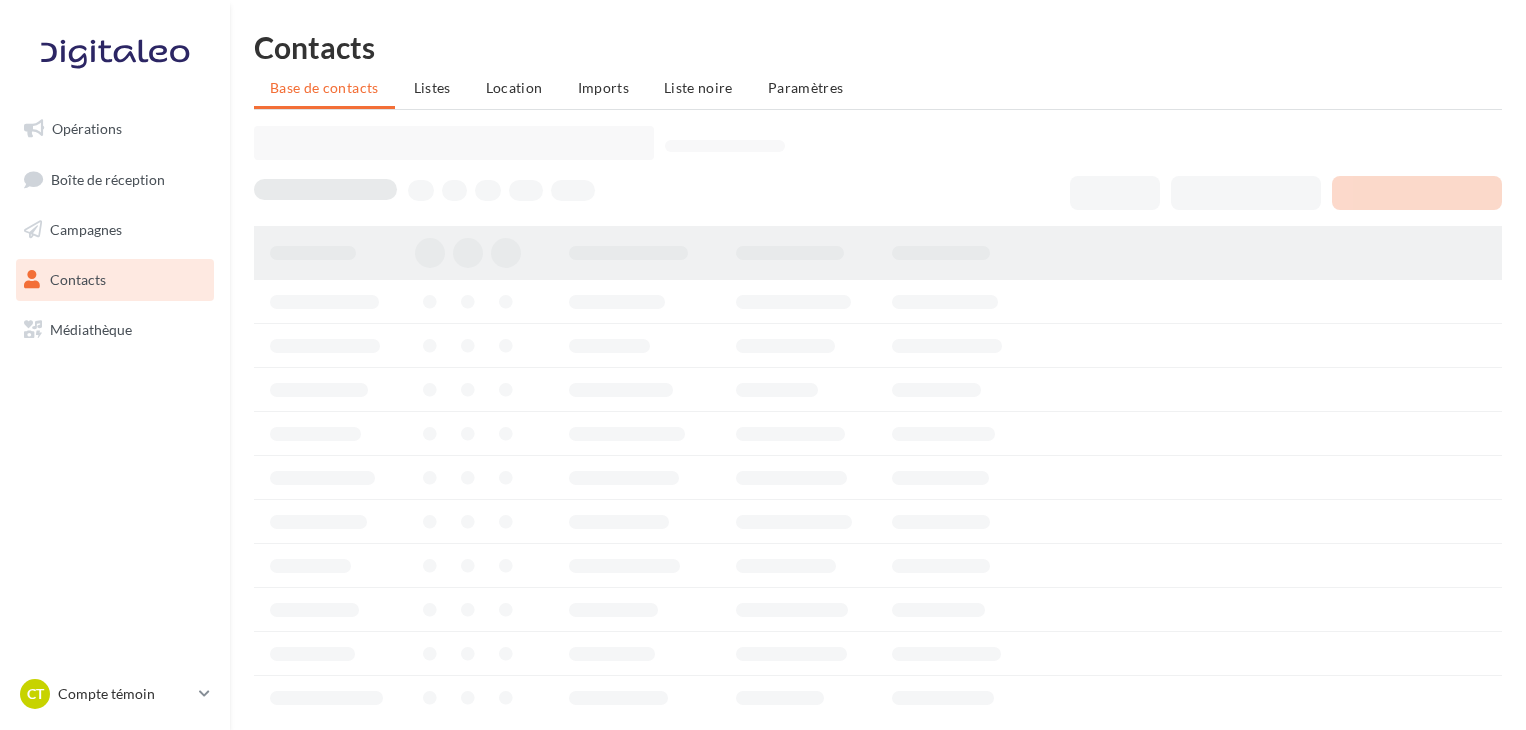scroll, scrollTop: 0, scrollLeft: 0, axis: both 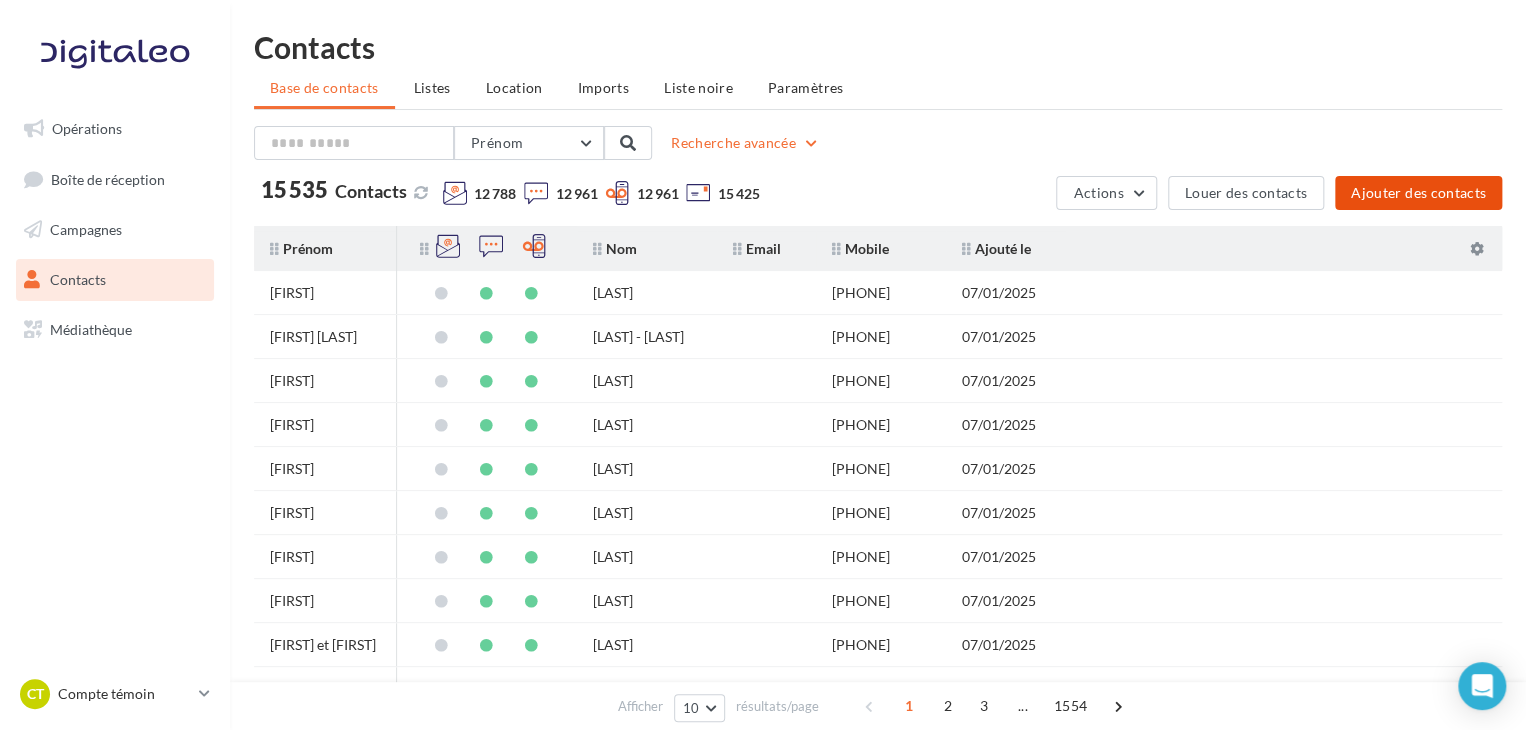 click on "Ajouter des contacts" at bounding box center [1418, 193] 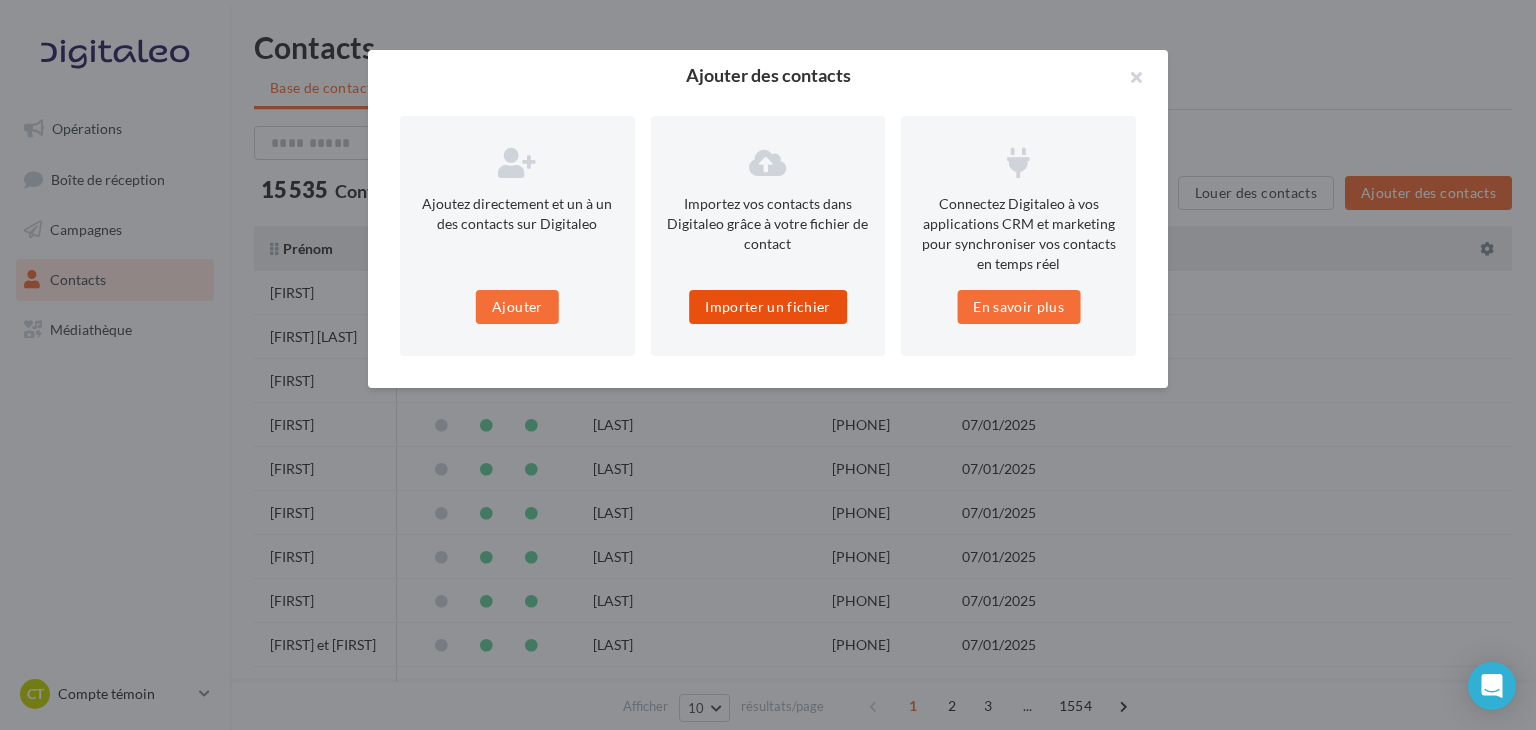 click on "Importer un fichier" at bounding box center (768, 307) 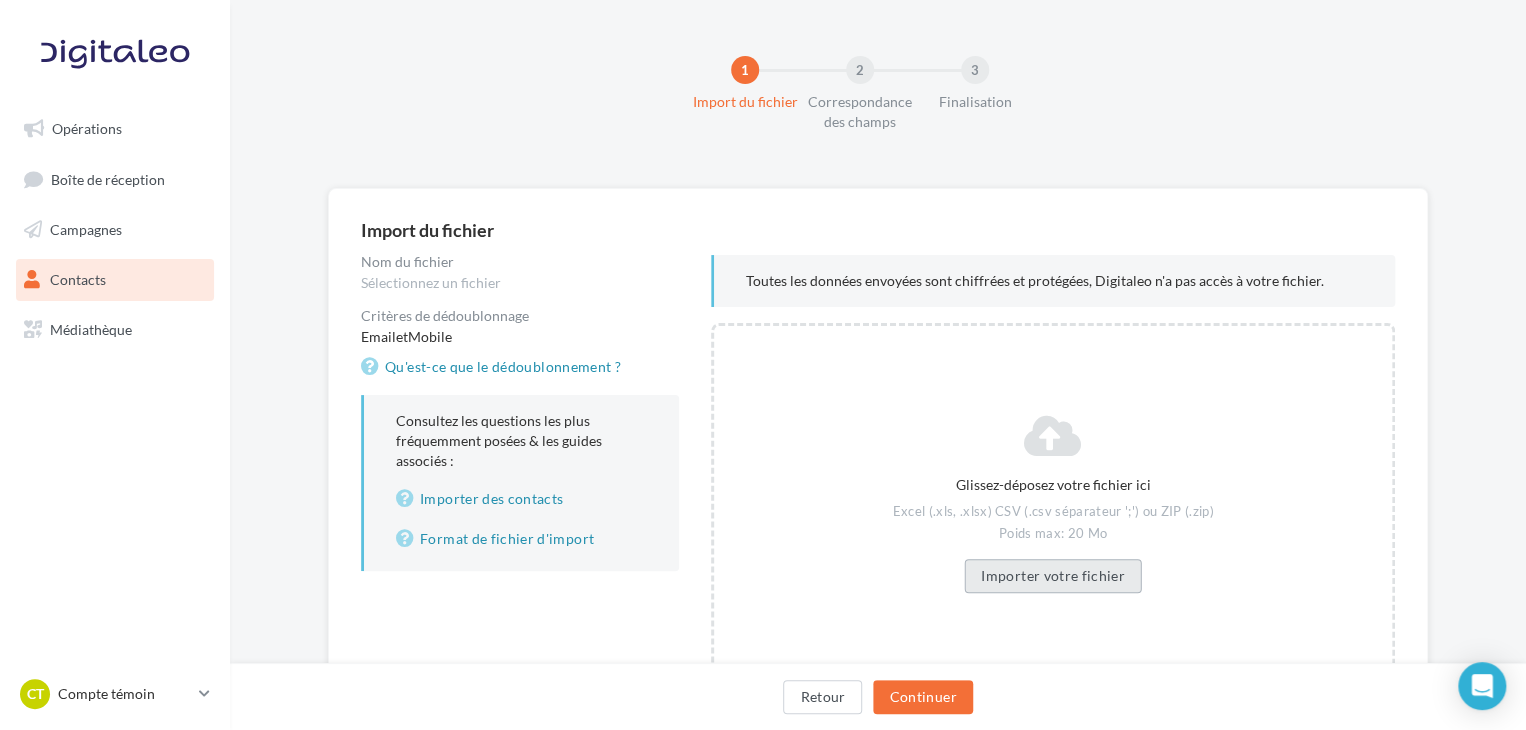 click on "Importer votre fichier" at bounding box center [1053, 576] 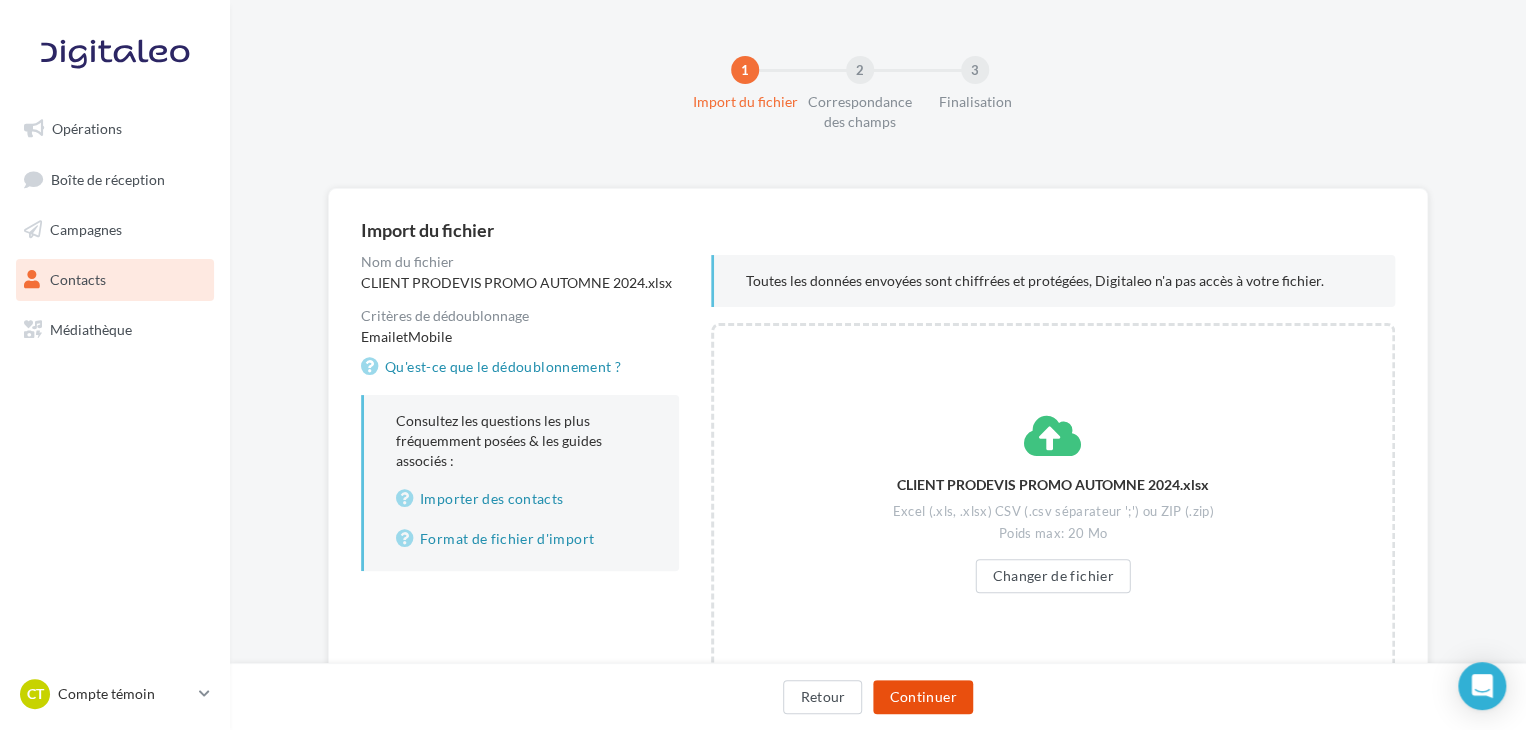 click on "Continuer" at bounding box center [922, 697] 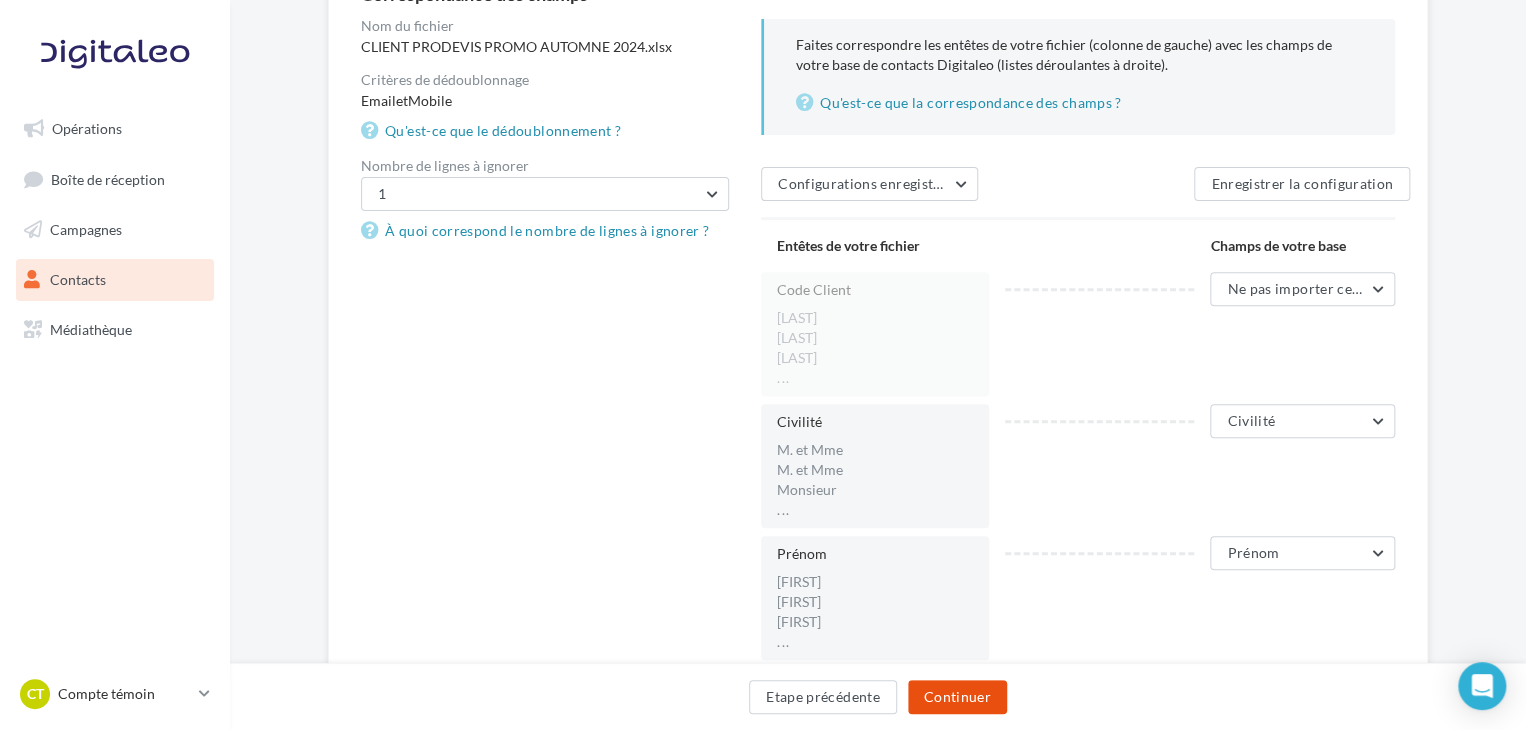 scroll, scrollTop: 250, scrollLeft: 0, axis: vertical 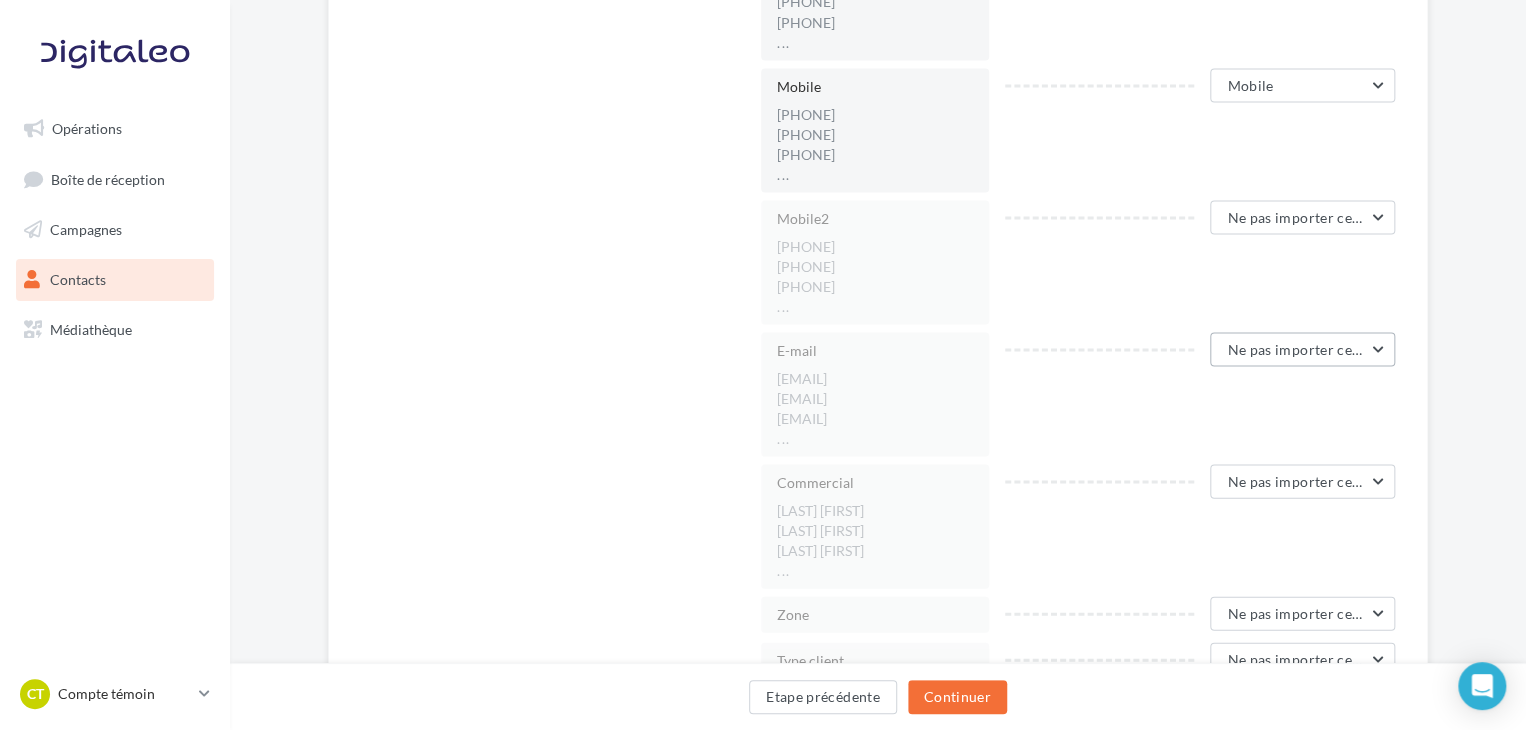 click on "Ne pas importer cette colonne" at bounding box center [1302, 349] 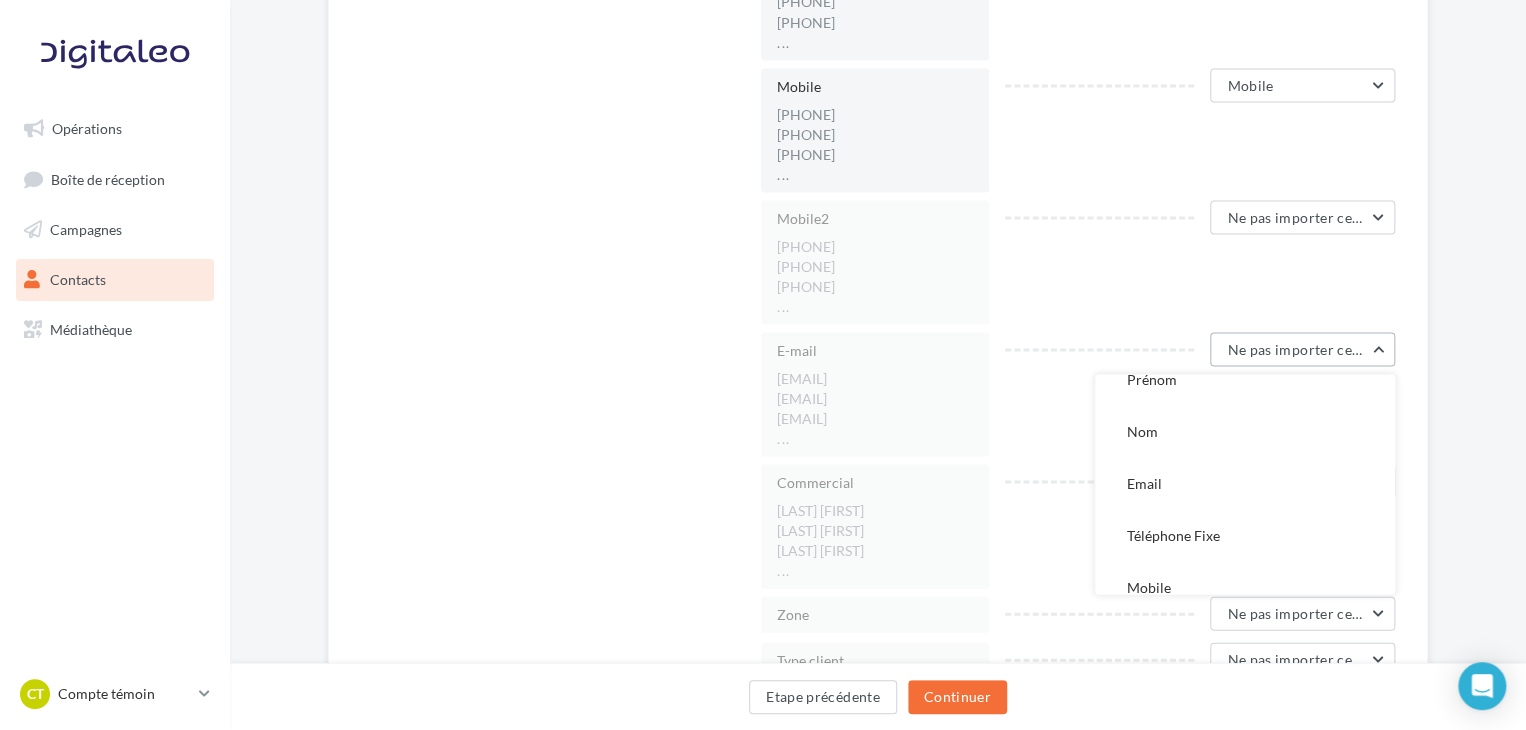 scroll, scrollTop: 128, scrollLeft: 0, axis: vertical 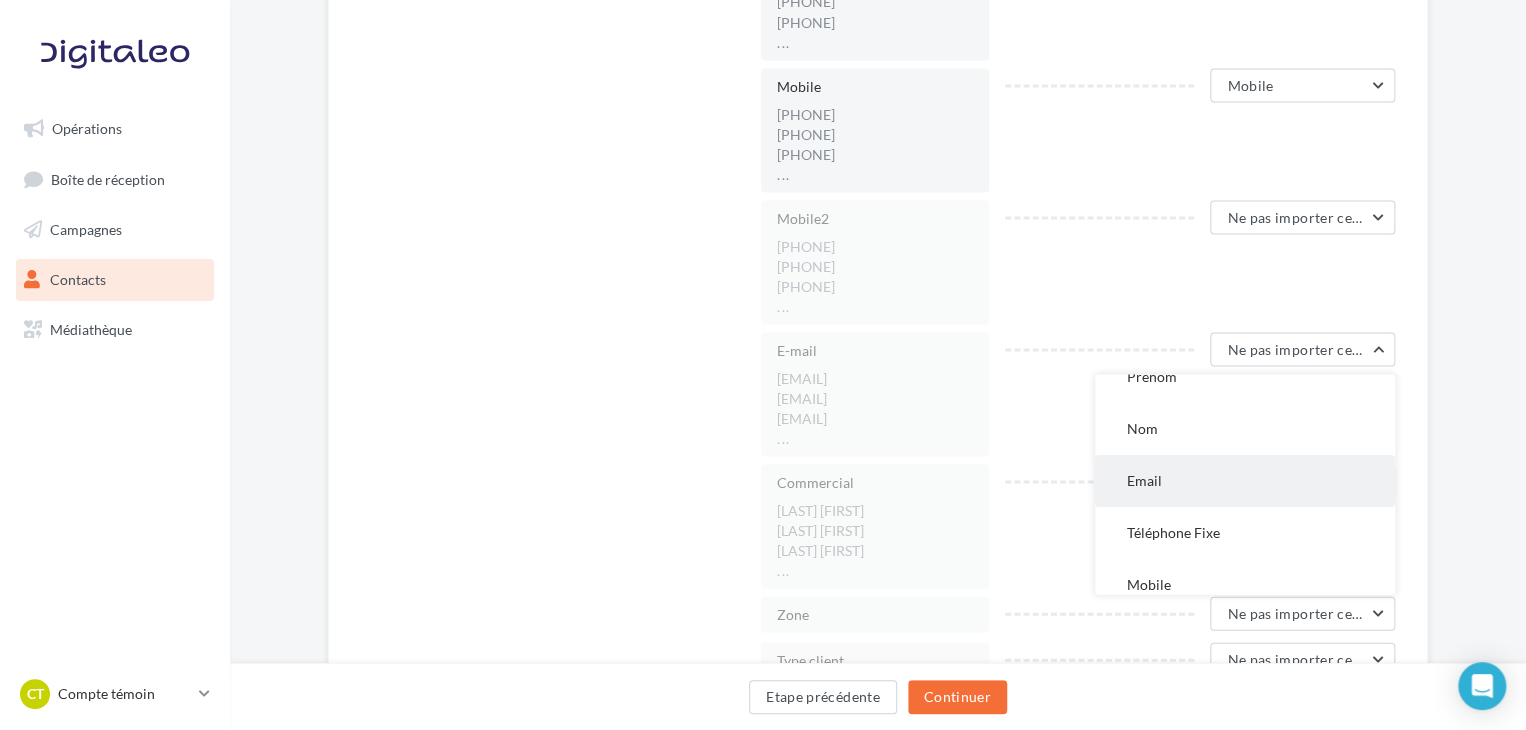 click on "Email" at bounding box center (1144, 479) 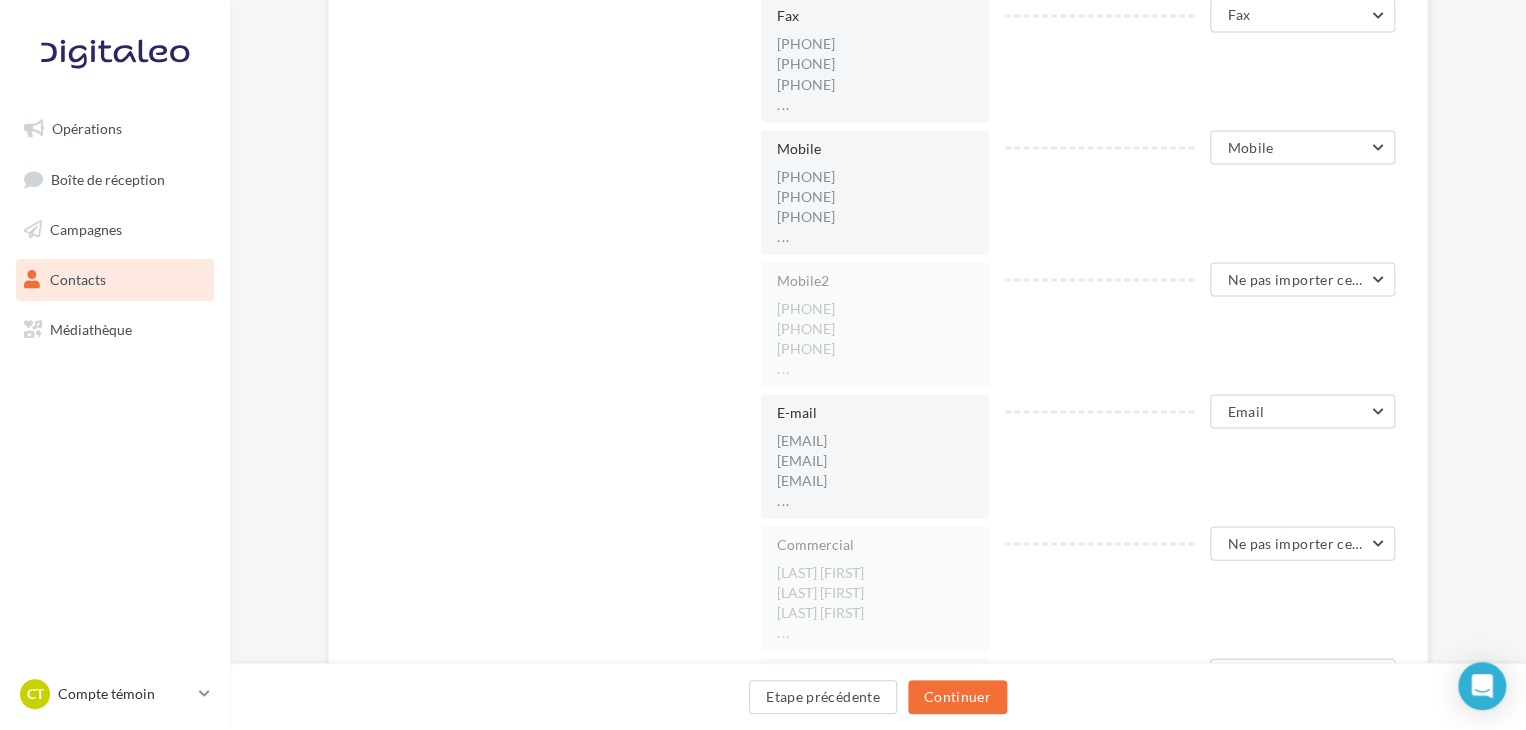 scroll, scrollTop: 1816, scrollLeft: 0, axis: vertical 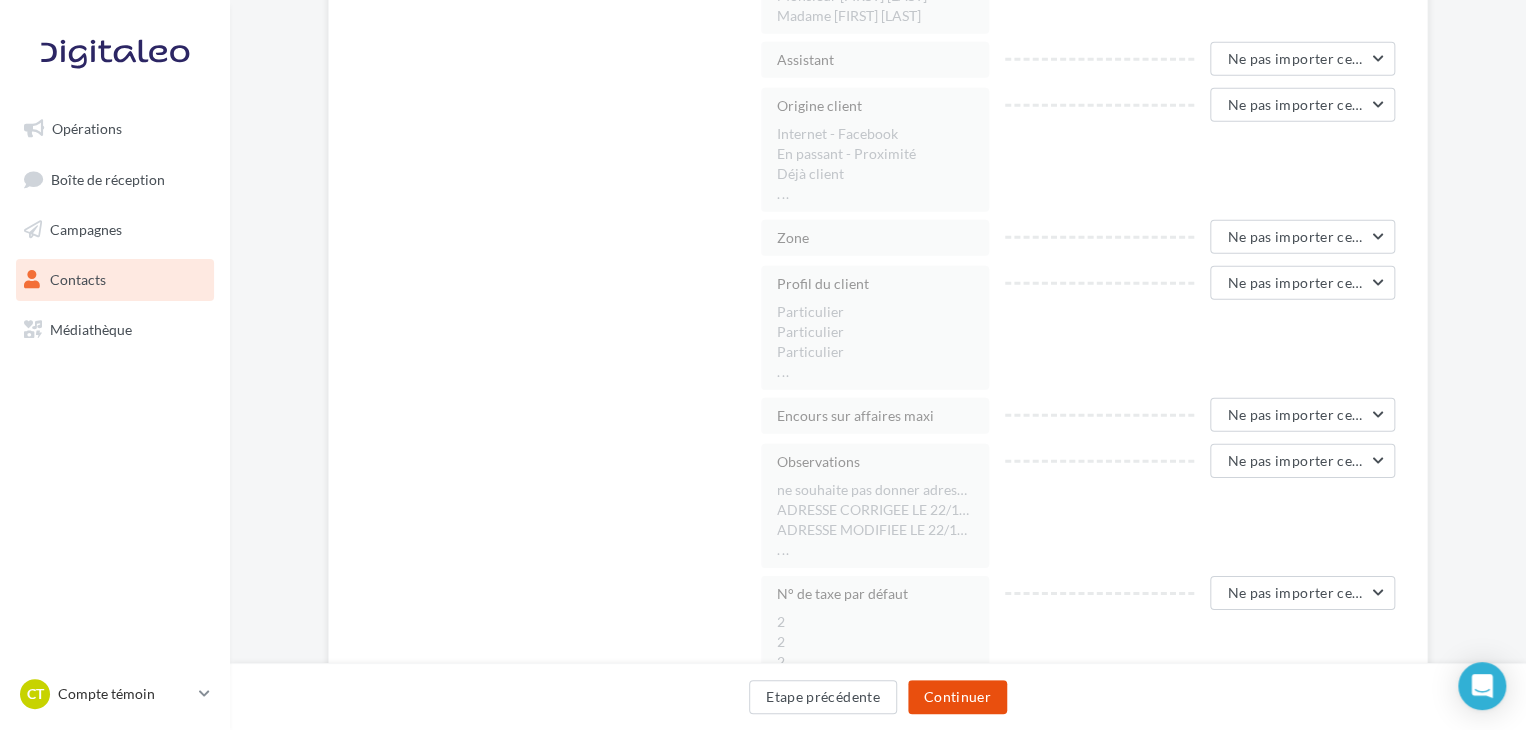 click on "Continuer" at bounding box center (957, 697) 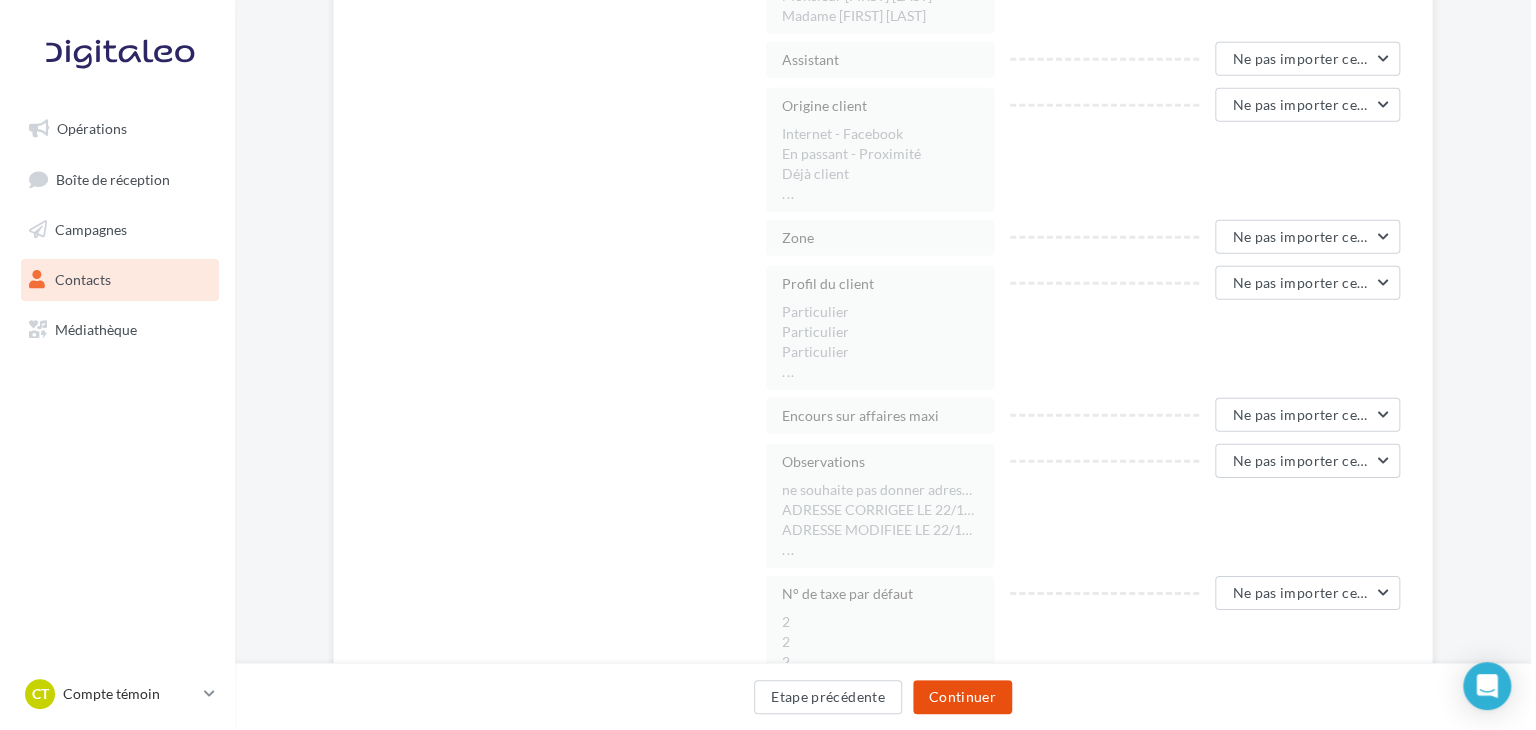 scroll, scrollTop: 90, scrollLeft: 0, axis: vertical 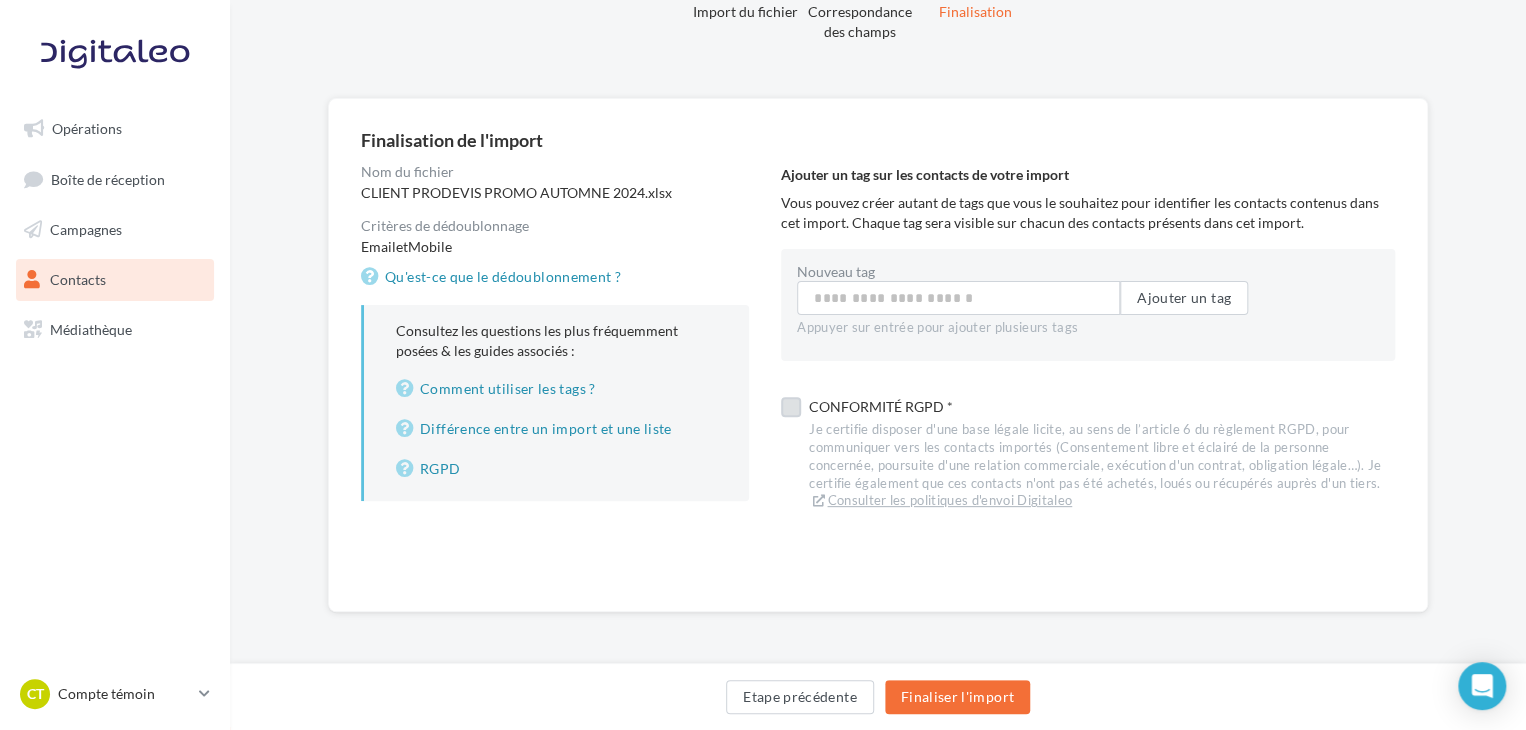 click at bounding box center [791, 407] 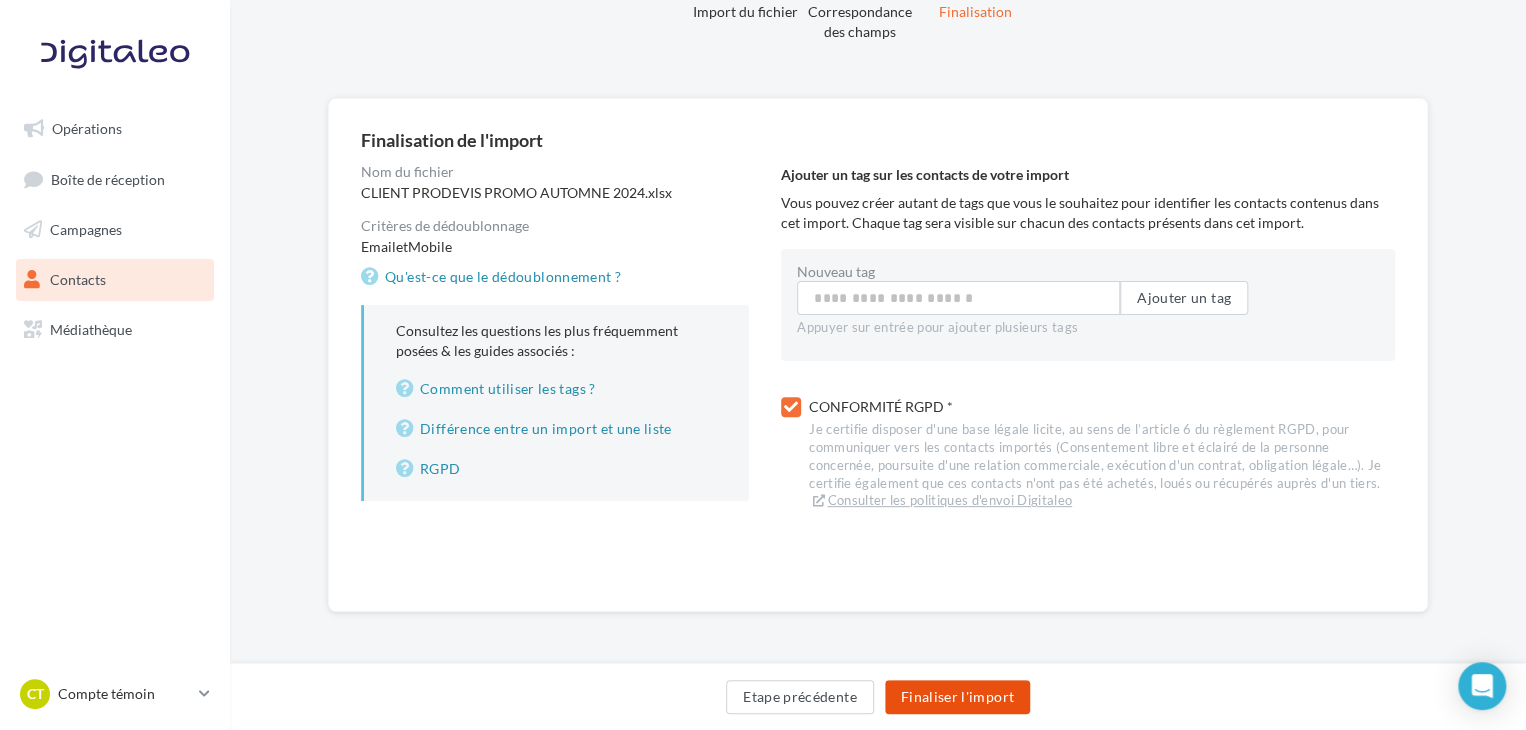 click on "Finaliser l'import" at bounding box center (957, 697) 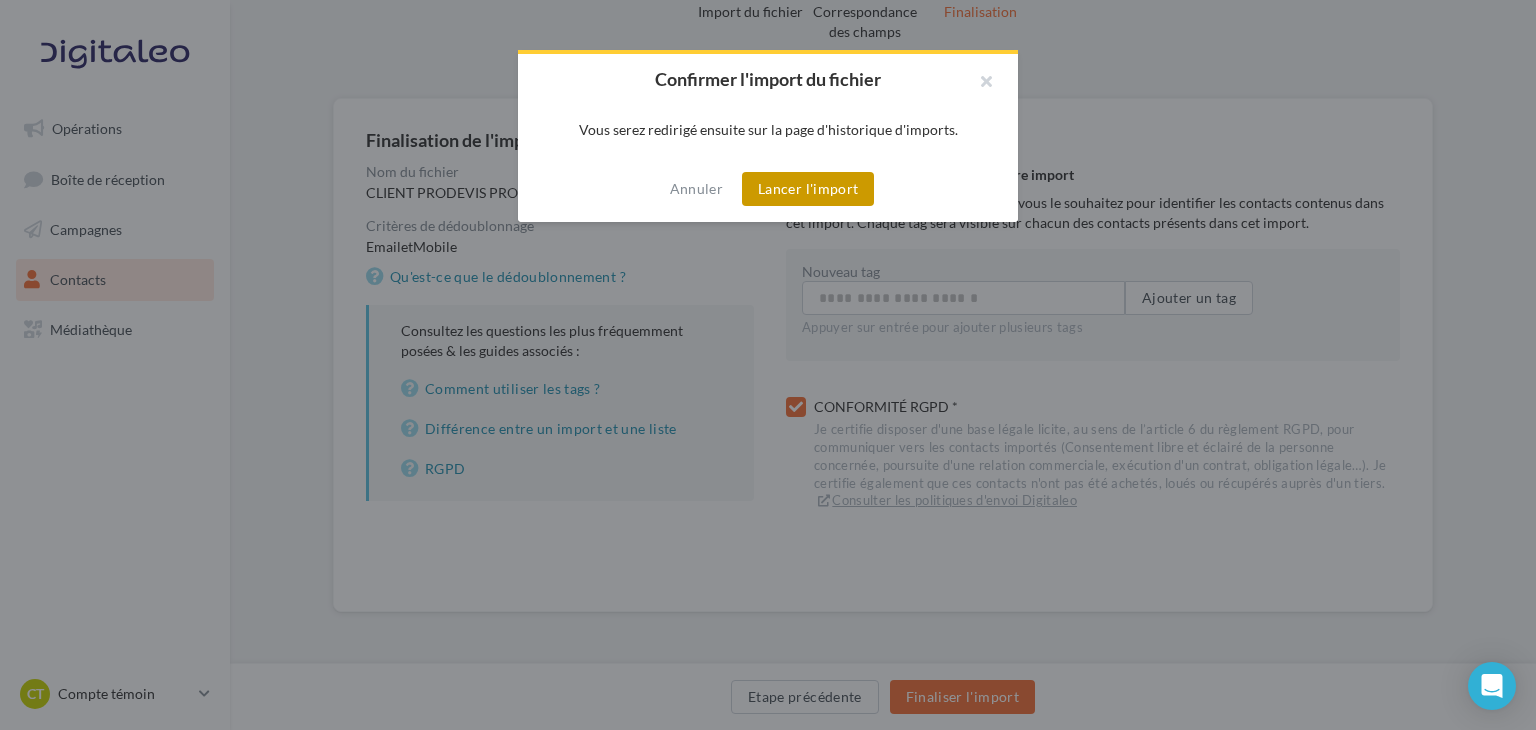 click on "Lancer l'import" at bounding box center (808, 189) 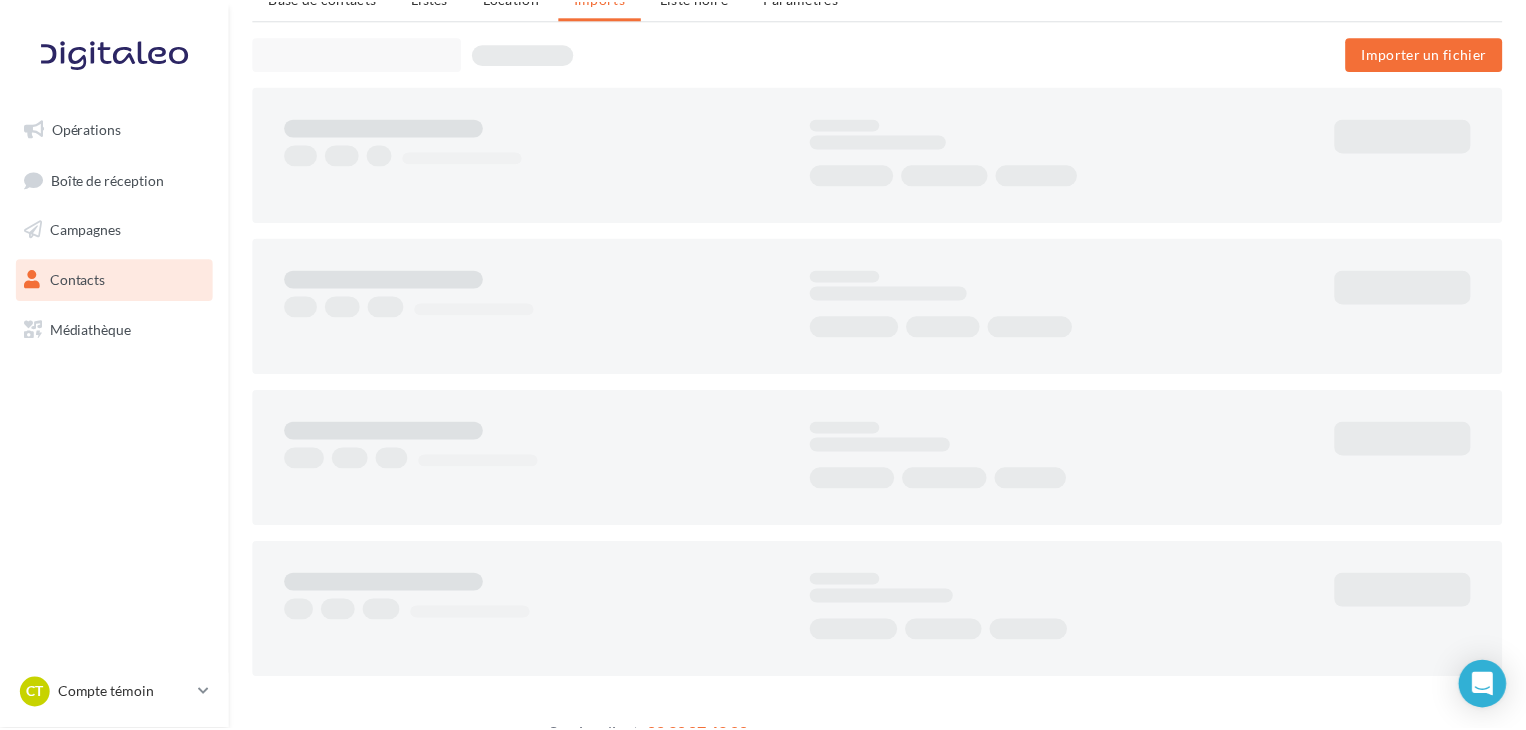 scroll, scrollTop: 0, scrollLeft: 0, axis: both 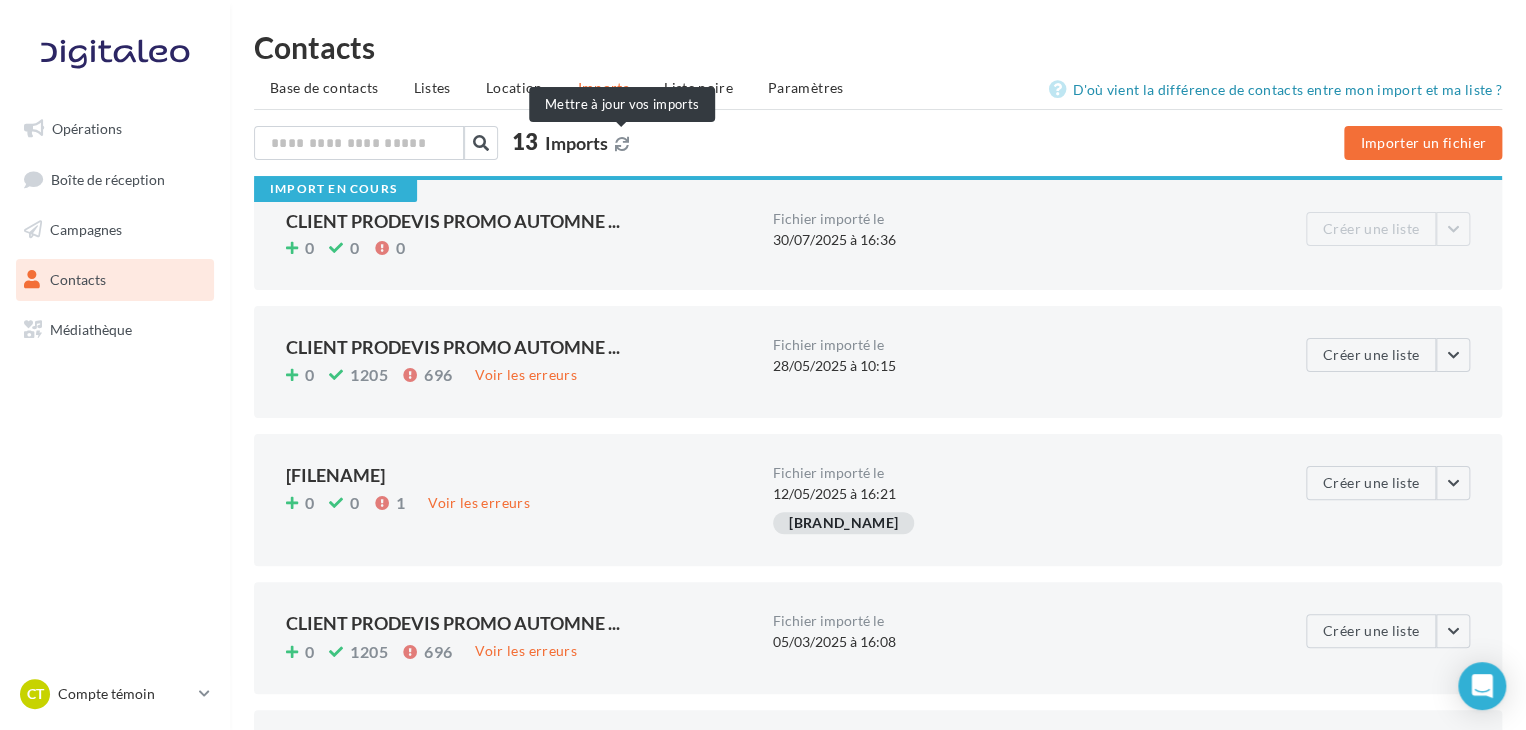 click at bounding box center (622, 144) 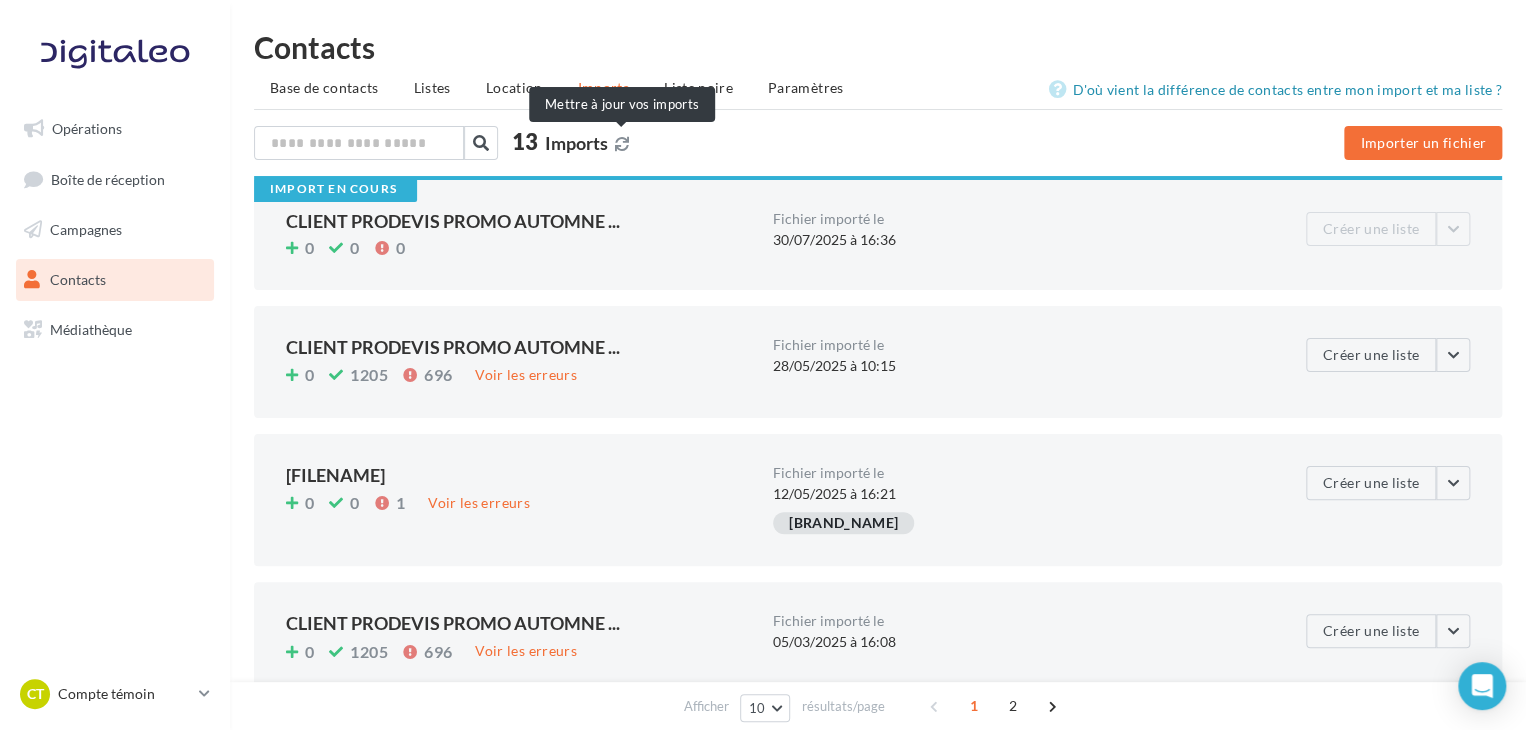 click at bounding box center [622, 144] 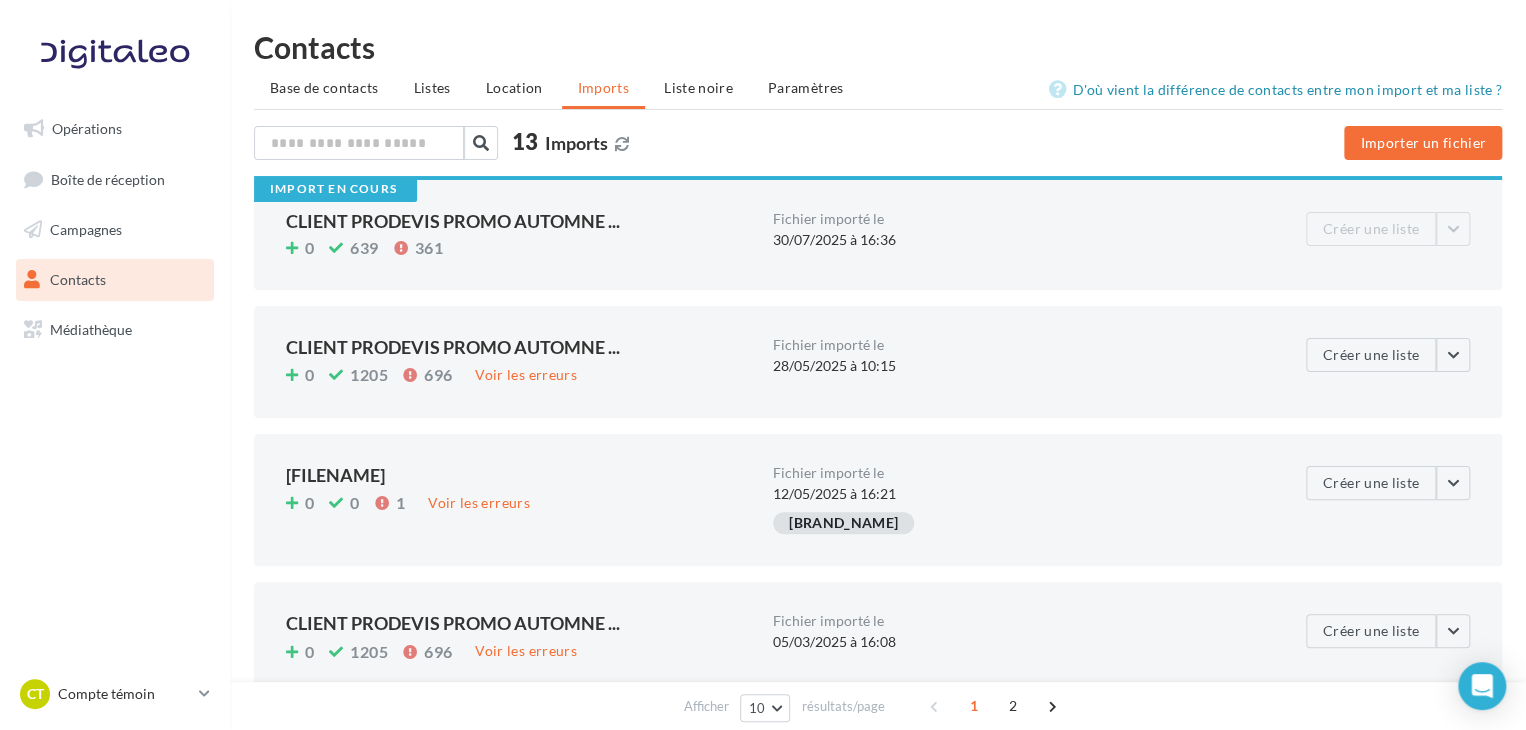 click at bounding box center [622, 144] 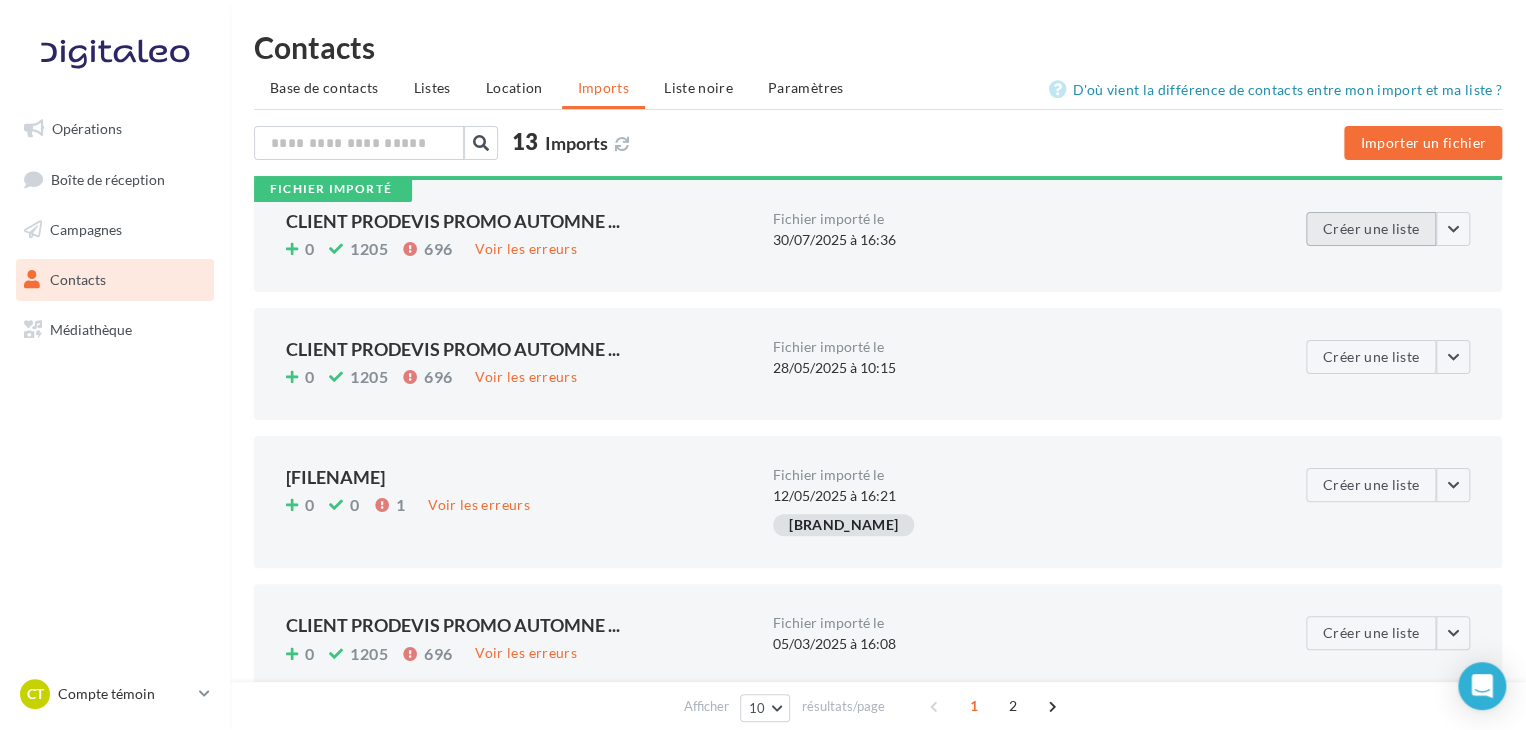 click on "Créer une liste" at bounding box center [1371, 229] 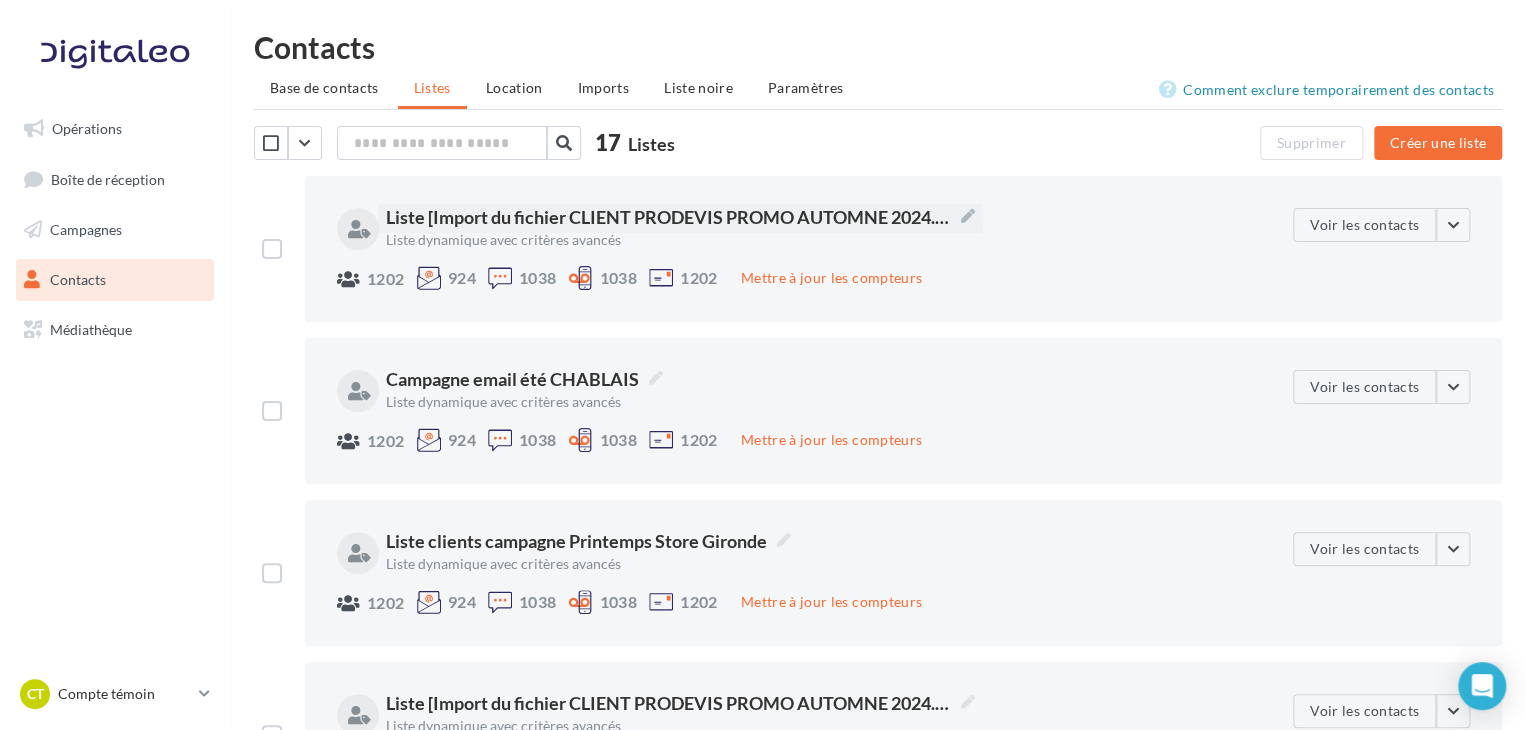 click on "Liste [Import du fichier CLIENT PRODEVIS PROMO AUTOMNE 2024.xlsx]" at bounding box center (680, 218) 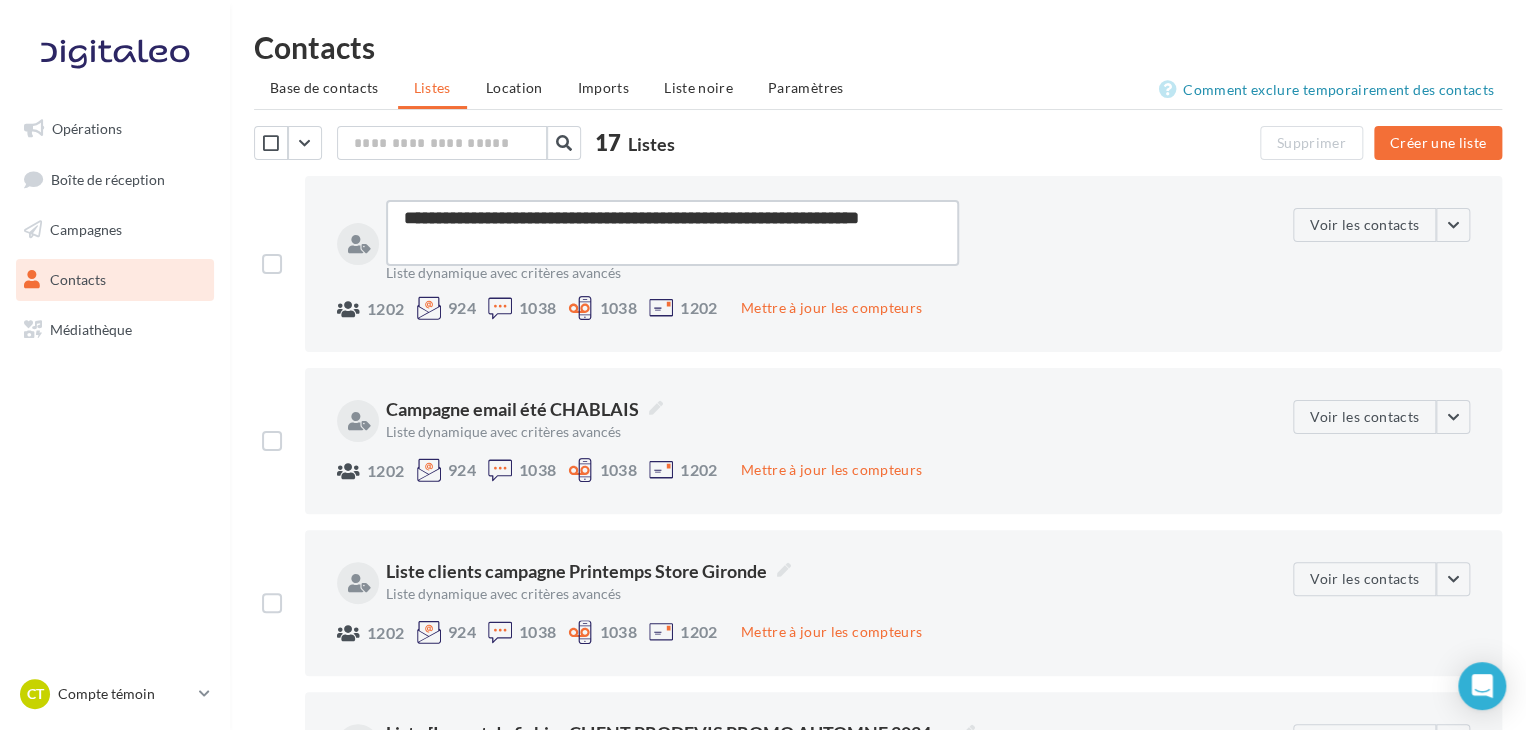 type on "**********" 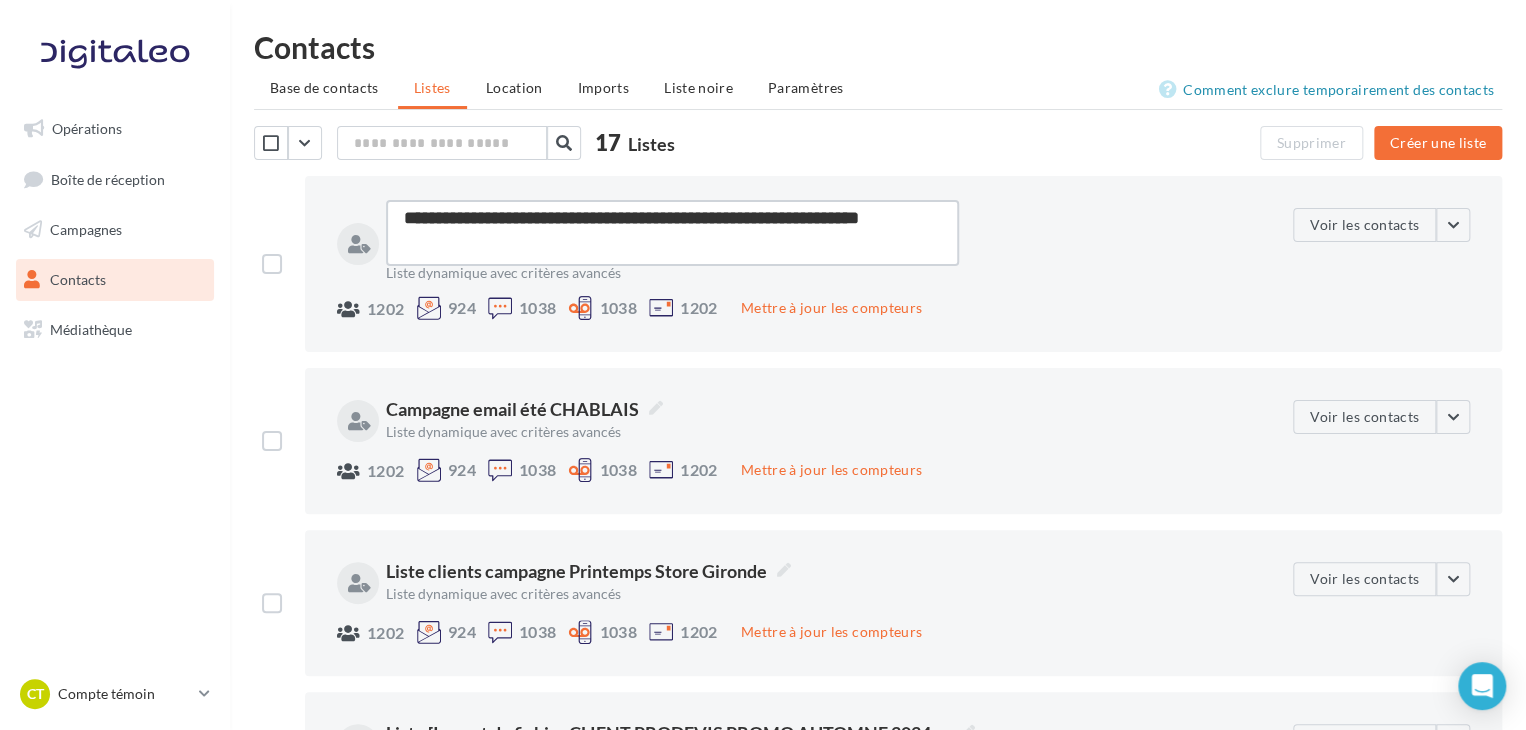 type on "**********" 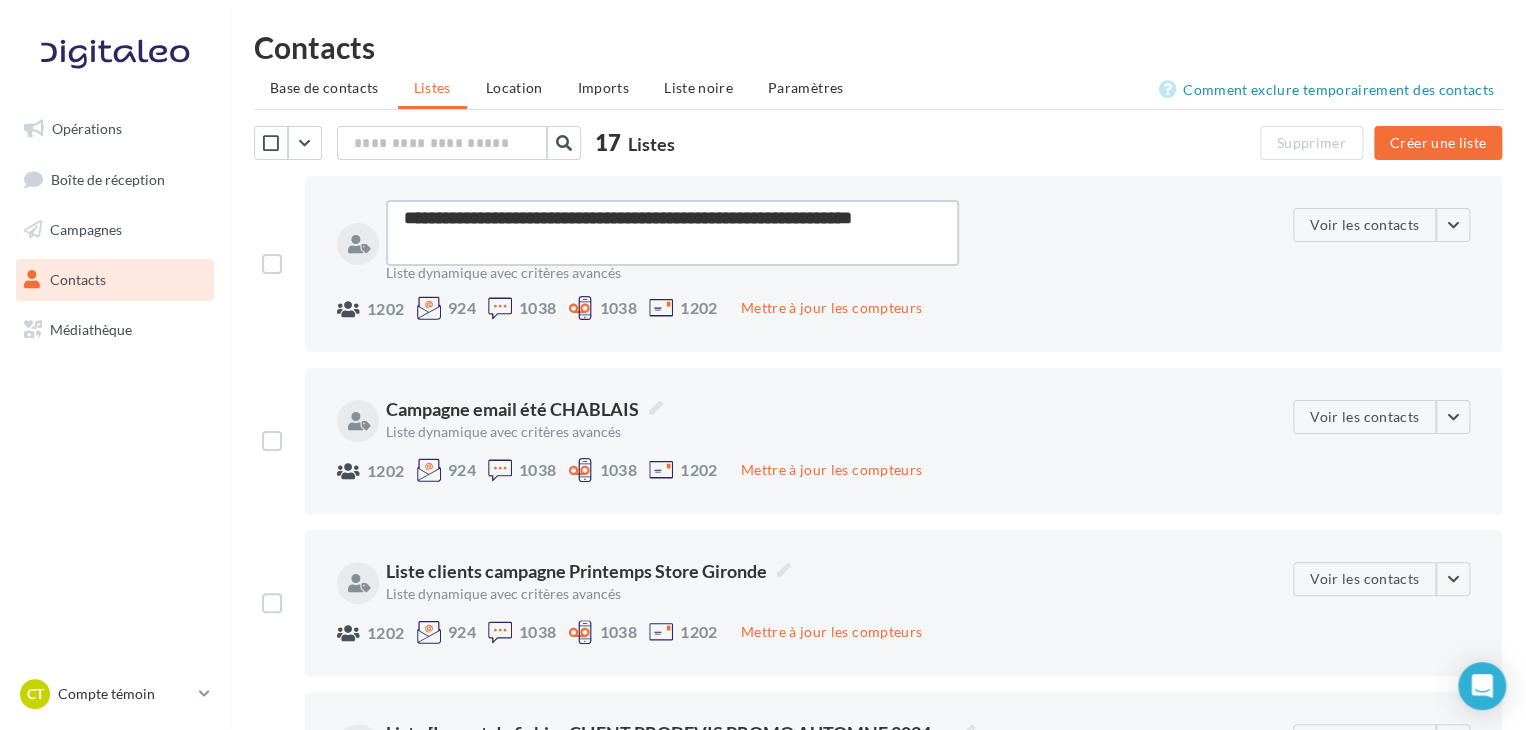 type on "**********" 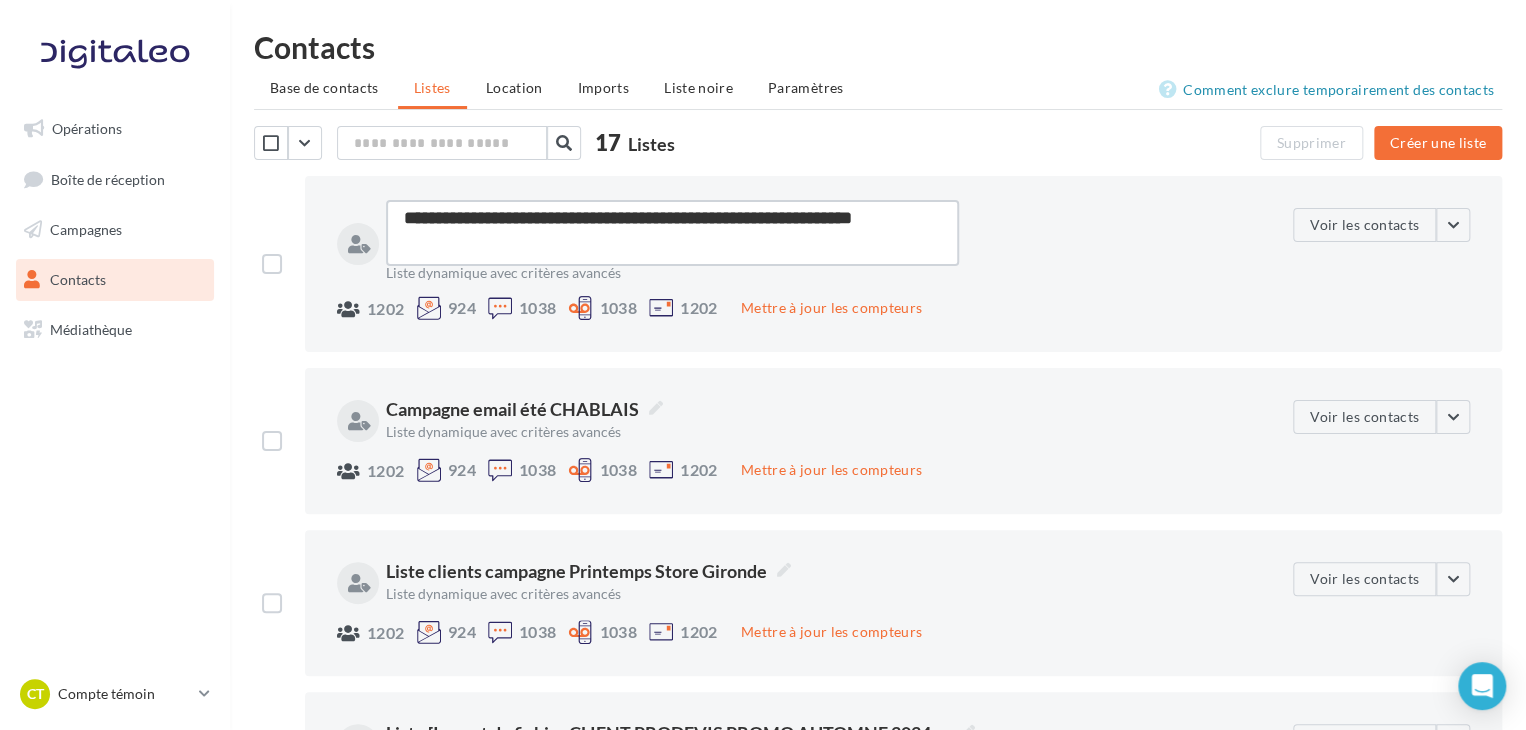 type on "**********" 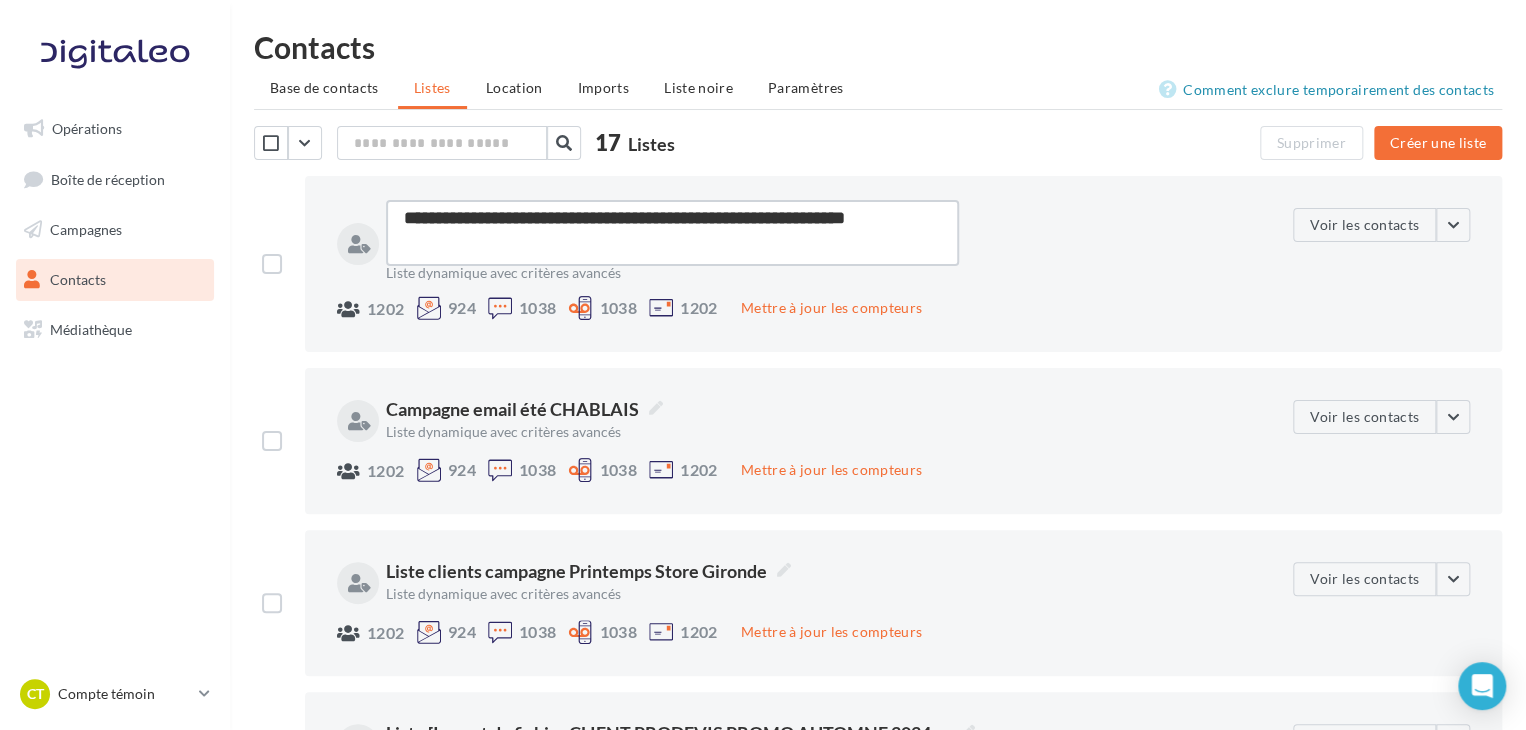 type on "**********" 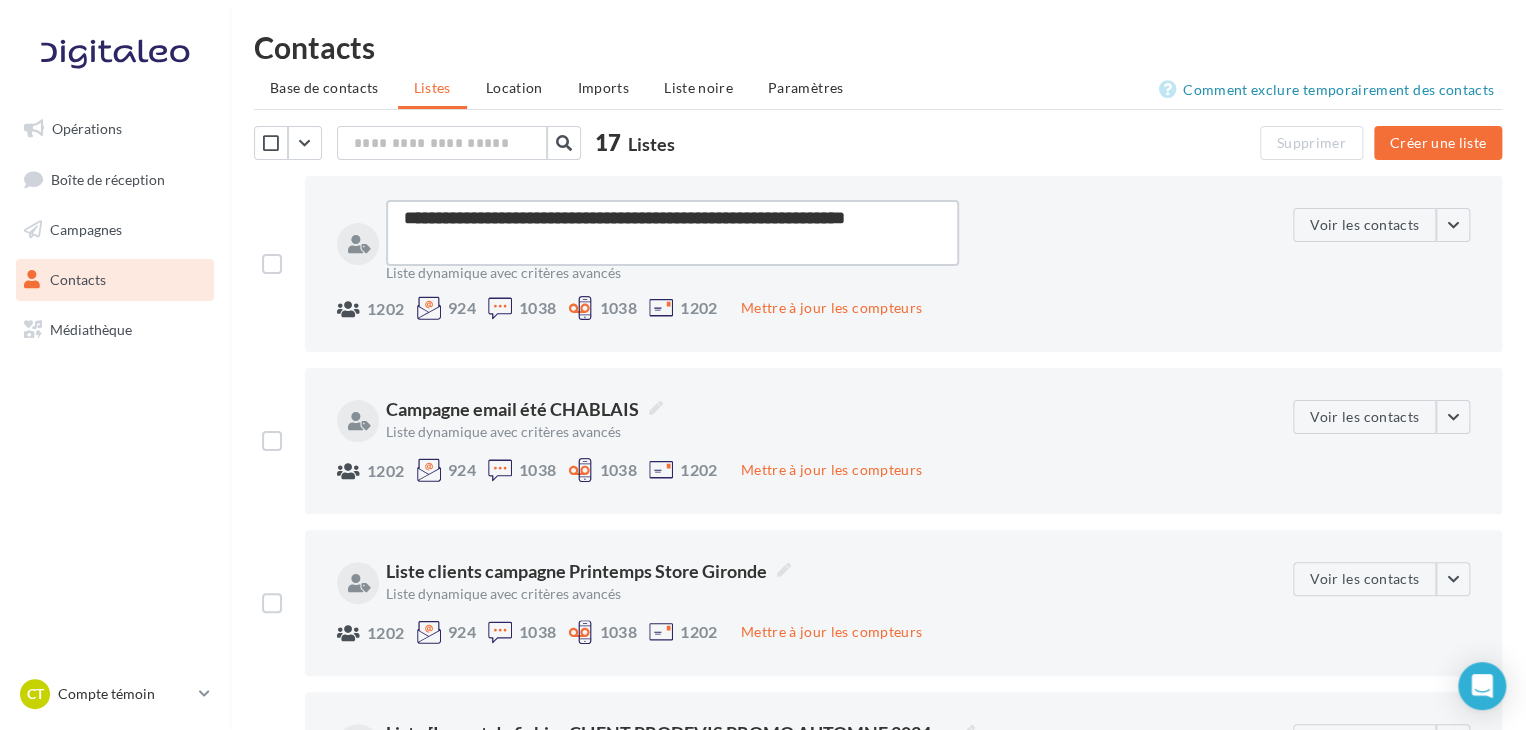 type on "**********" 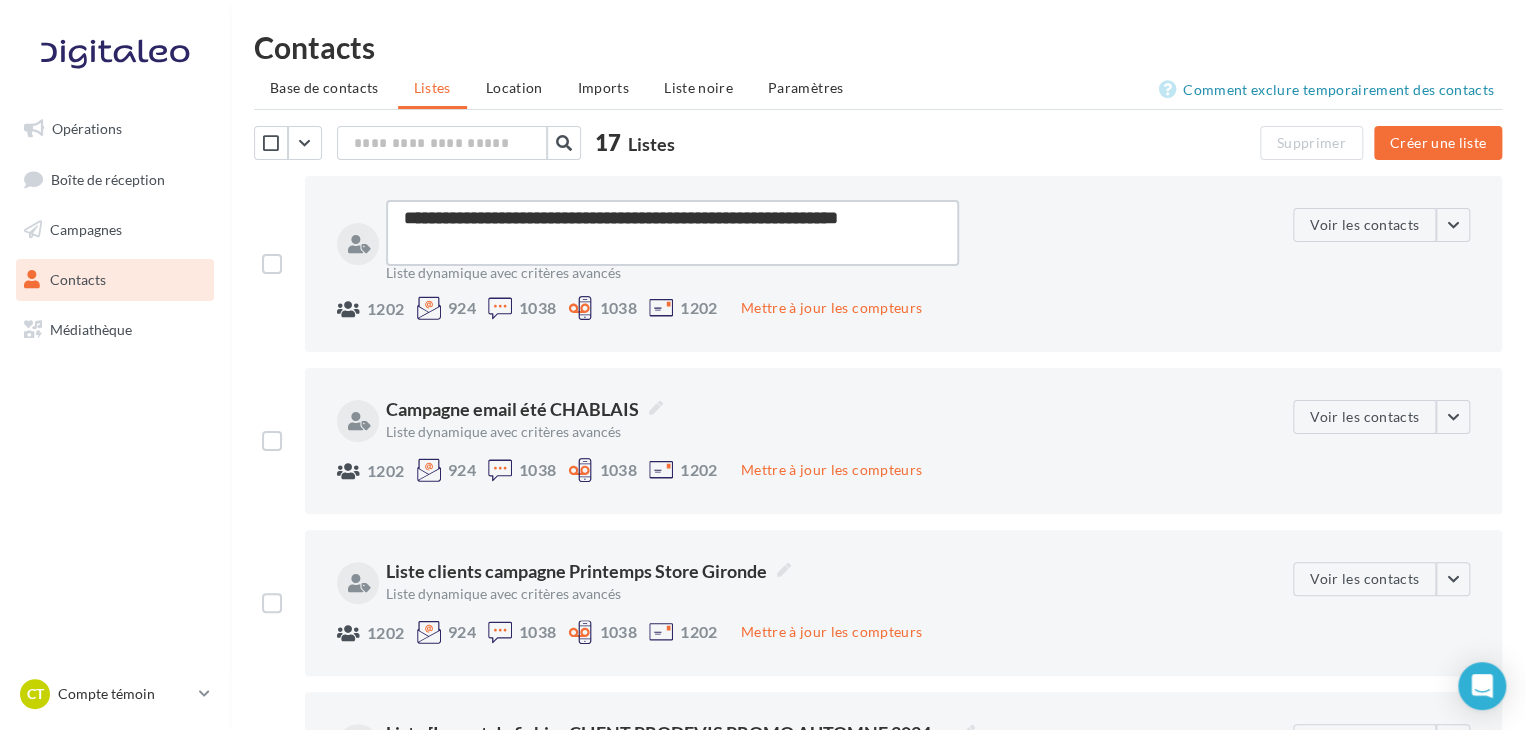 type on "**********" 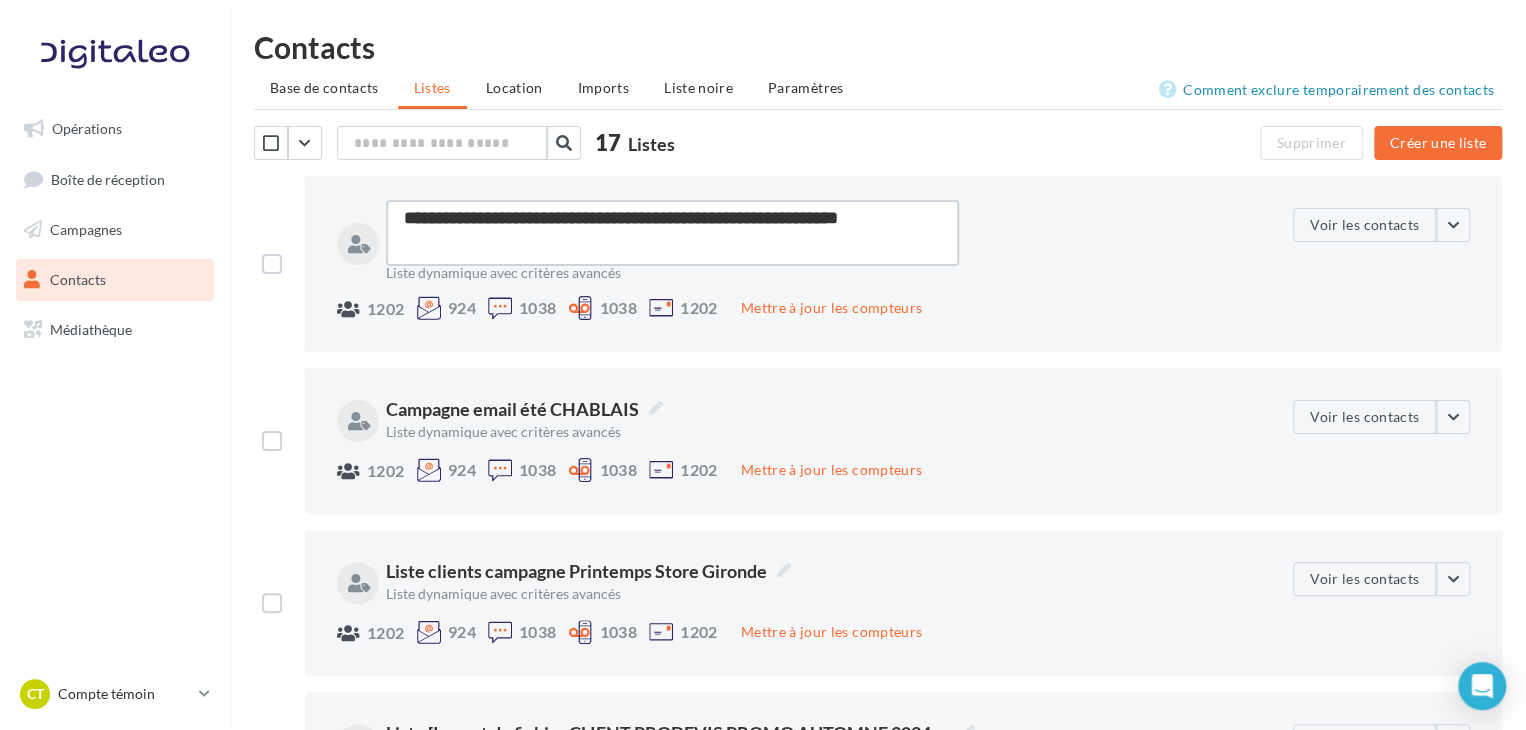 type on "**********" 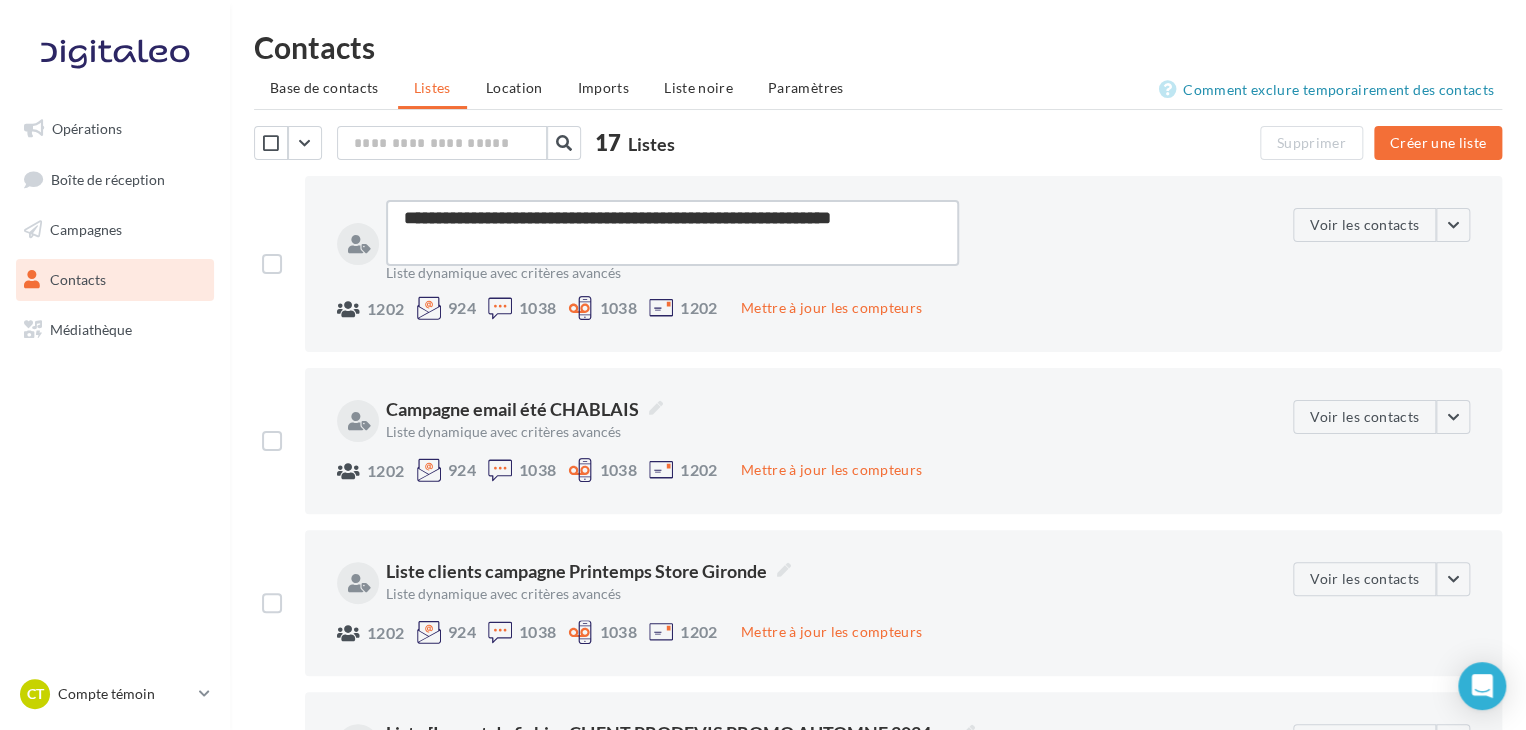 type on "**********" 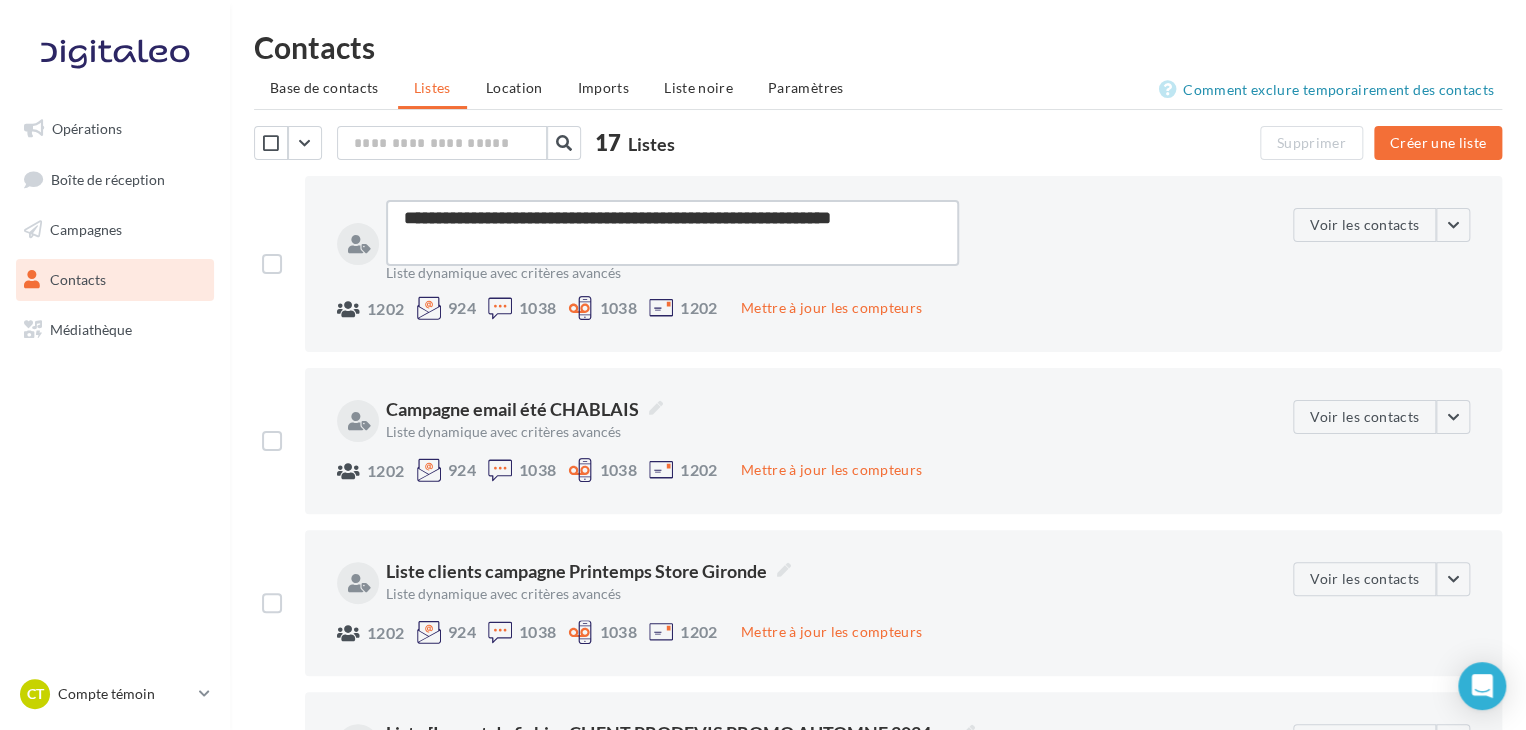 type on "**********" 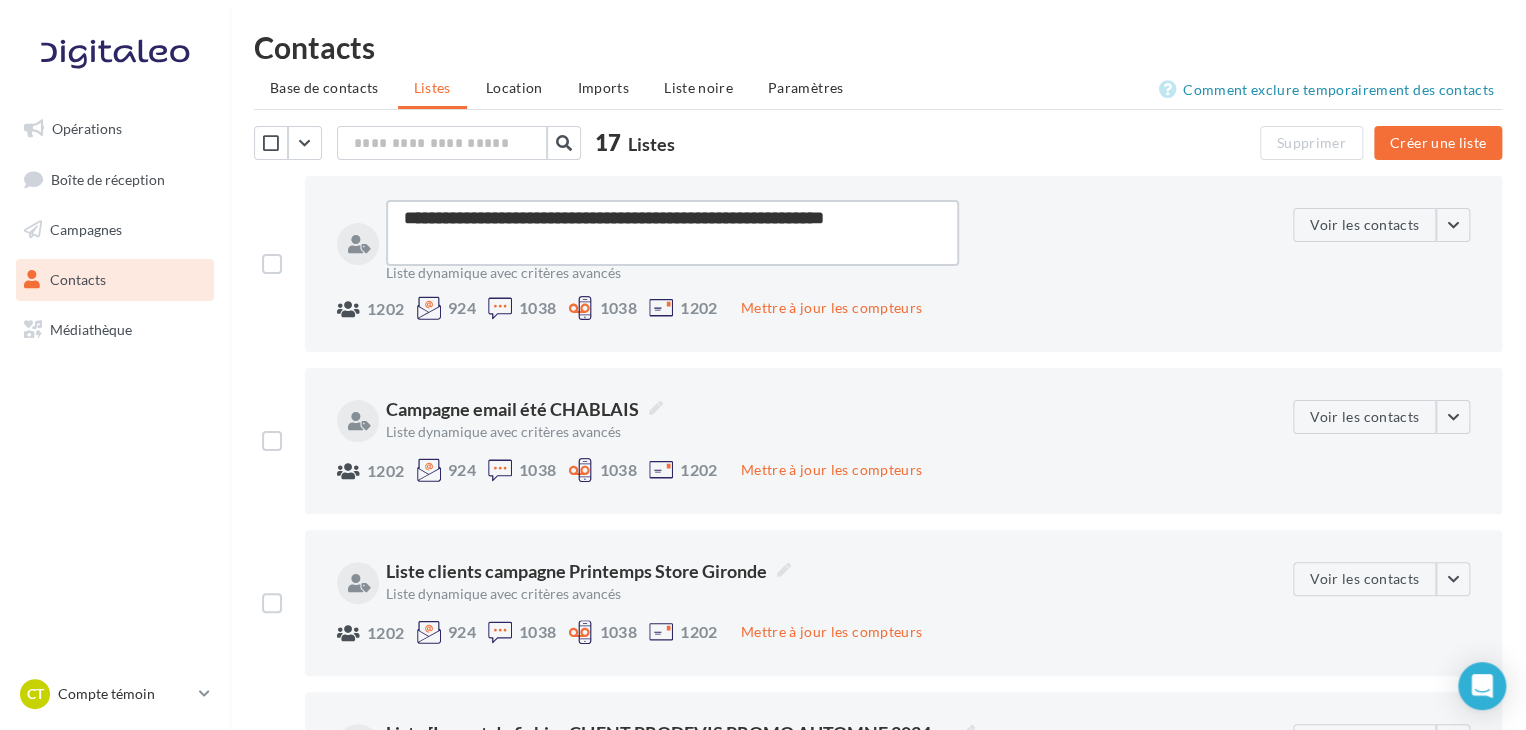 type on "**********" 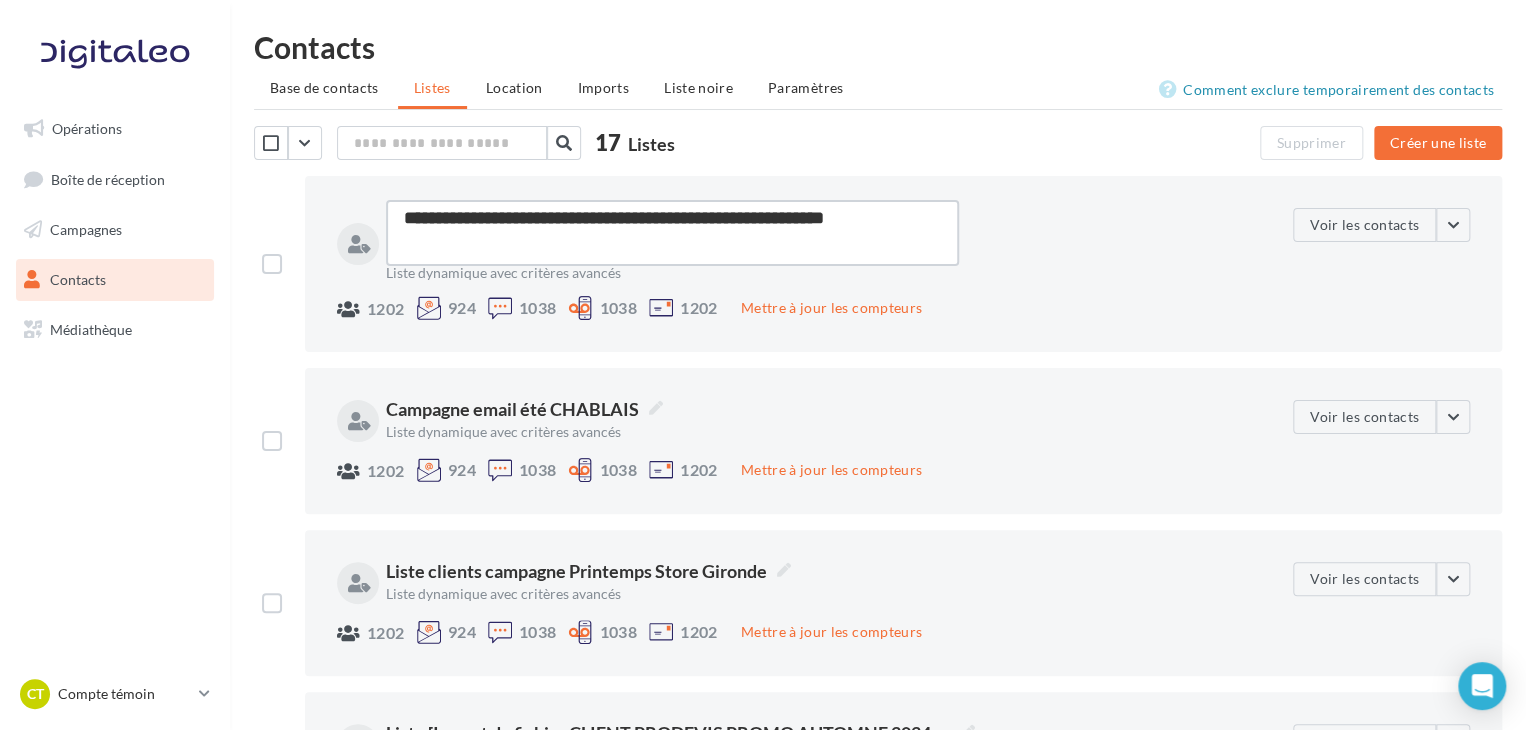 type on "**********" 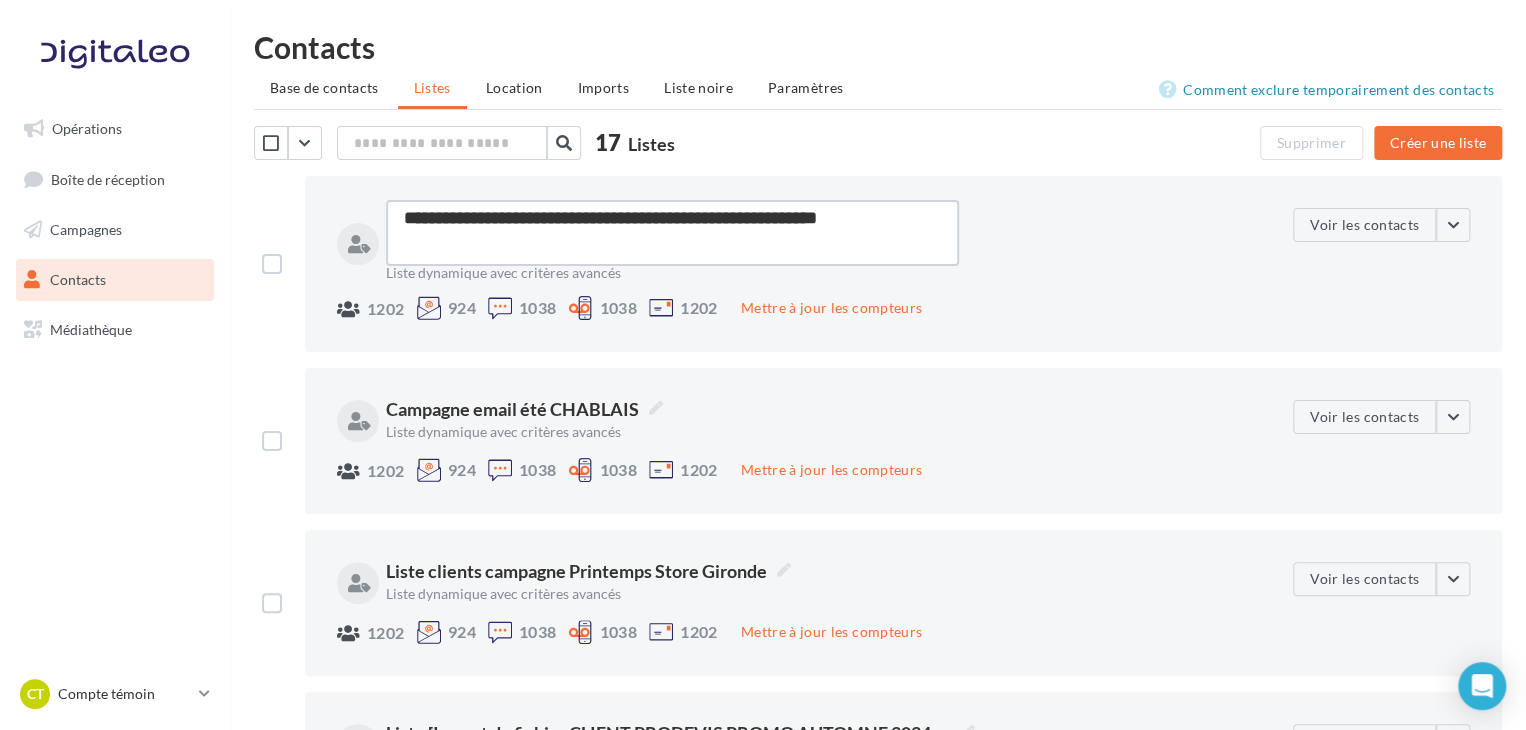 type on "**********" 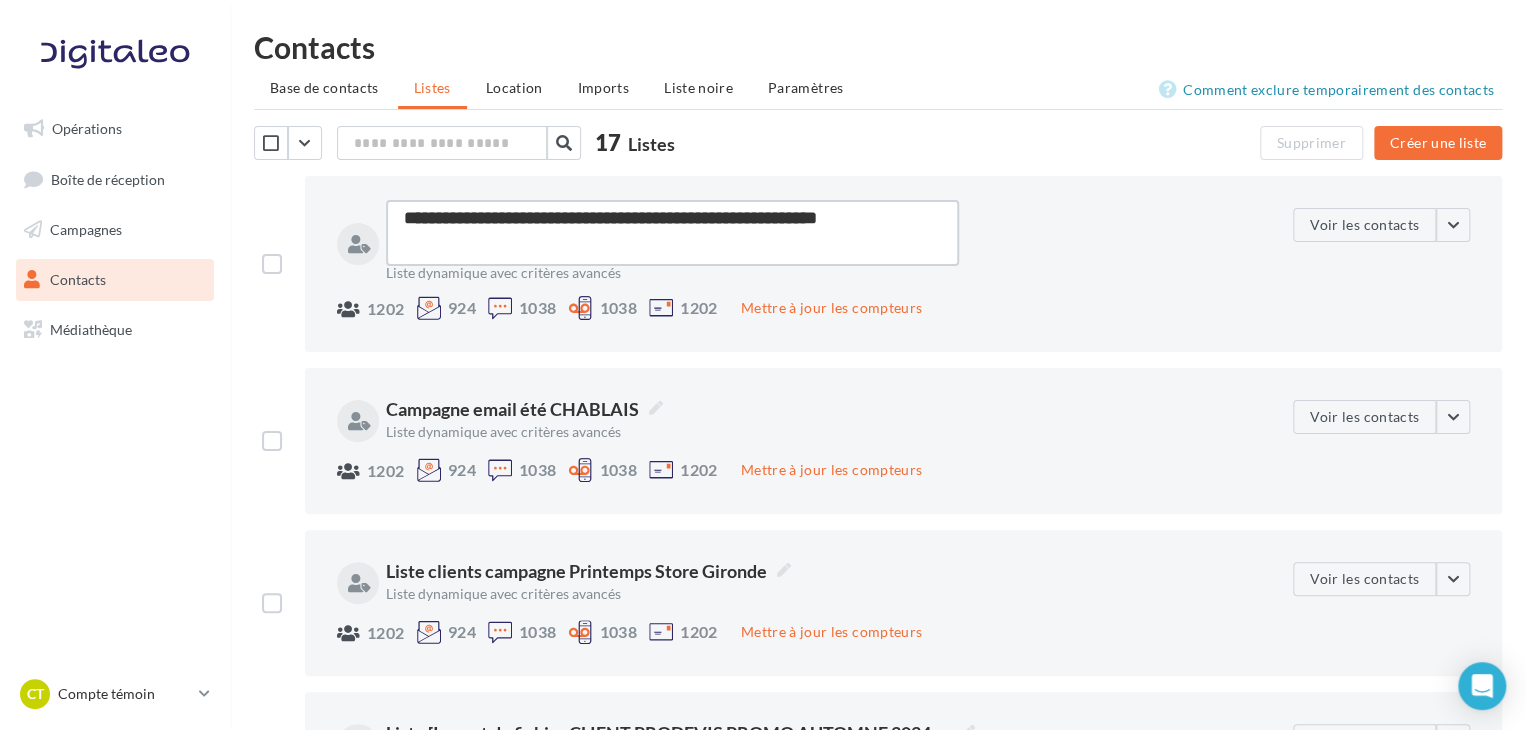 type on "**********" 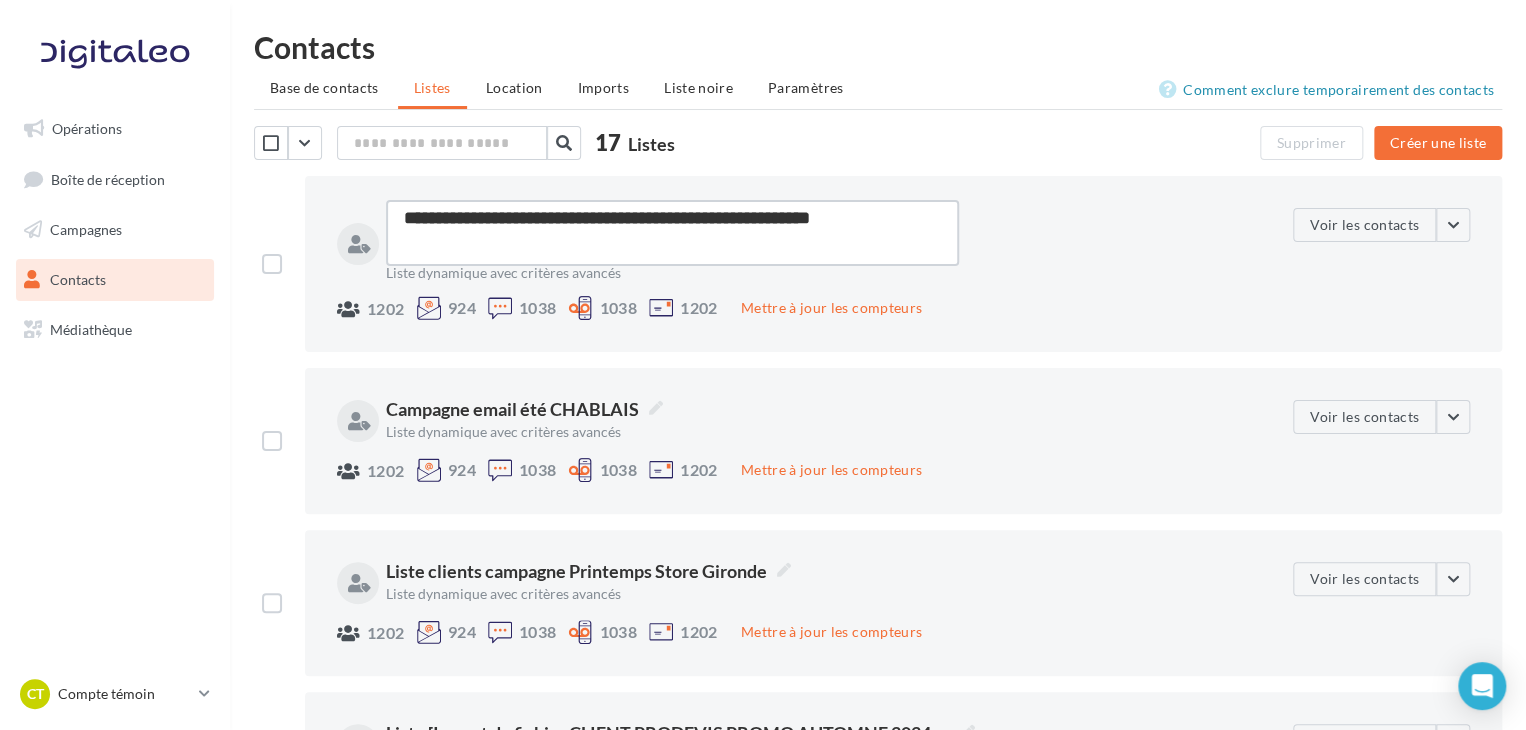 type on "**********" 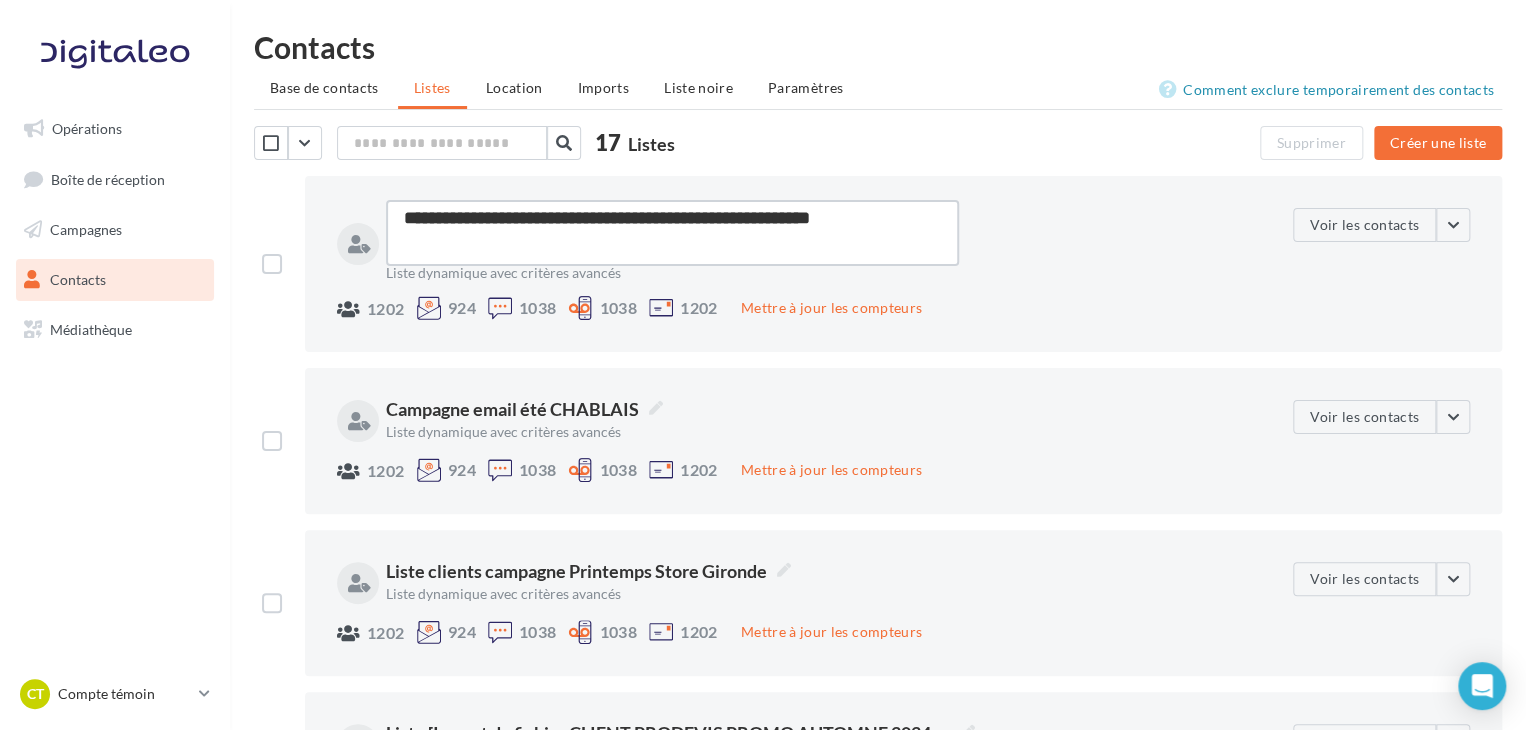 type on "**********" 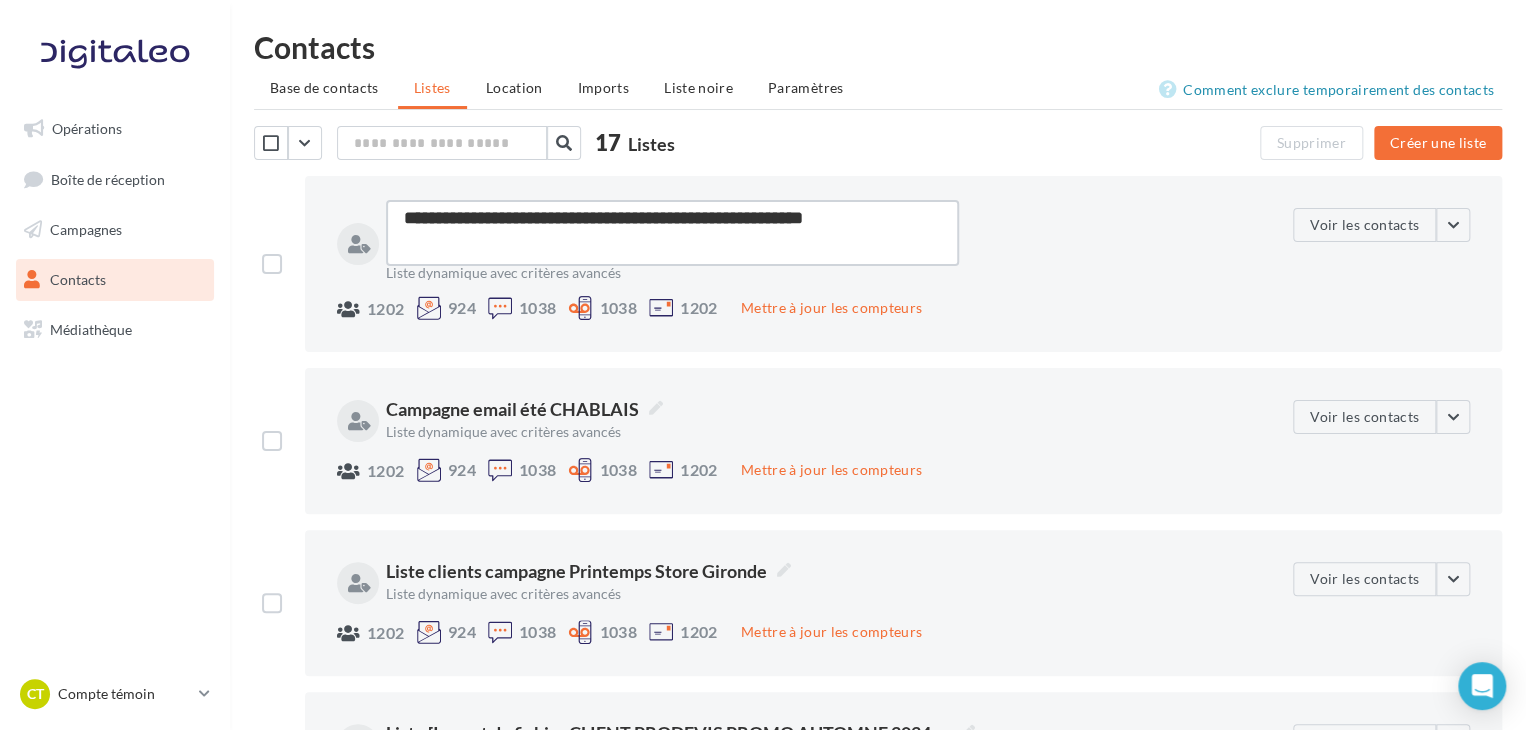 type on "**********" 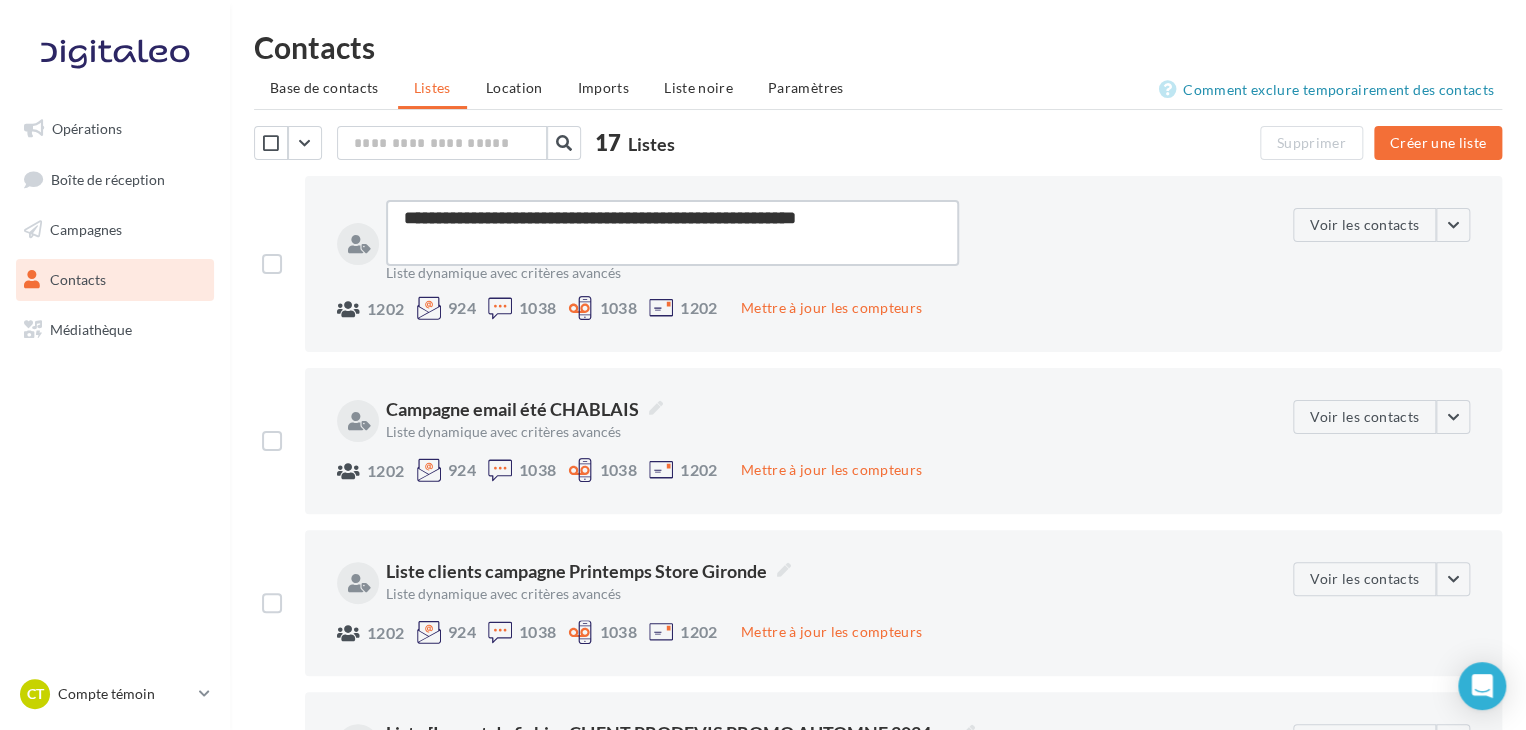 type on "**********" 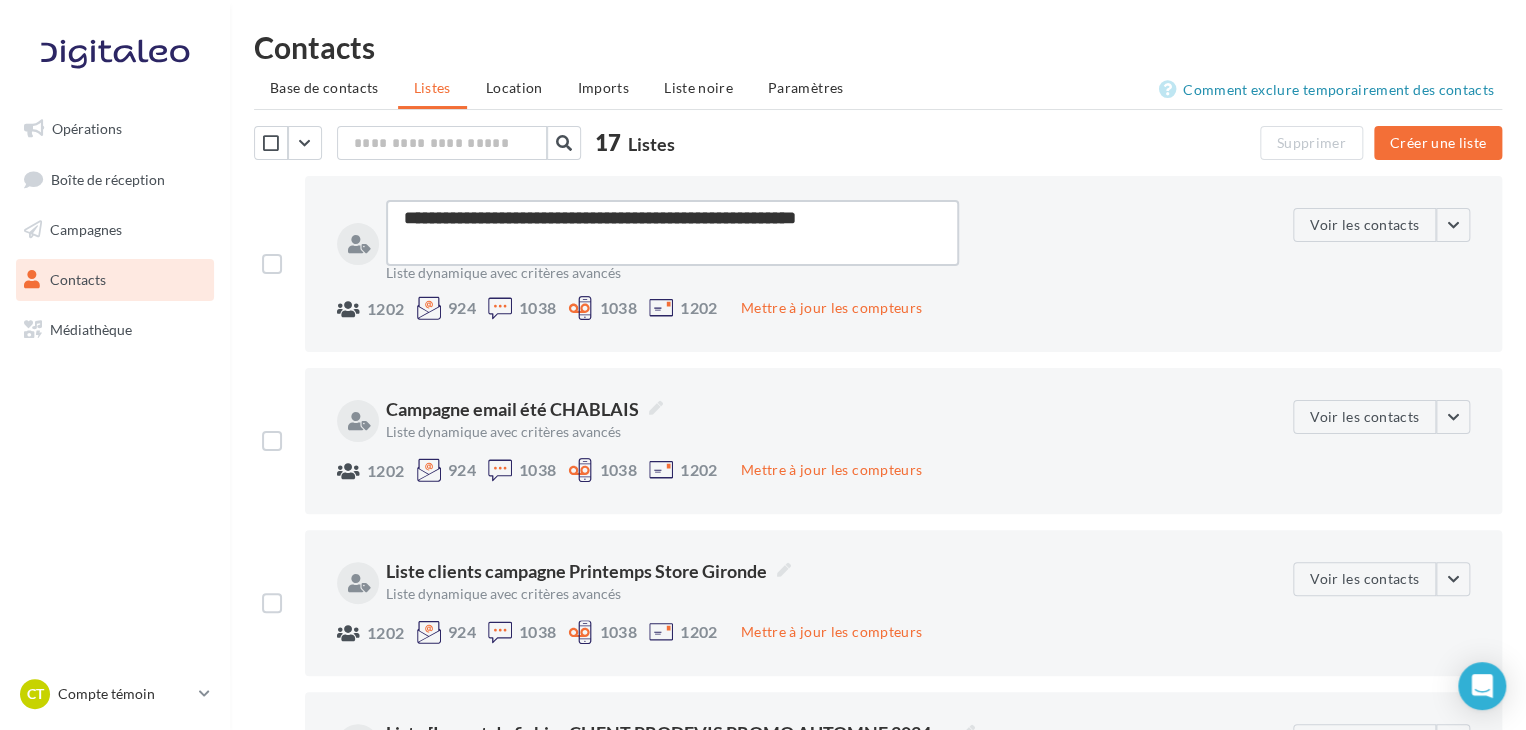 type on "**********" 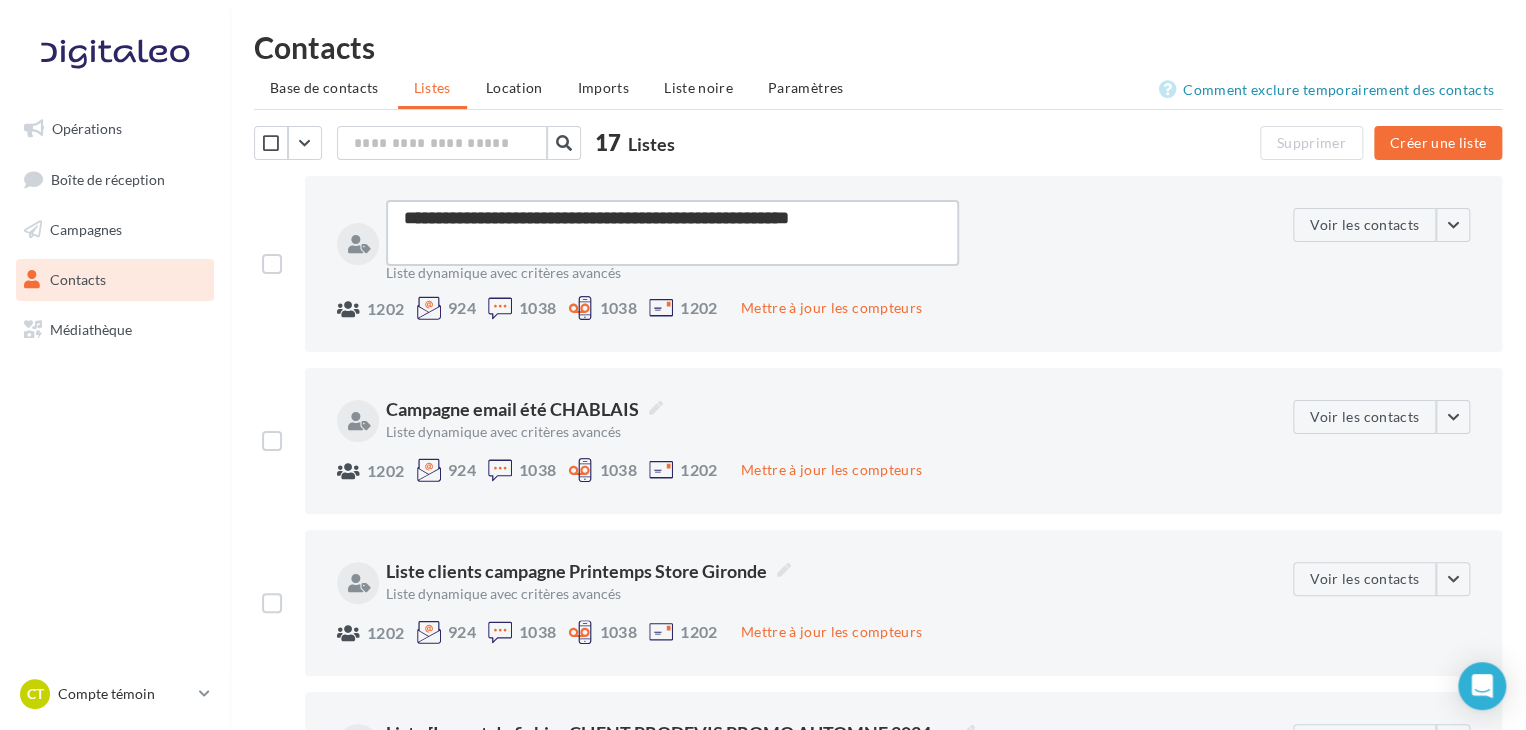 type on "**********" 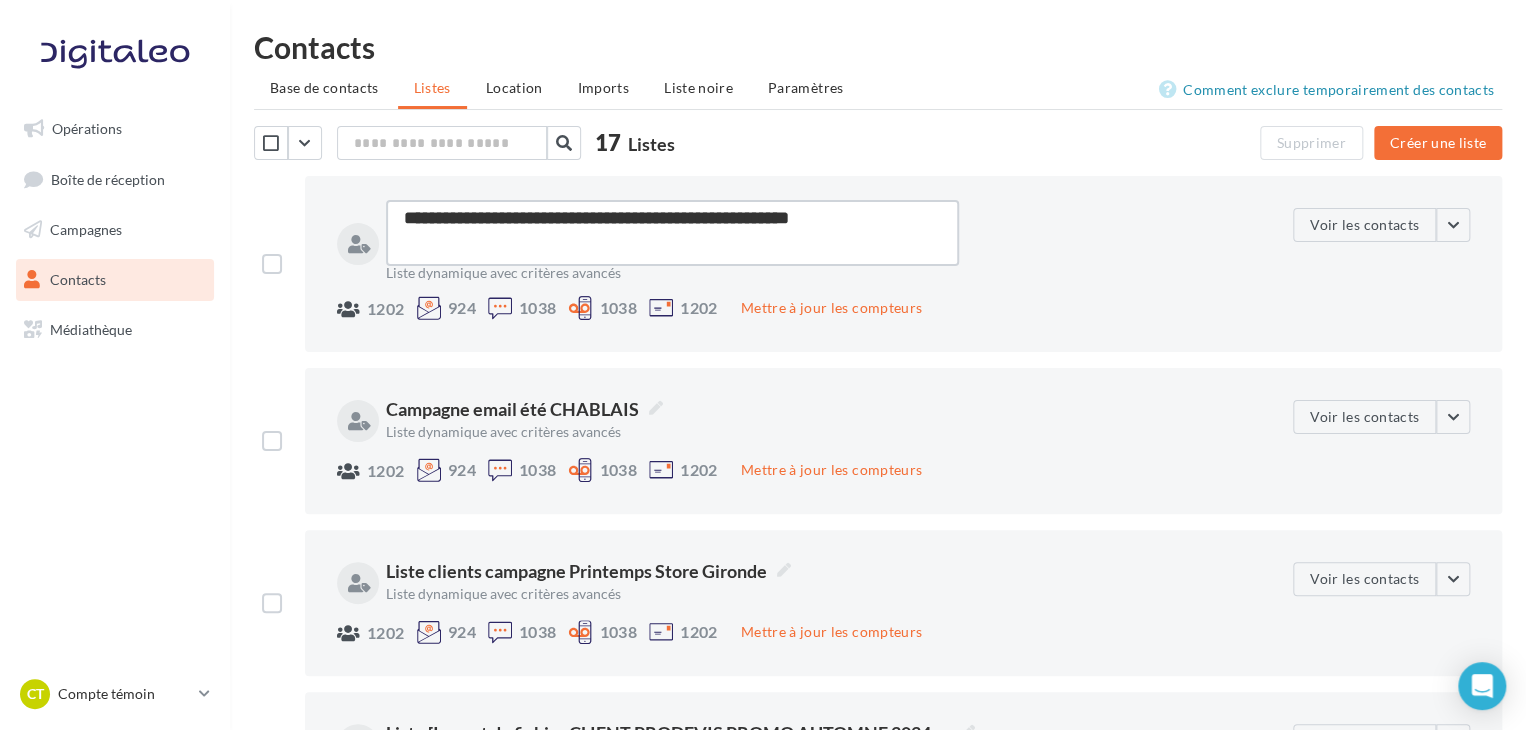 type on "**********" 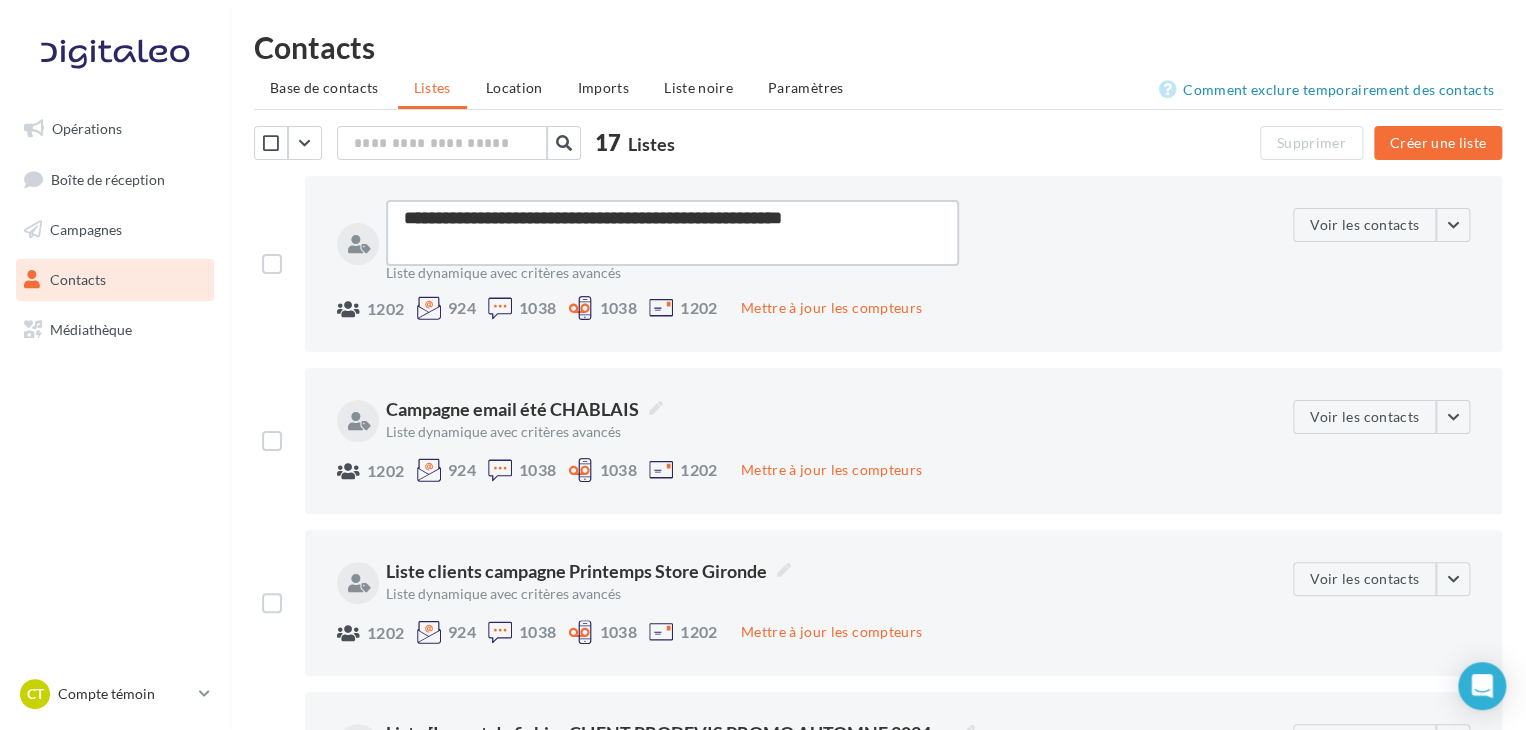 type on "**********" 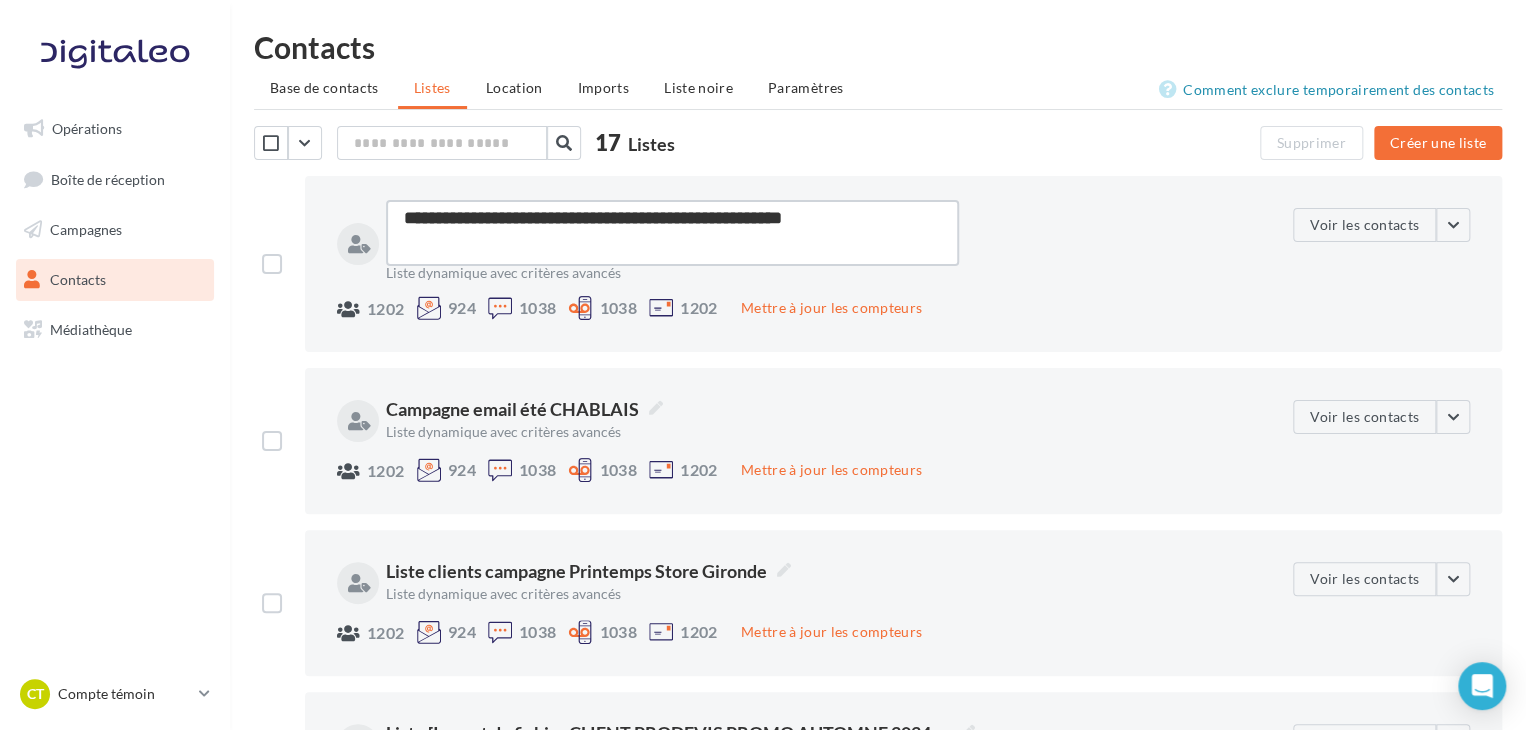 type on "**********" 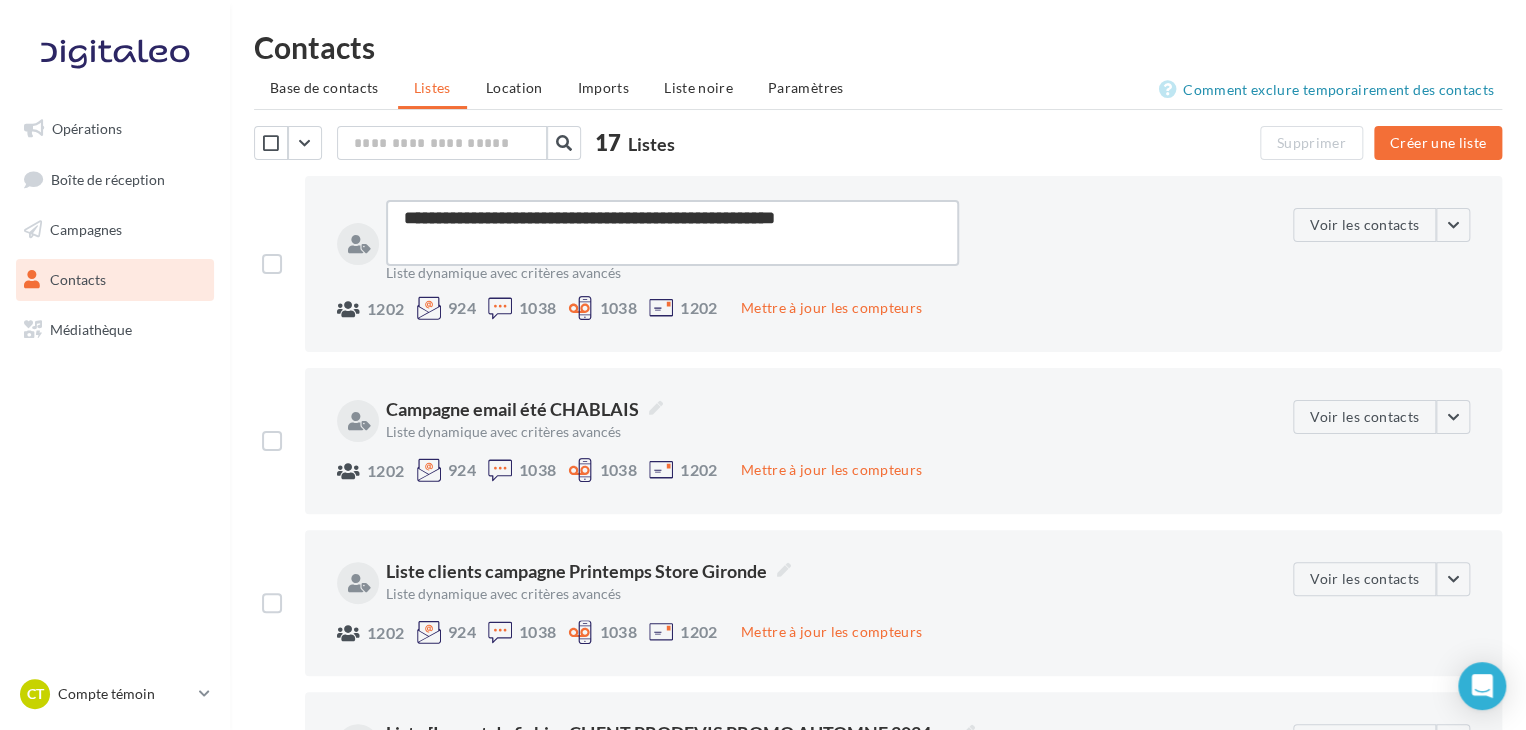 type on "**********" 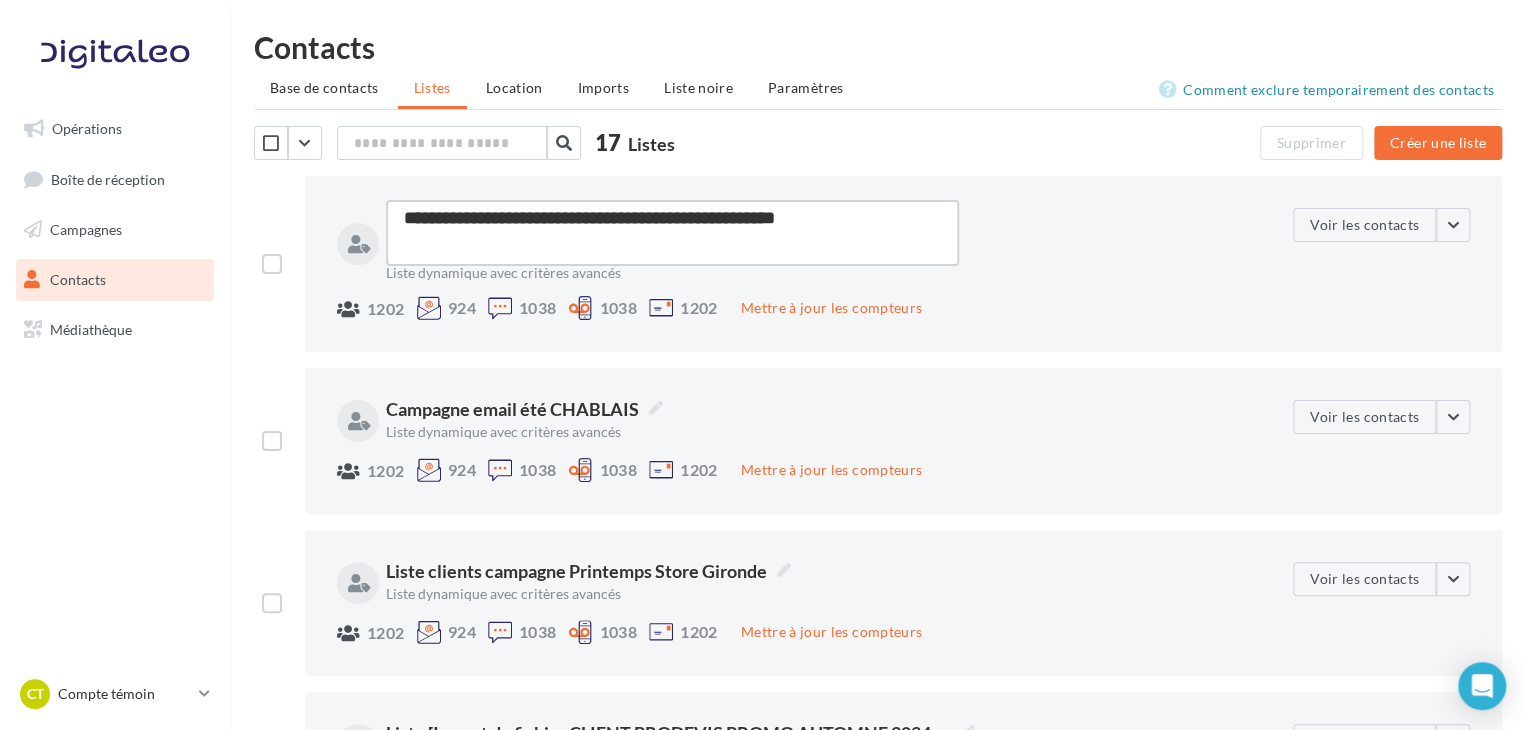 type on "**********" 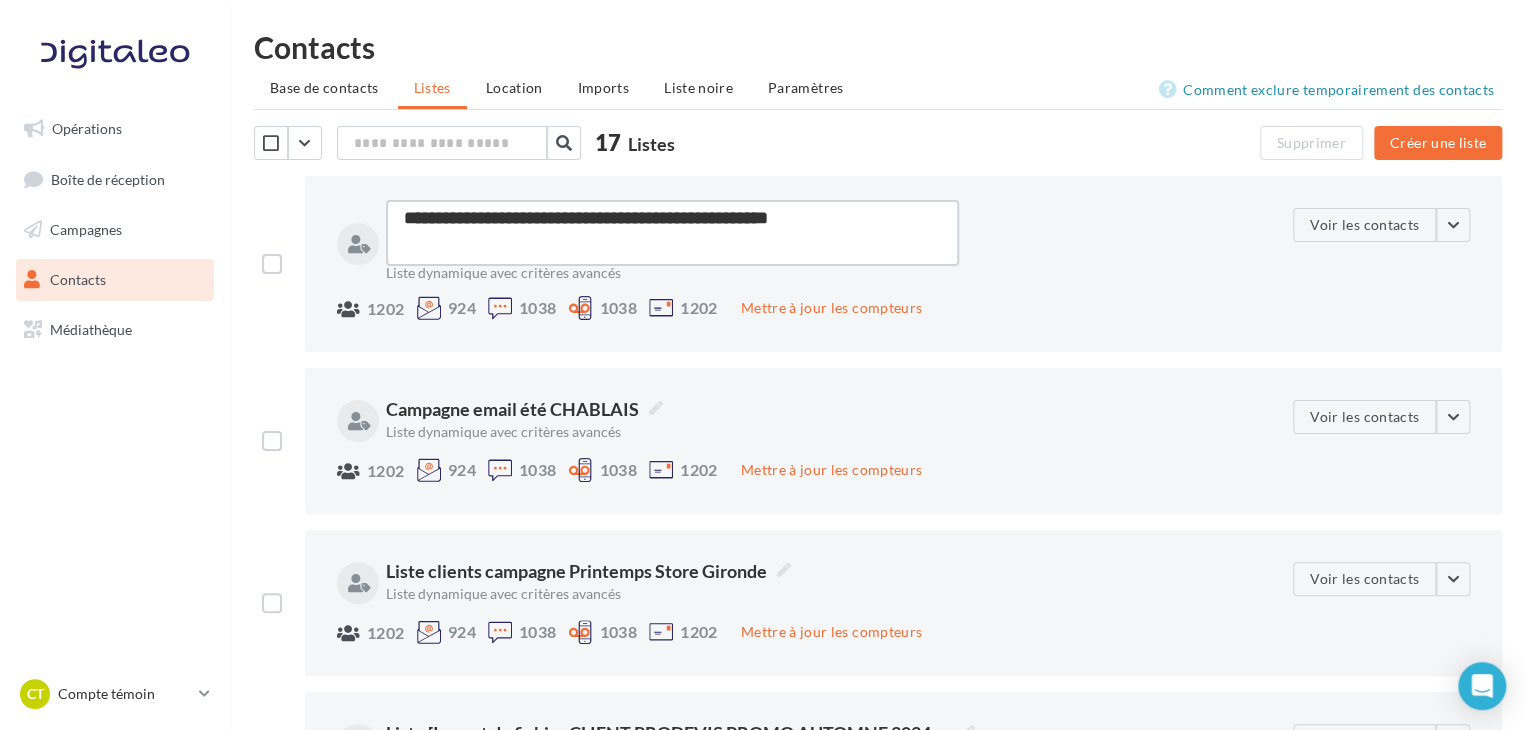 type on "**********" 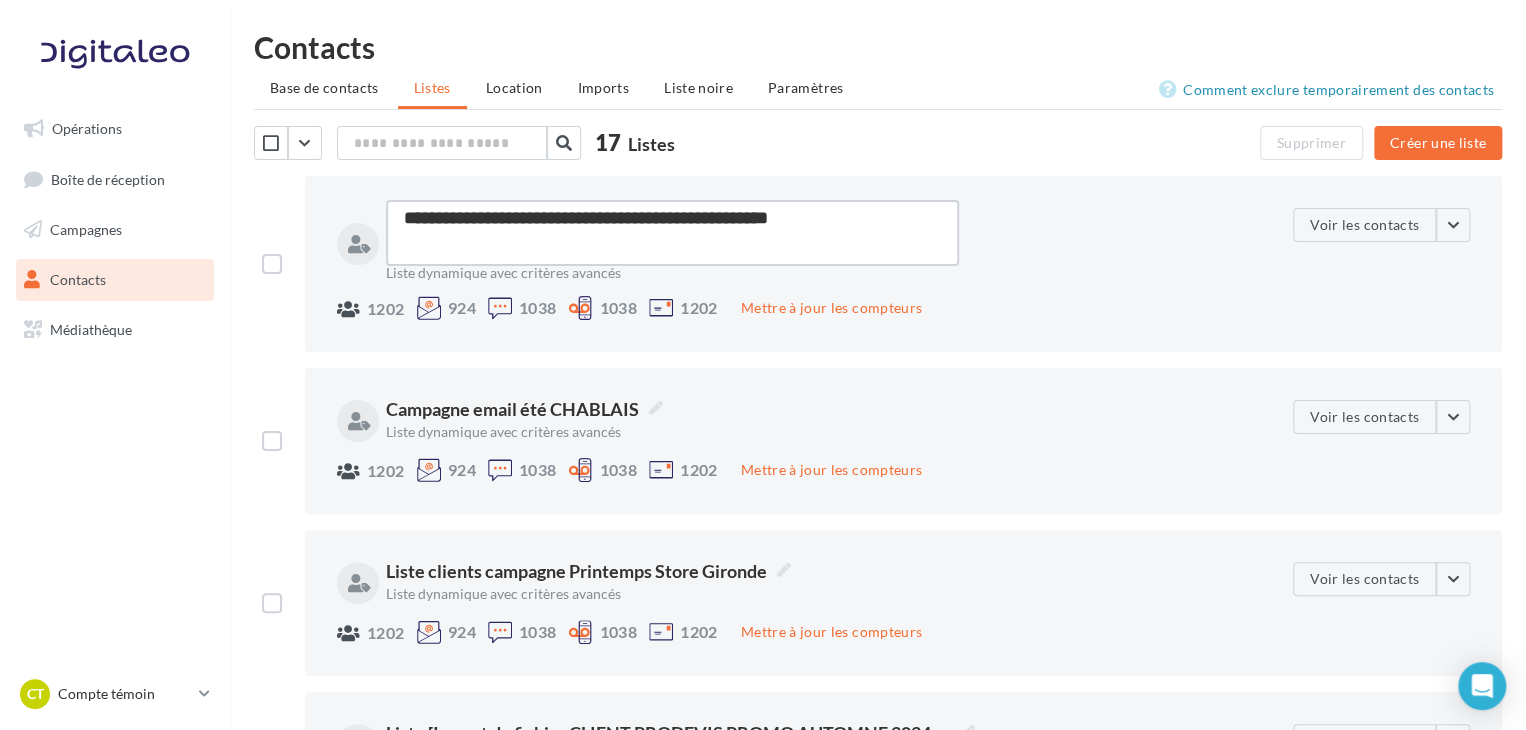 type on "**********" 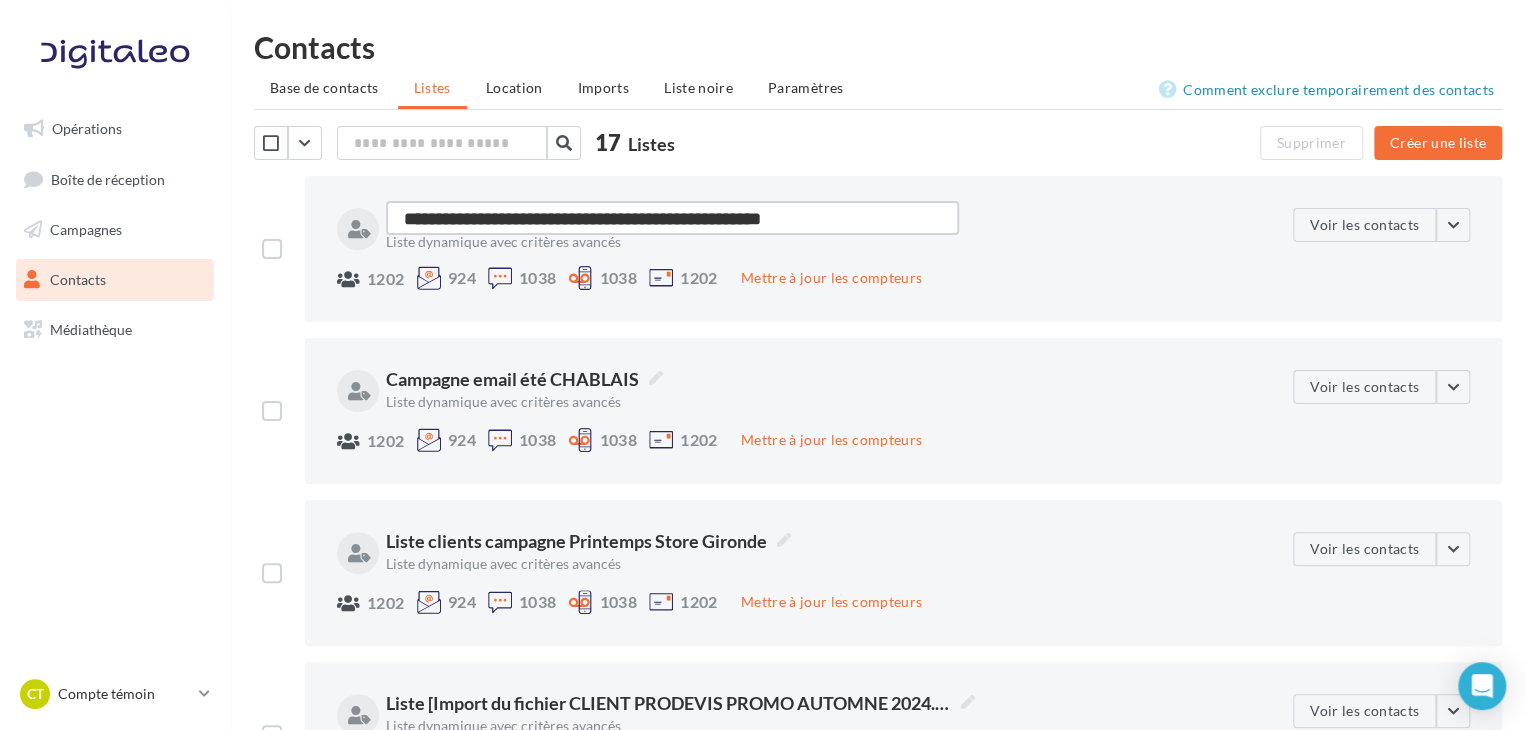 type on "**********" 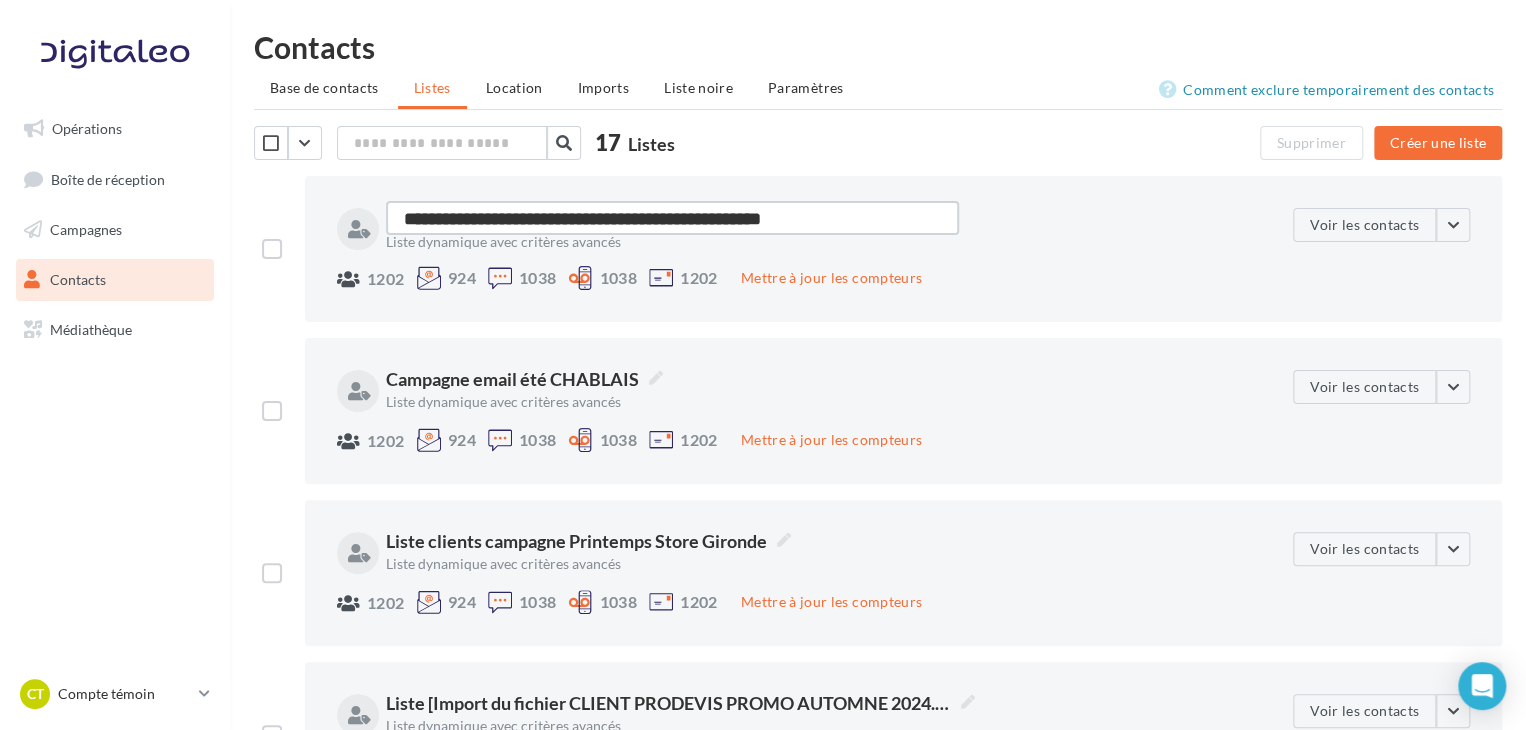 type on "**********" 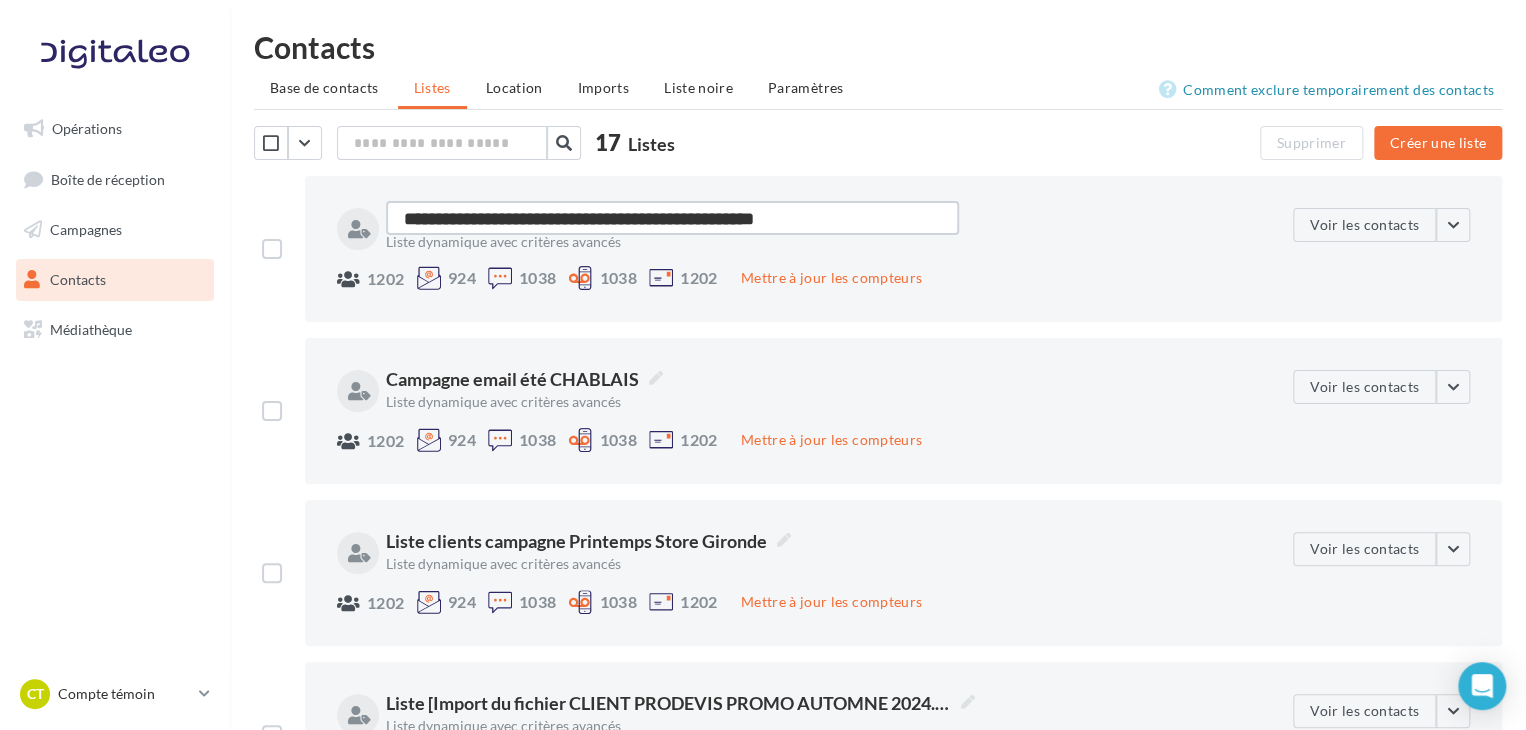 type on "**********" 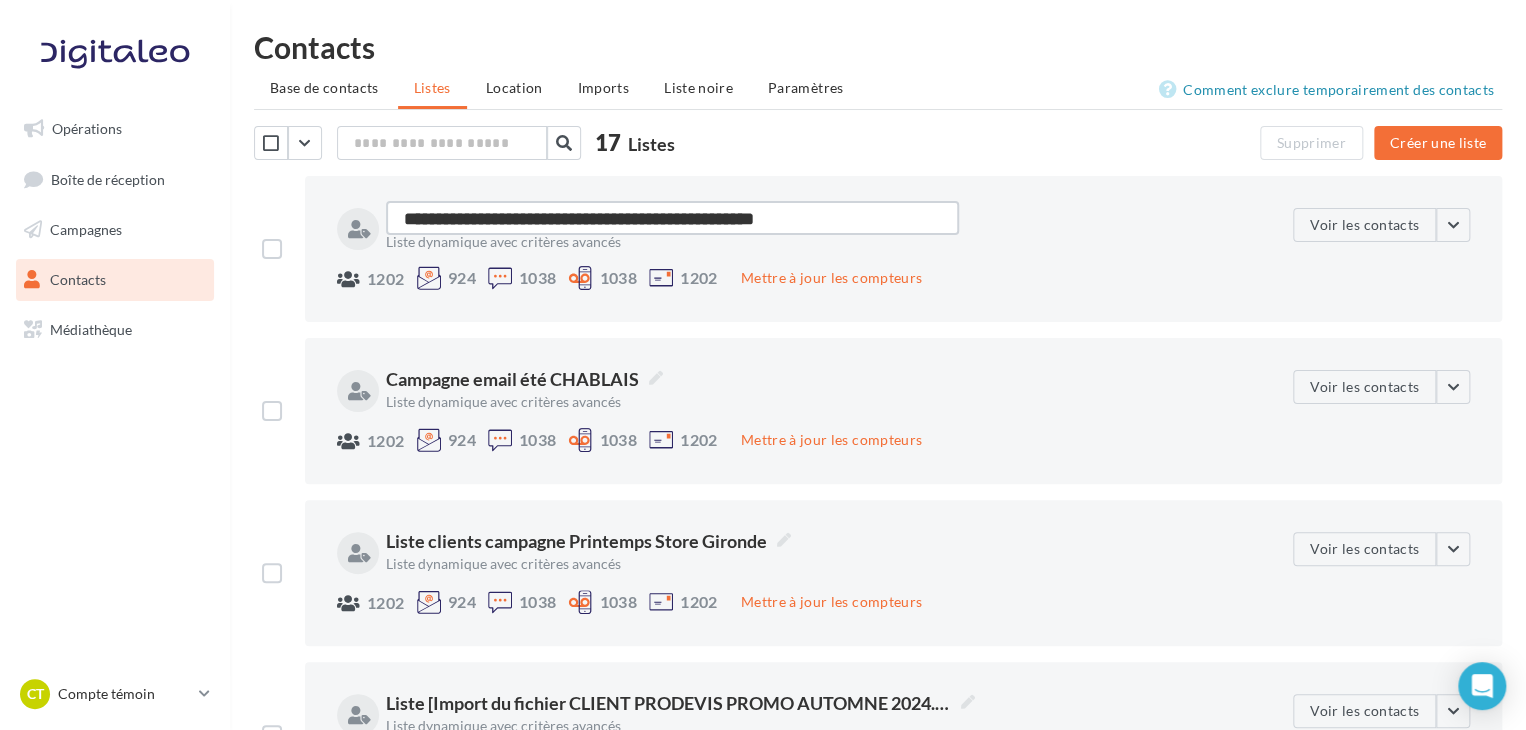 type on "**********" 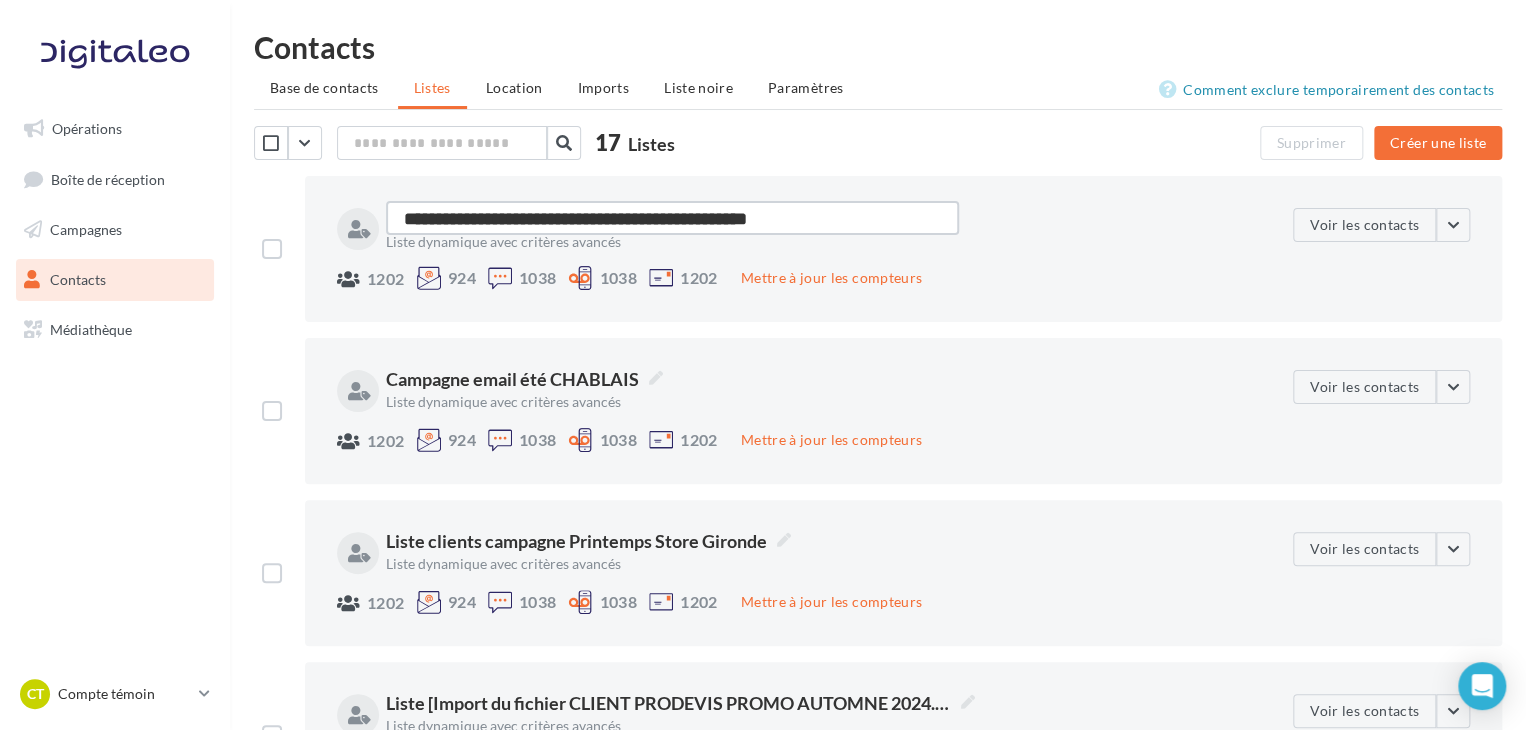 type on "**********" 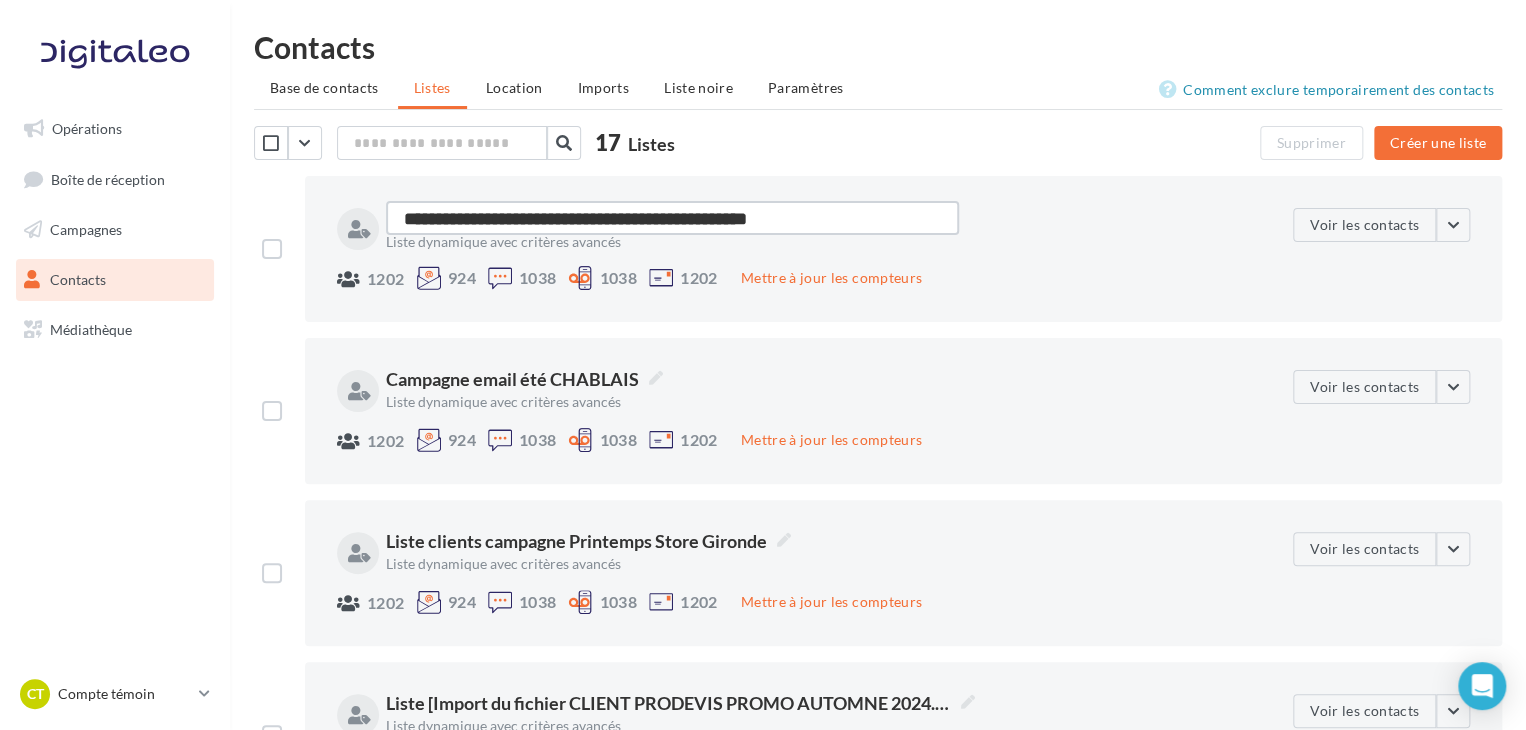 type on "**********" 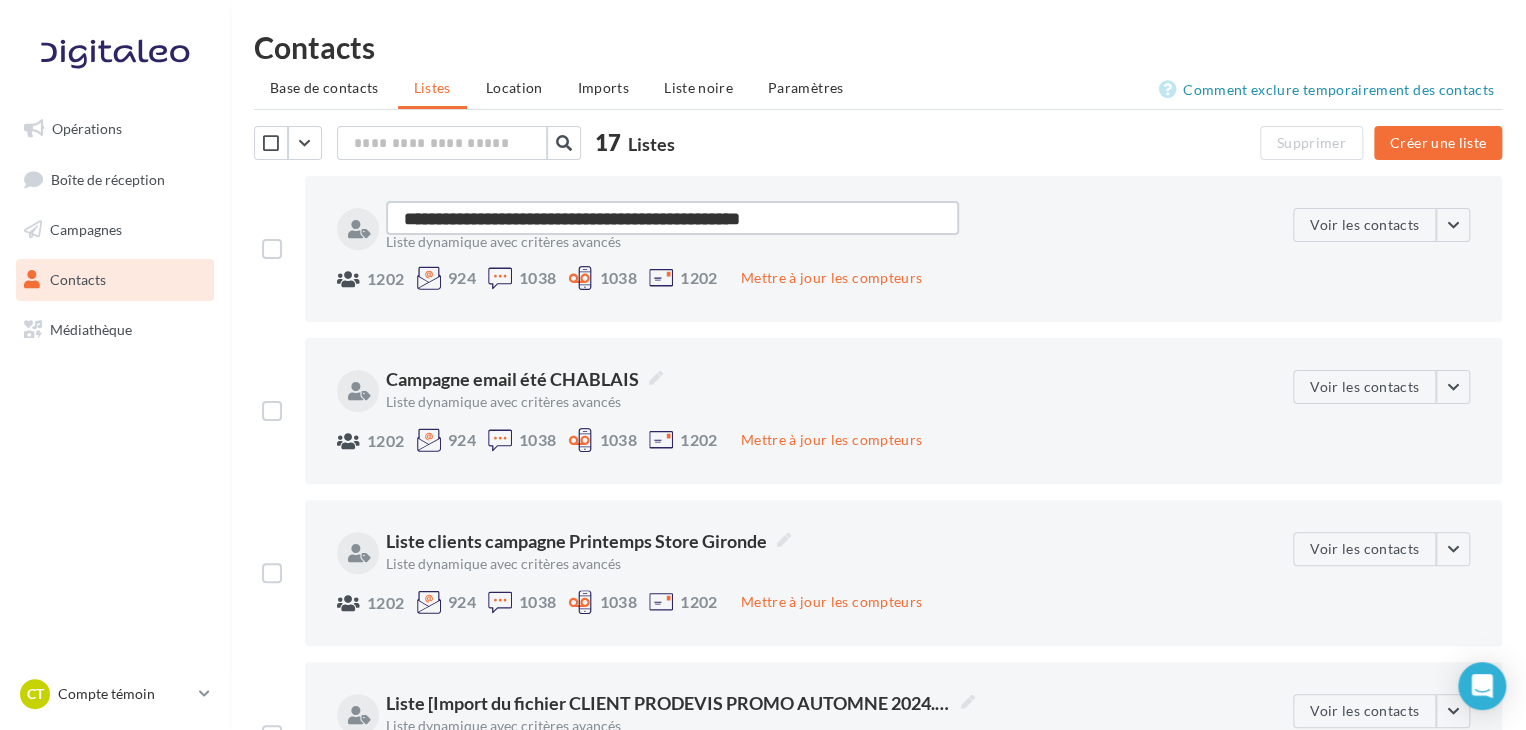 type on "**********" 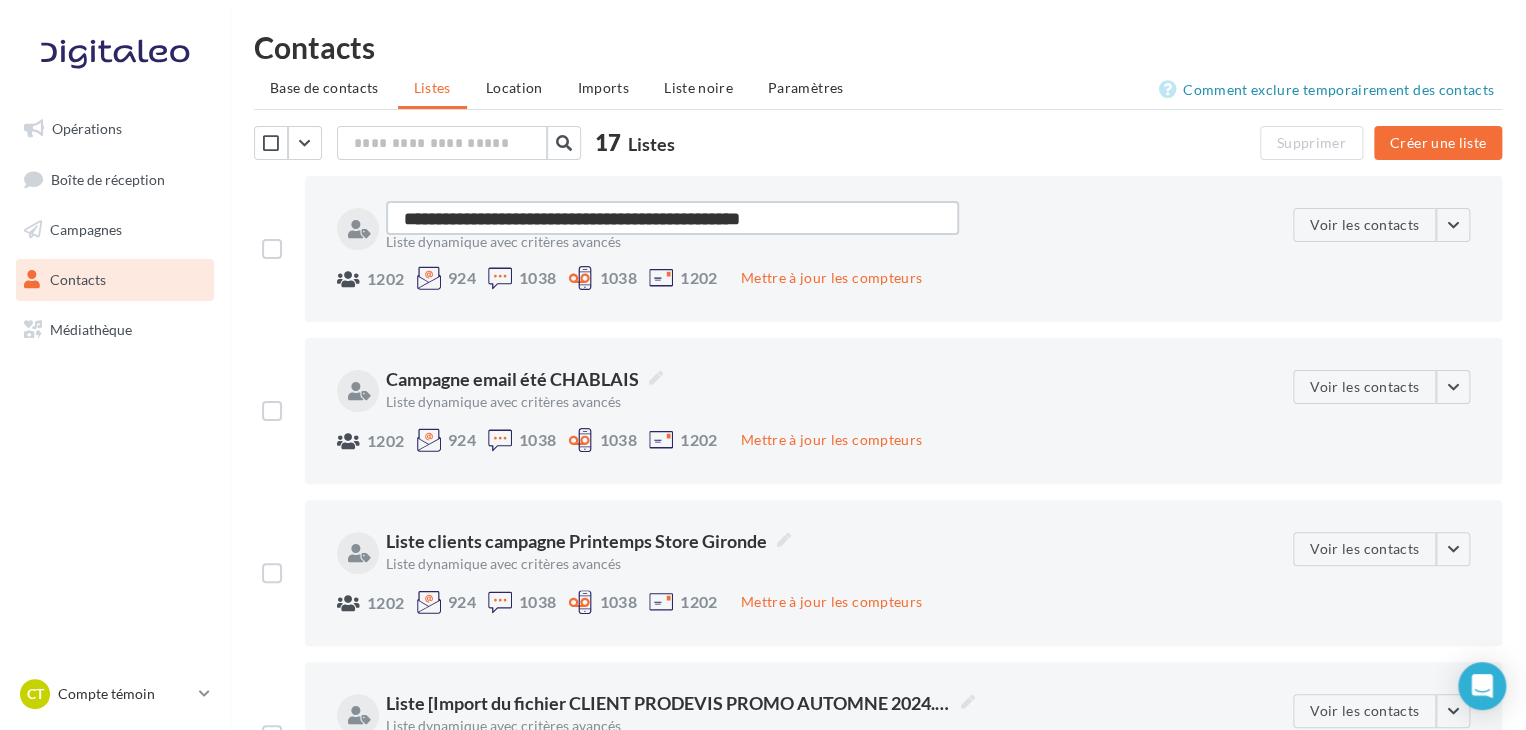 type on "**********" 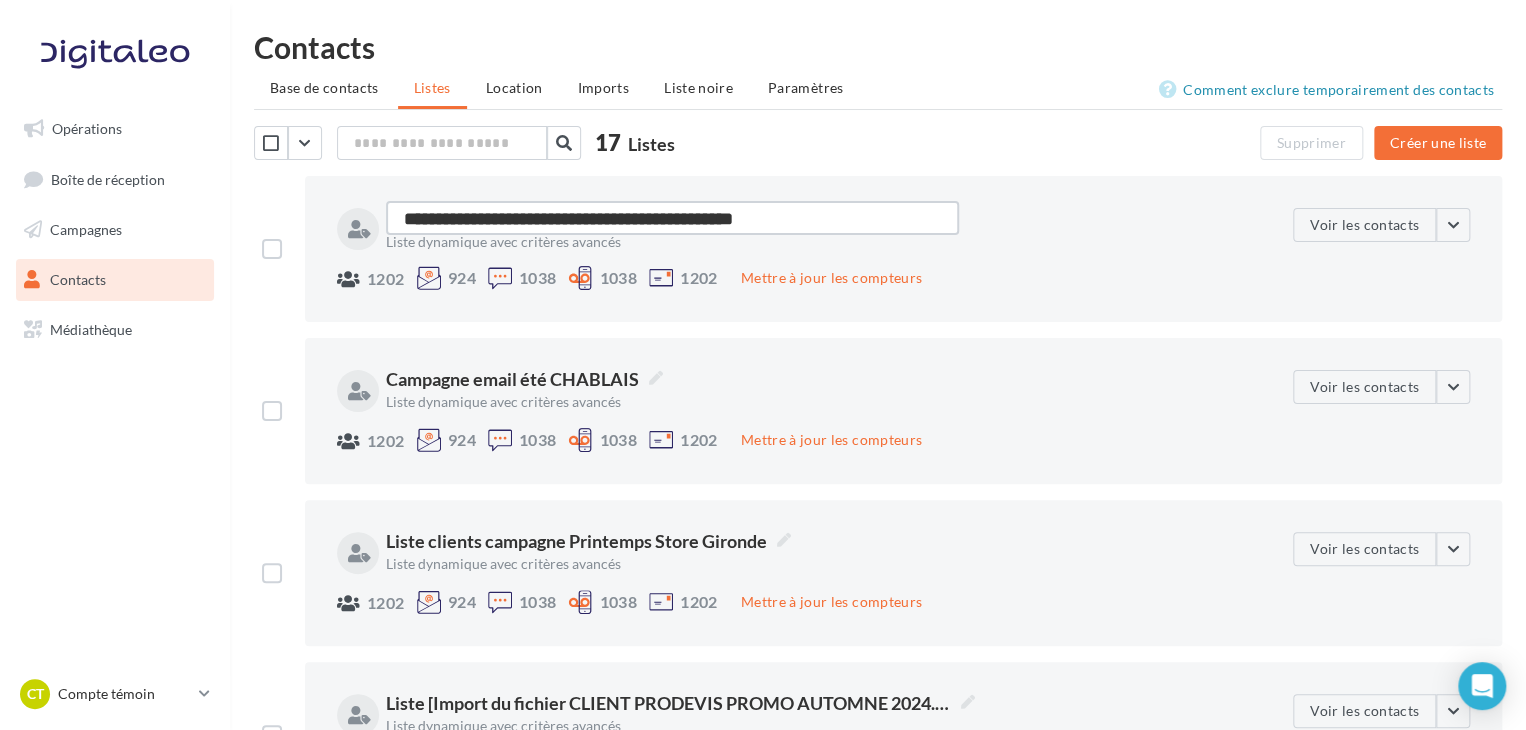 type on "**********" 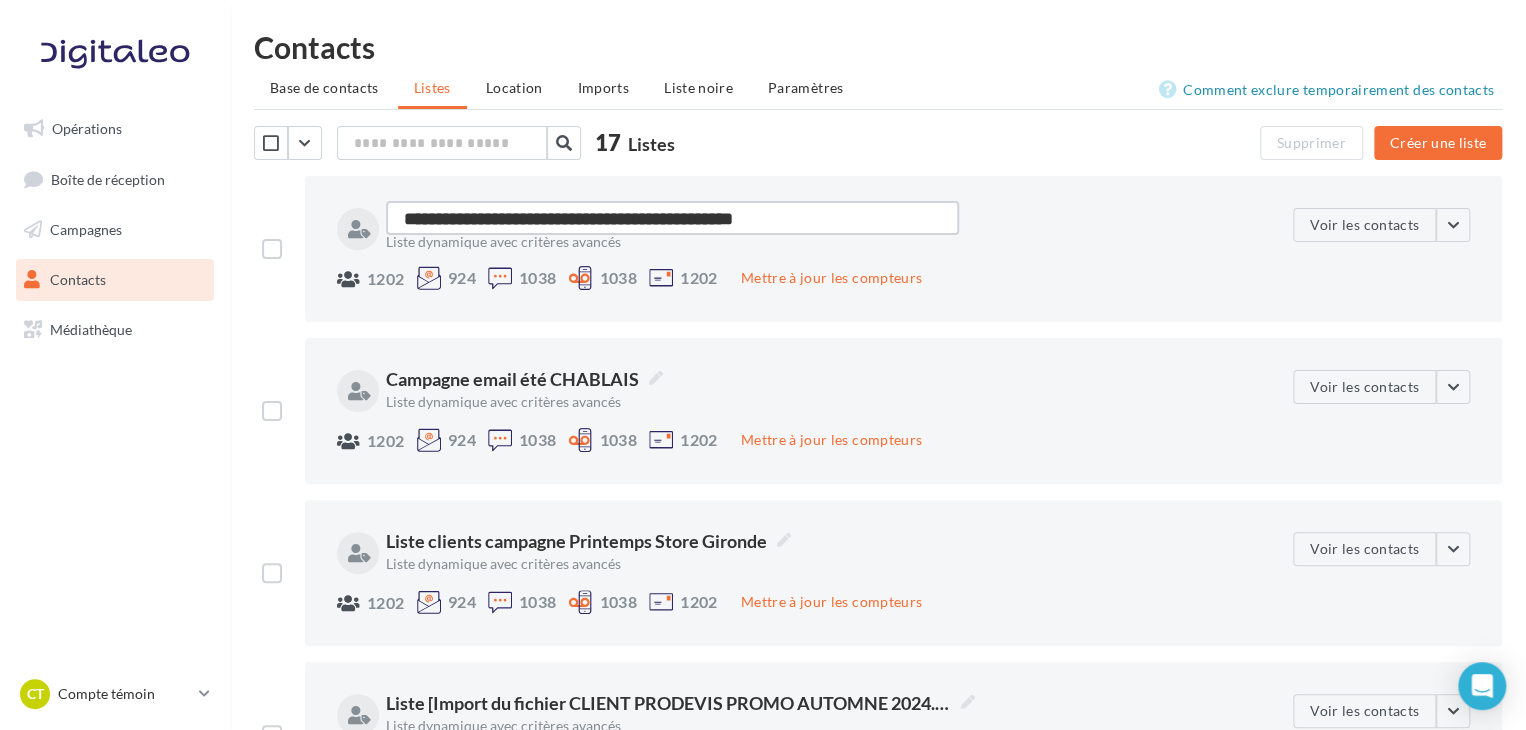 type on "**********" 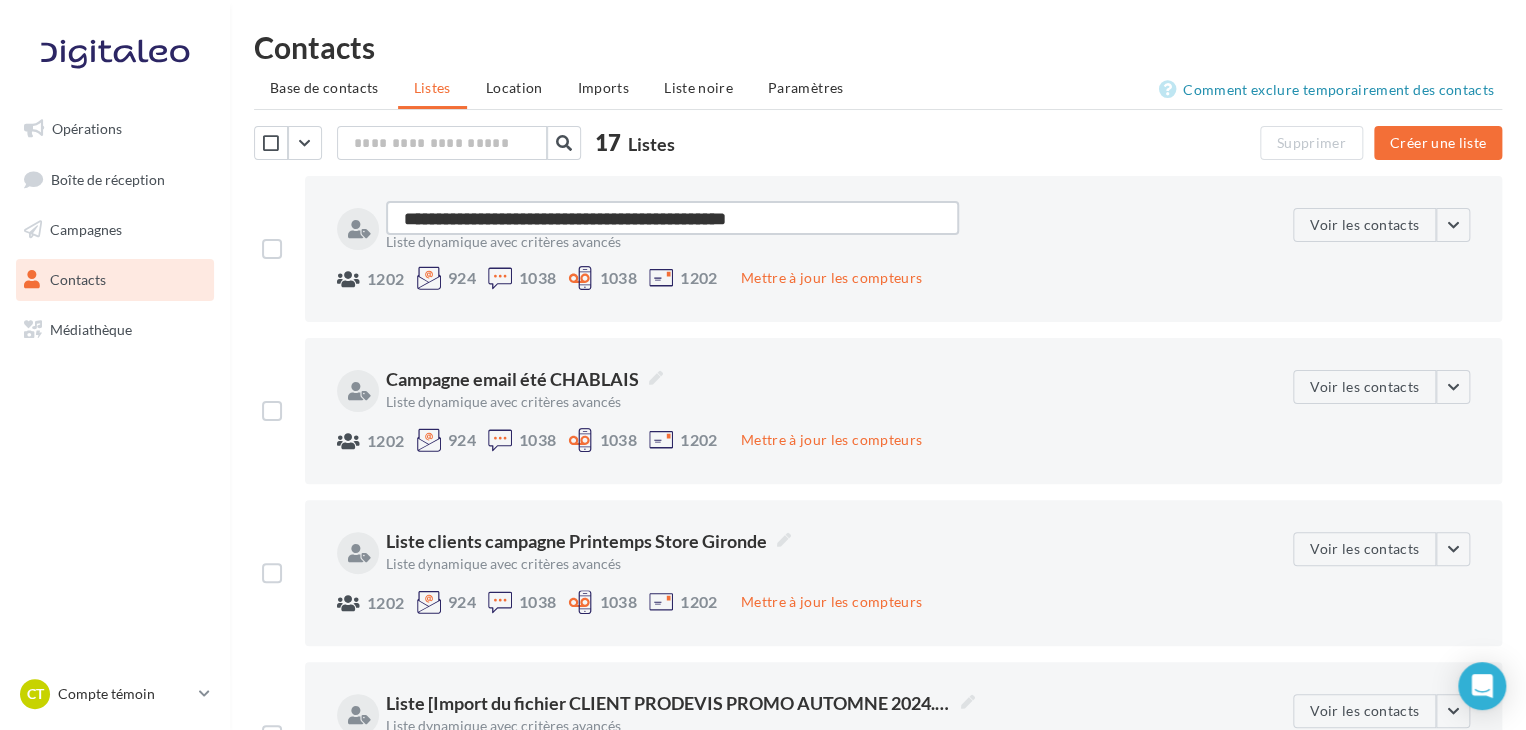 type on "**********" 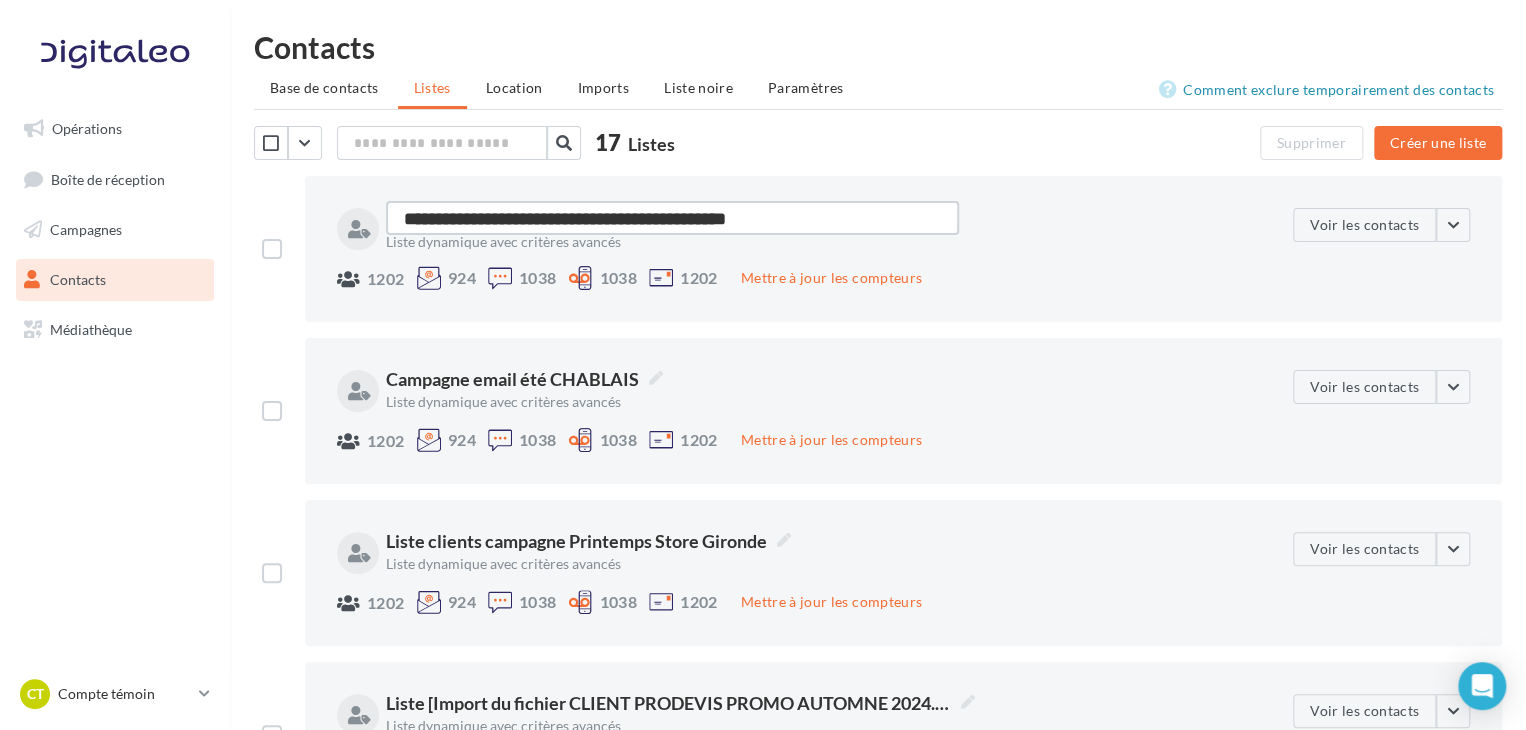 type on "**********" 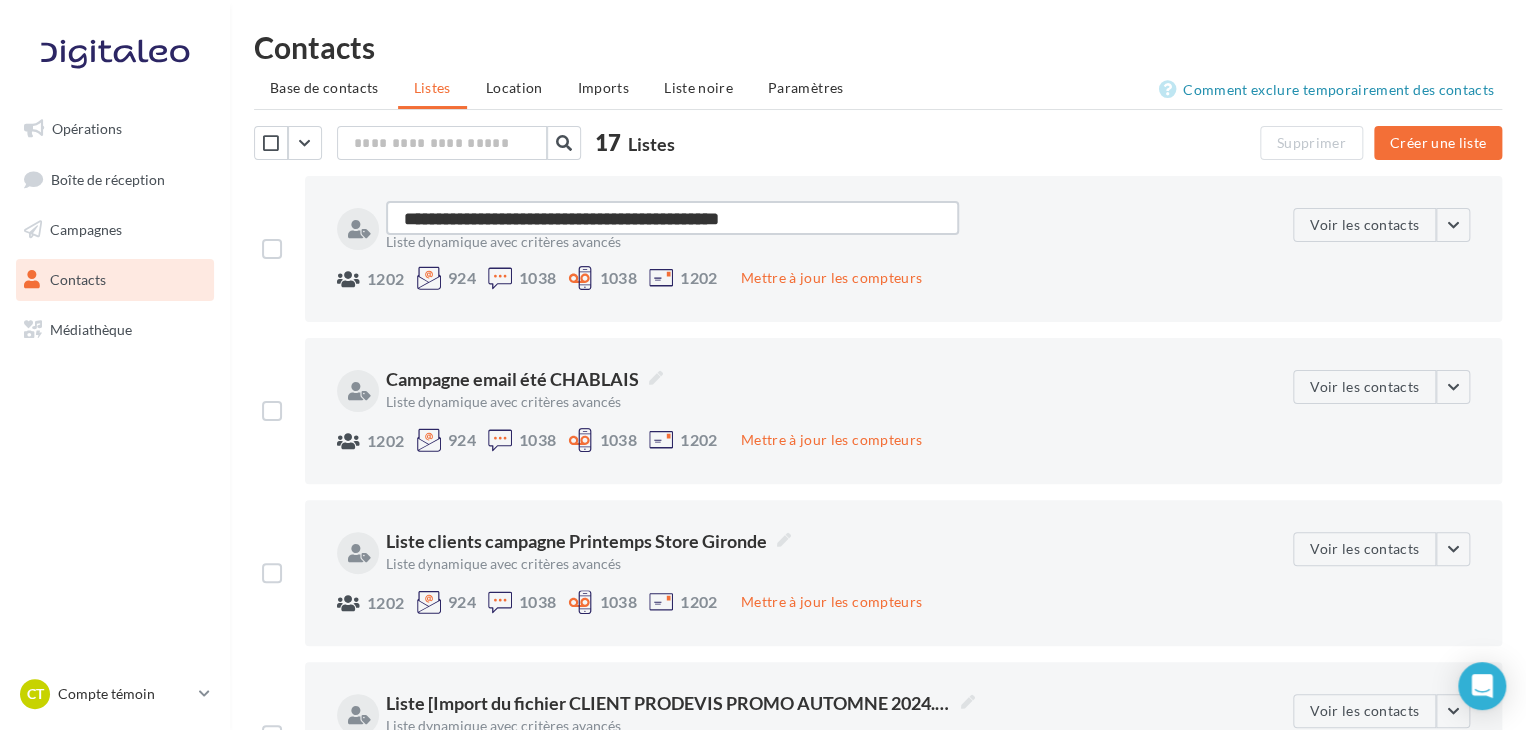 type on "**********" 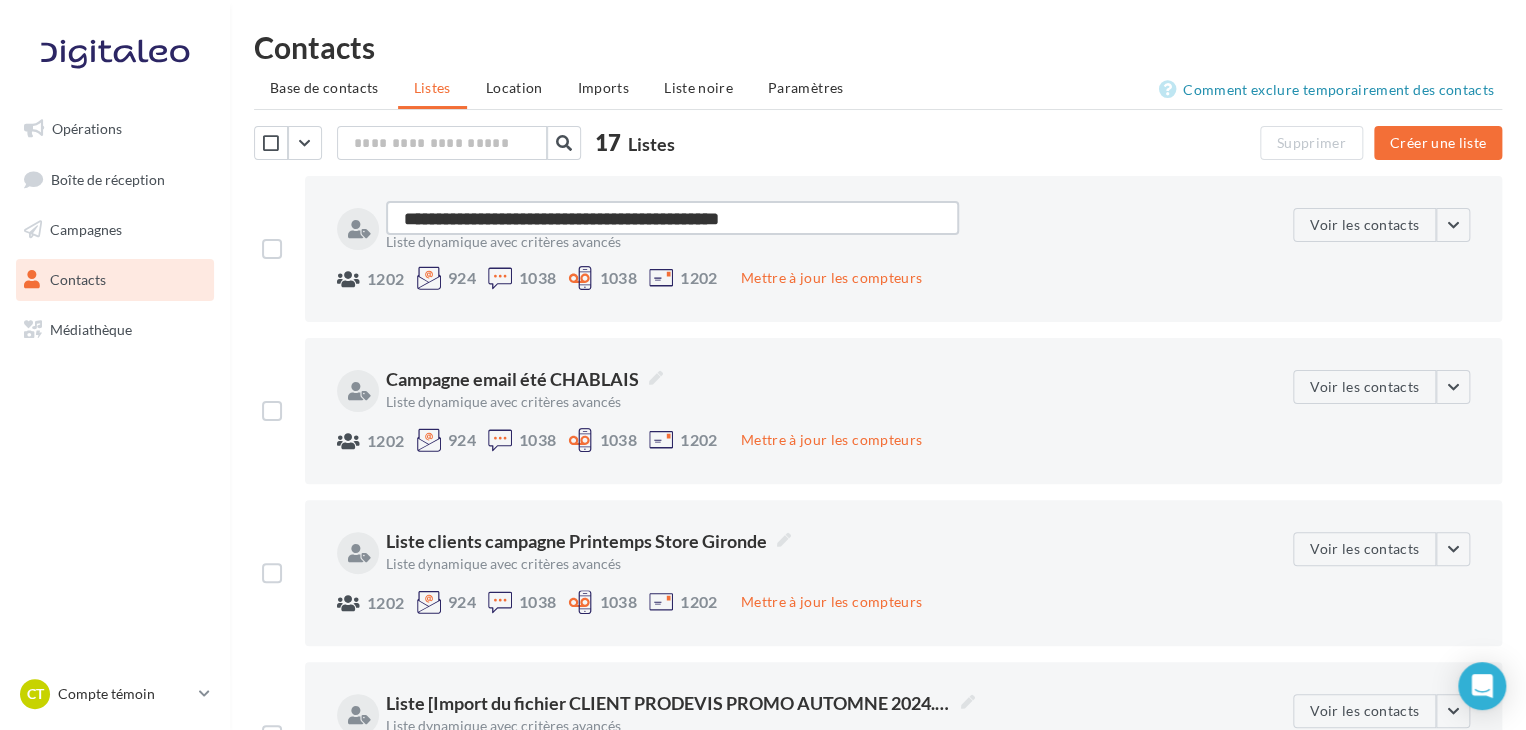 type on "**********" 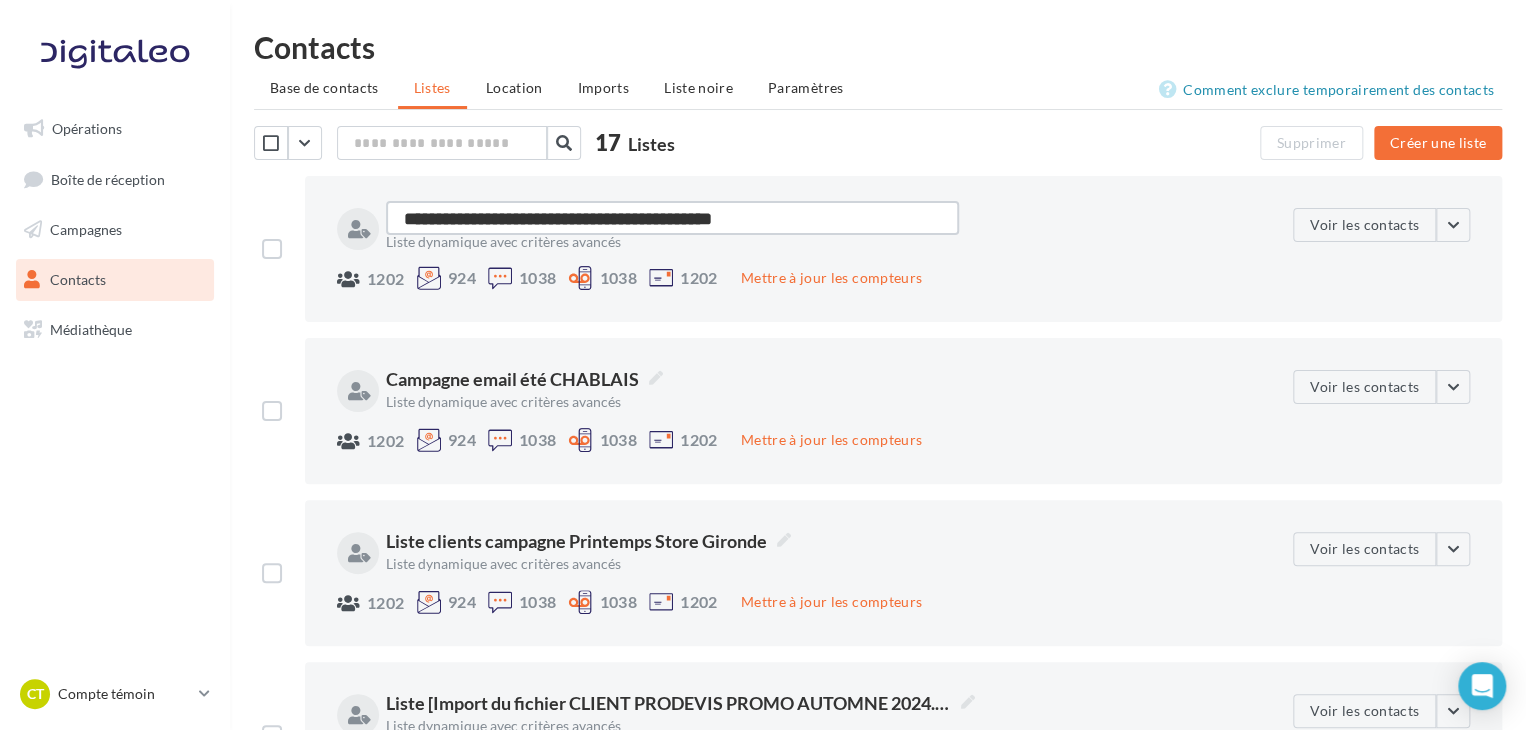 type on "**********" 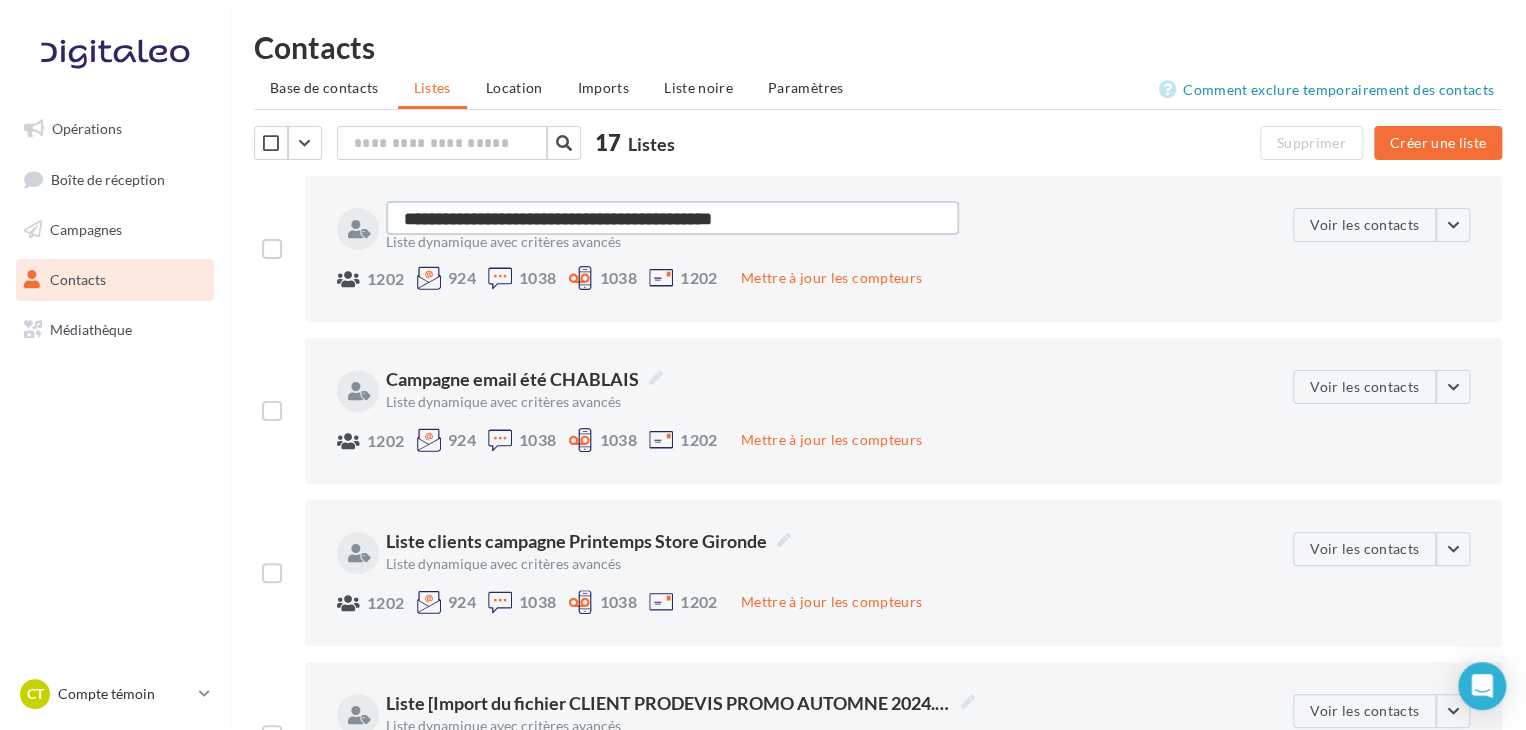 type on "**********" 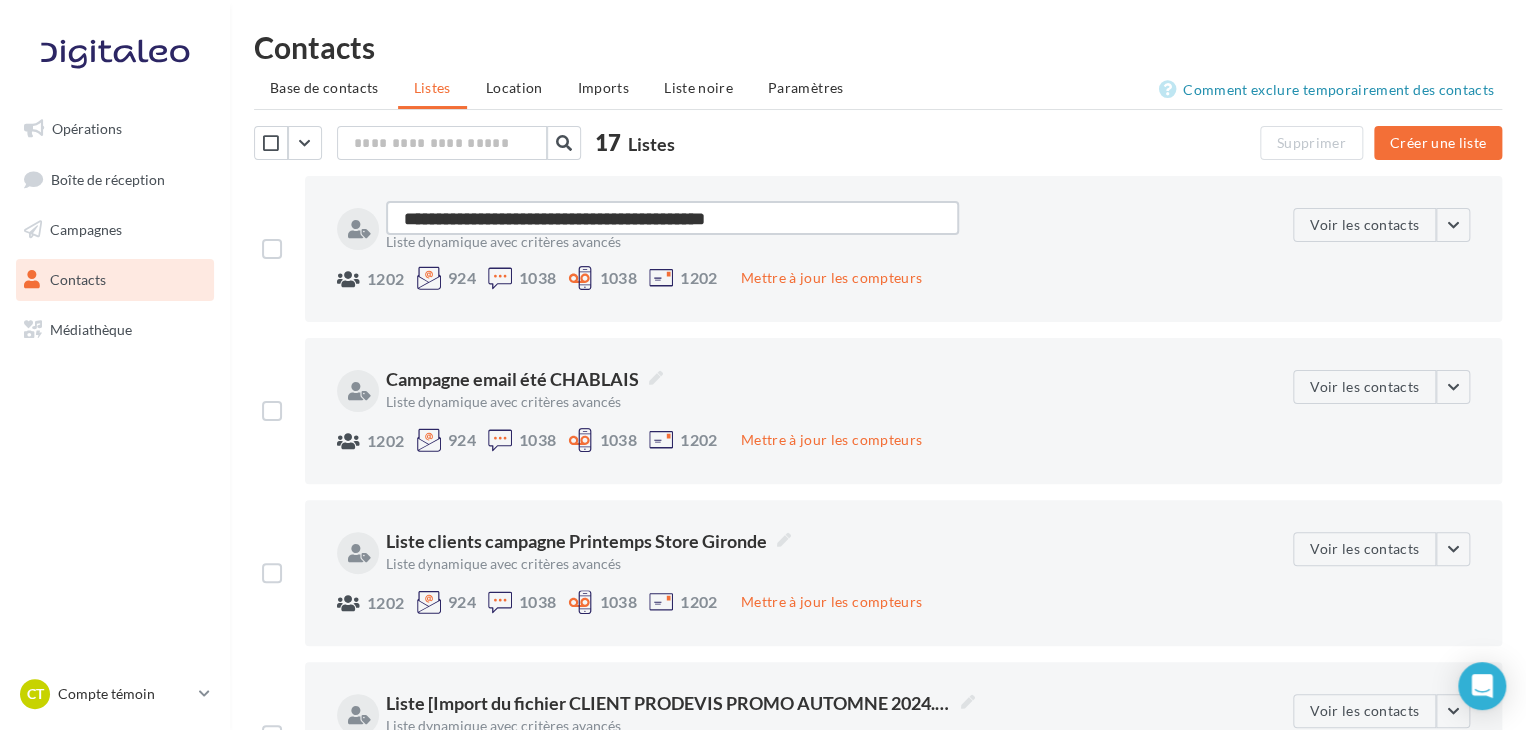 type on "**********" 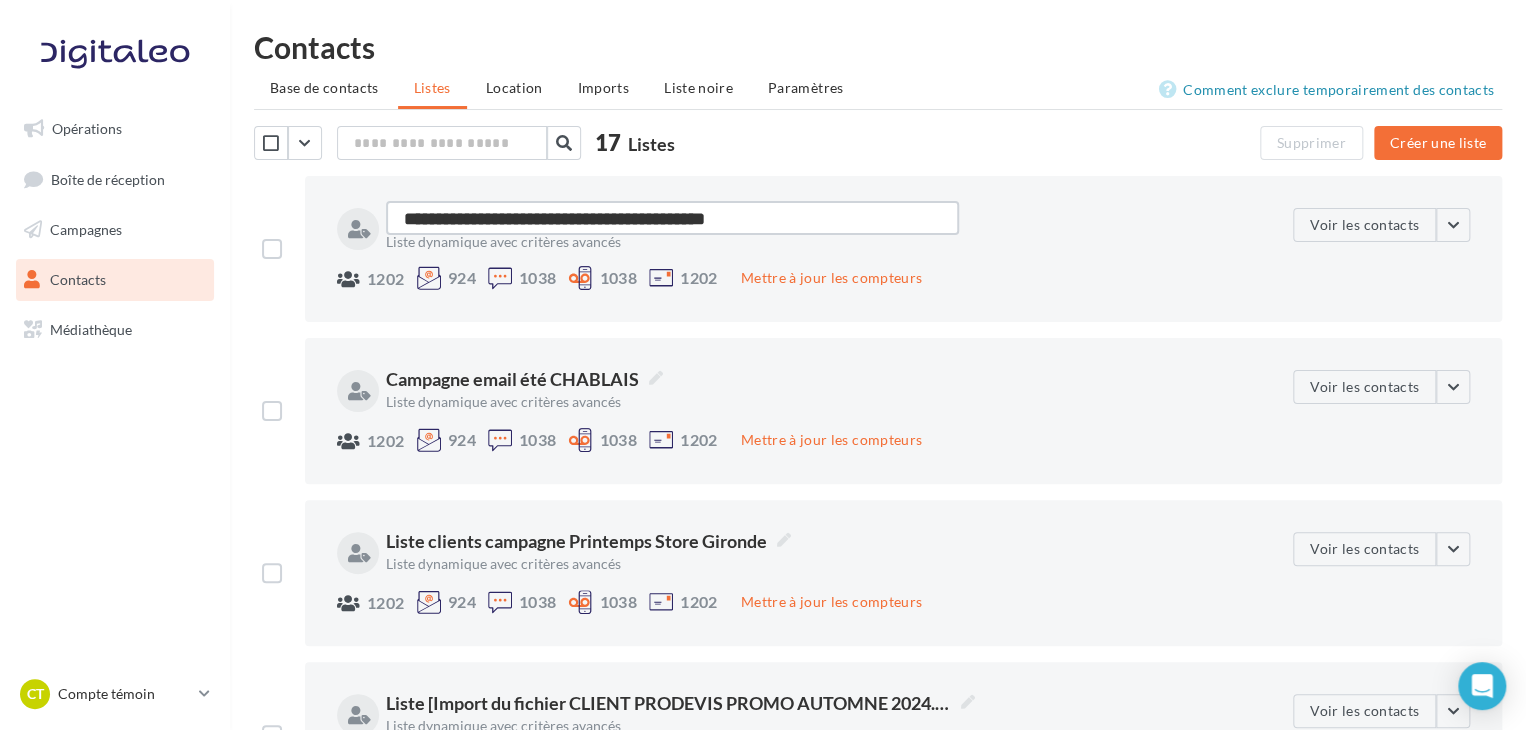 type on "**********" 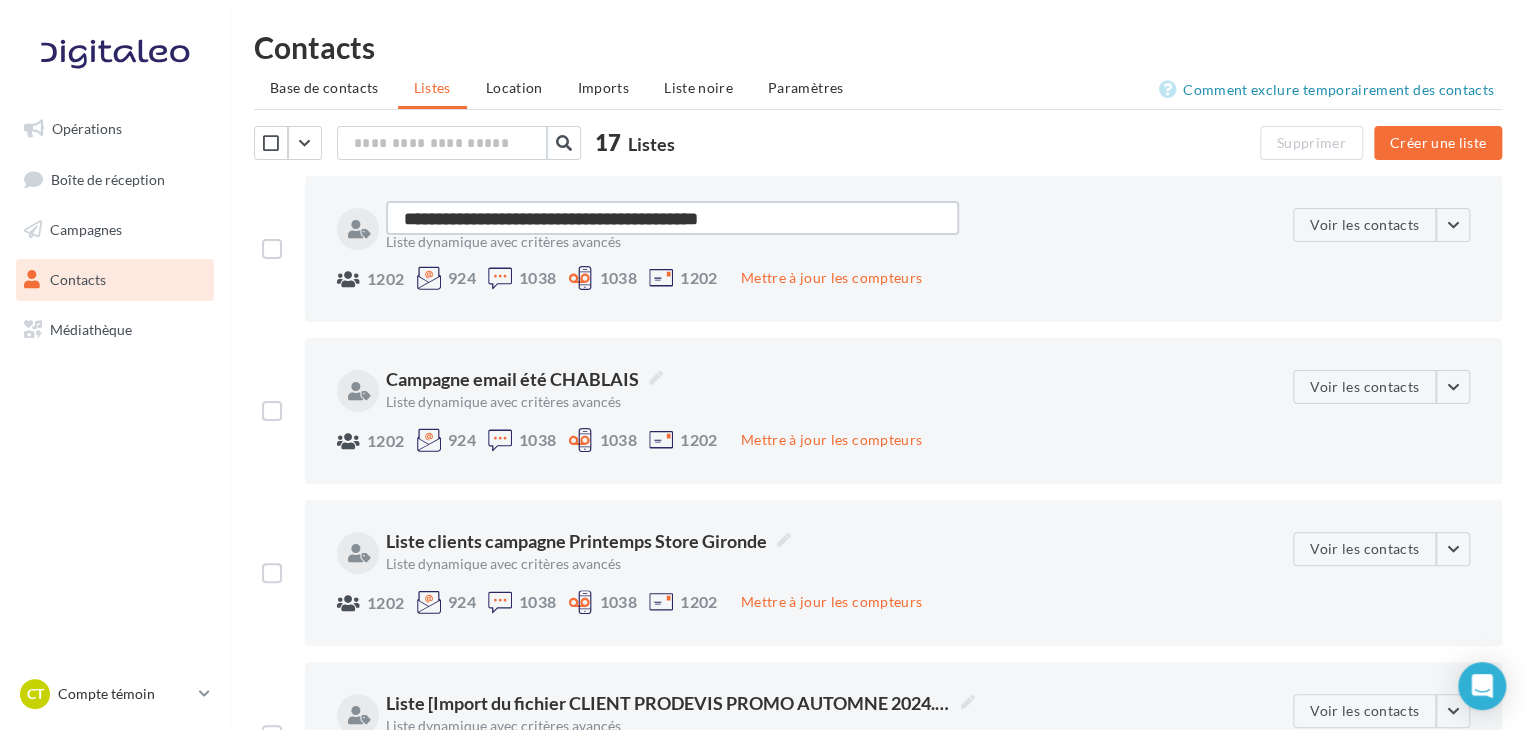 type on "**********" 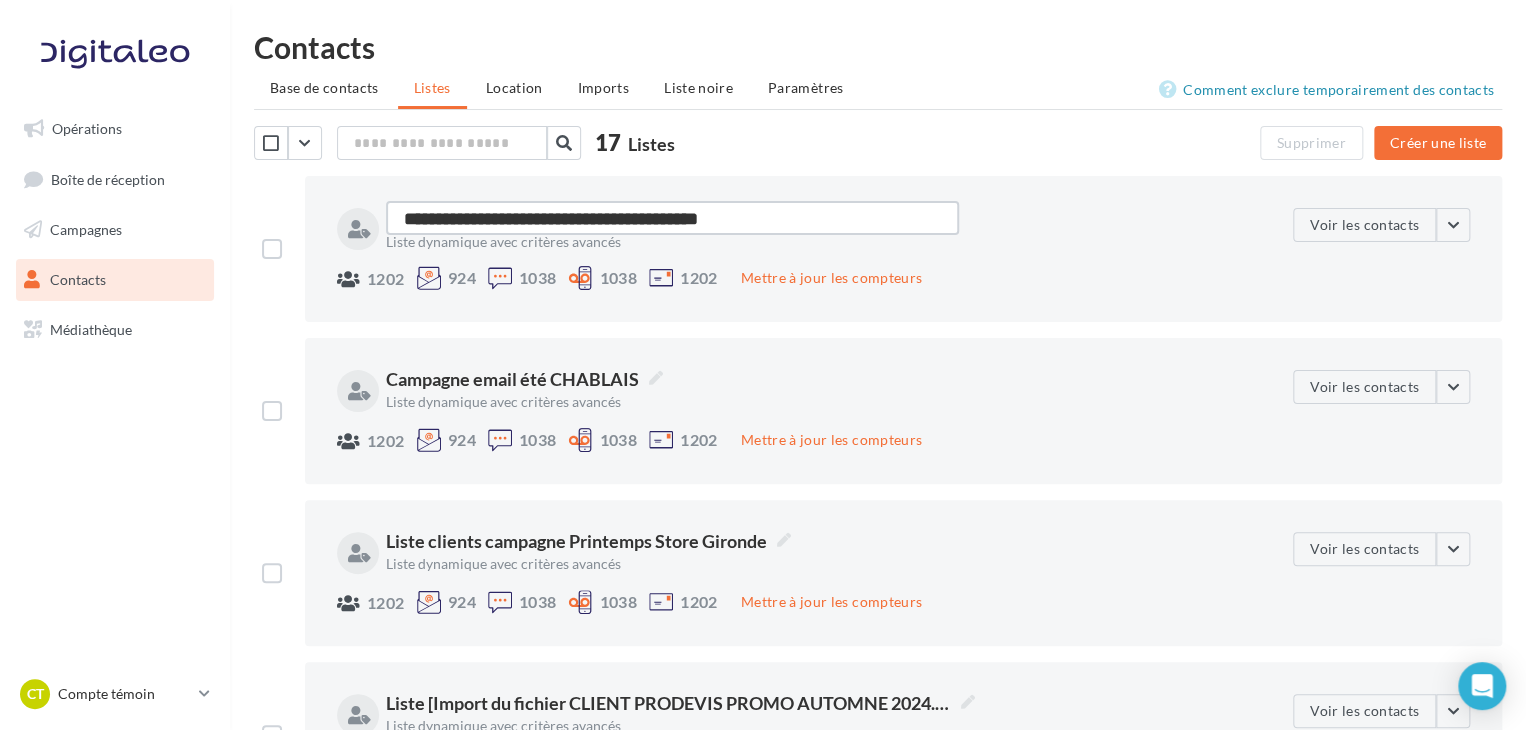 type on "**********" 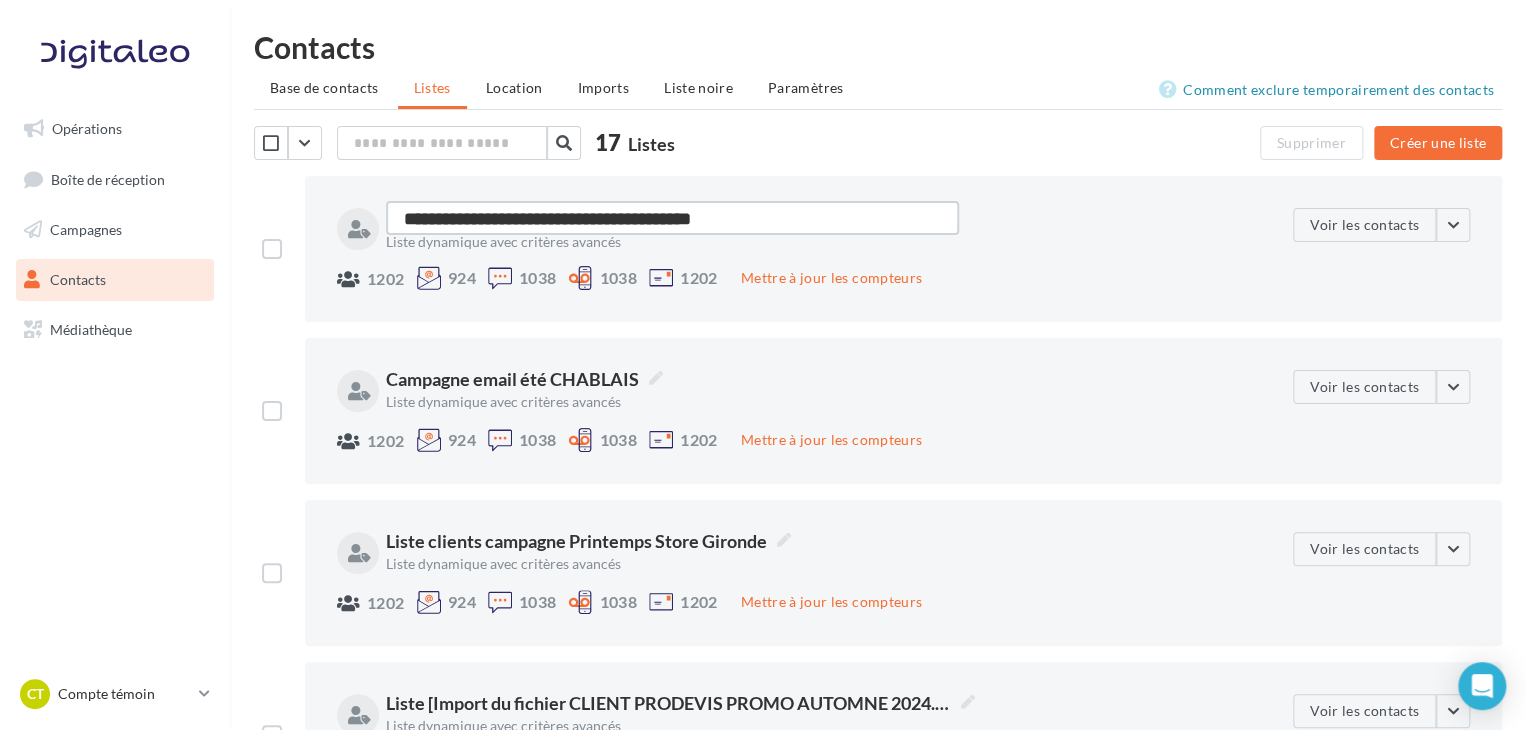 type on "**********" 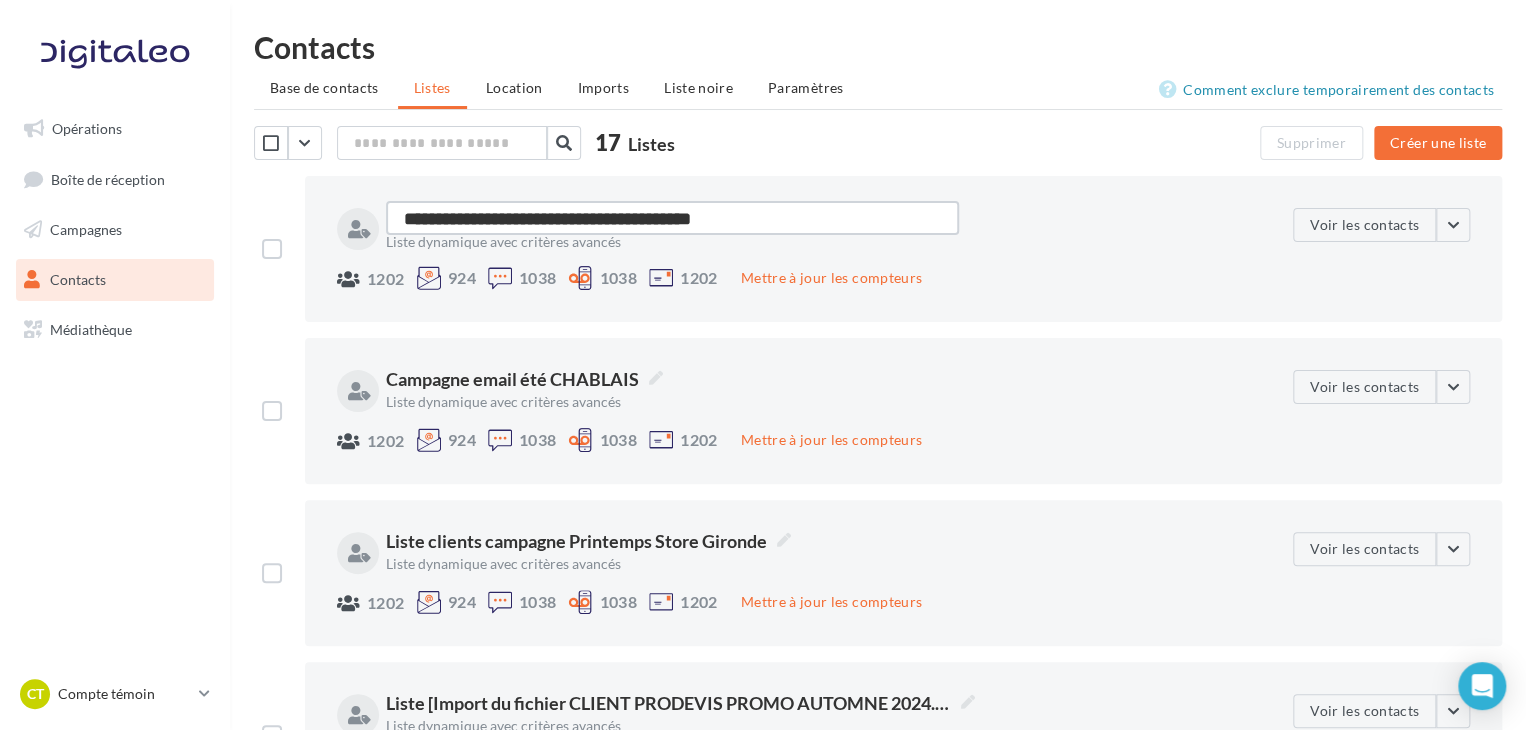 type on "**********" 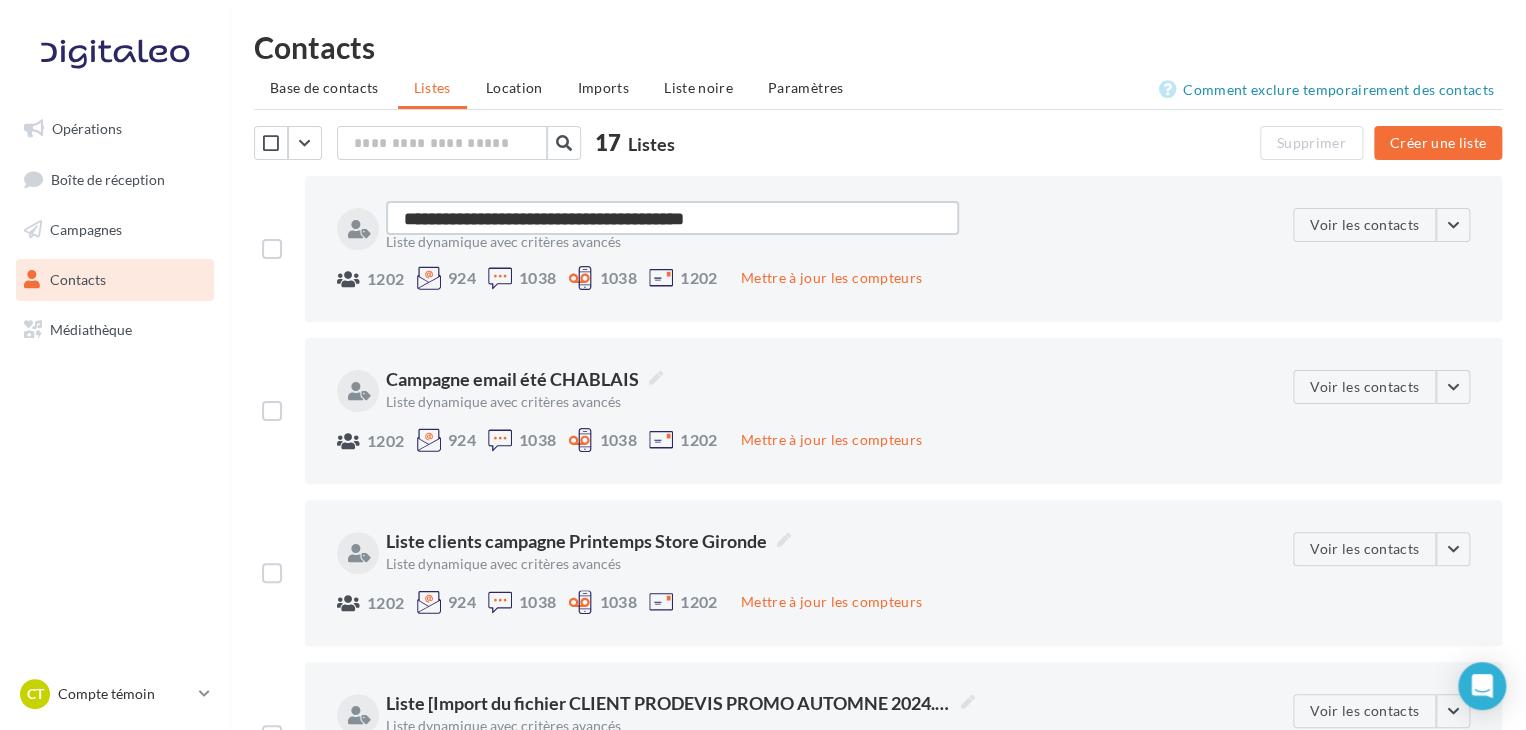 type on "**********" 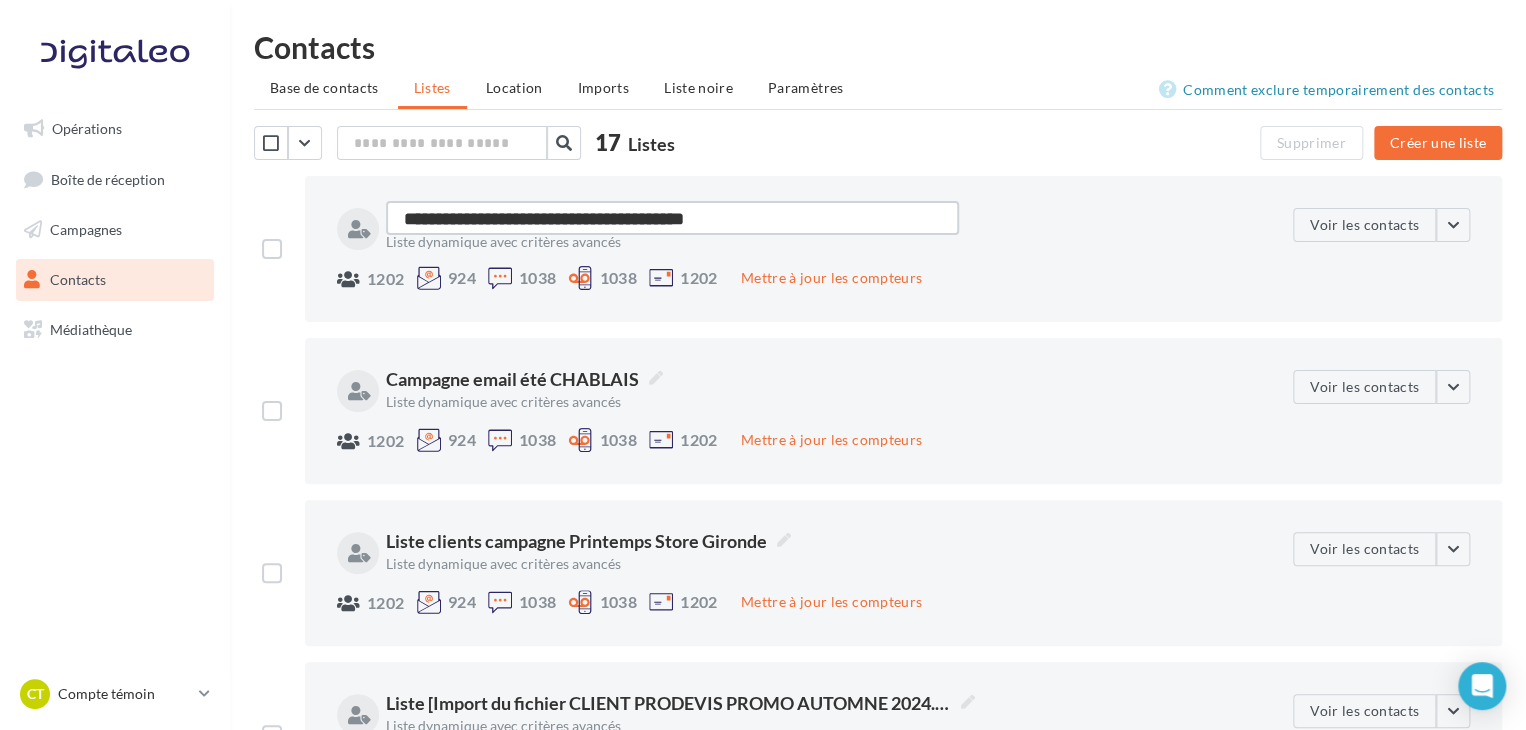 type on "**********" 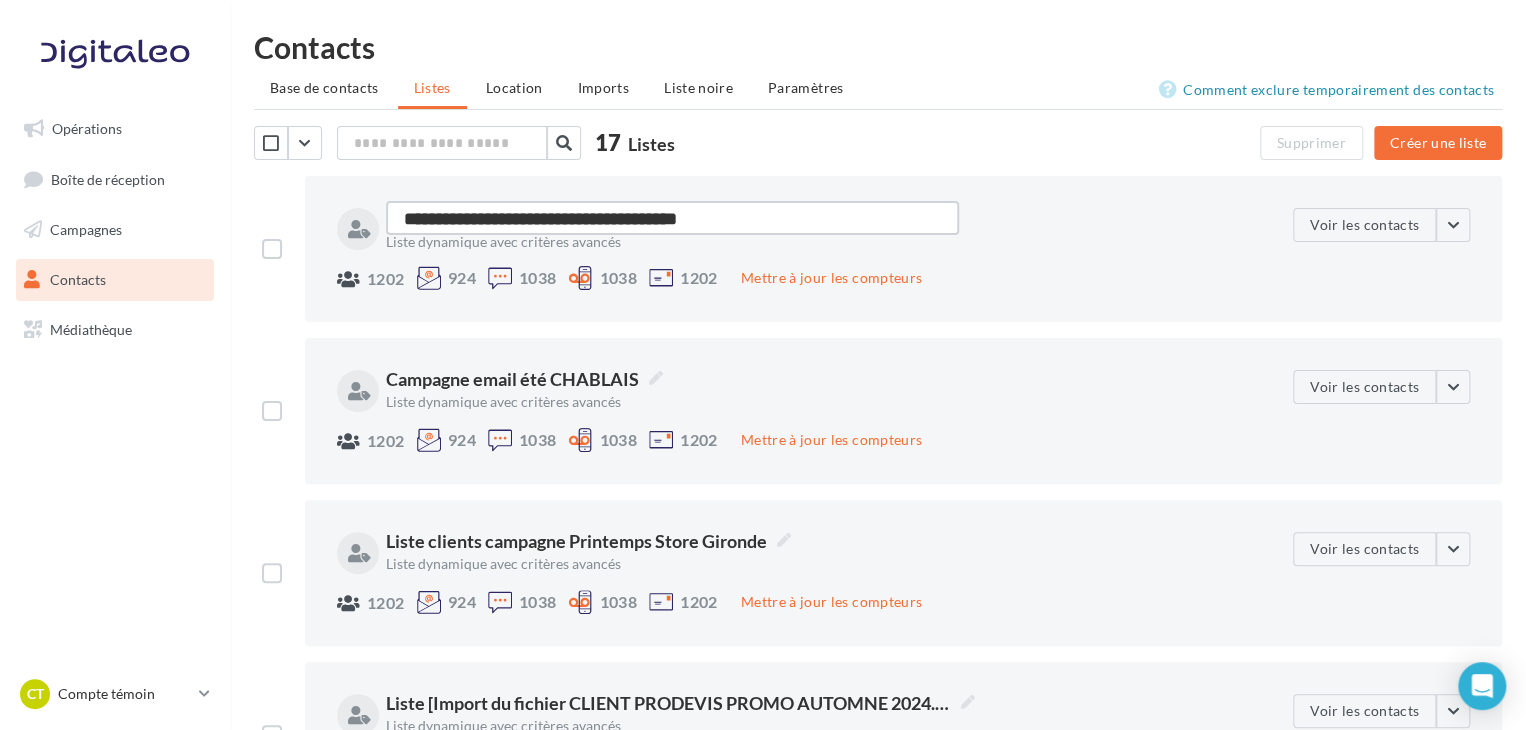 type on "**********" 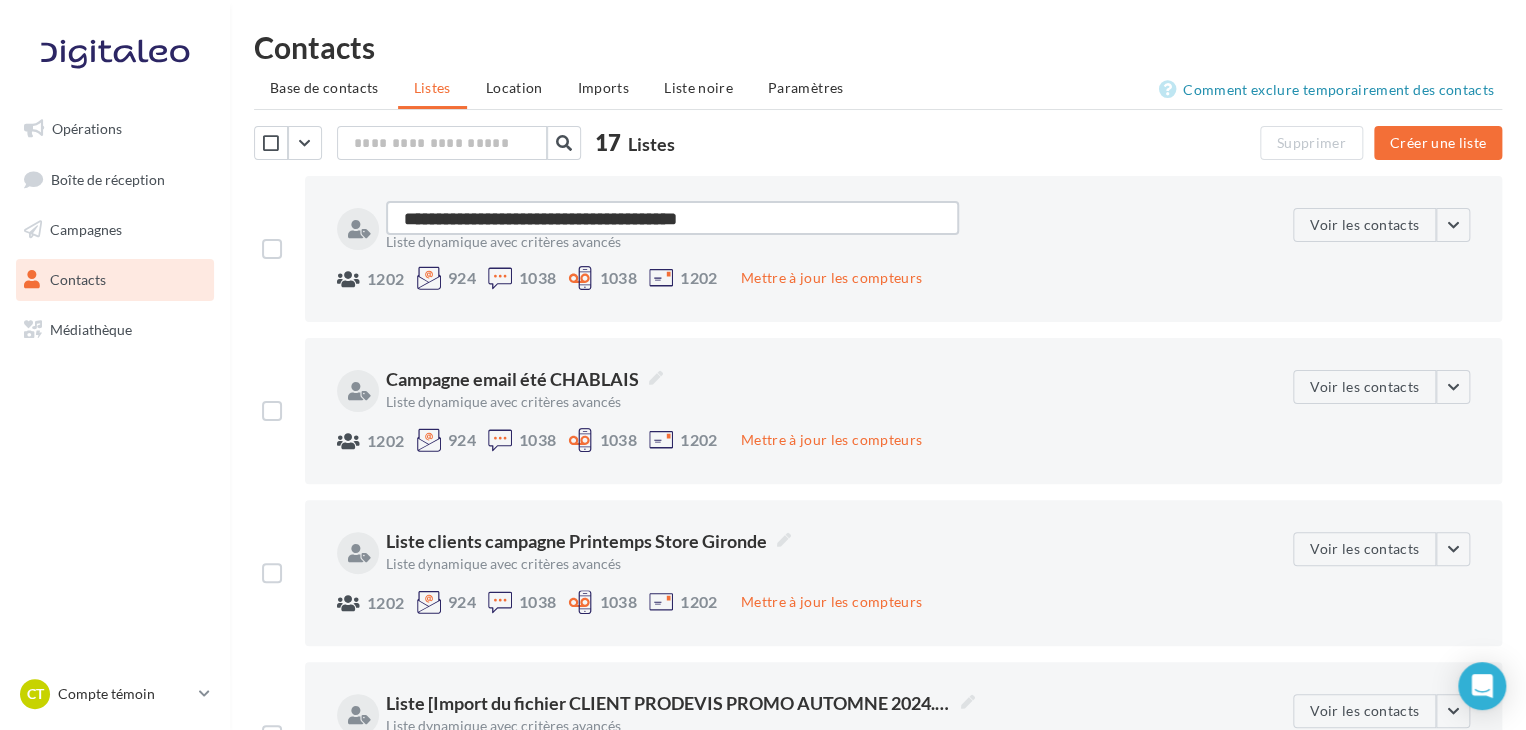 type on "**********" 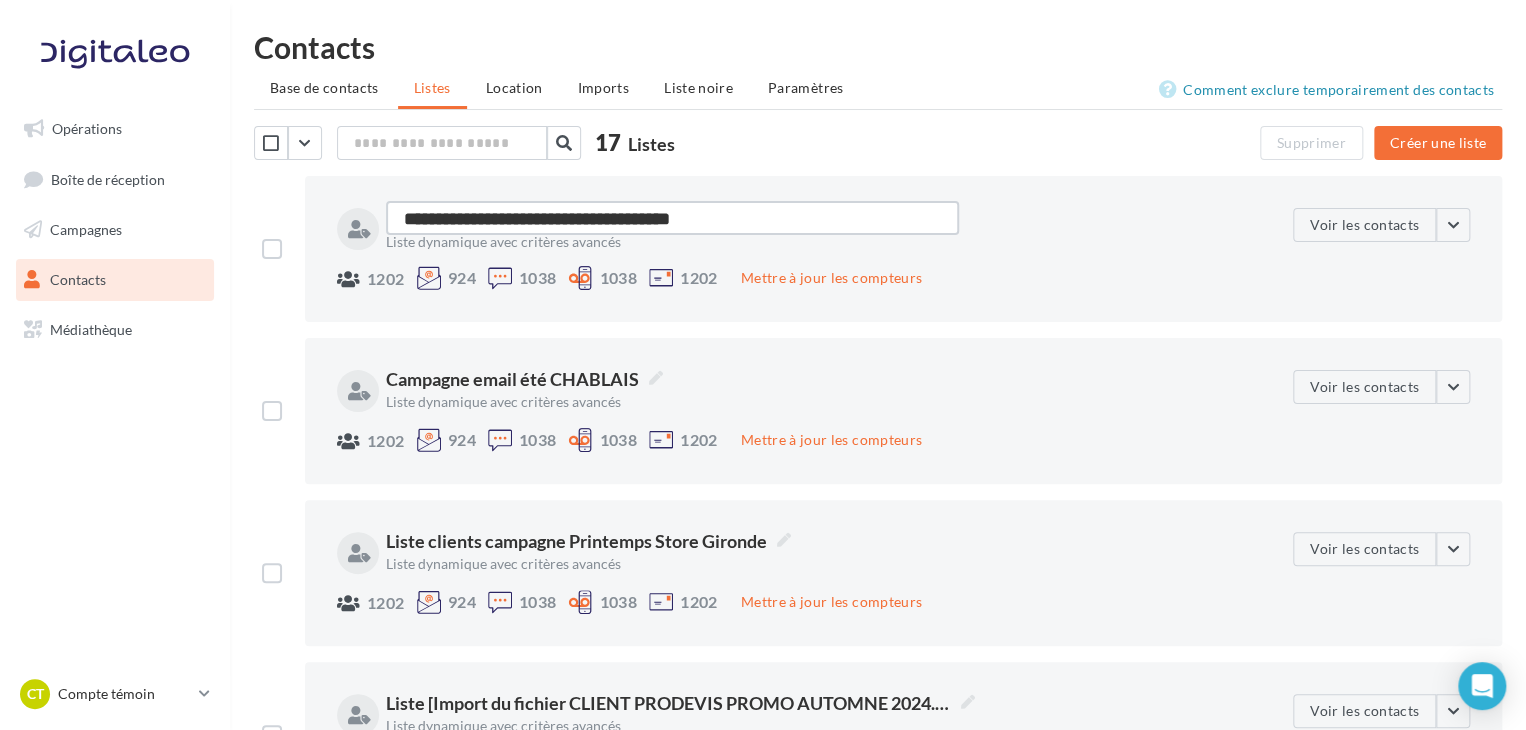 type on "**********" 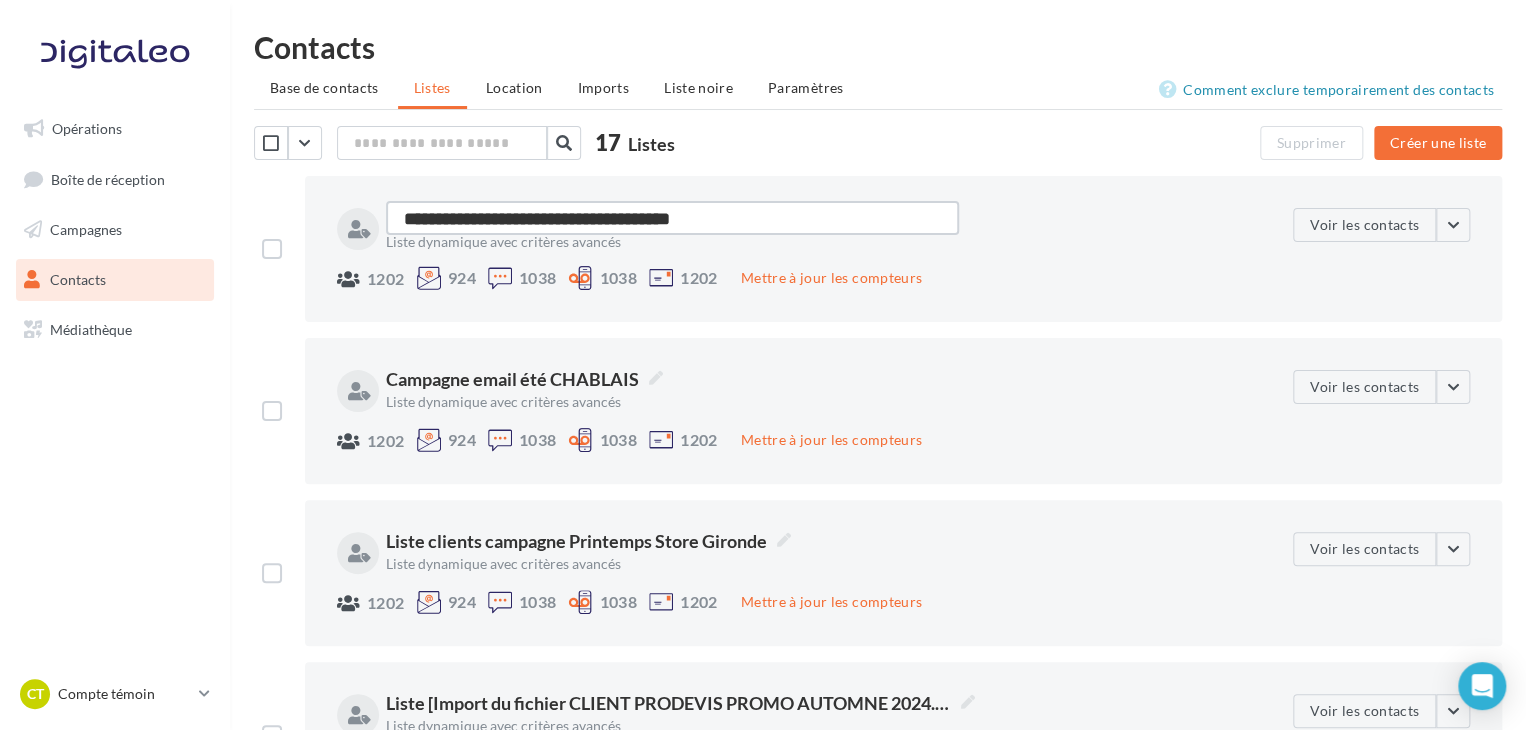 type on "**********" 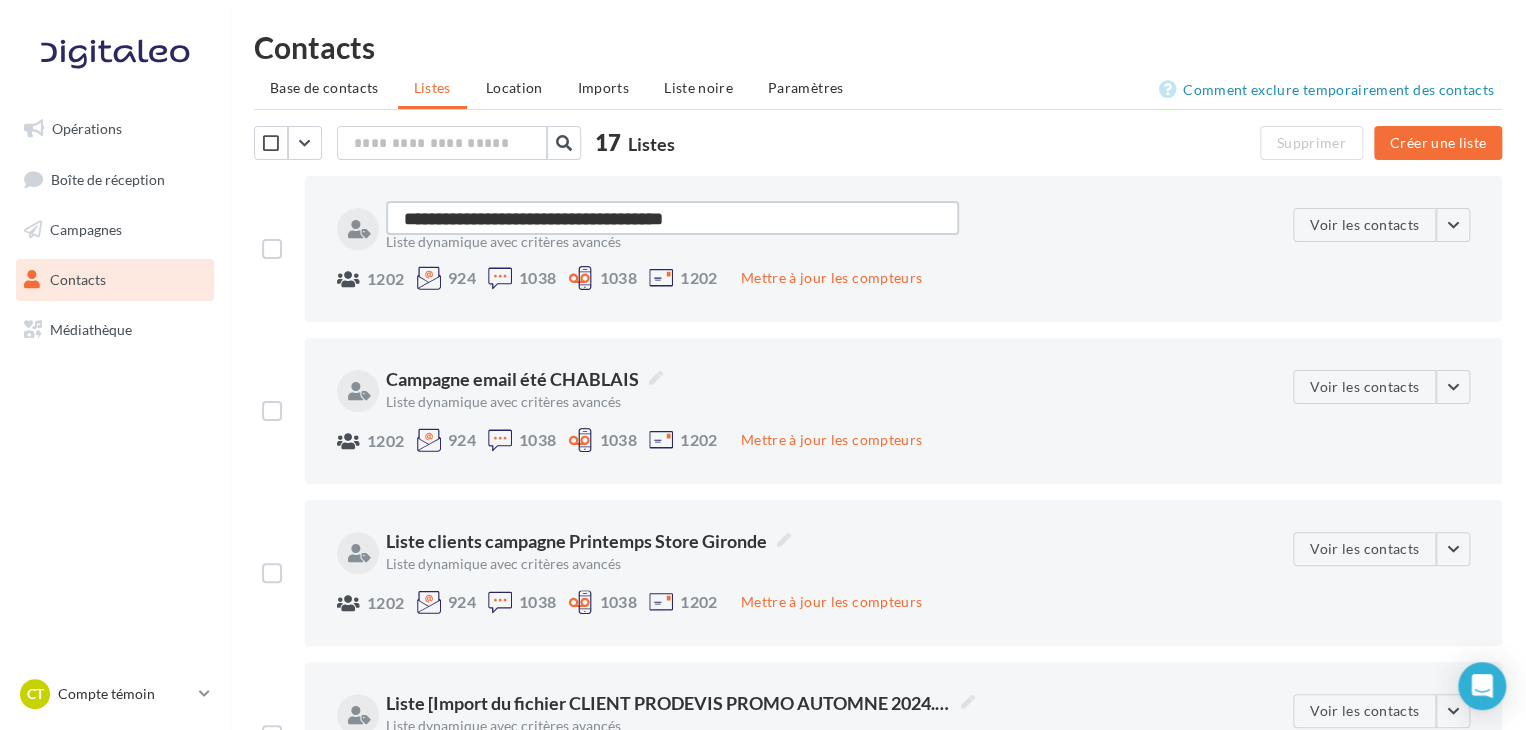 type on "**********" 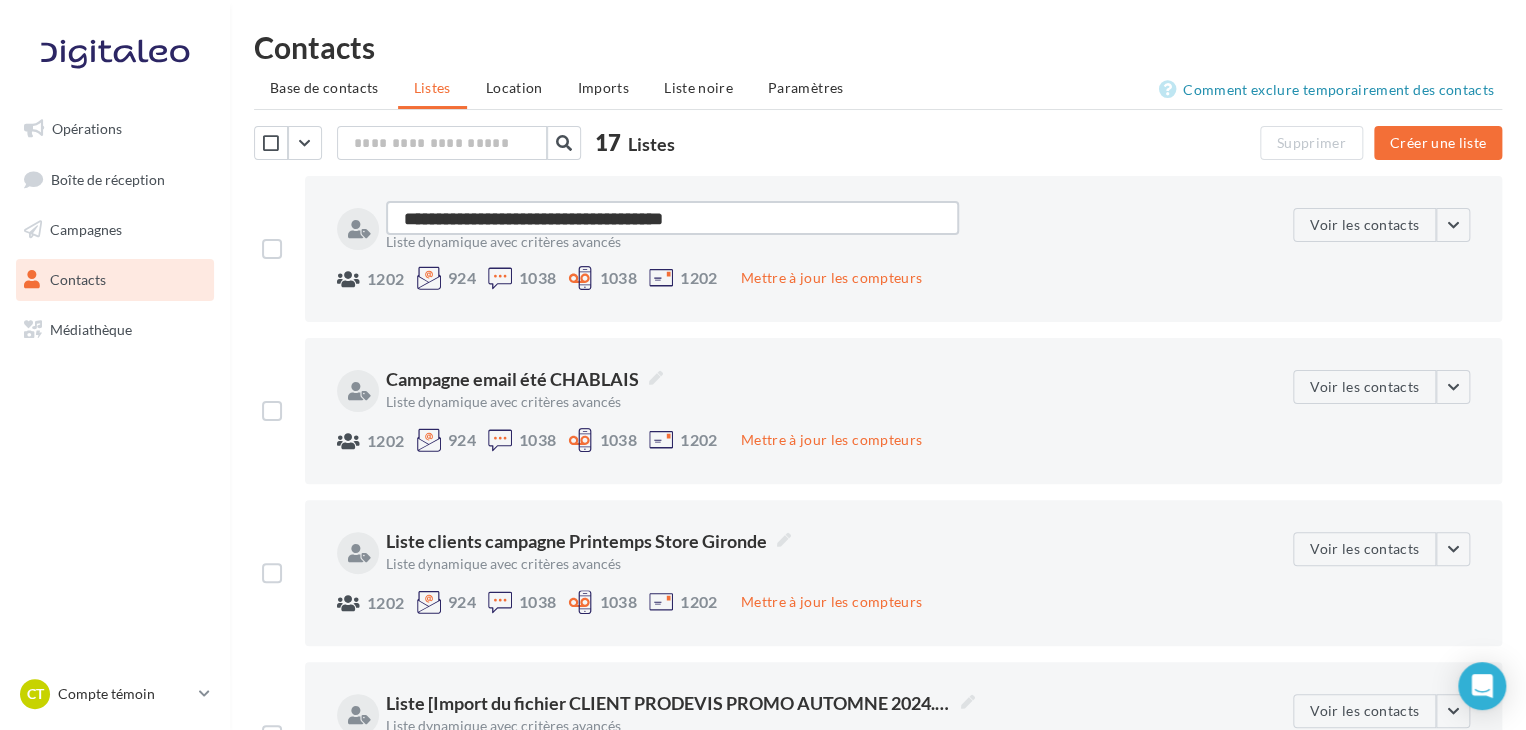 type on "**********" 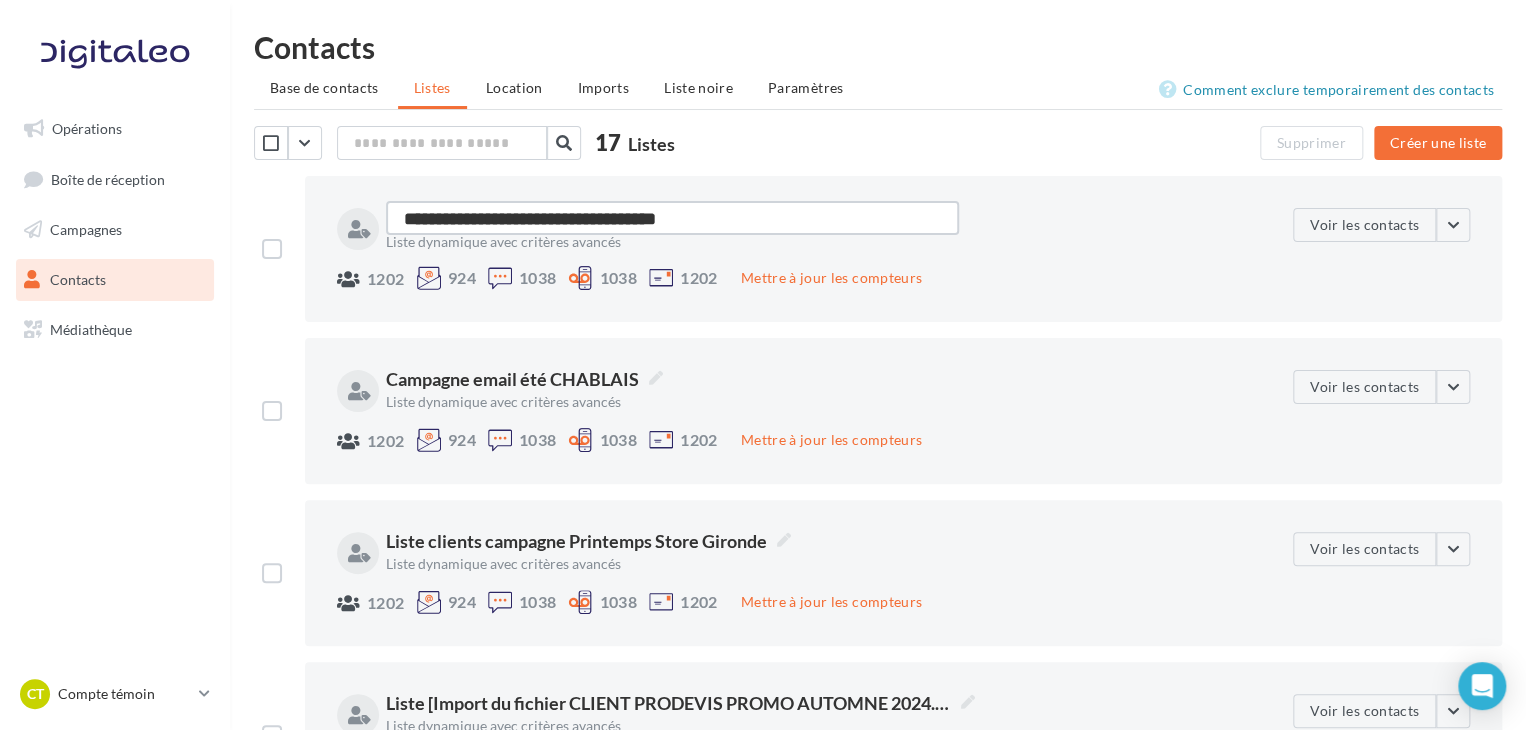 type on "**********" 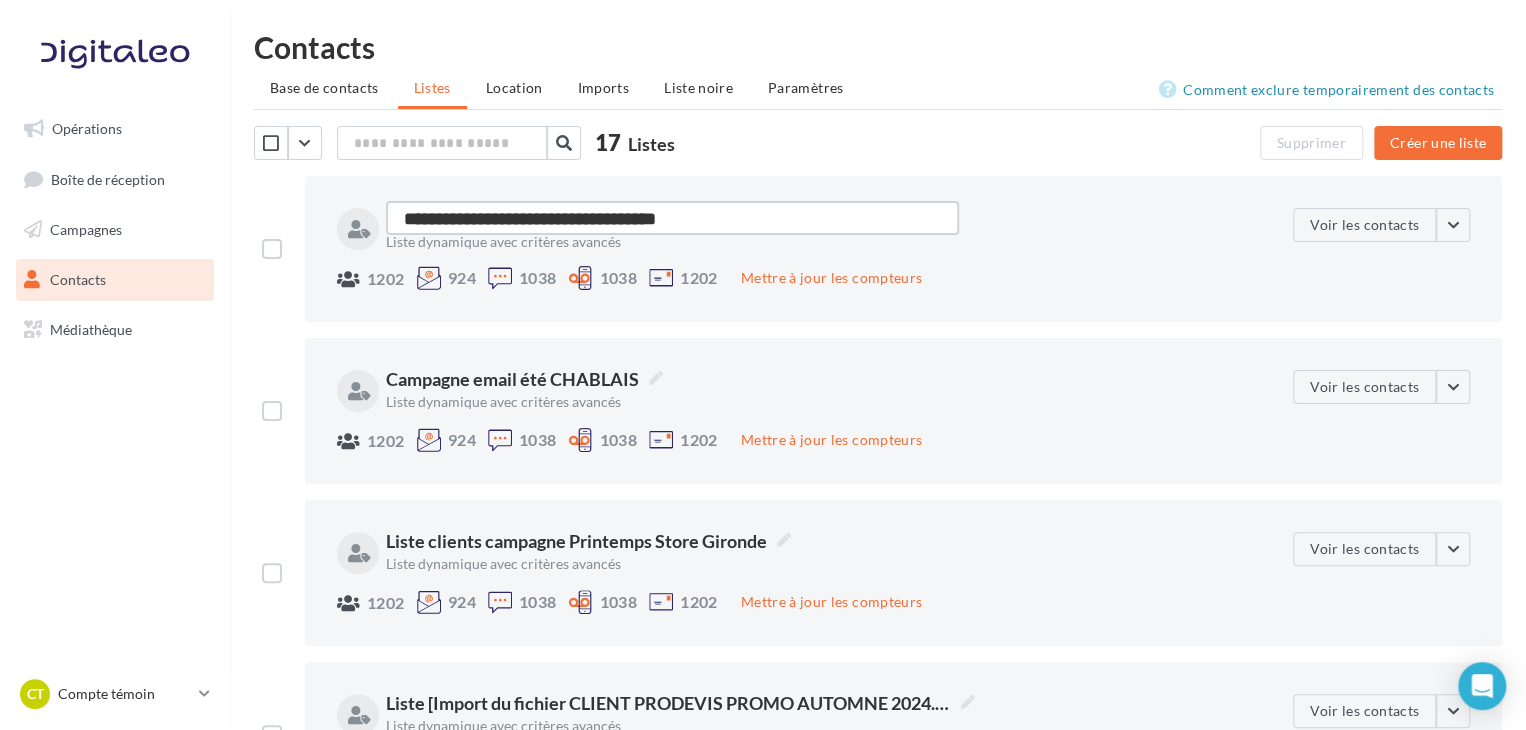 type on "**********" 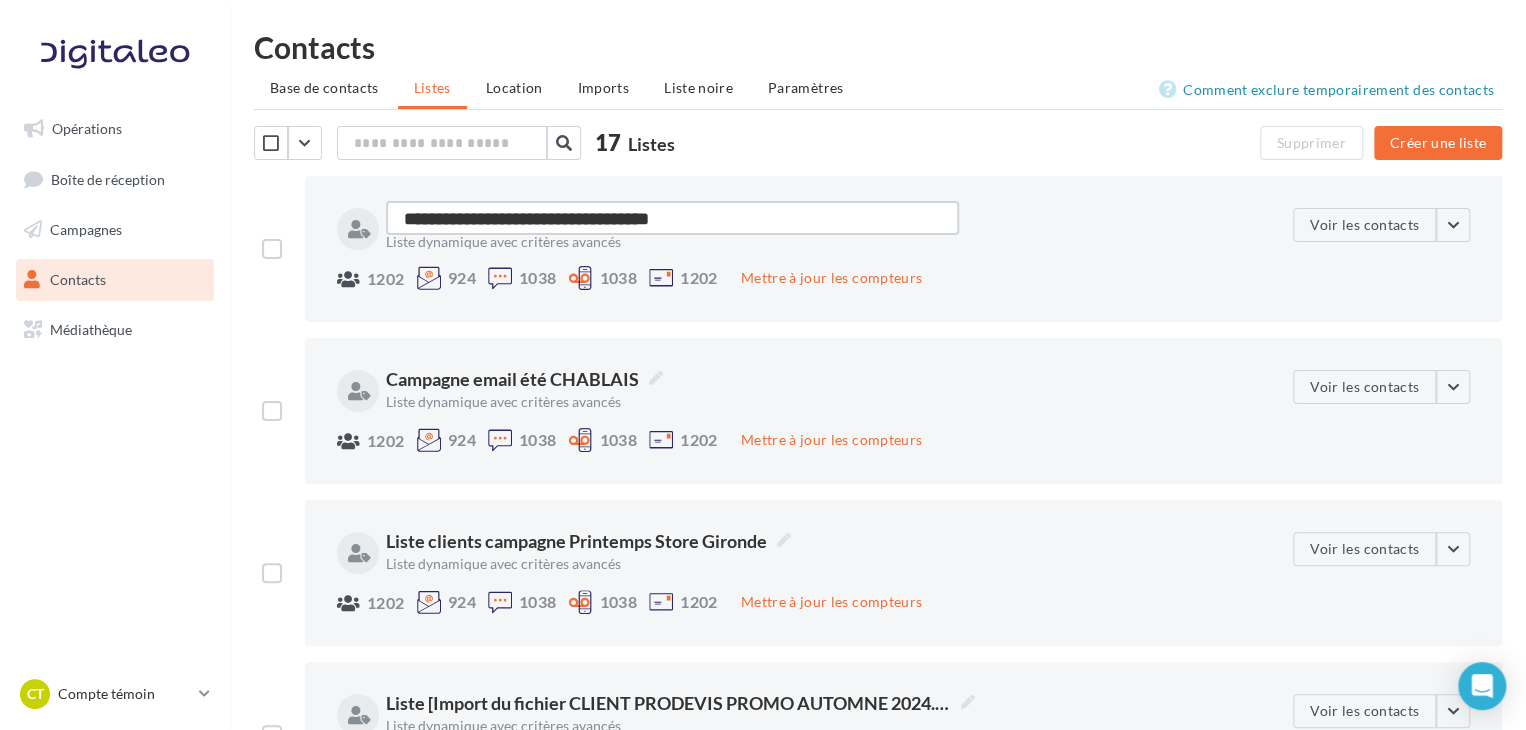 type on "**********" 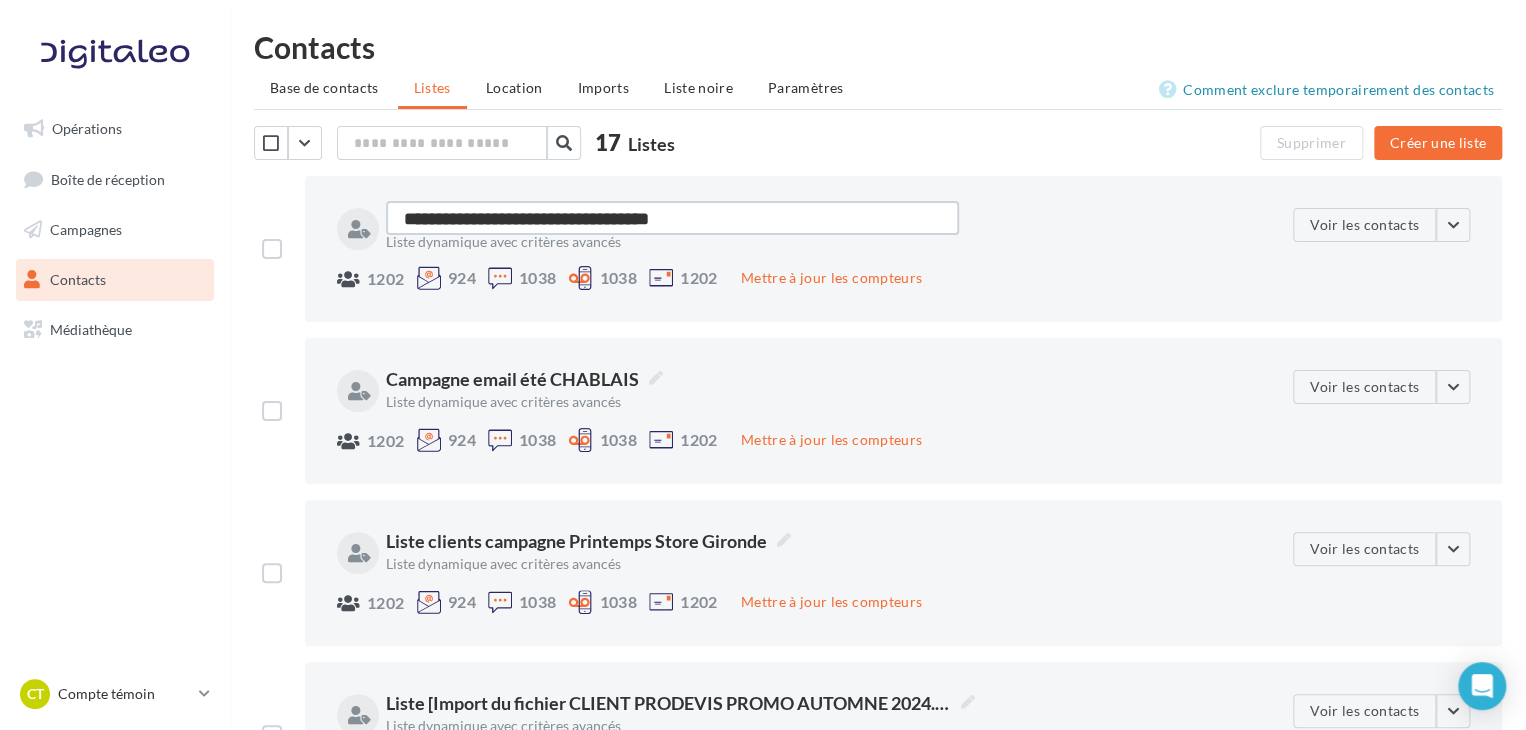 type on "**********" 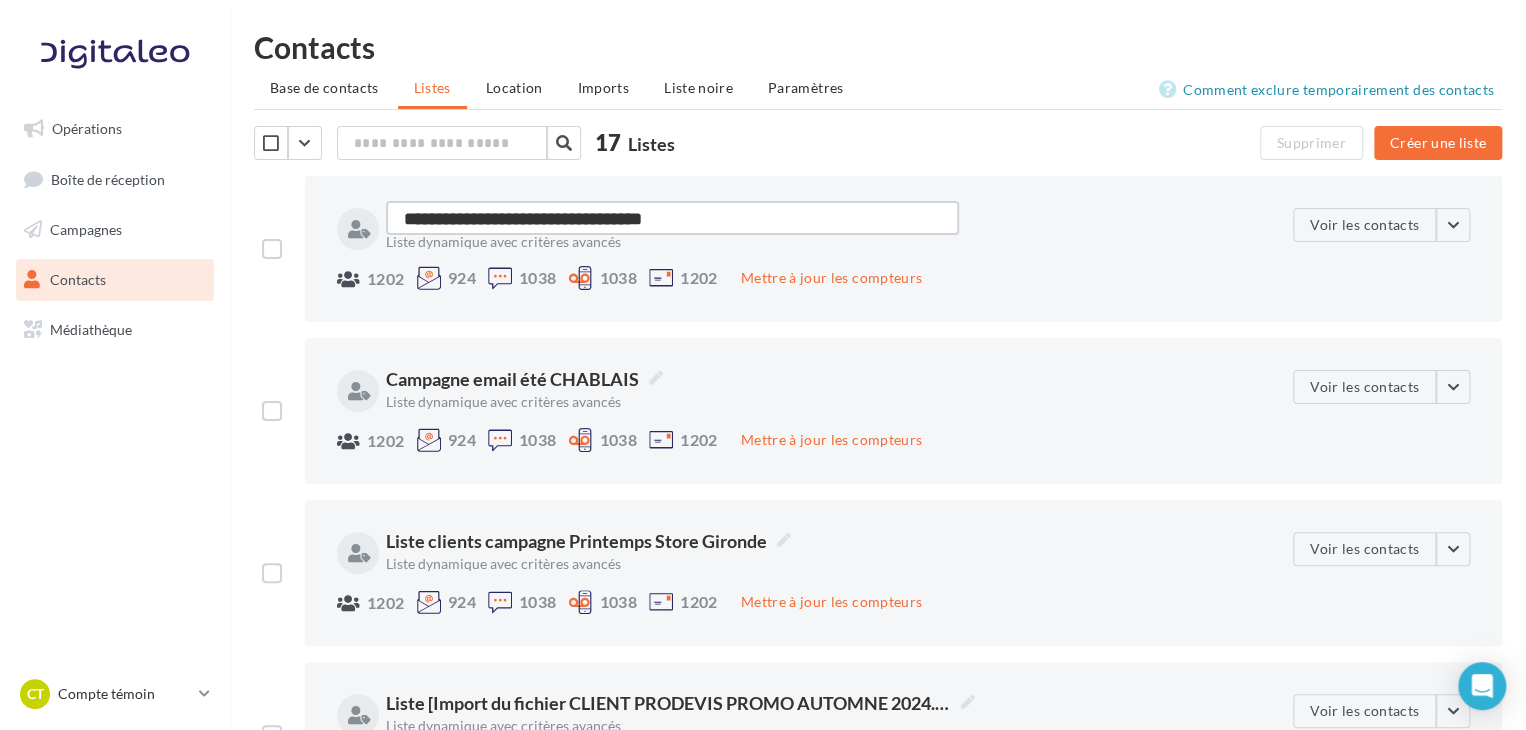 type on "**********" 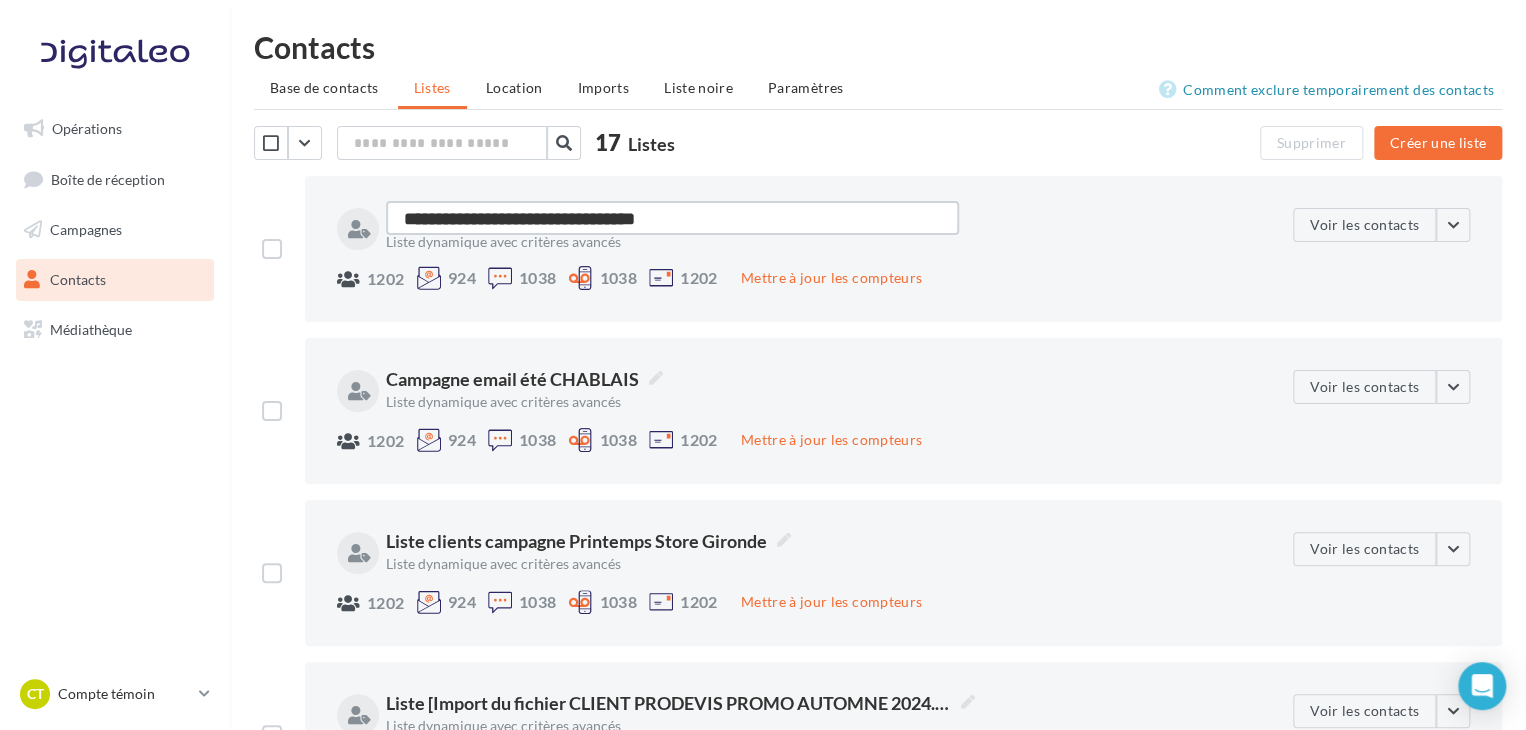 type on "**********" 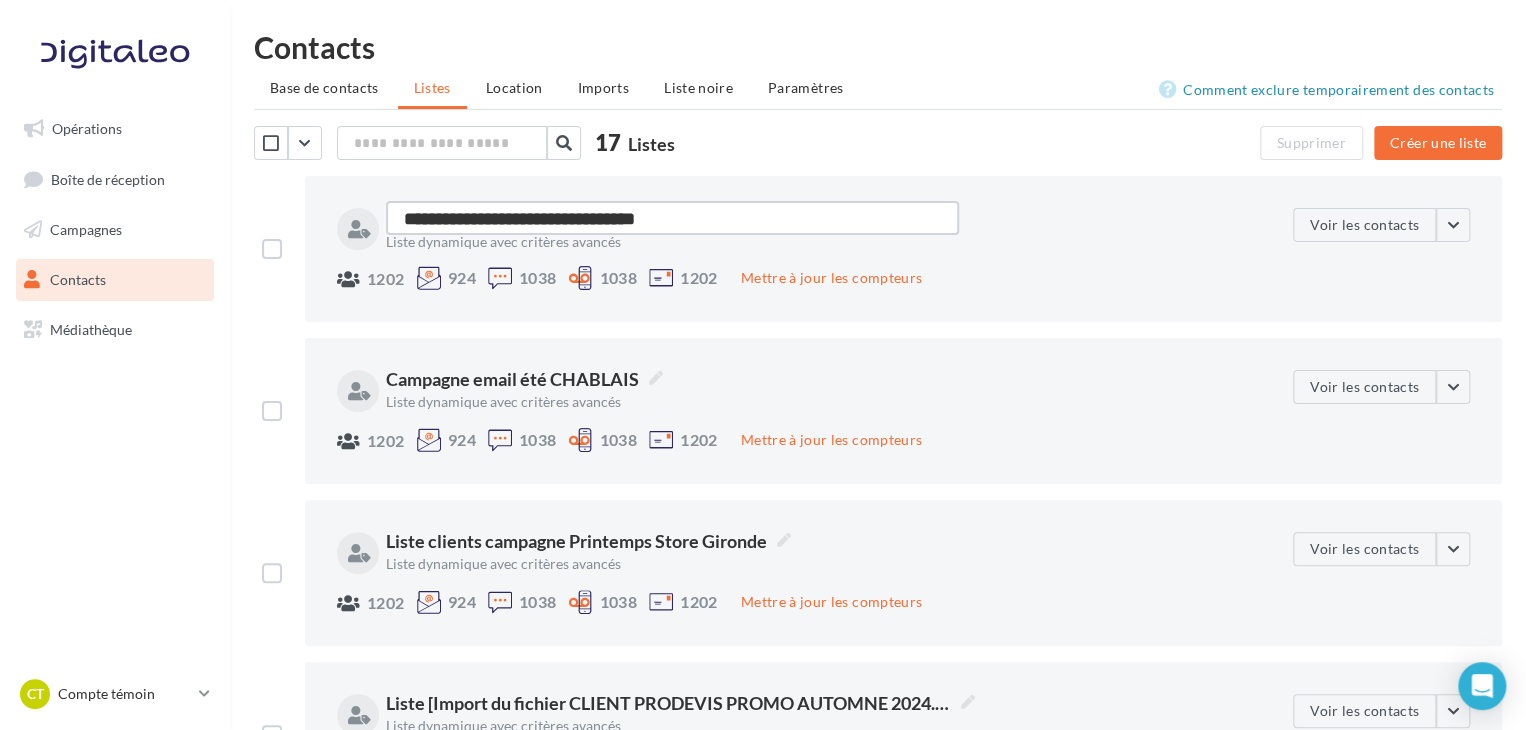 type on "**********" 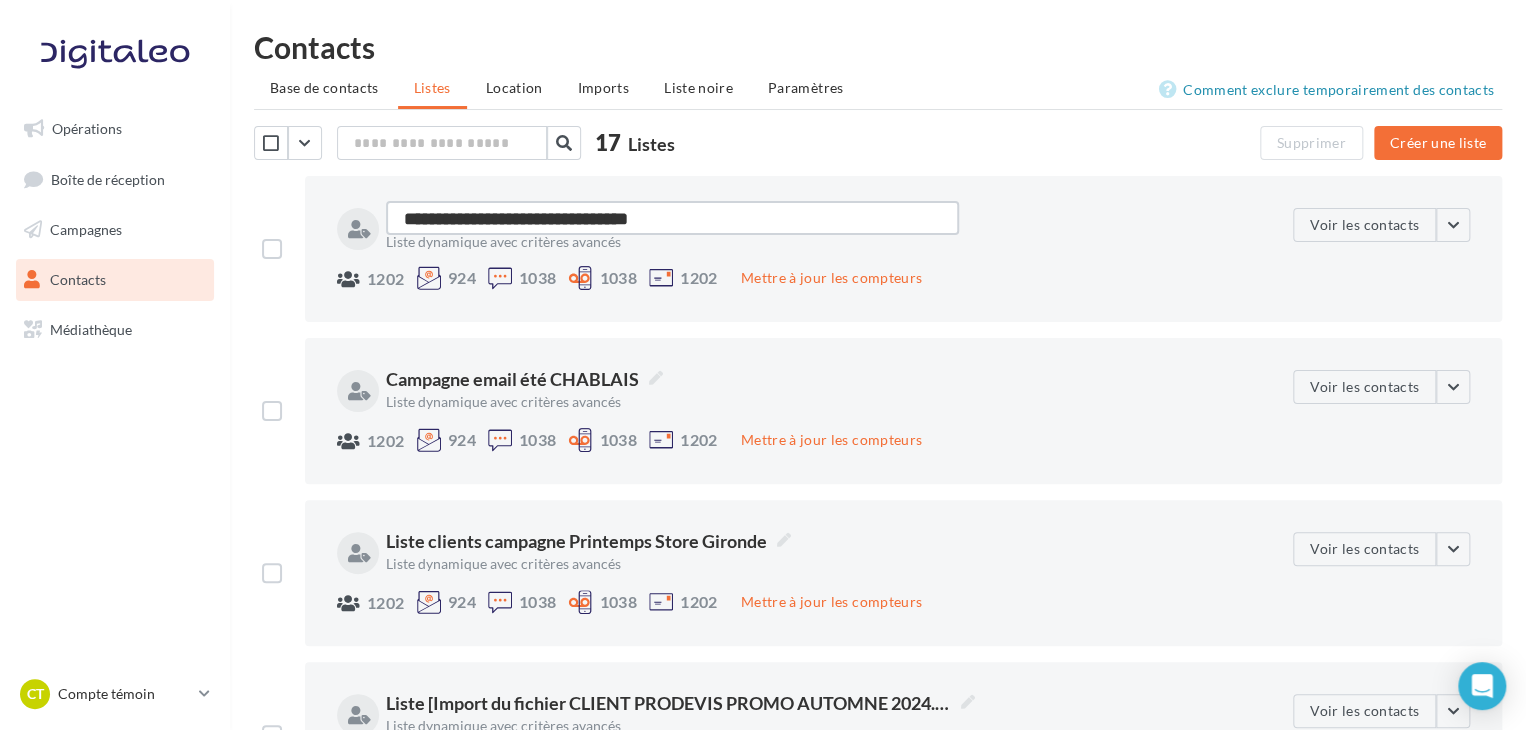 type on "**********" 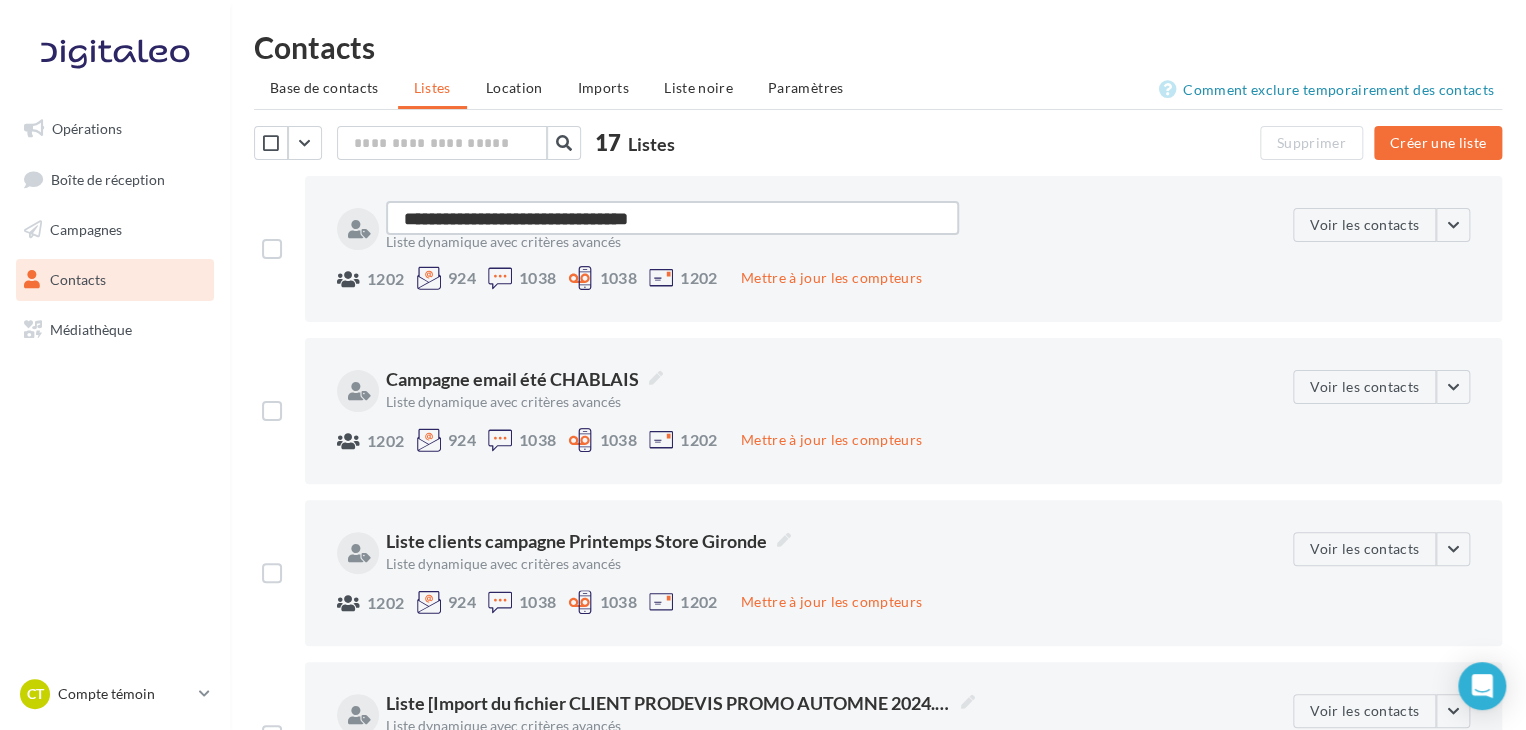 type on "**********" 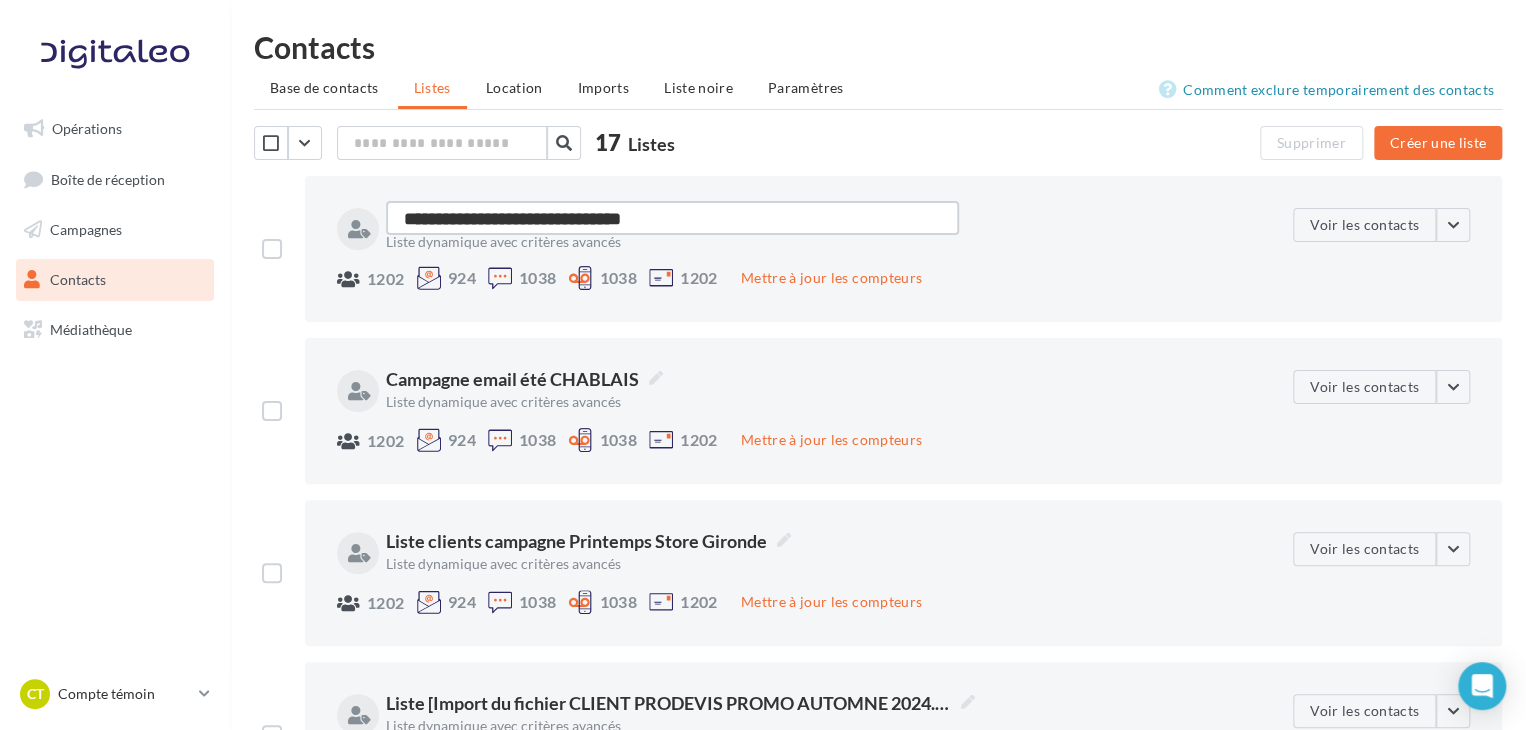 type on "**********" 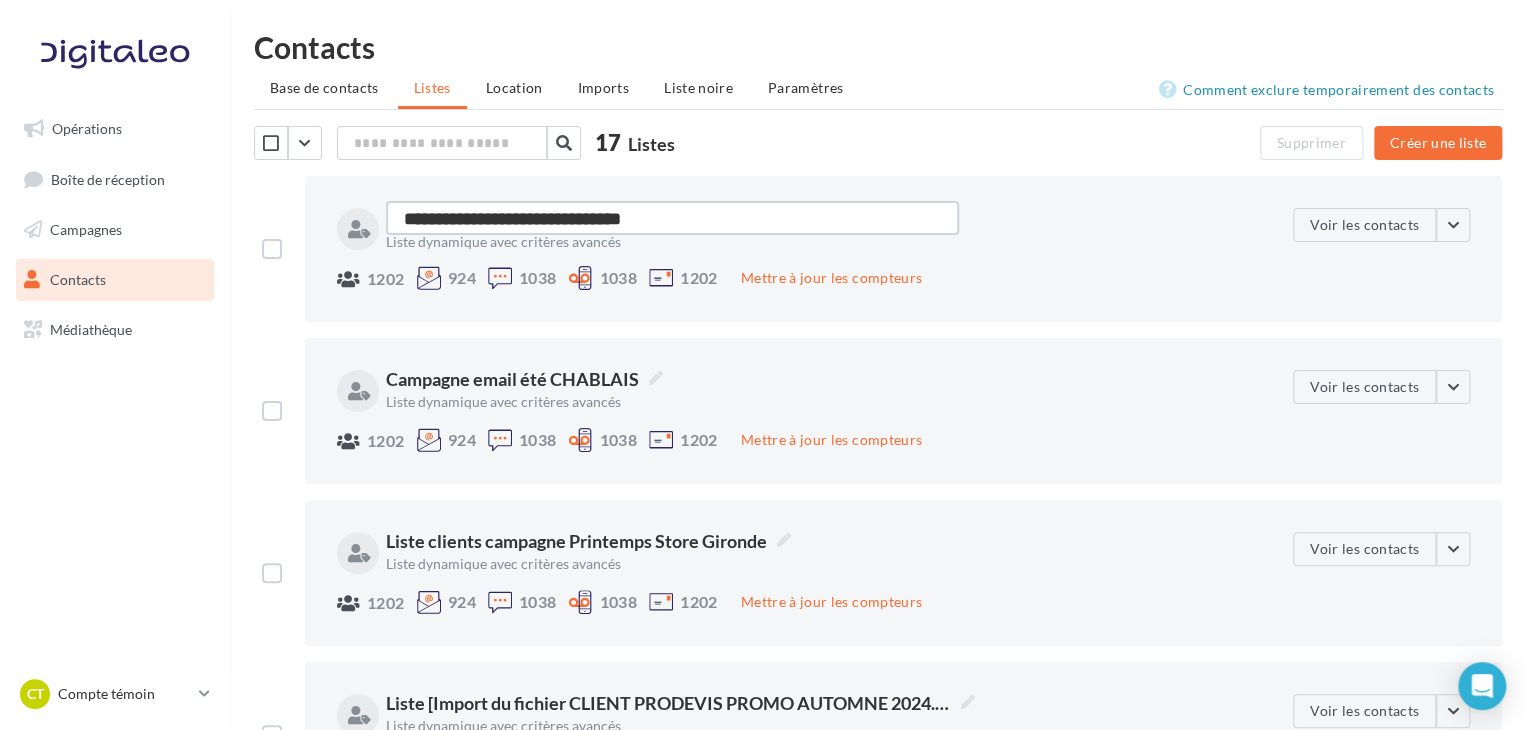 type on "**********" 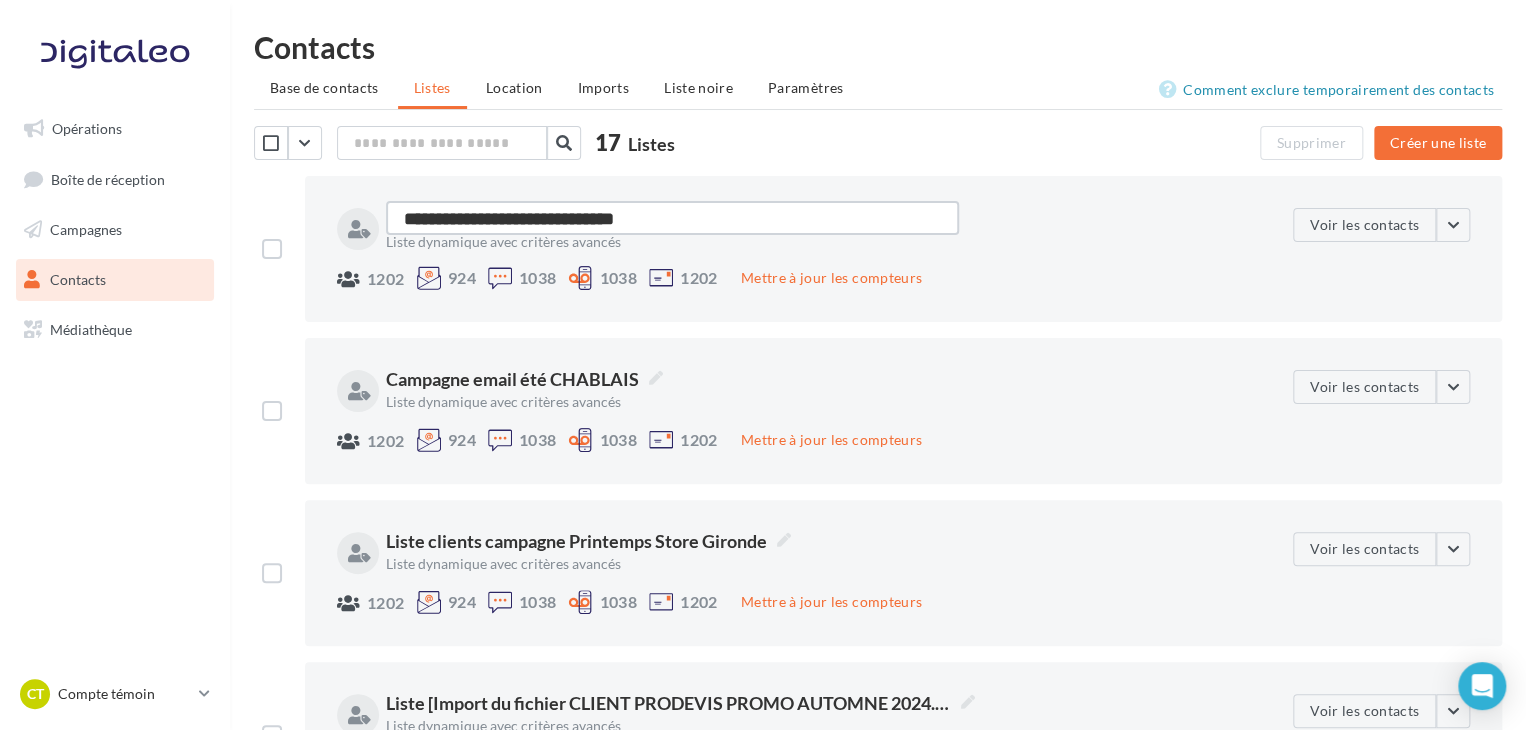 type on "**********" 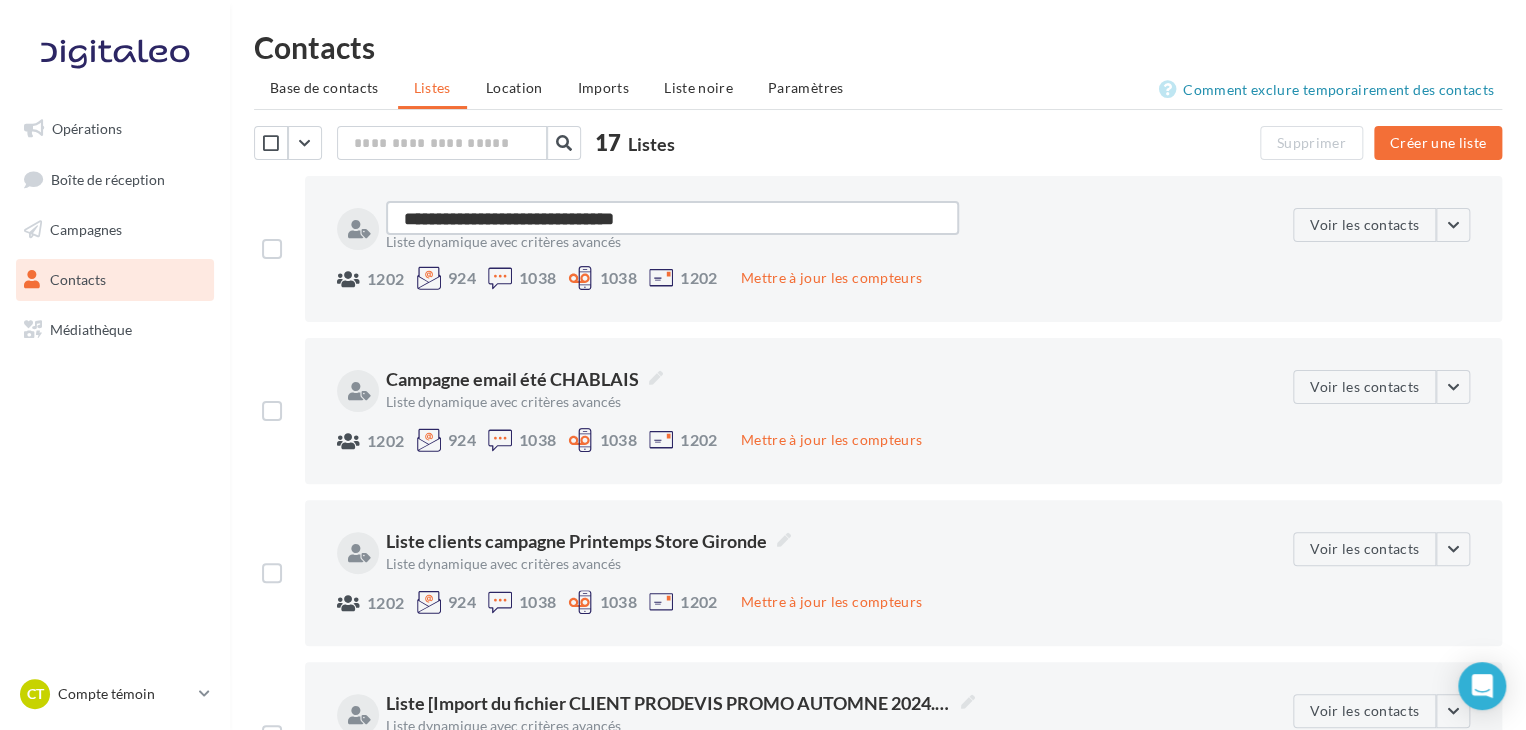 type on "**********" 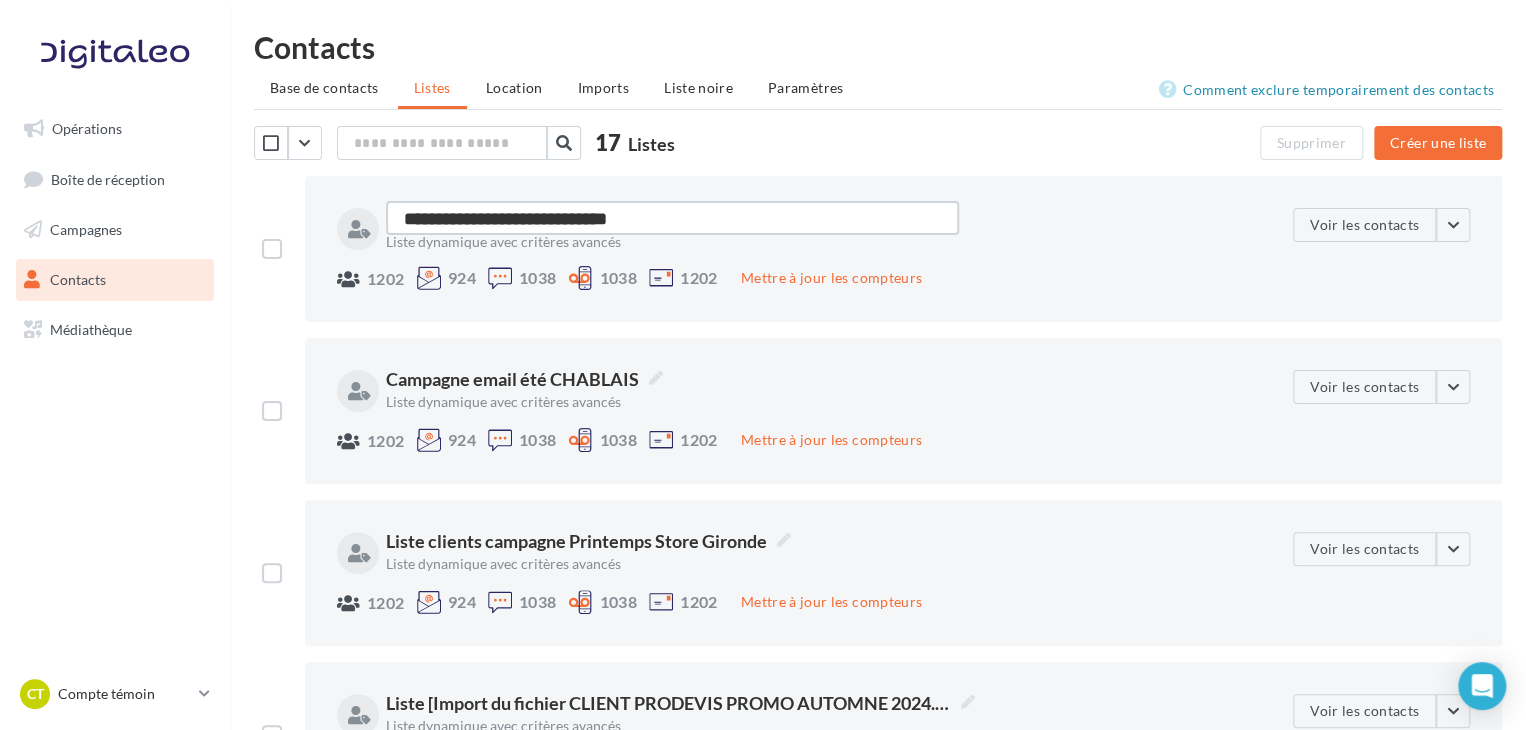 type on "**********" 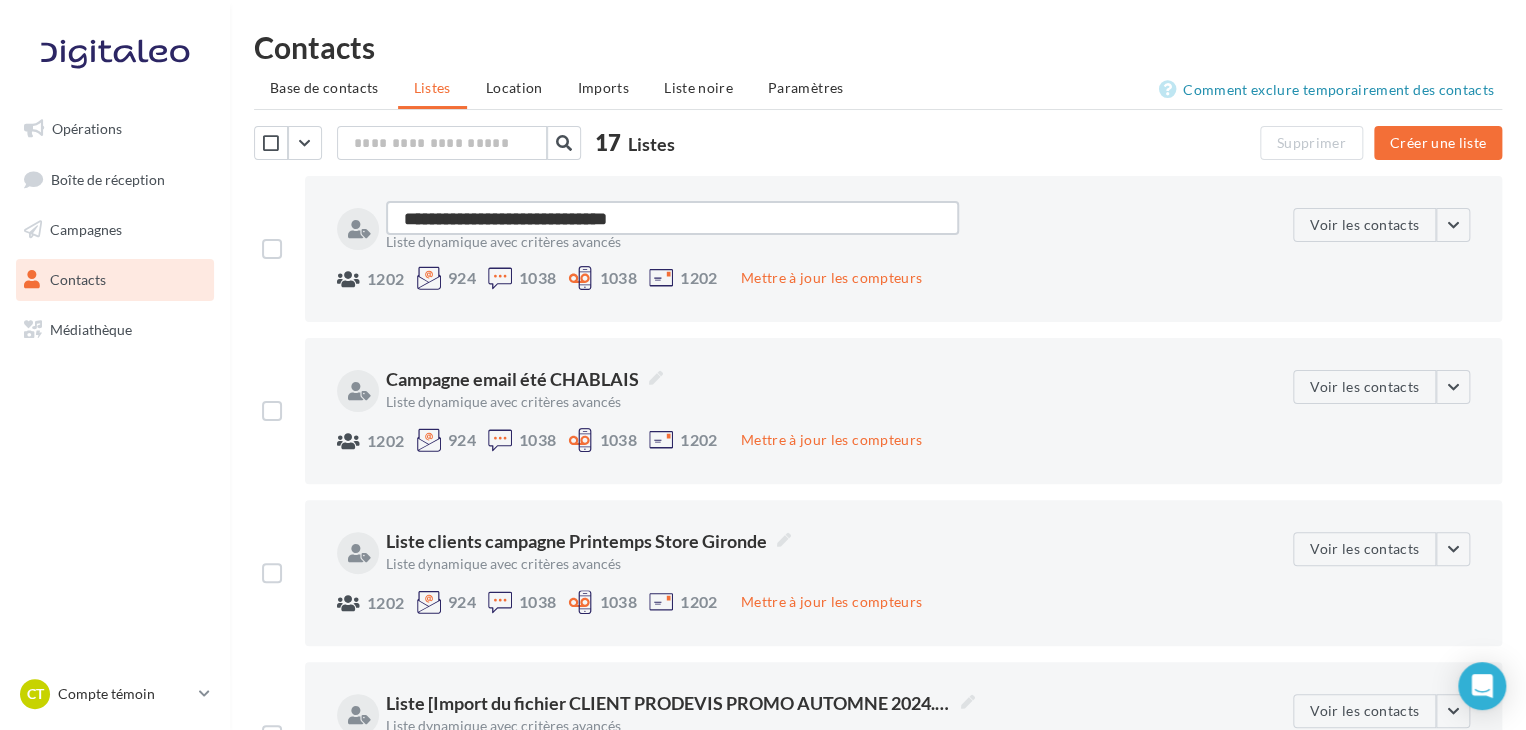 type on "**********" 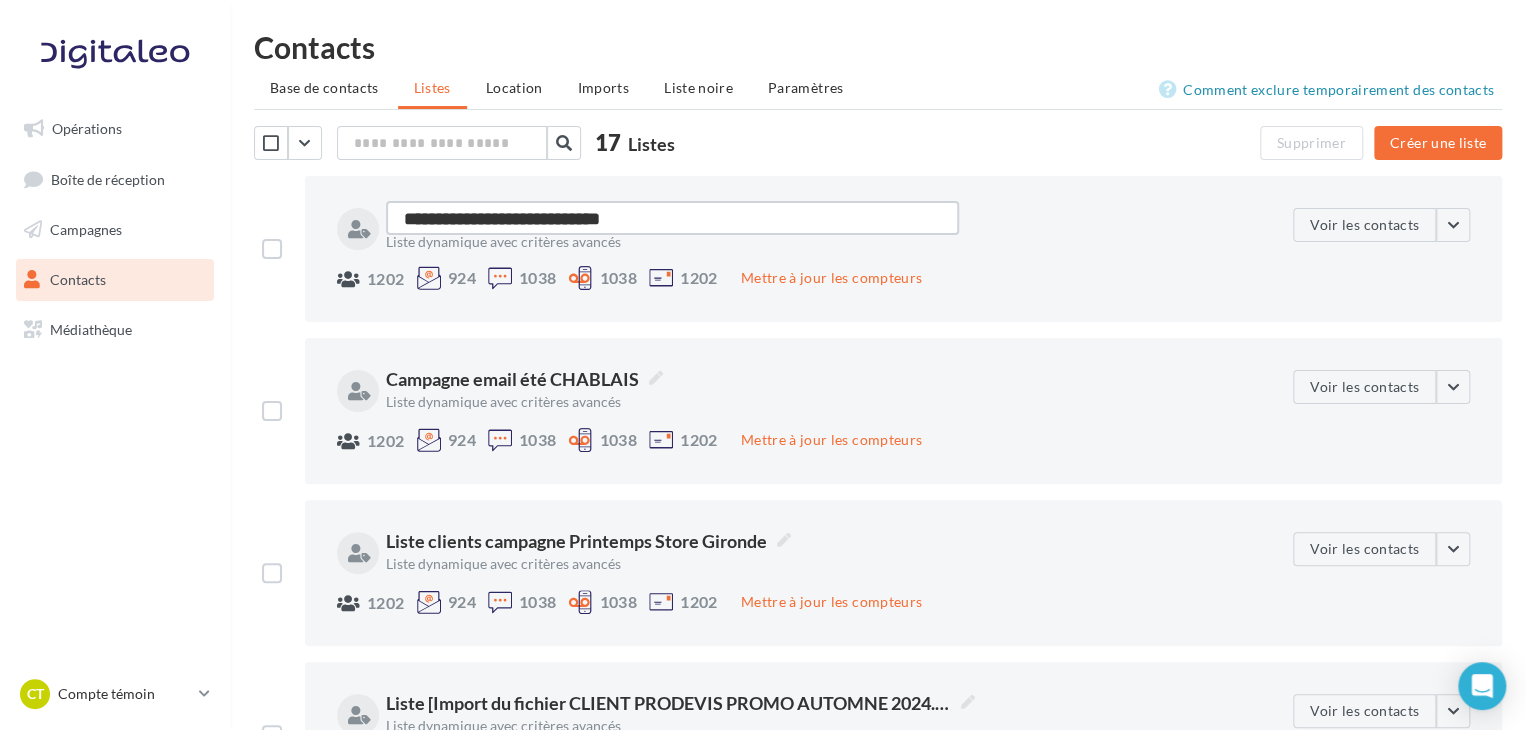 type on "**********" 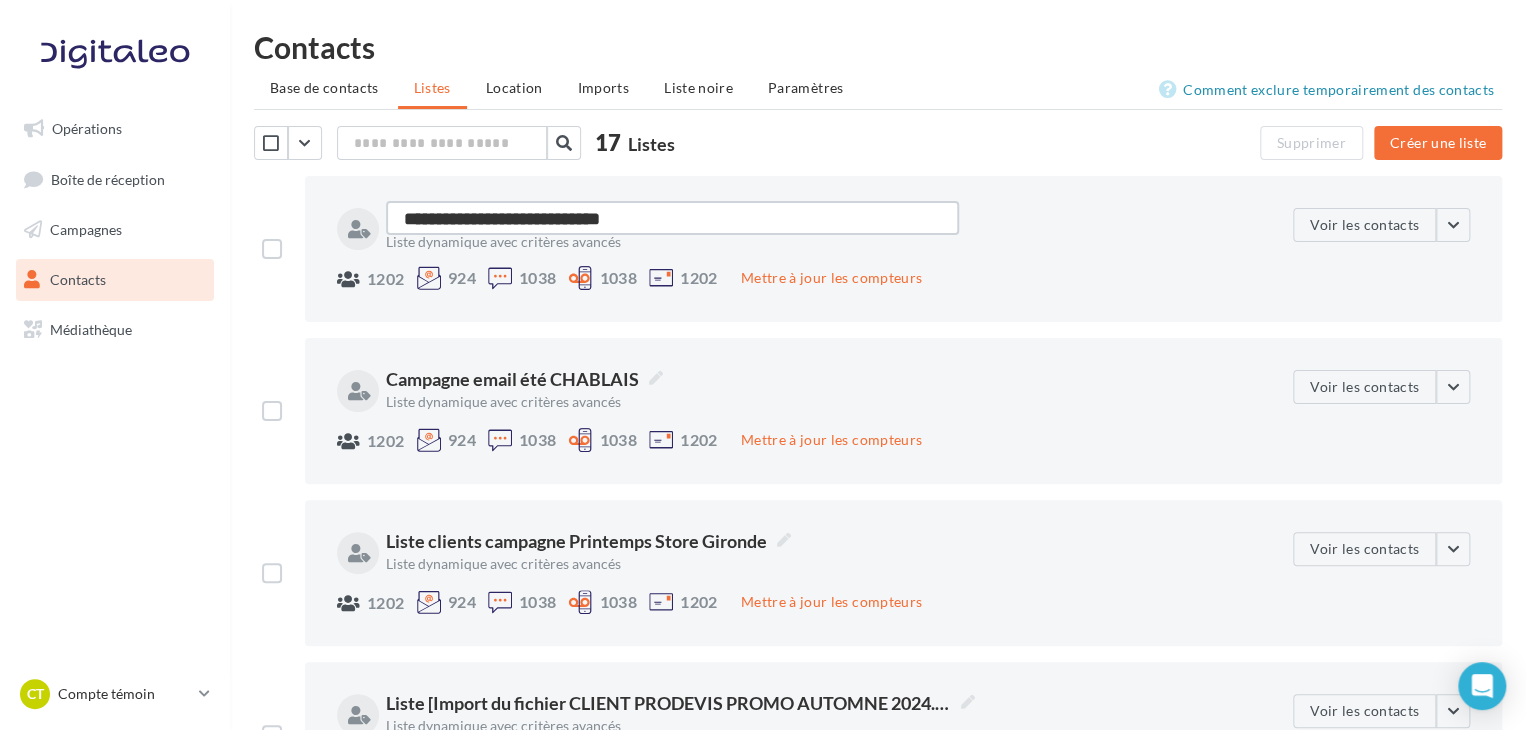 type on "**********" 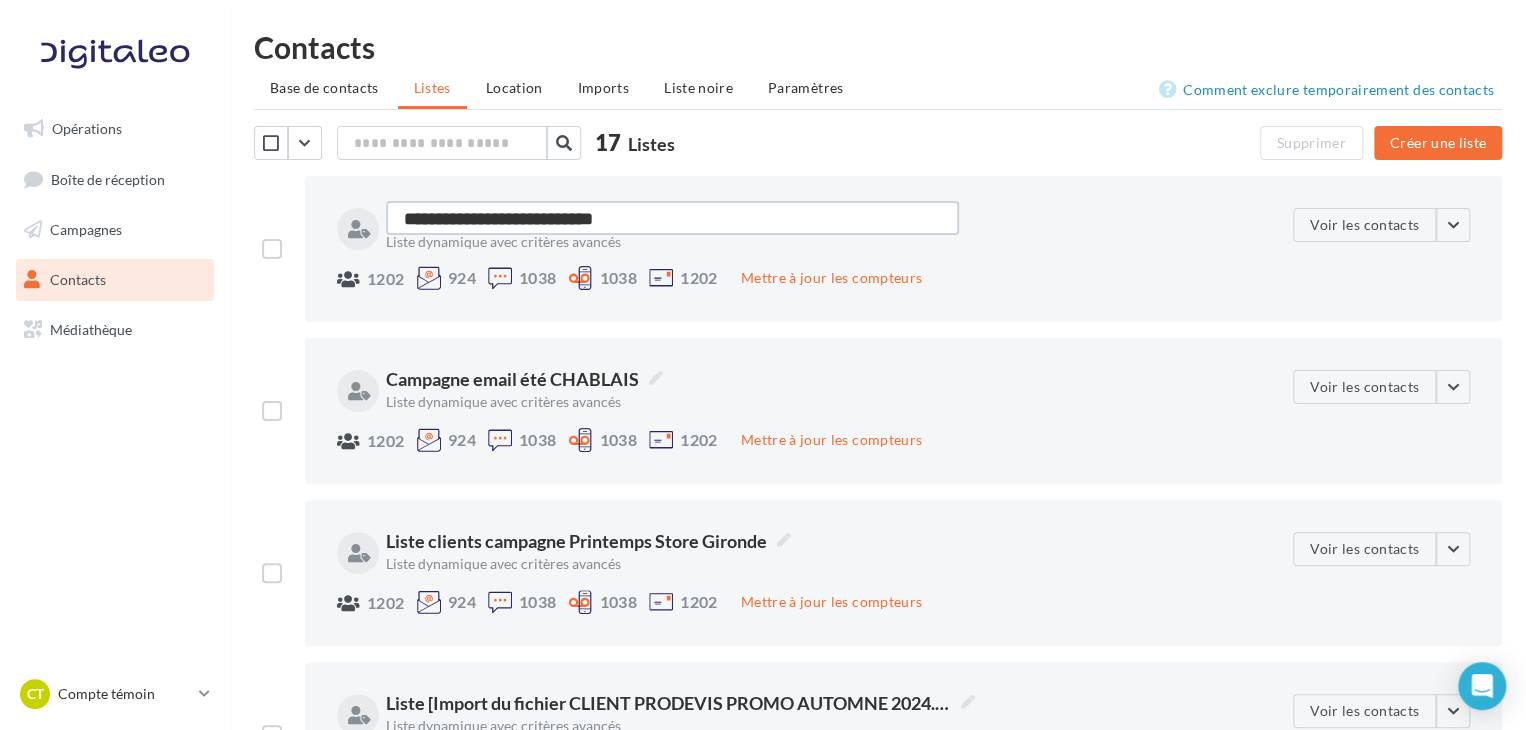 type on "**********" 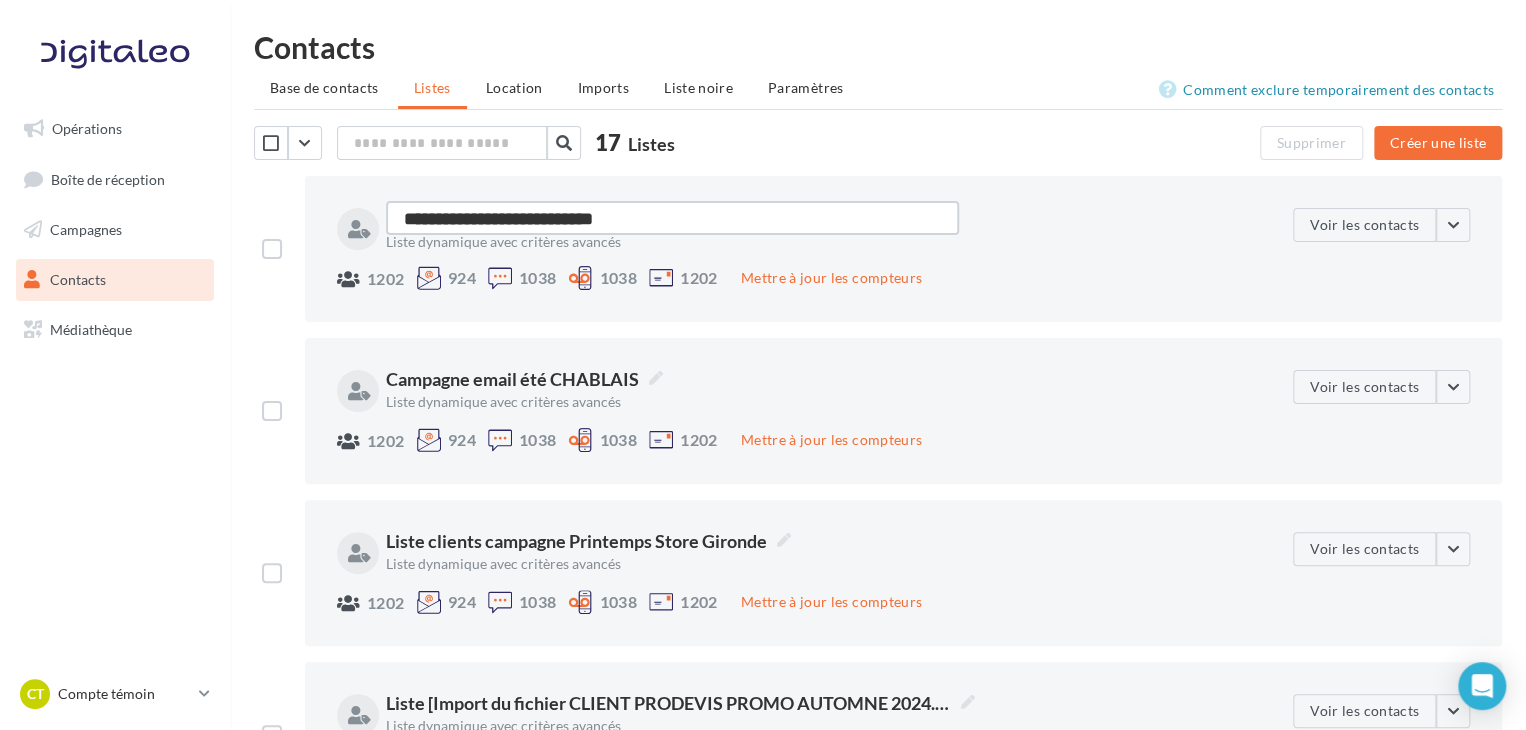 type on "**********" 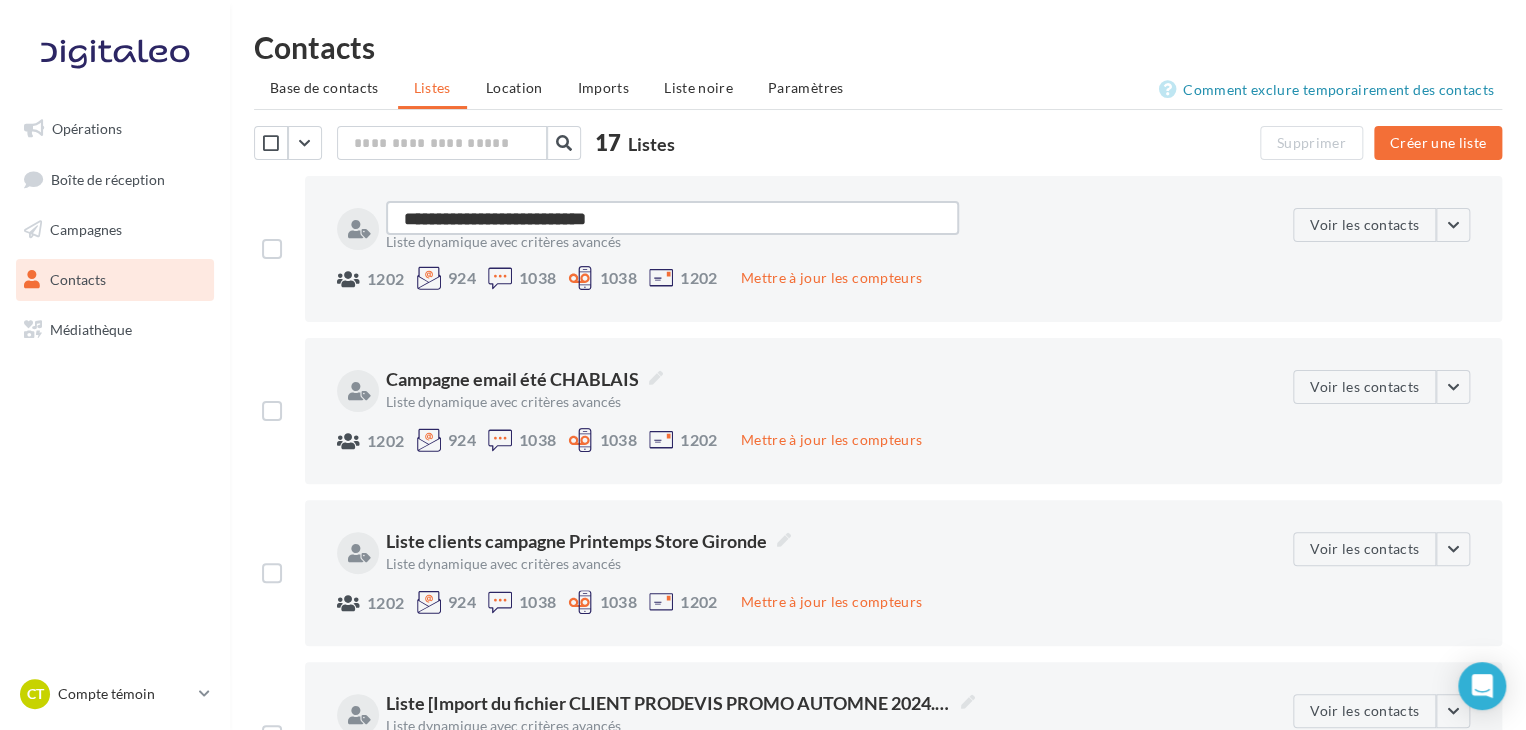 type on "**********" 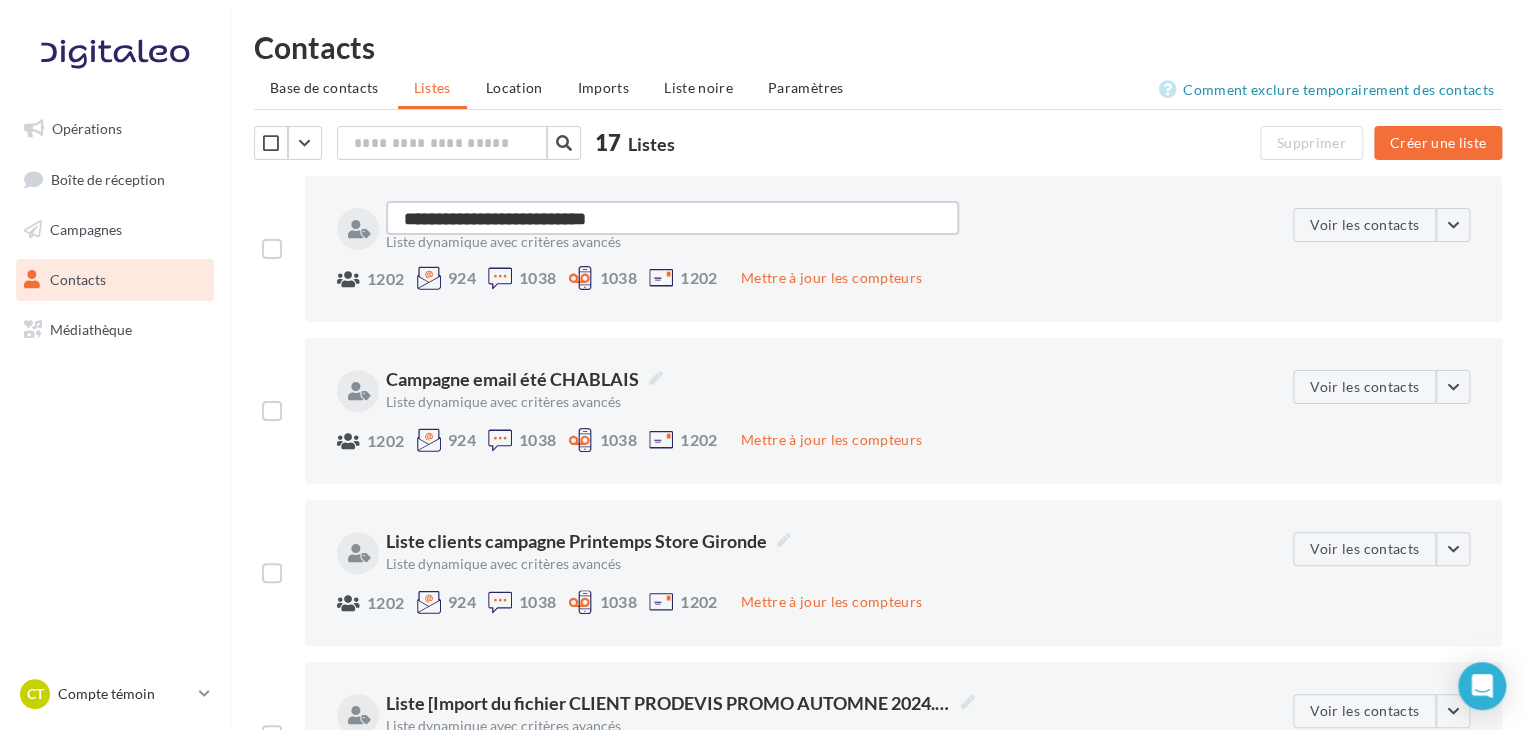 type on "**********" 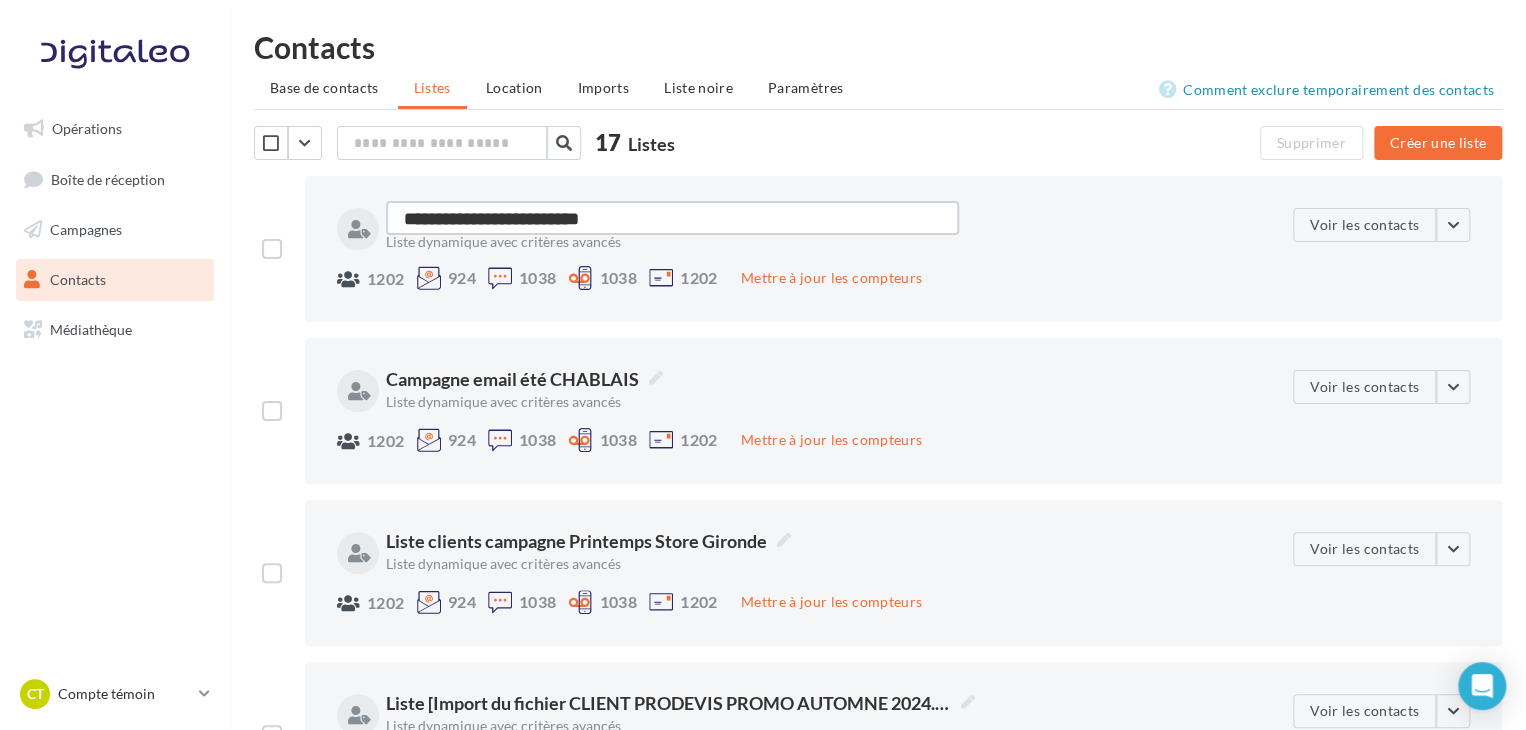 type on "**********" 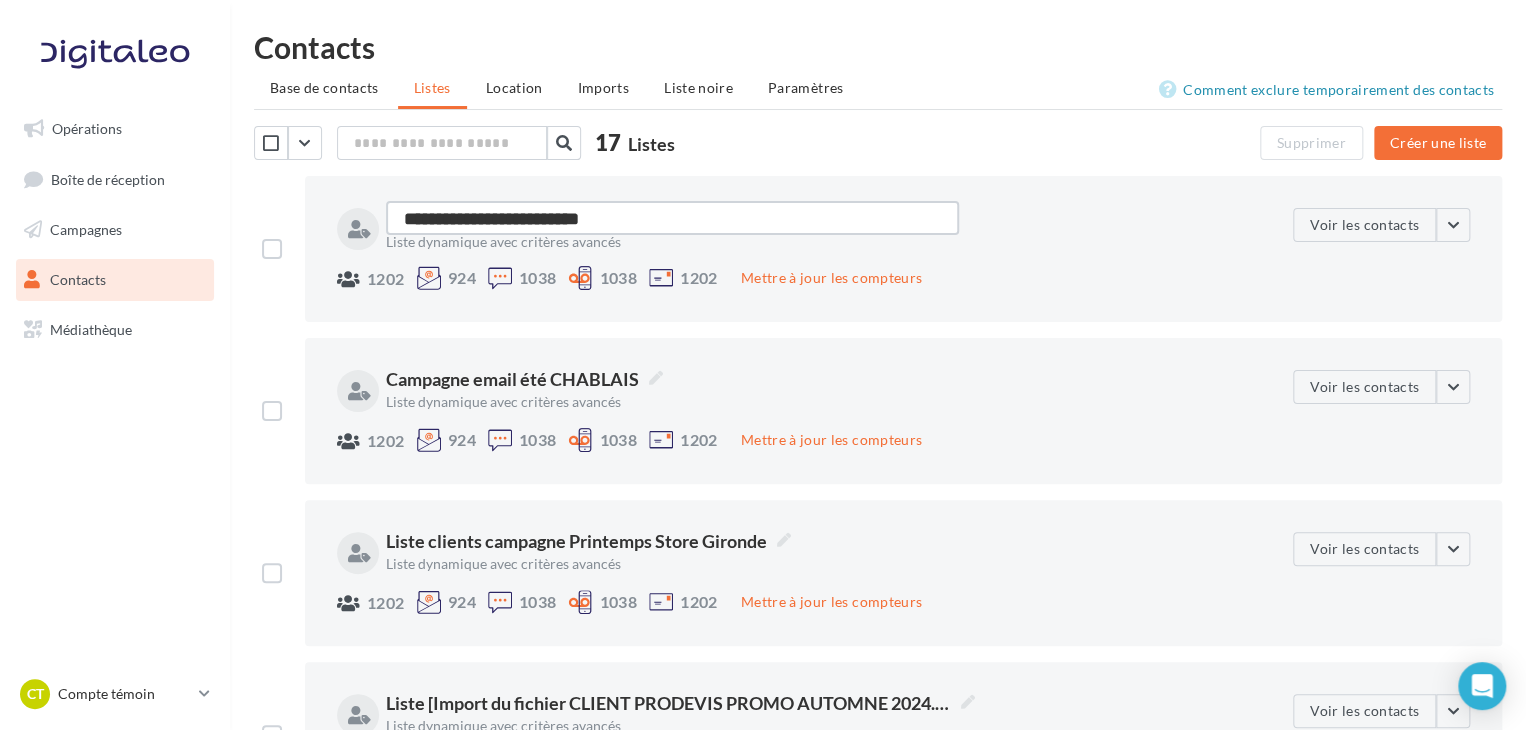 type on "**********" 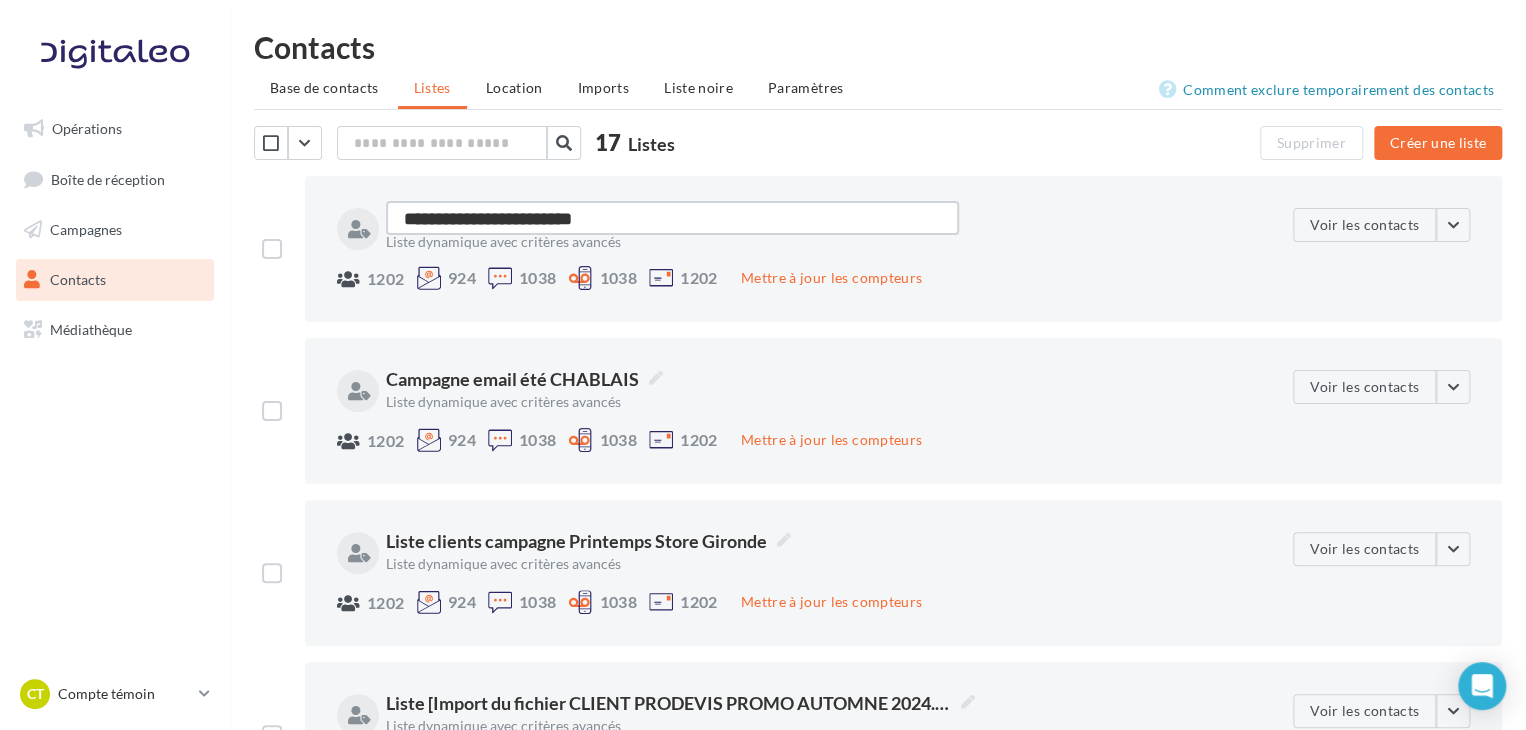type on "**********" 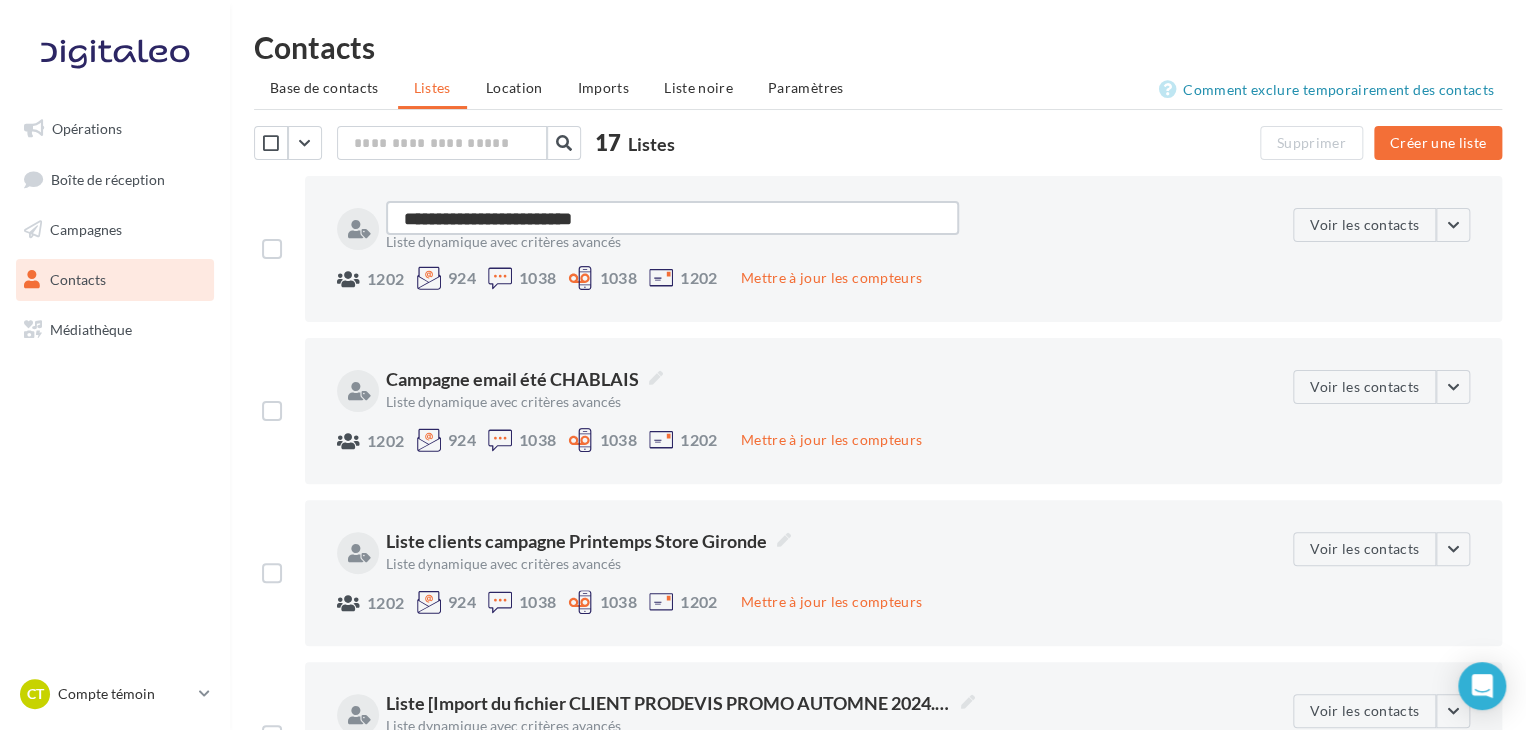 type on "**********" 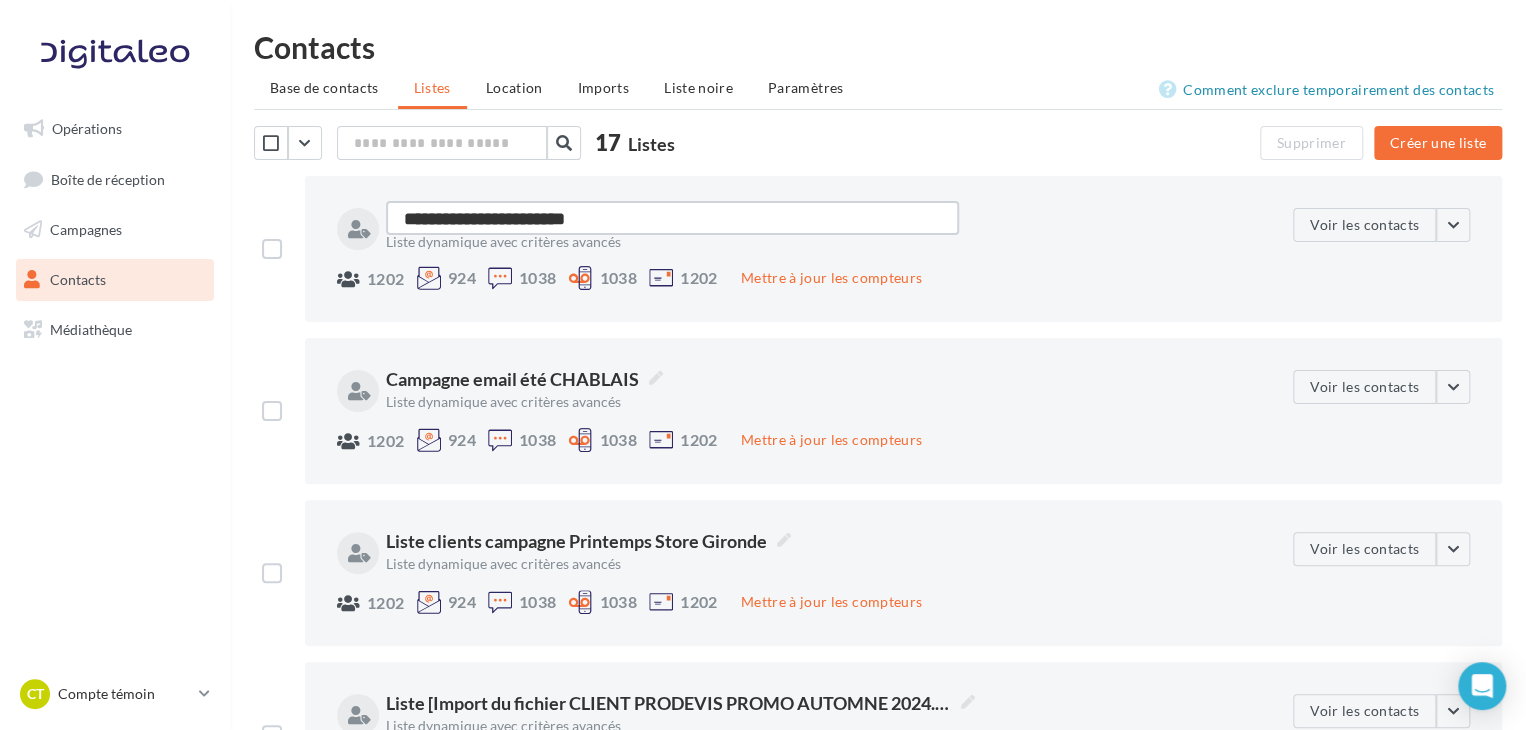 type on "**********" 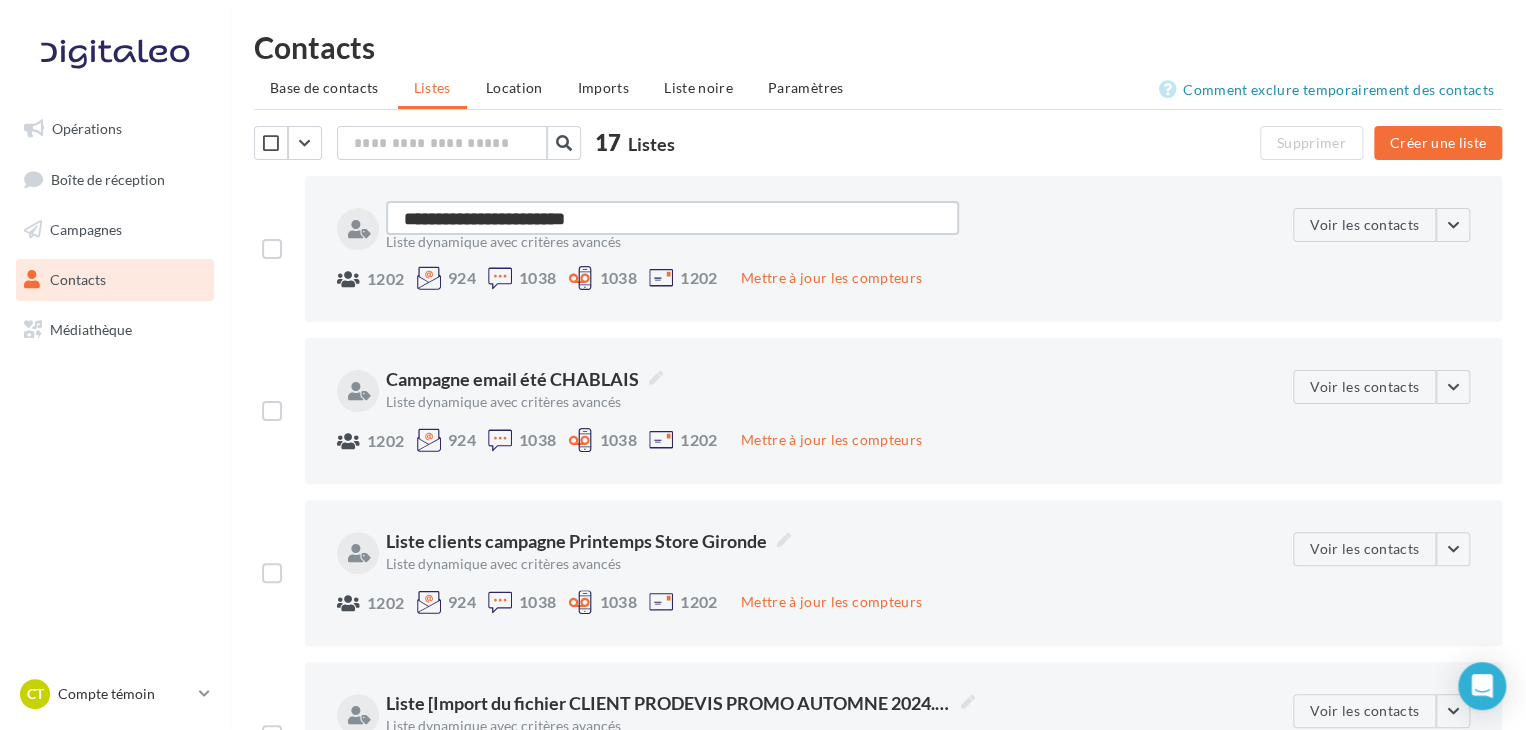 type on "**********" 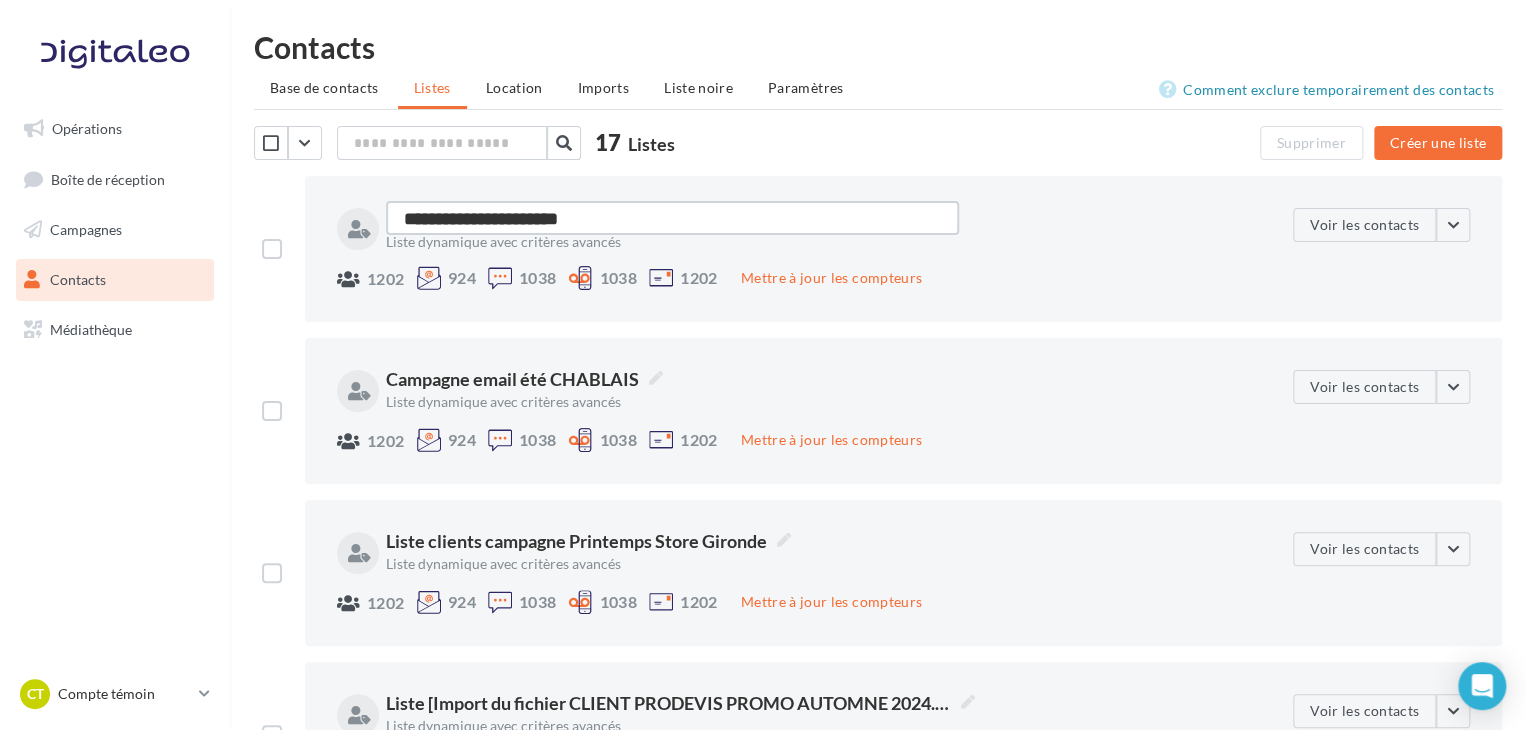 type on "**********" 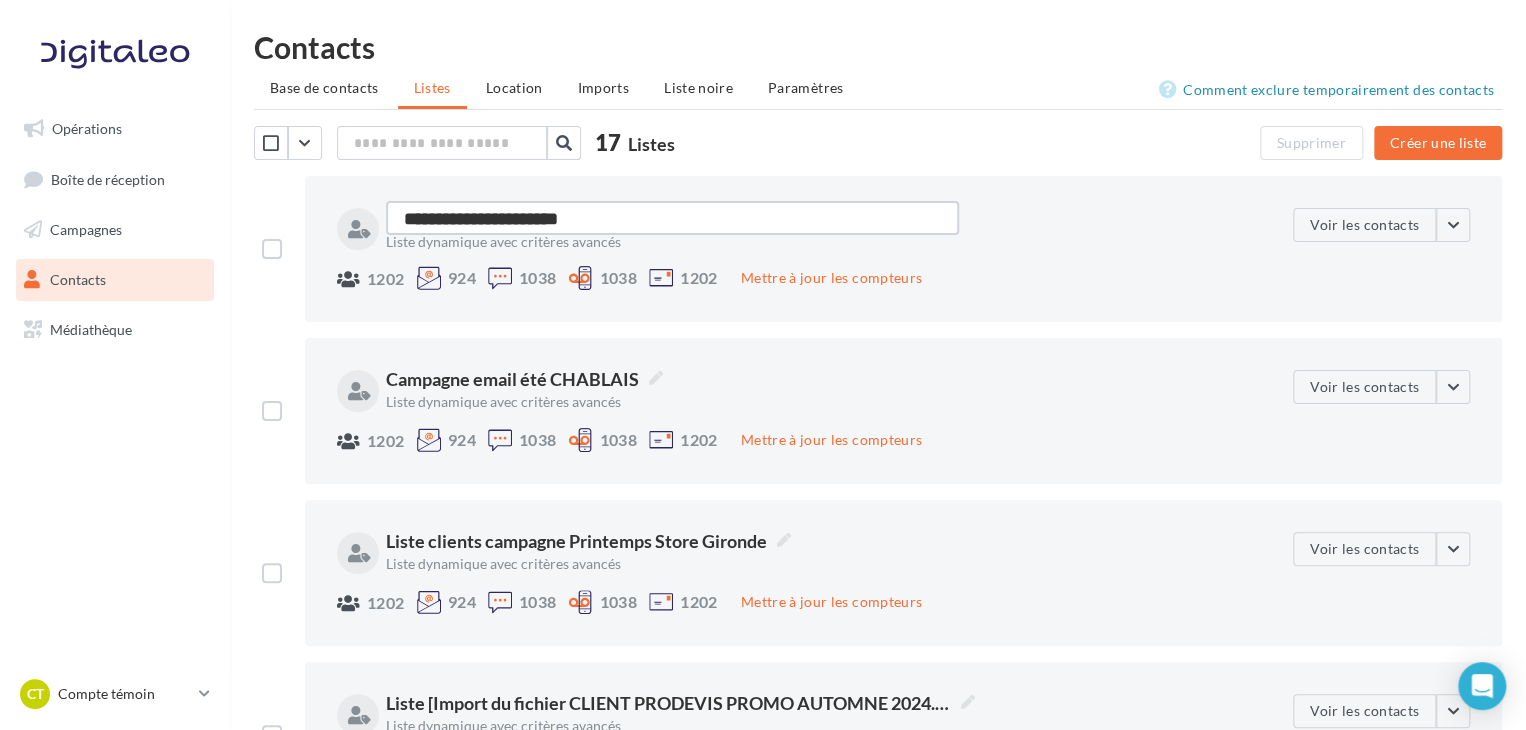 type on "**********" 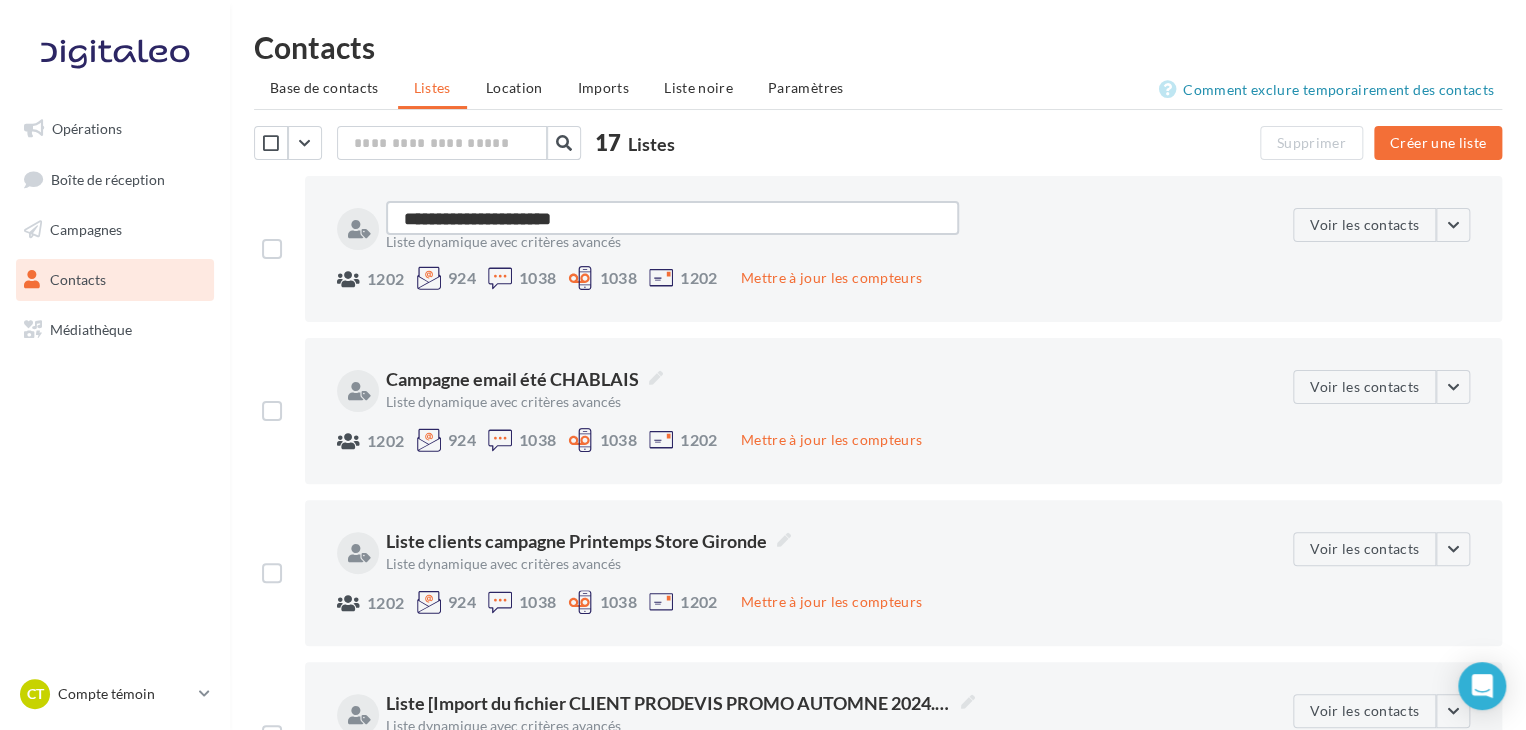 type on "**********" 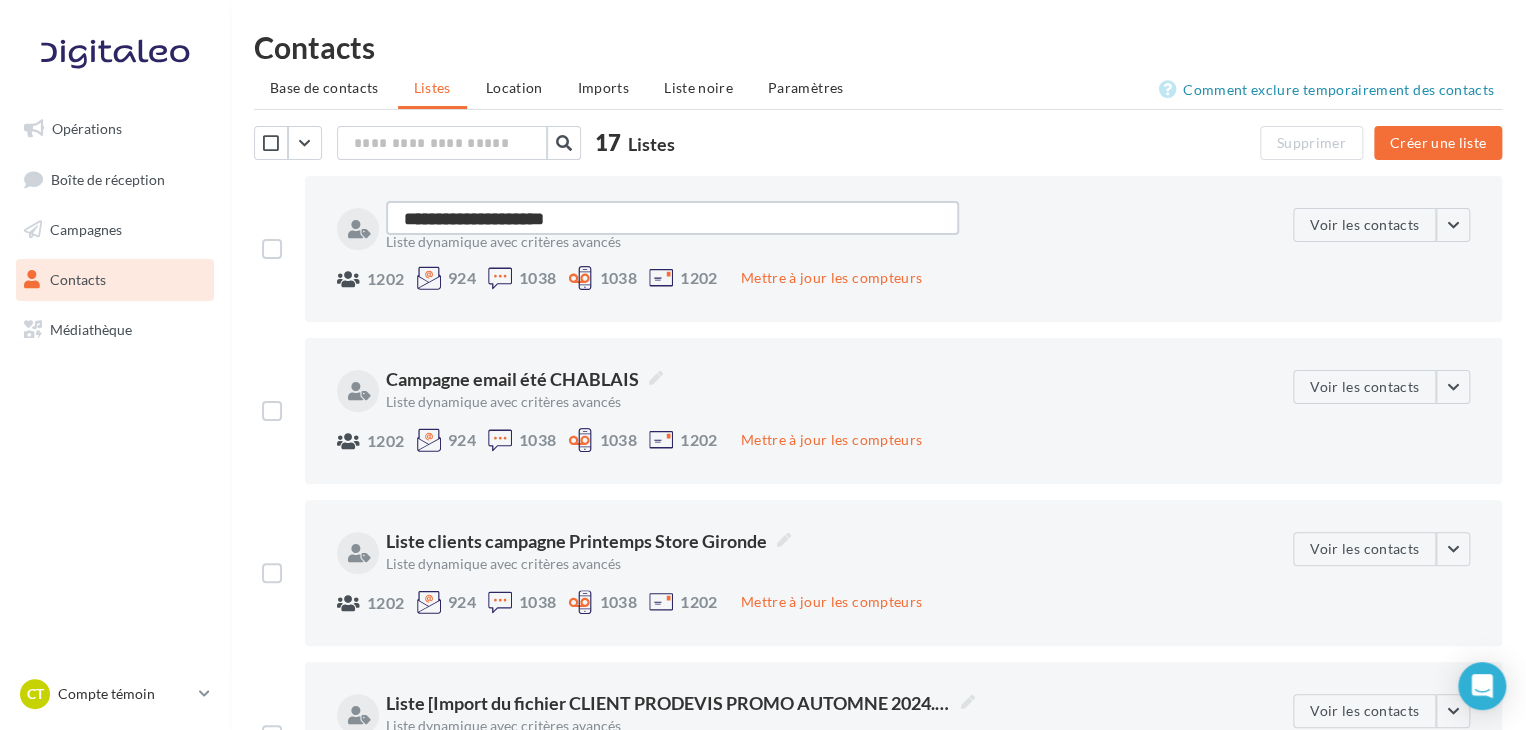type on "**********" 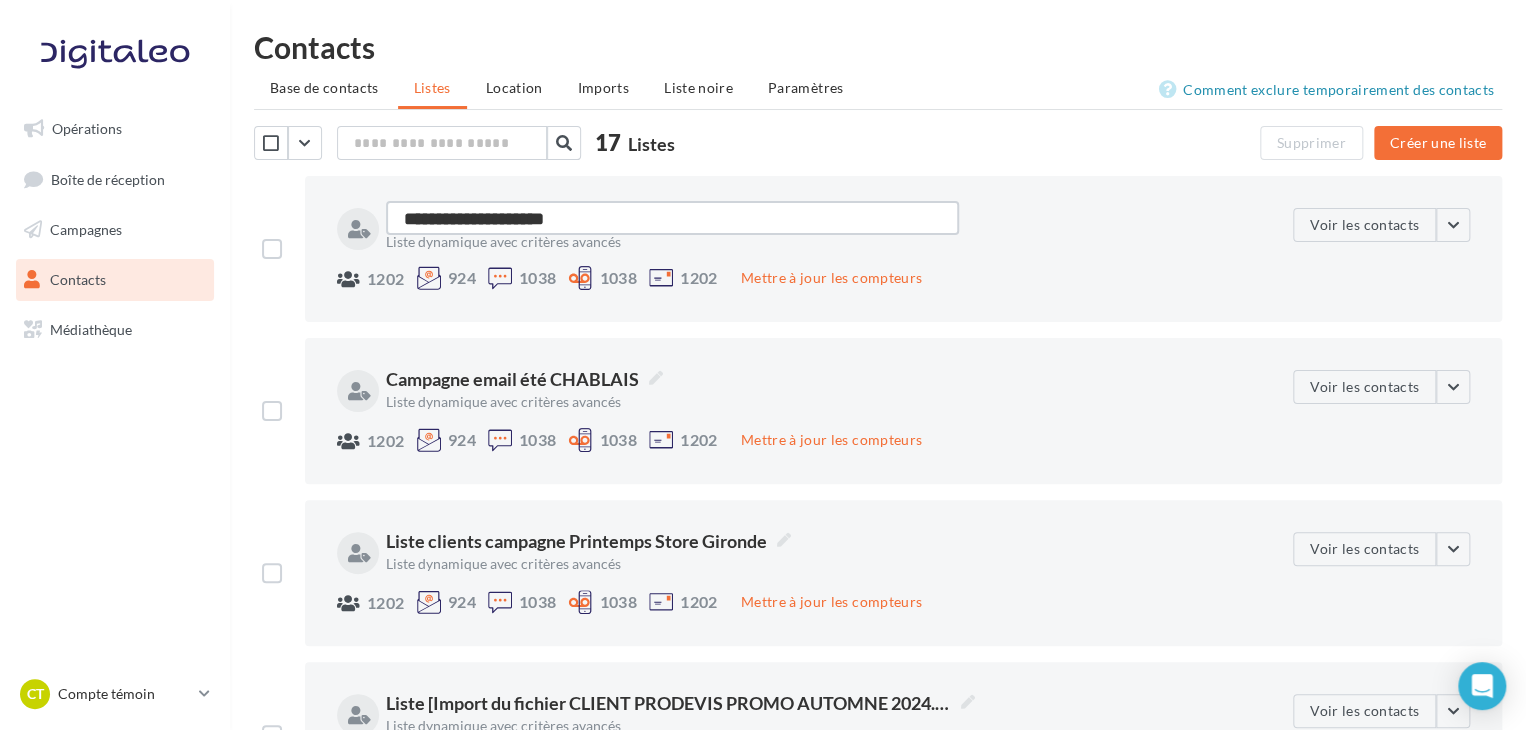 type on "**********" 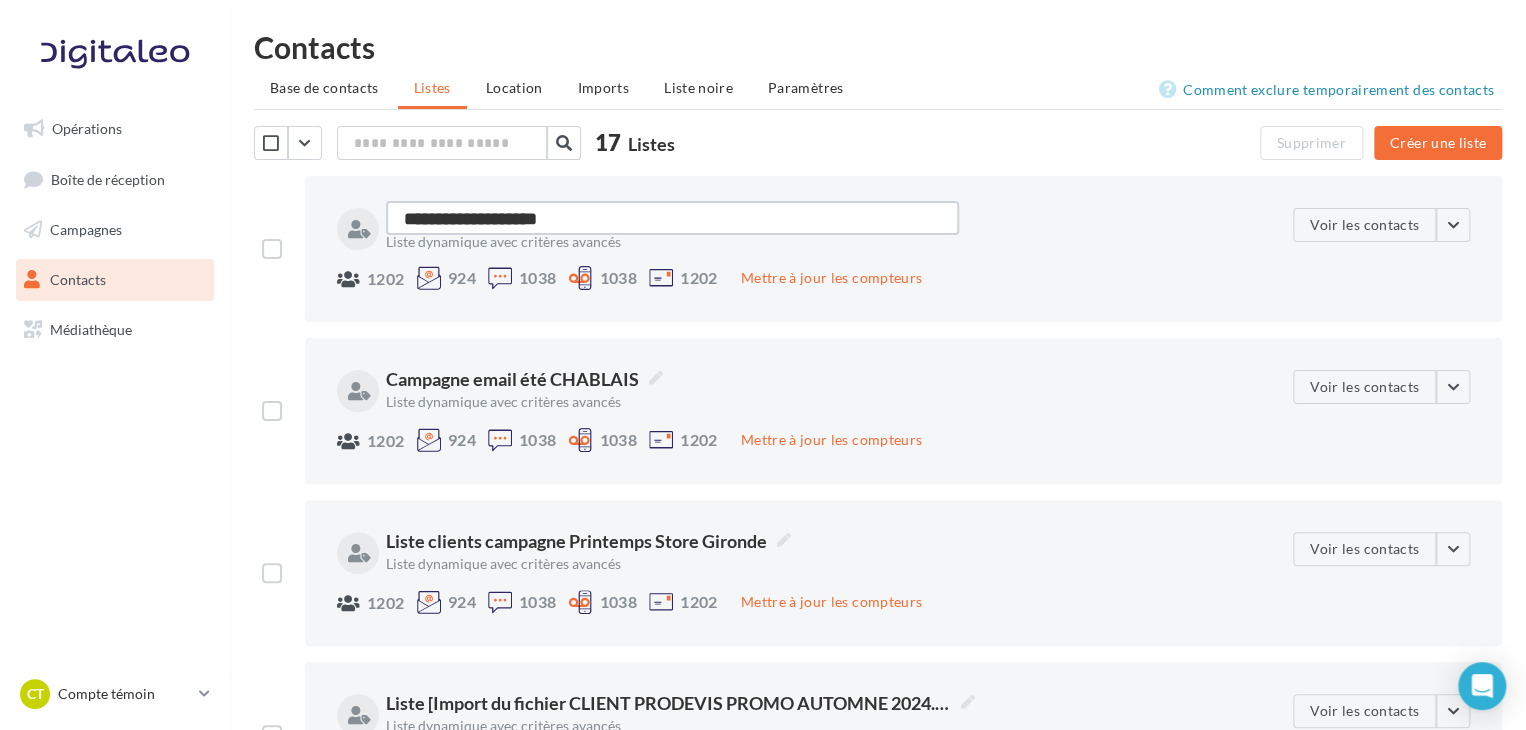 type on "**********" 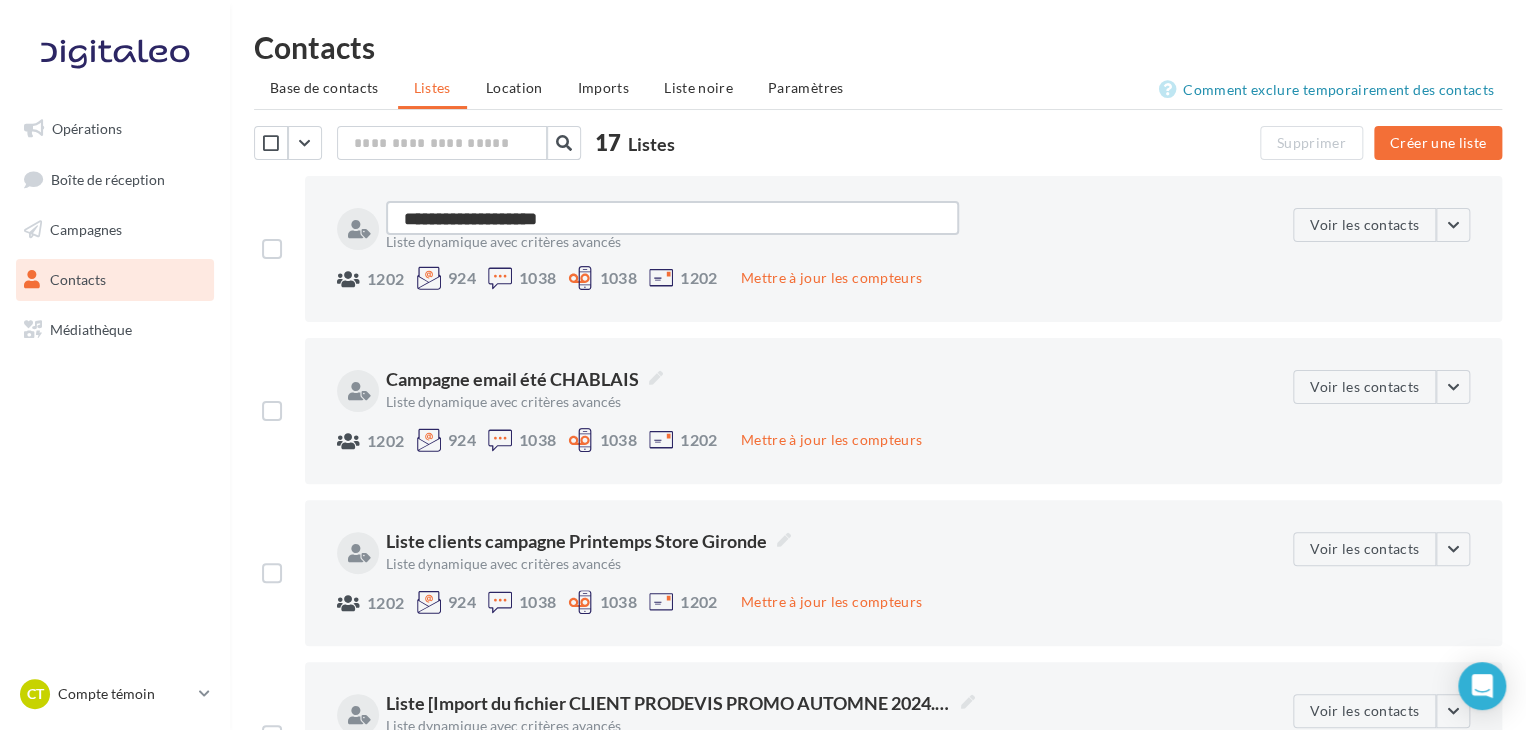 type on "**********" 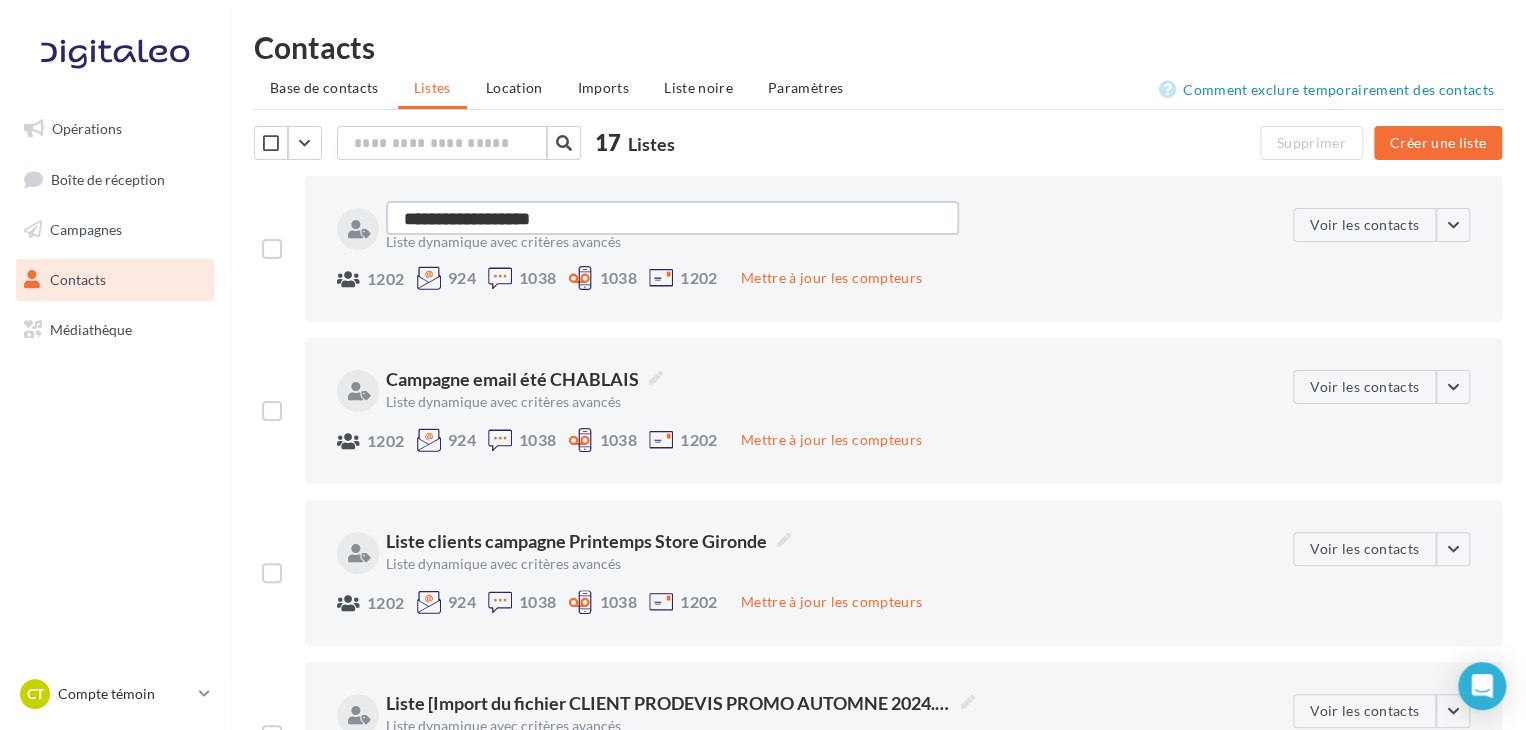 type on "**********" 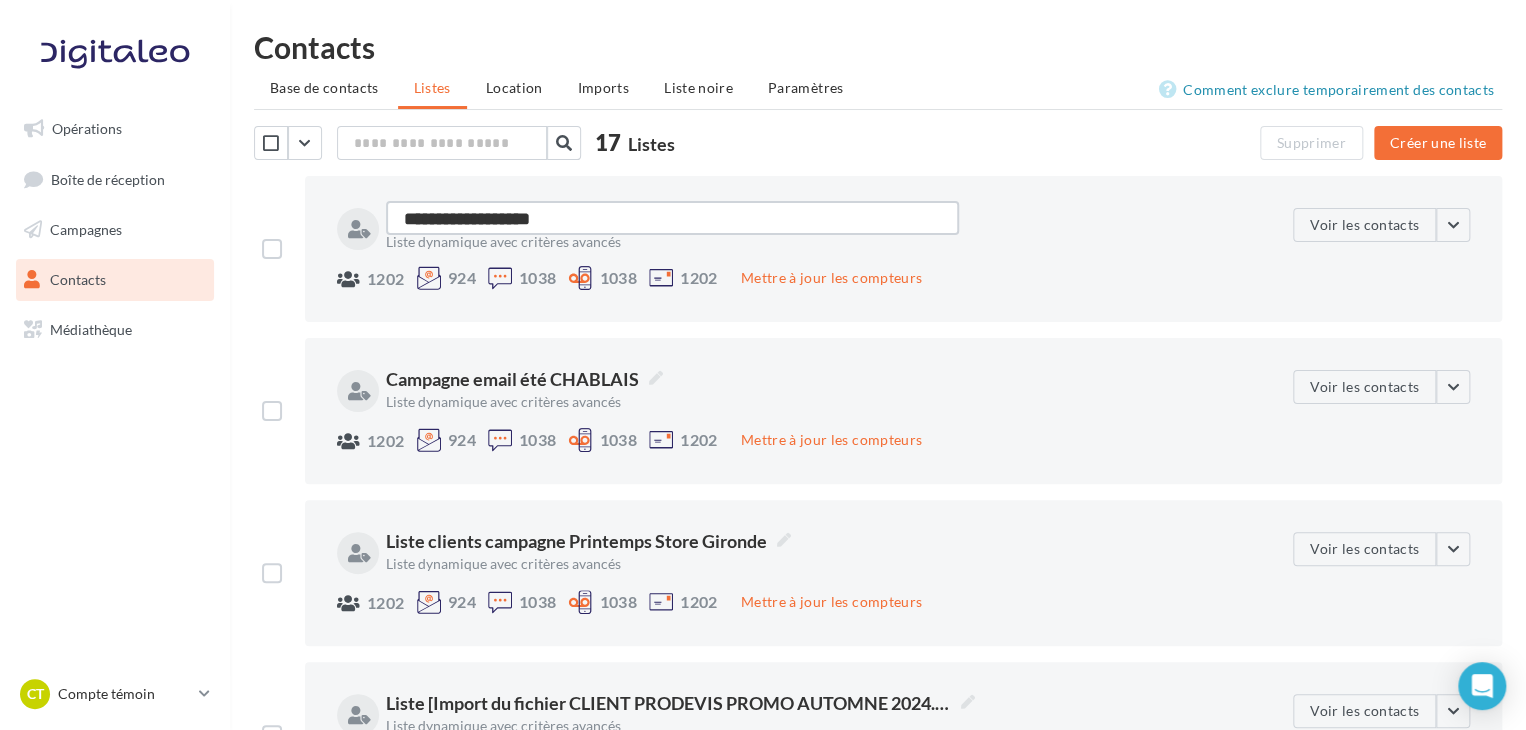 type on "**********" 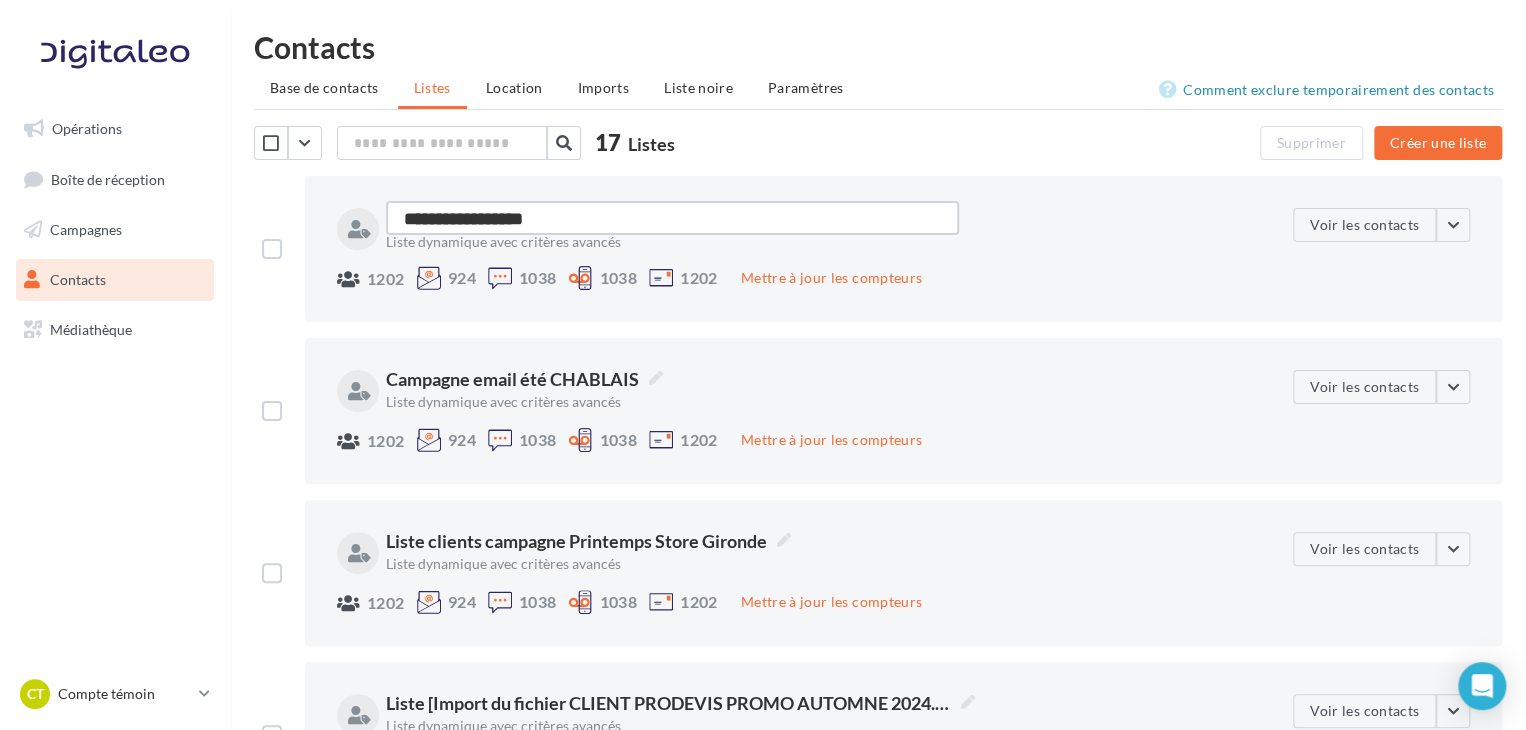 type on "**********" 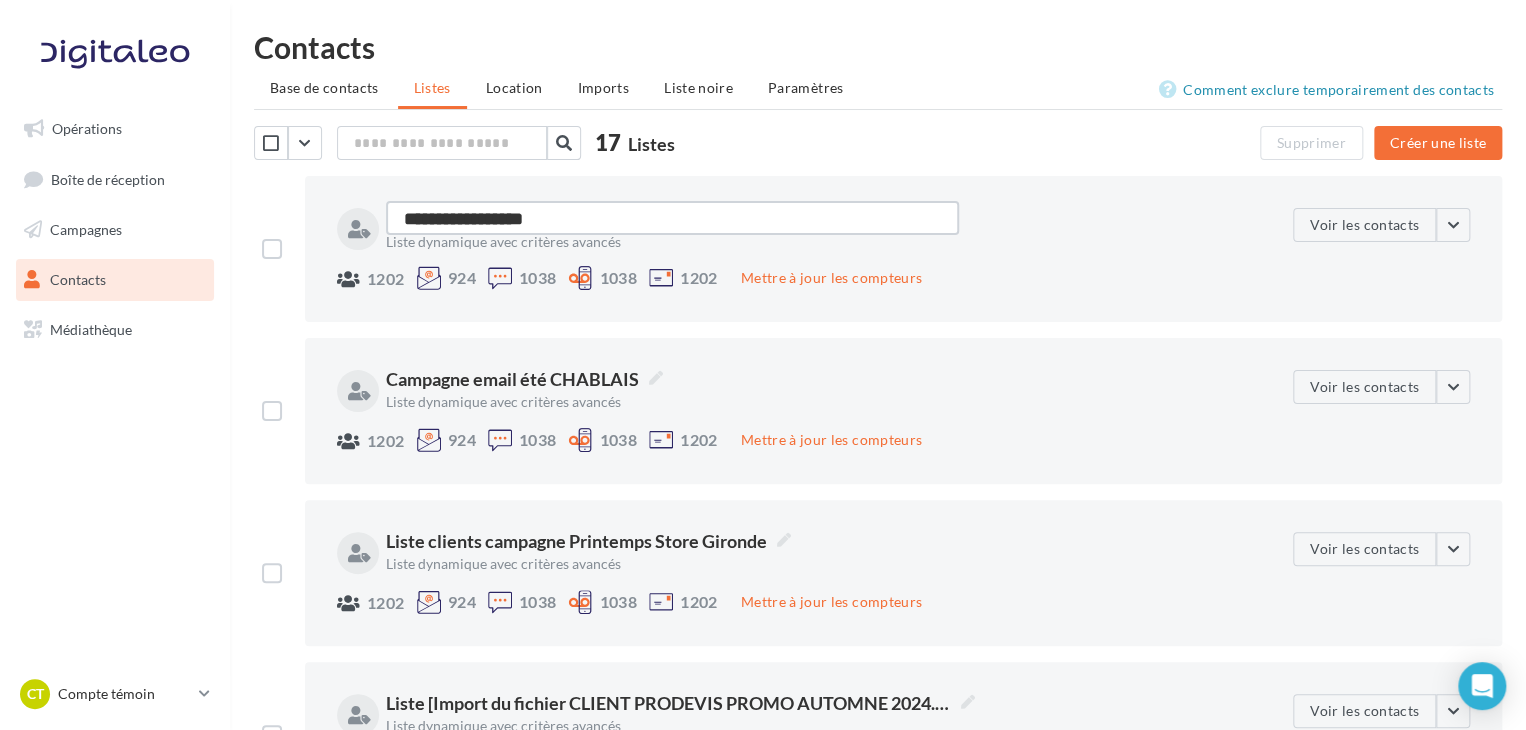 type on "**********" 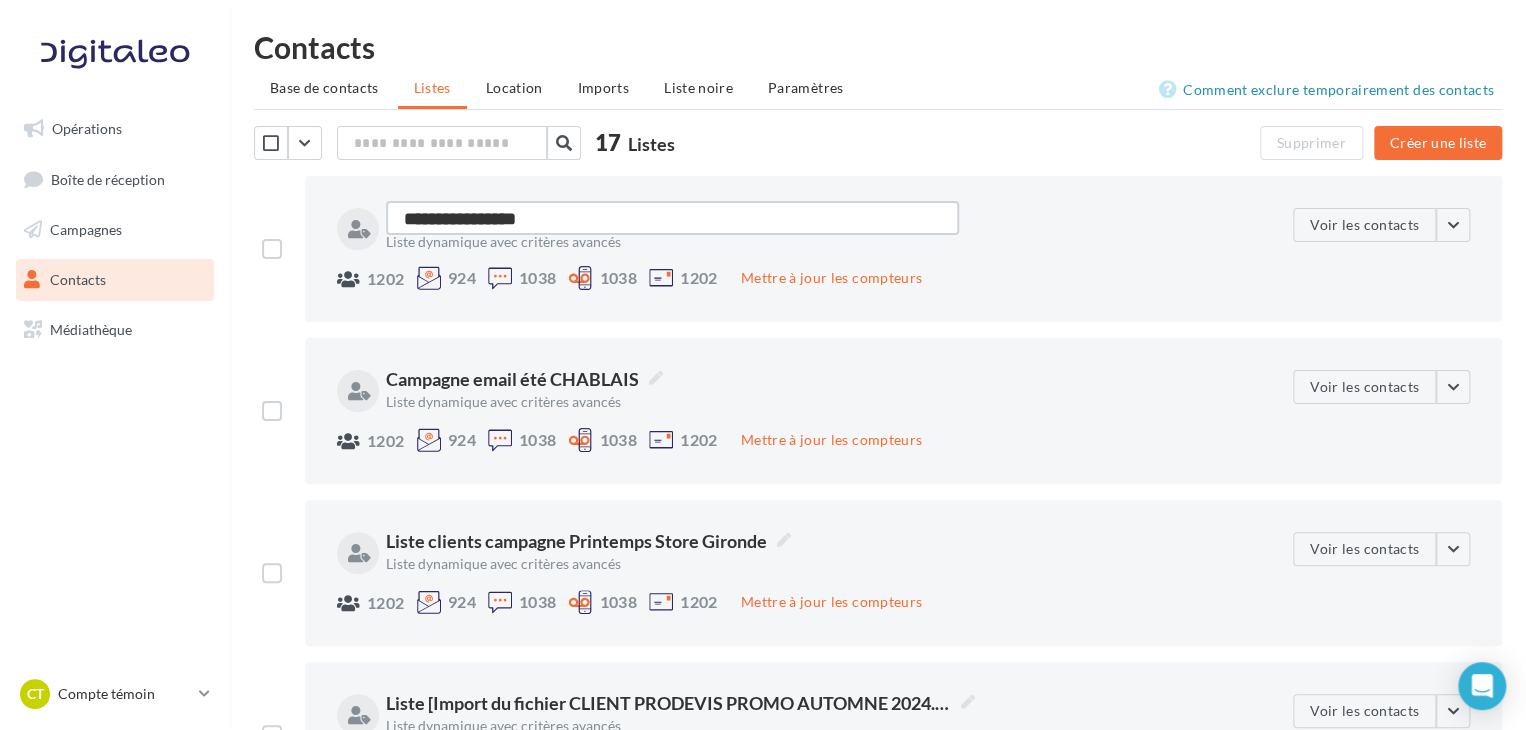 type on "**********" 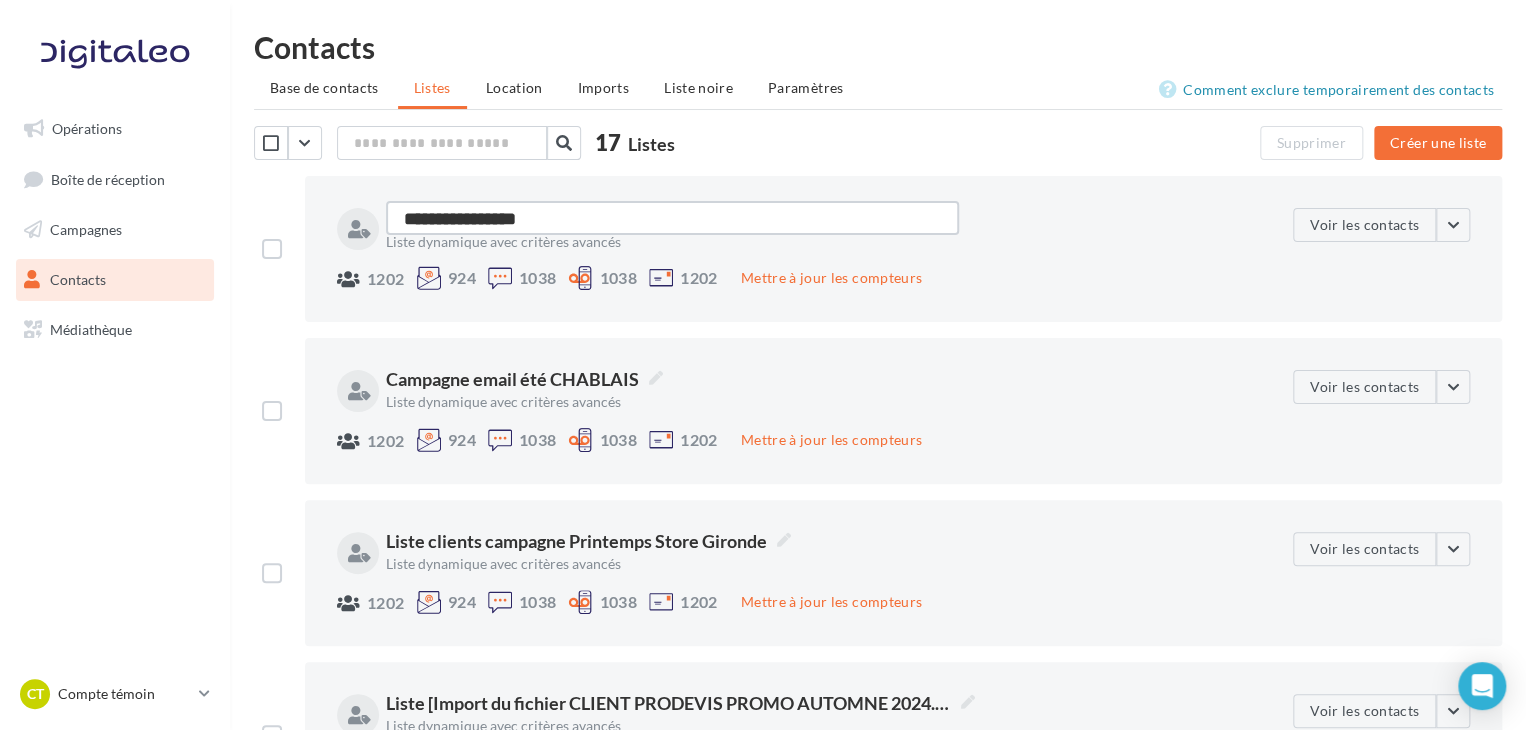 type on "**********" 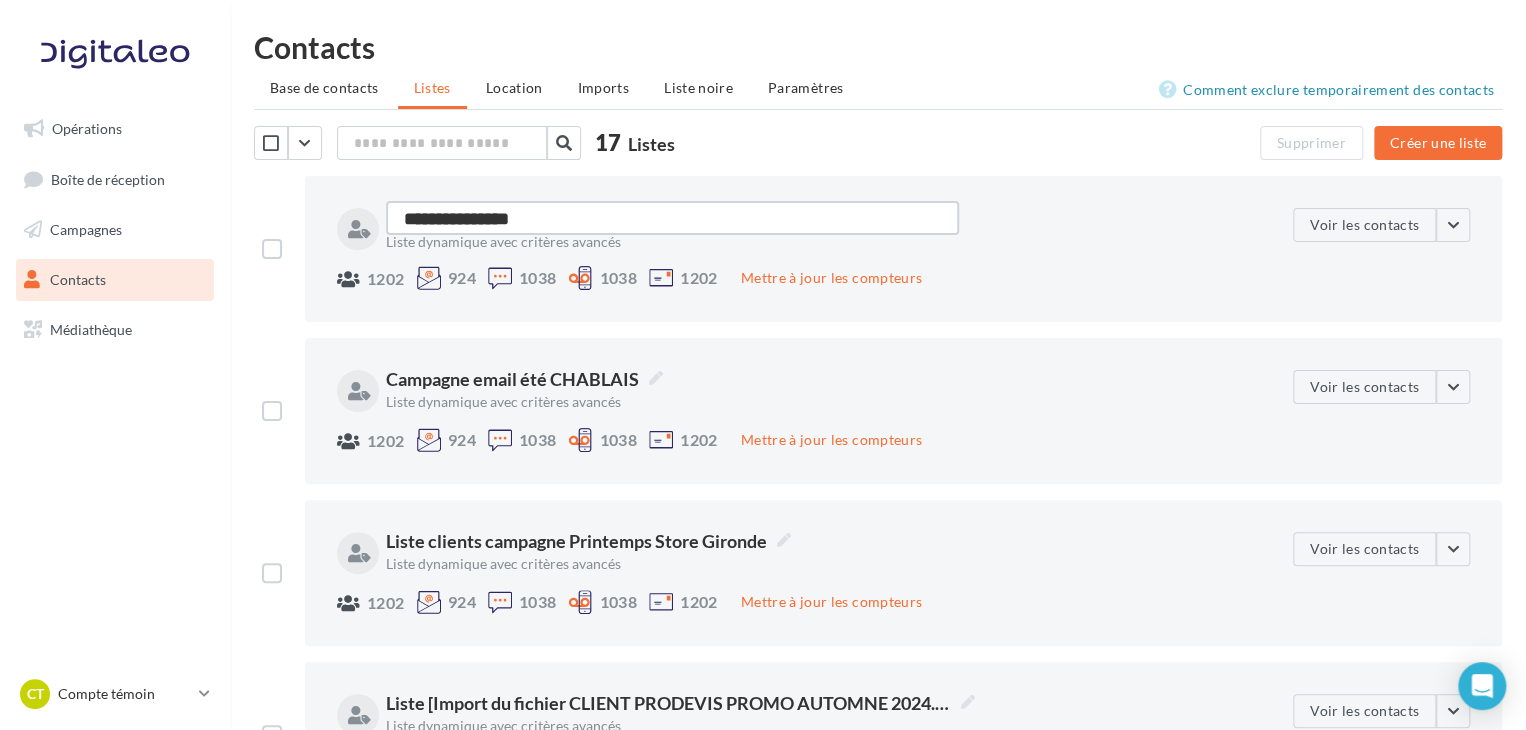 type on "**********" 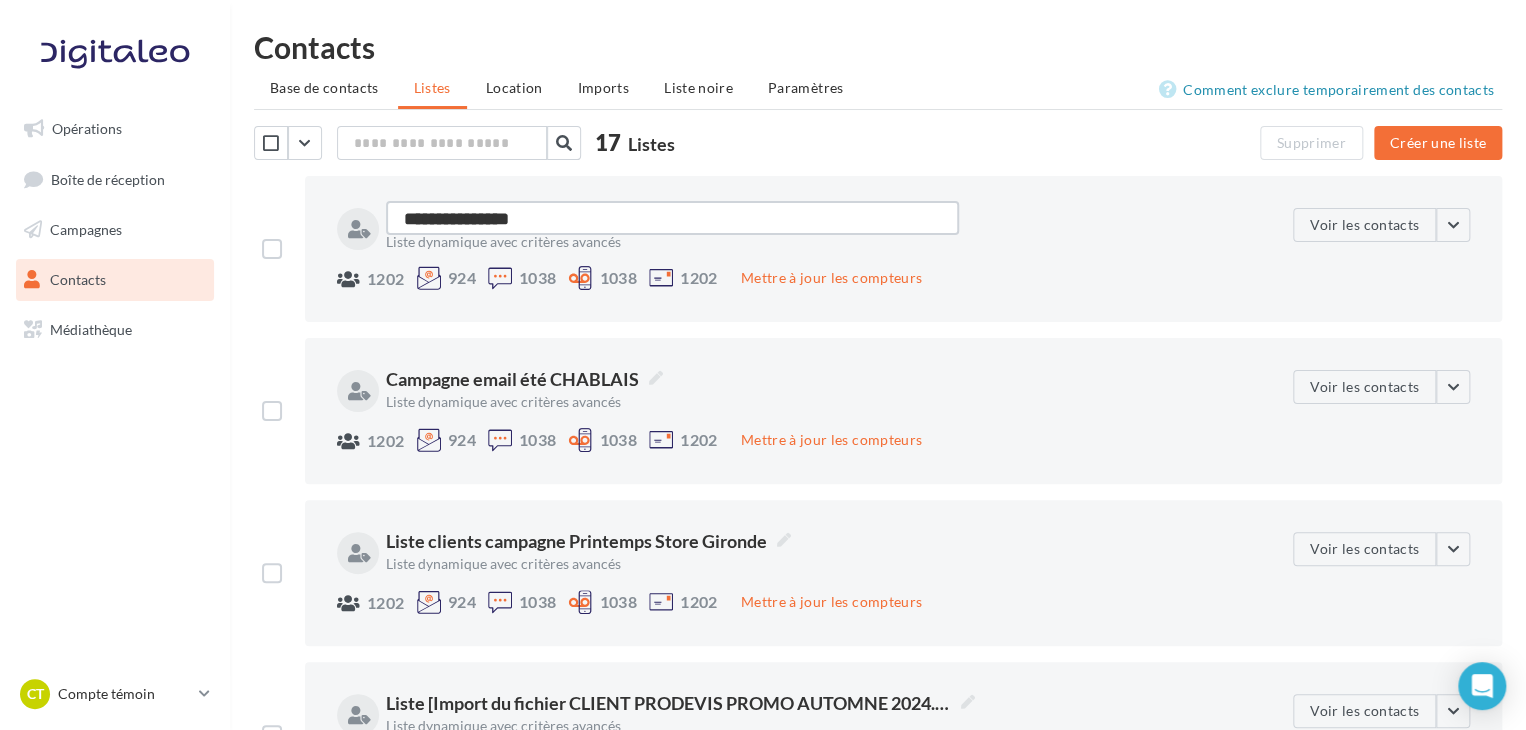 type on "**********" 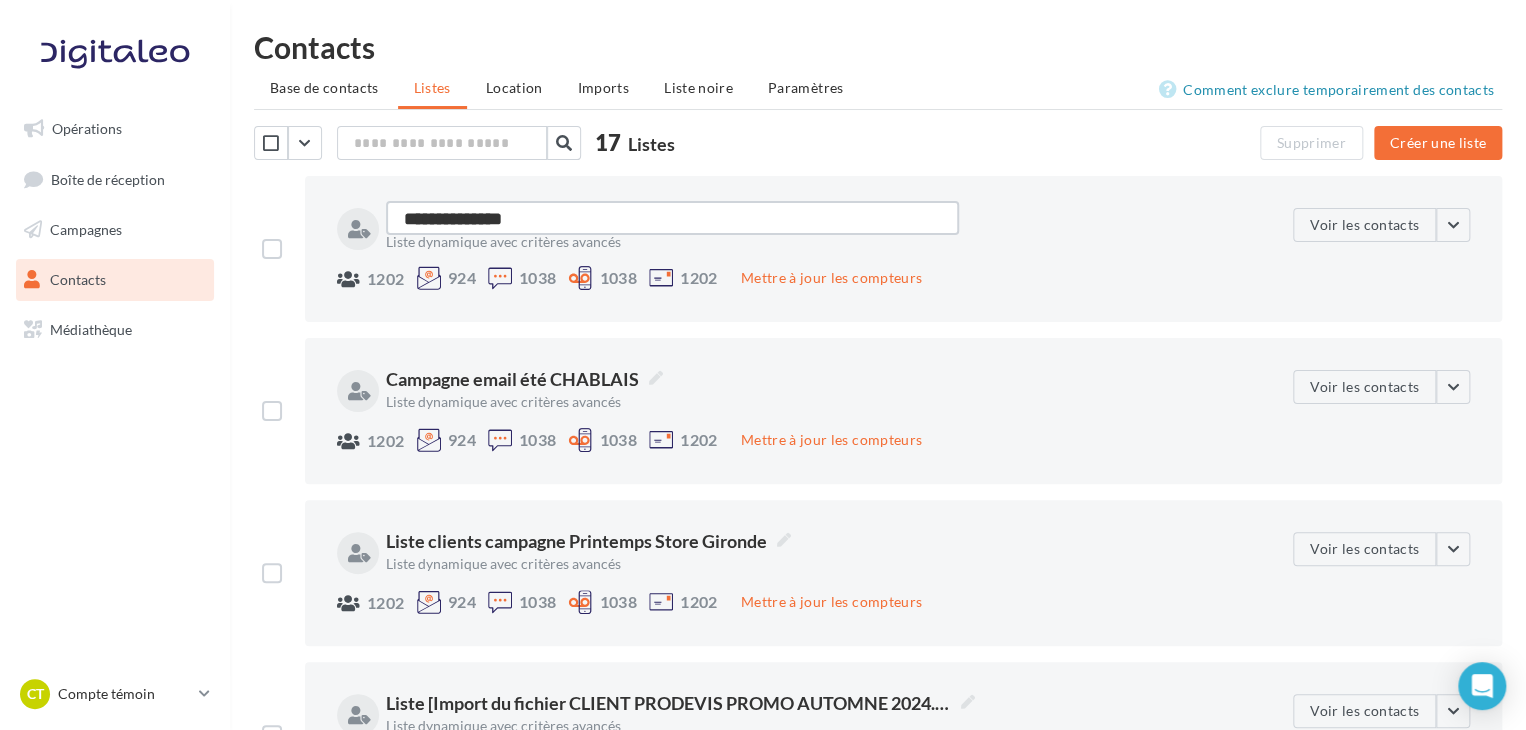 type on "**********" 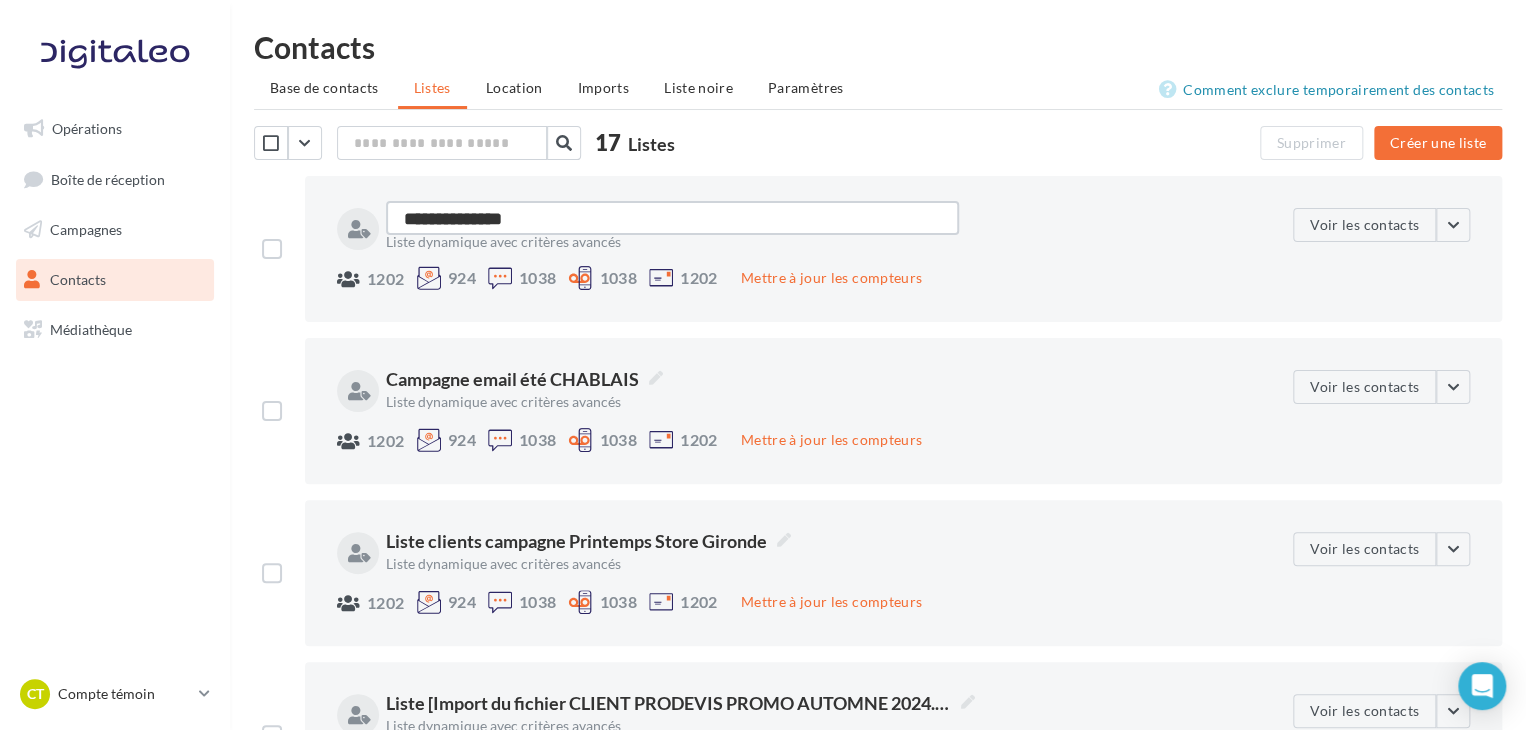 type on "**********" 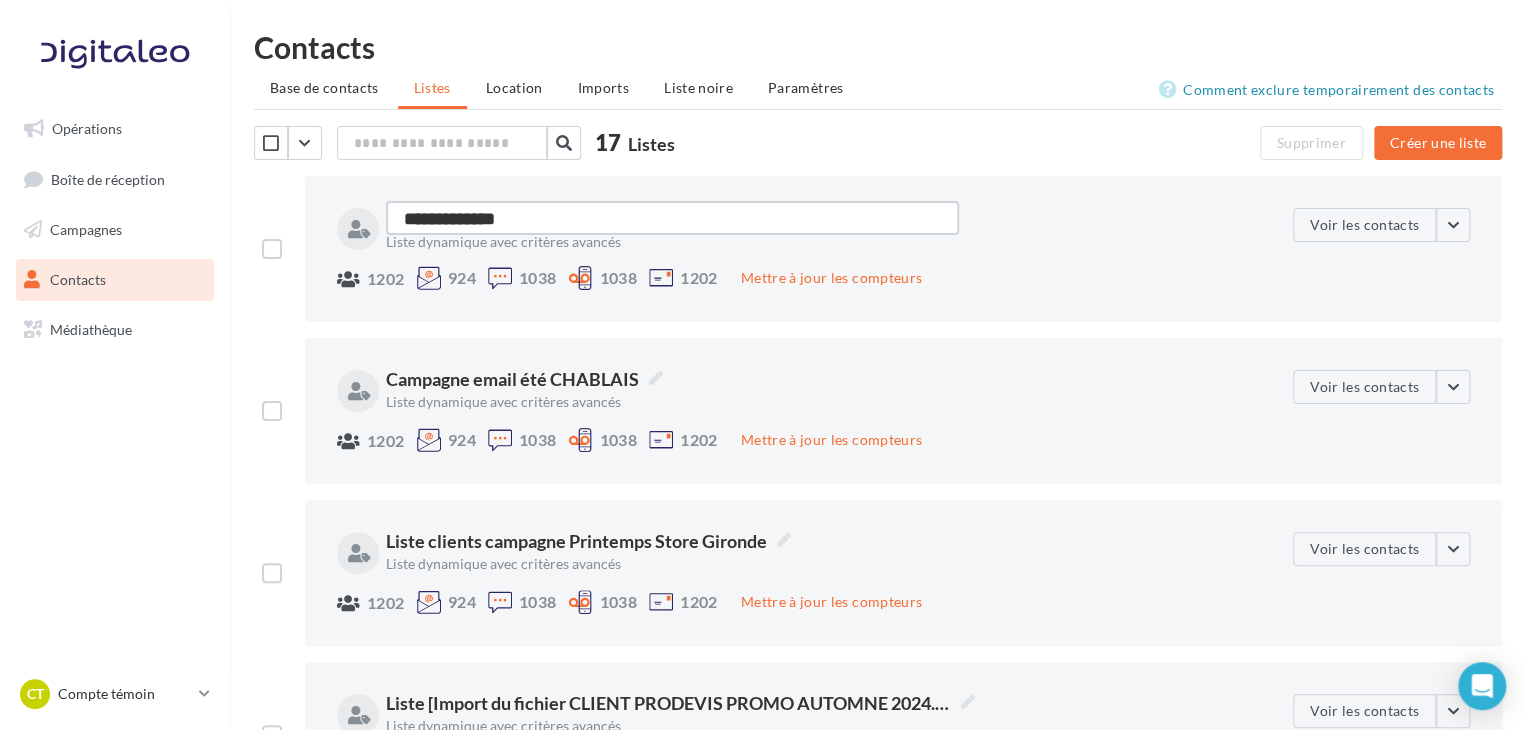type on "**********" 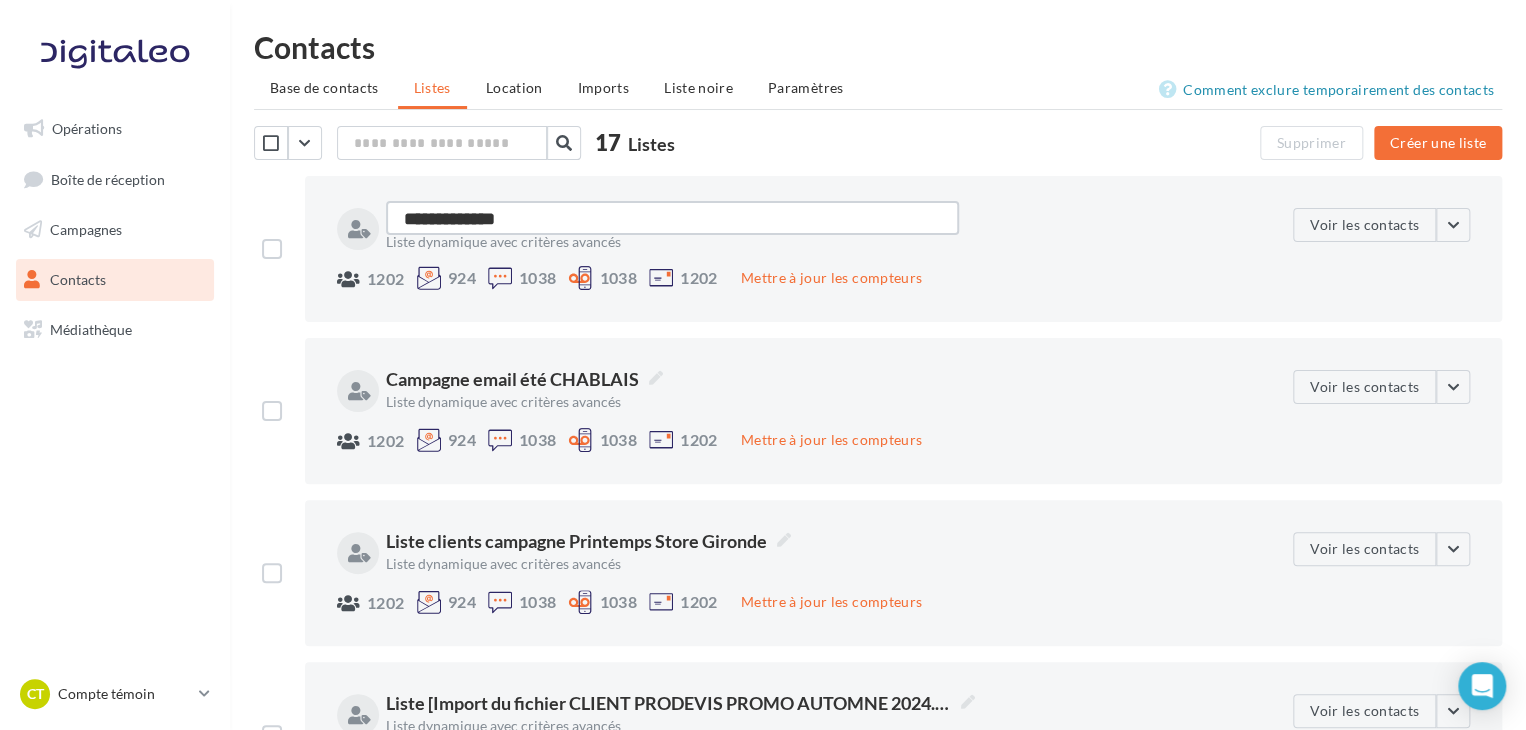 type on "**********" 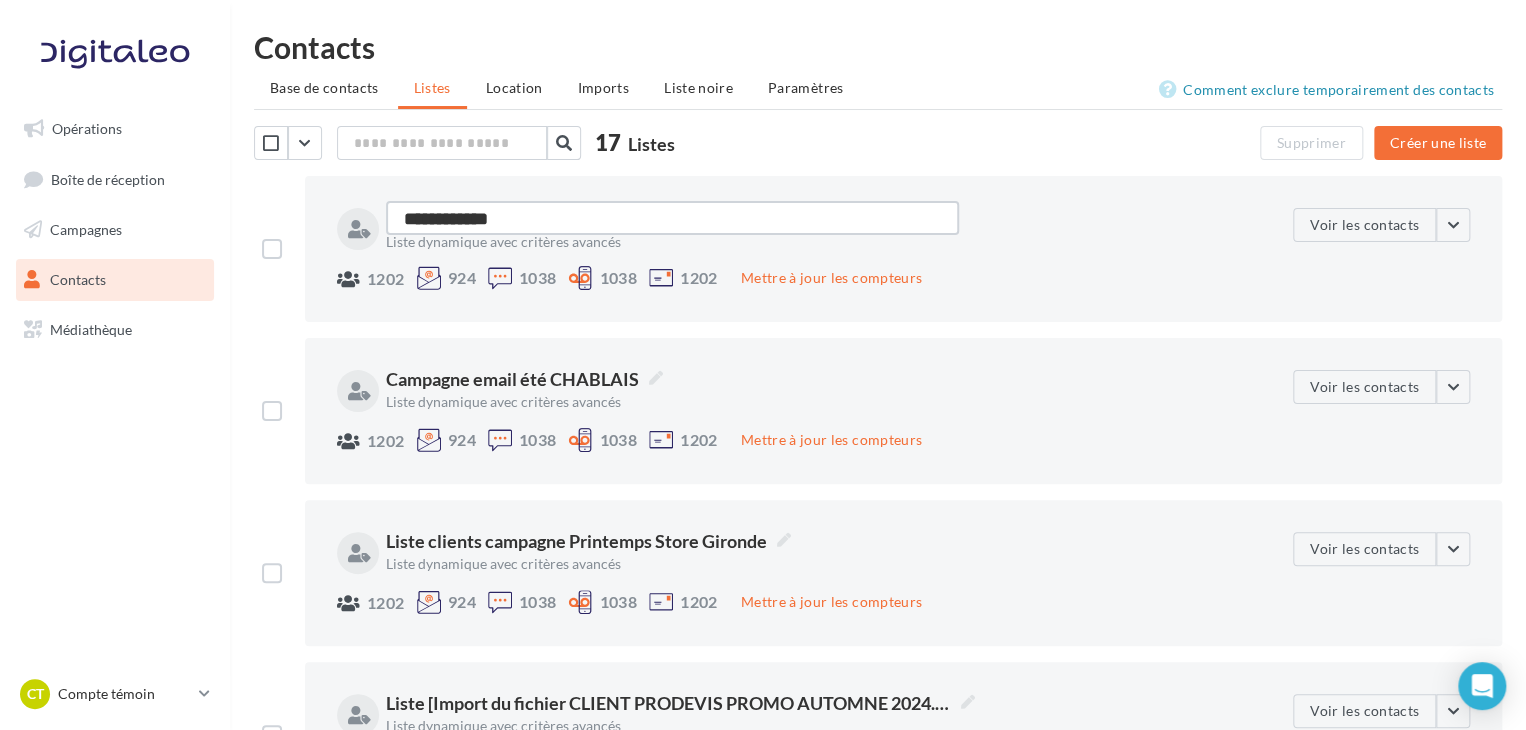 type on "**********" 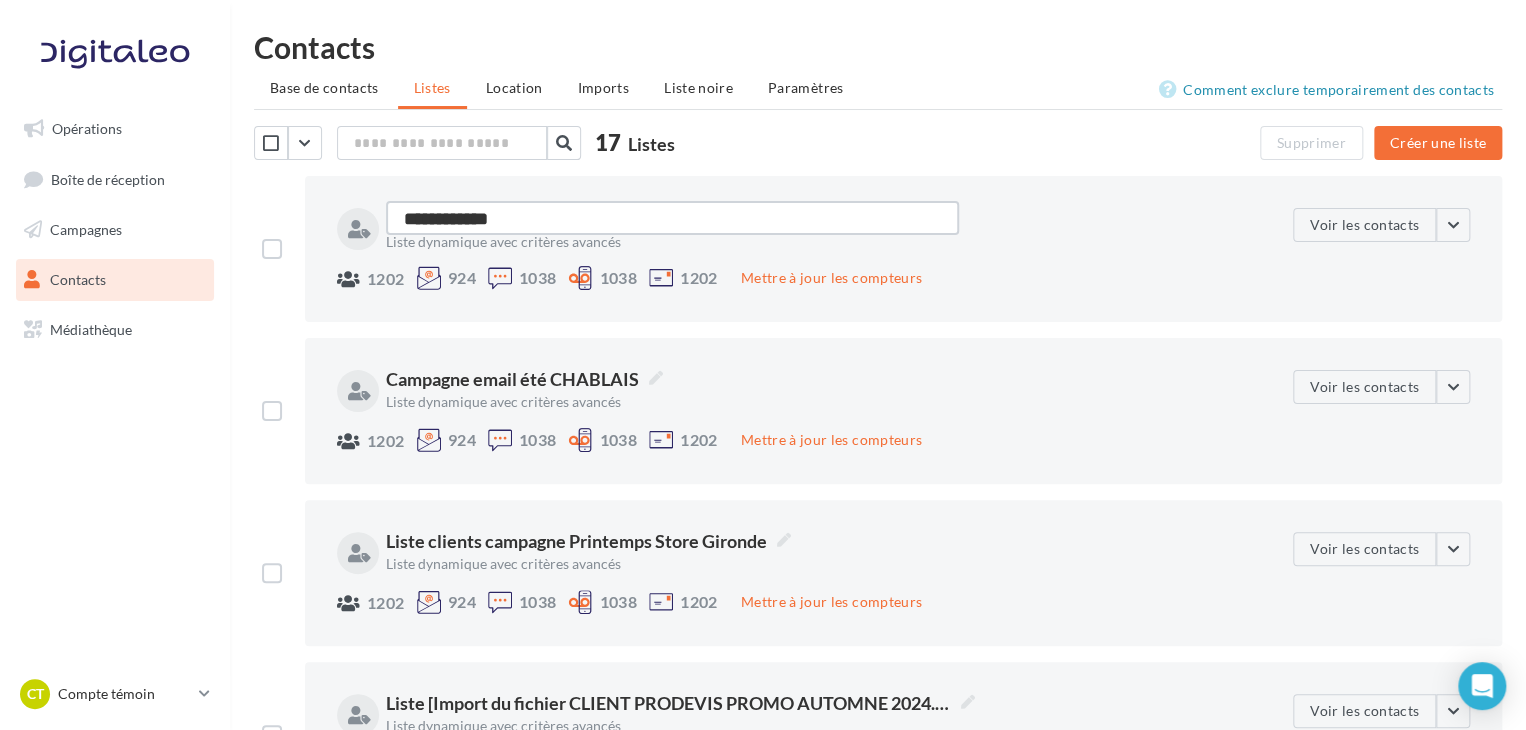 type on "**********" 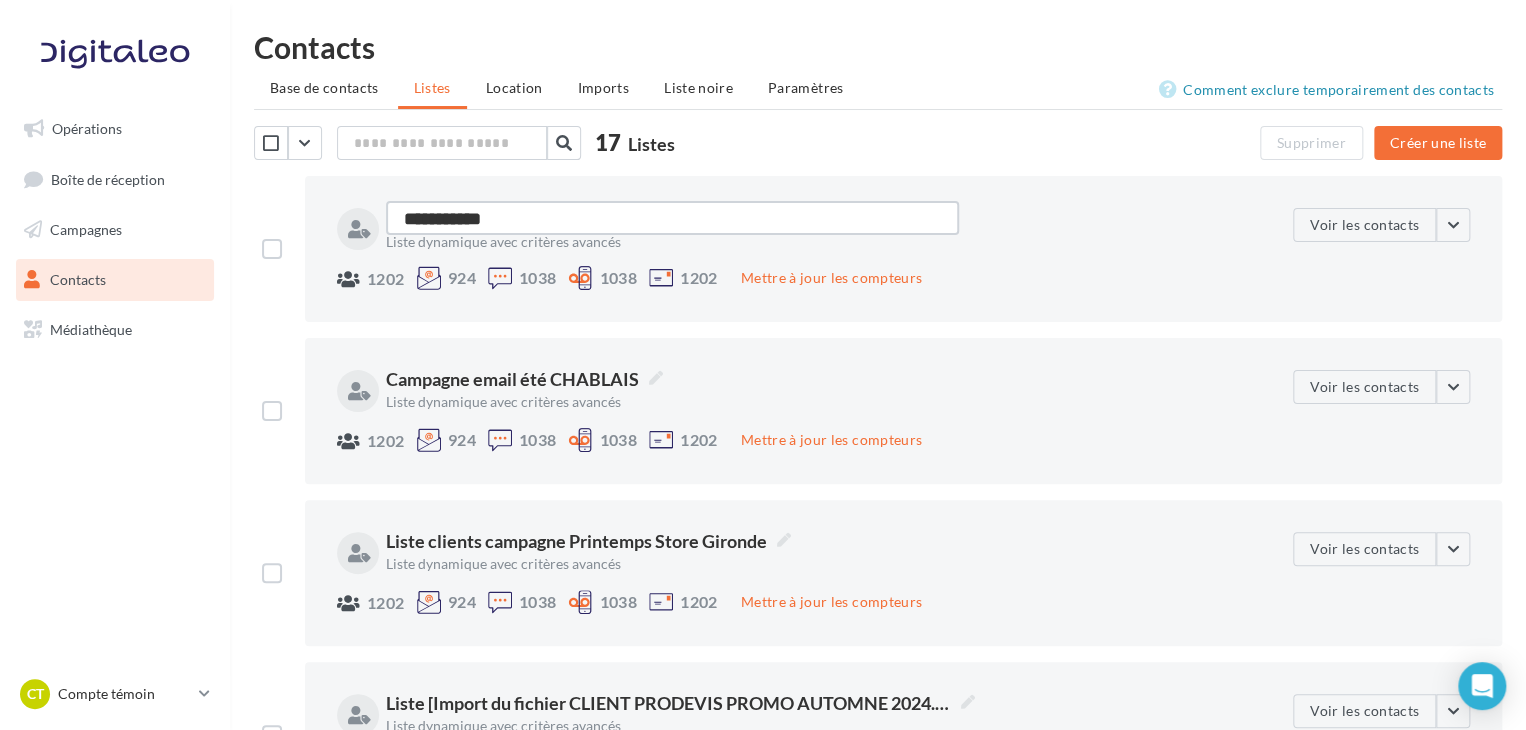 type on "**********" 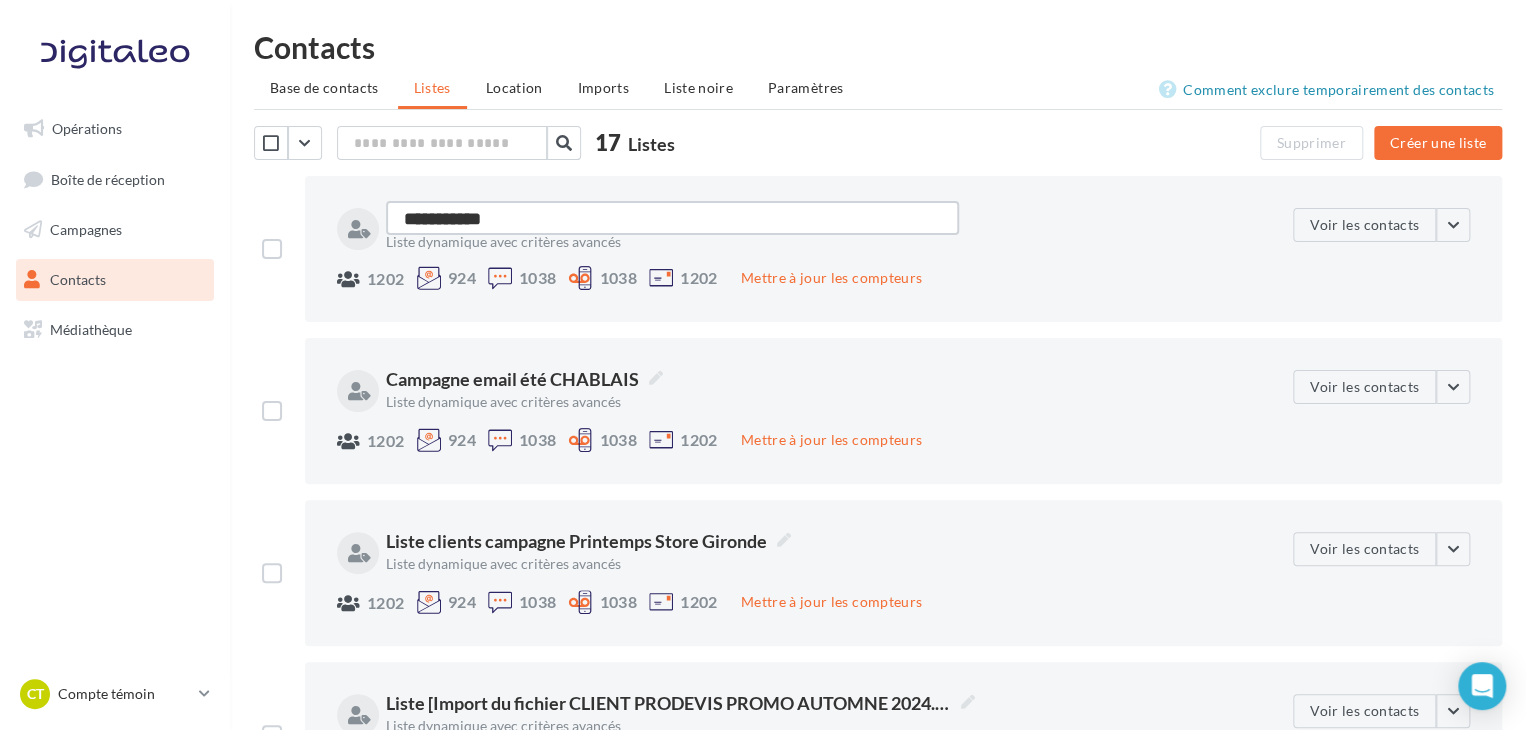type on "**********" 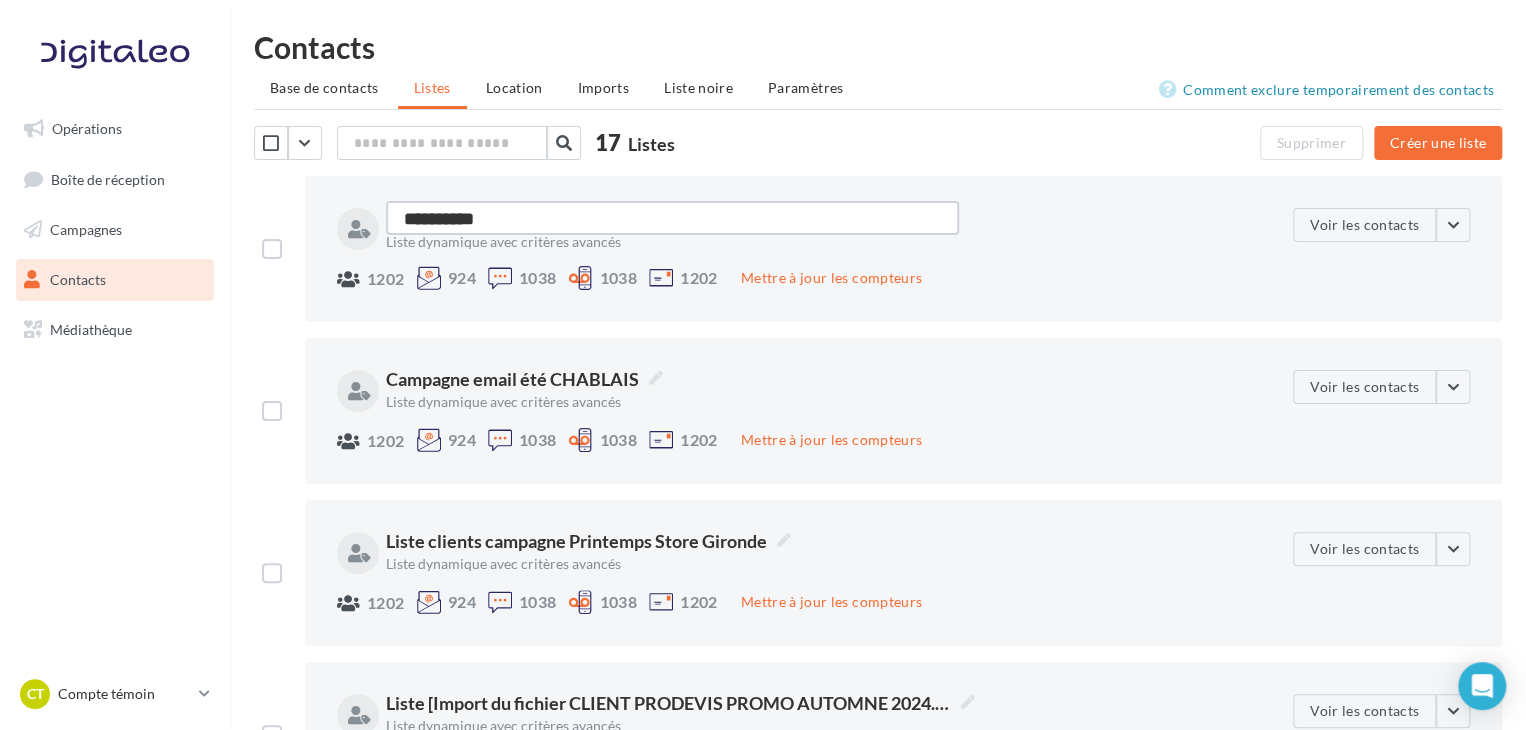 type on "*********" 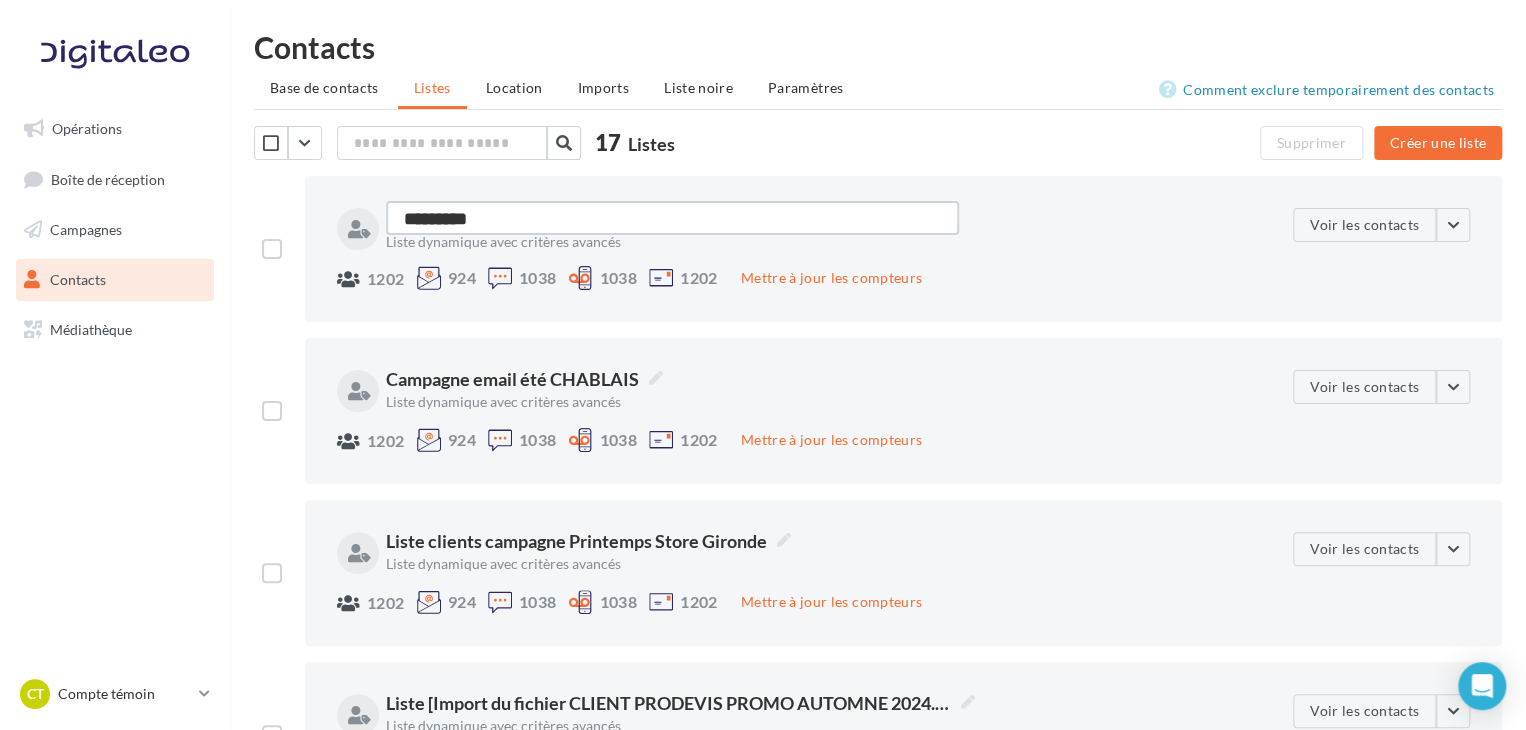 type on "*********" 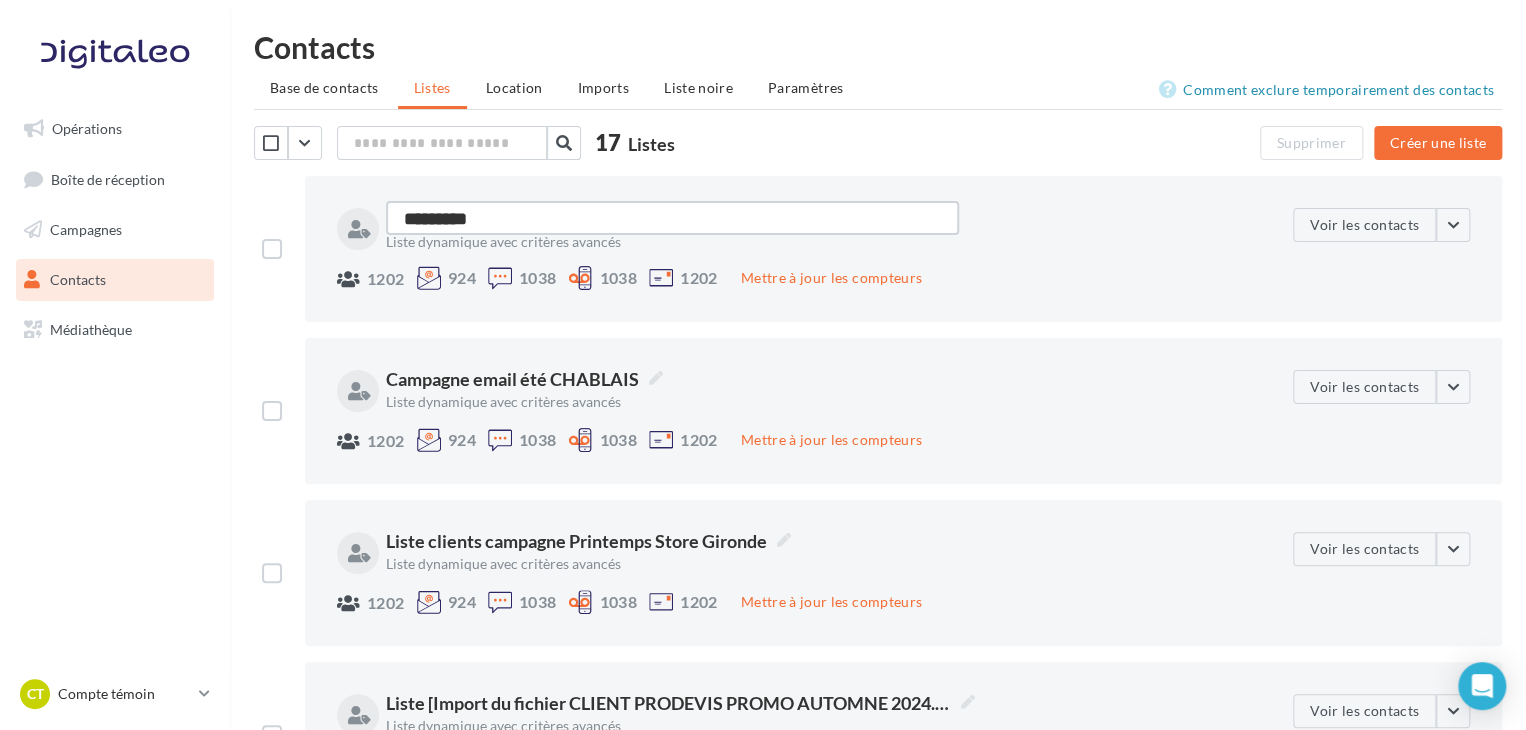 type on "********" 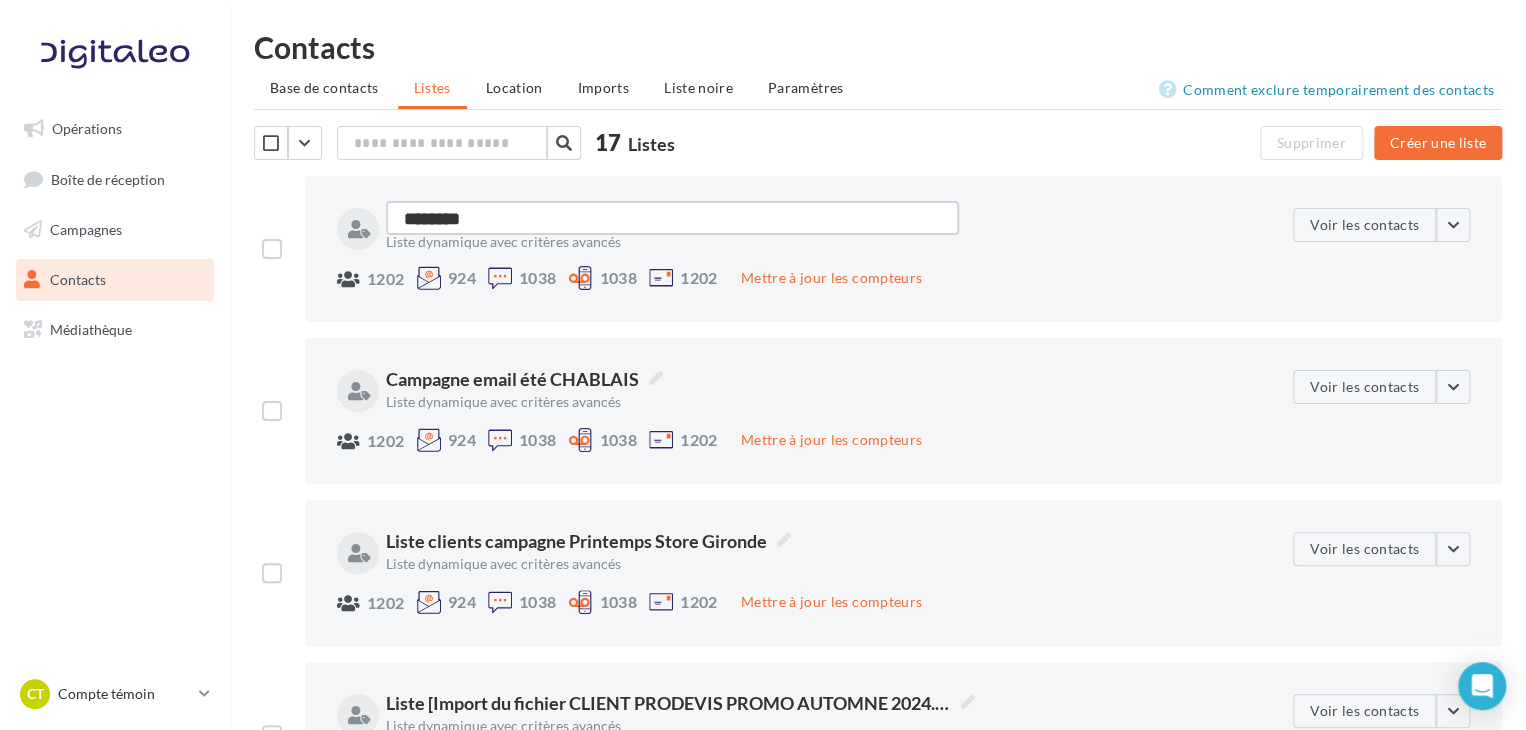 type on "*******" 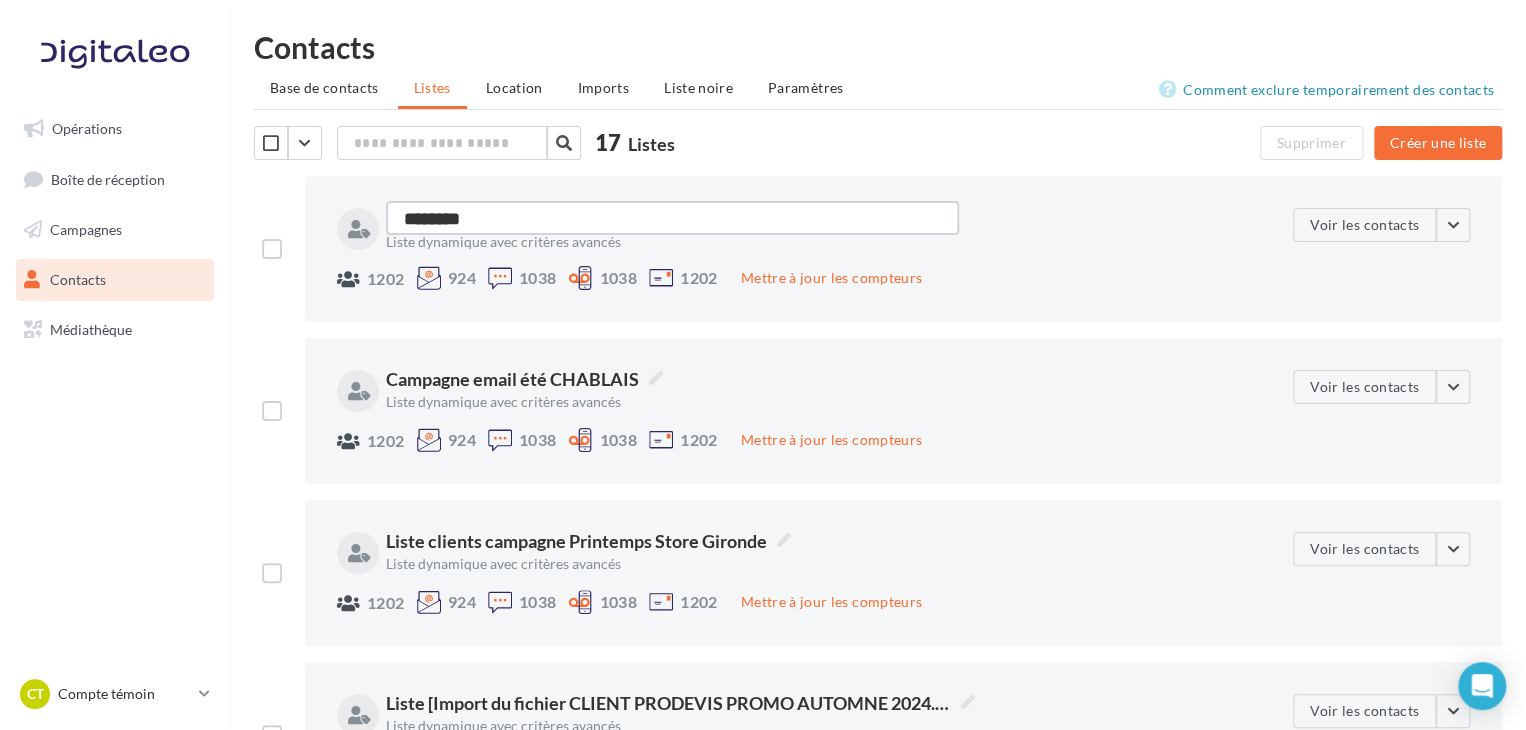 type on "*******" 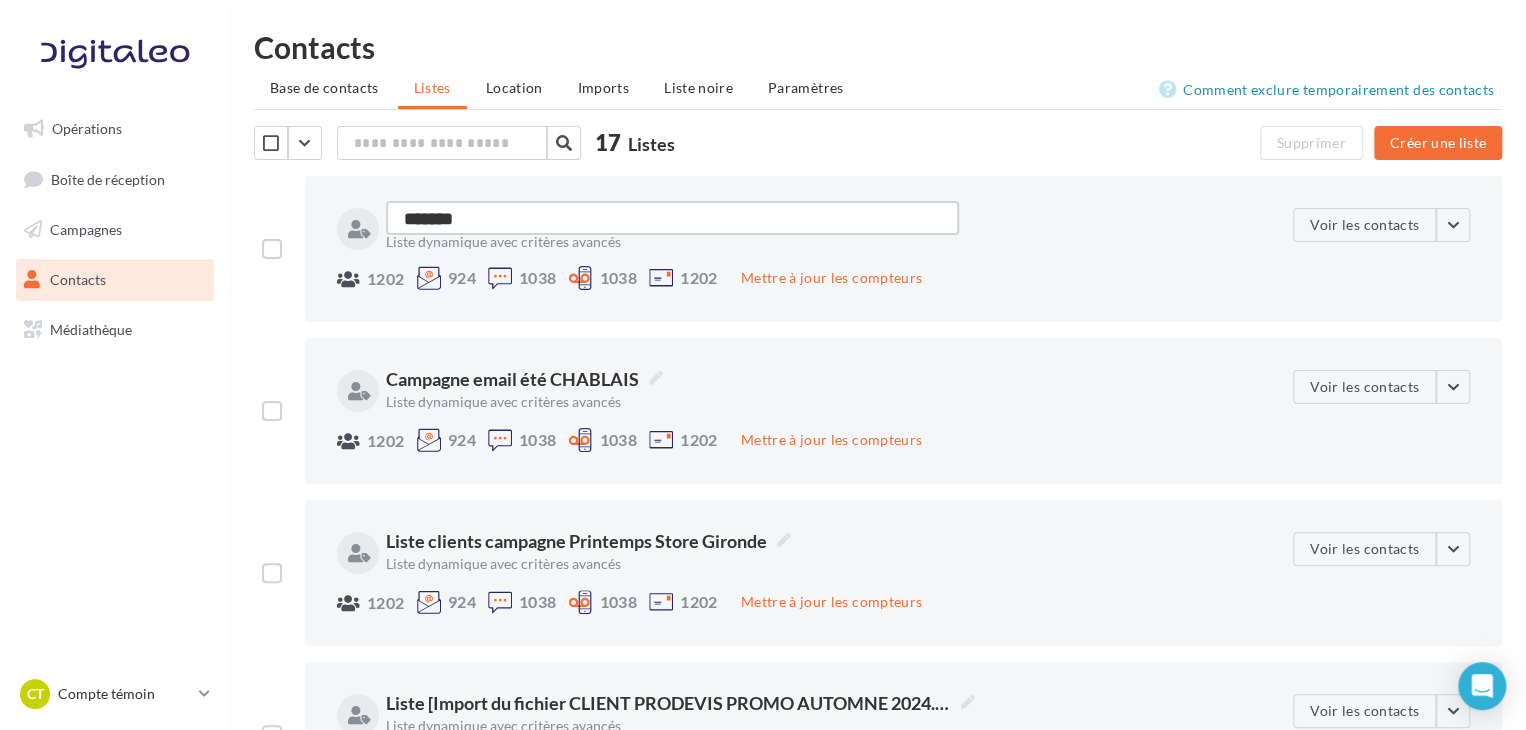 type on "*****" 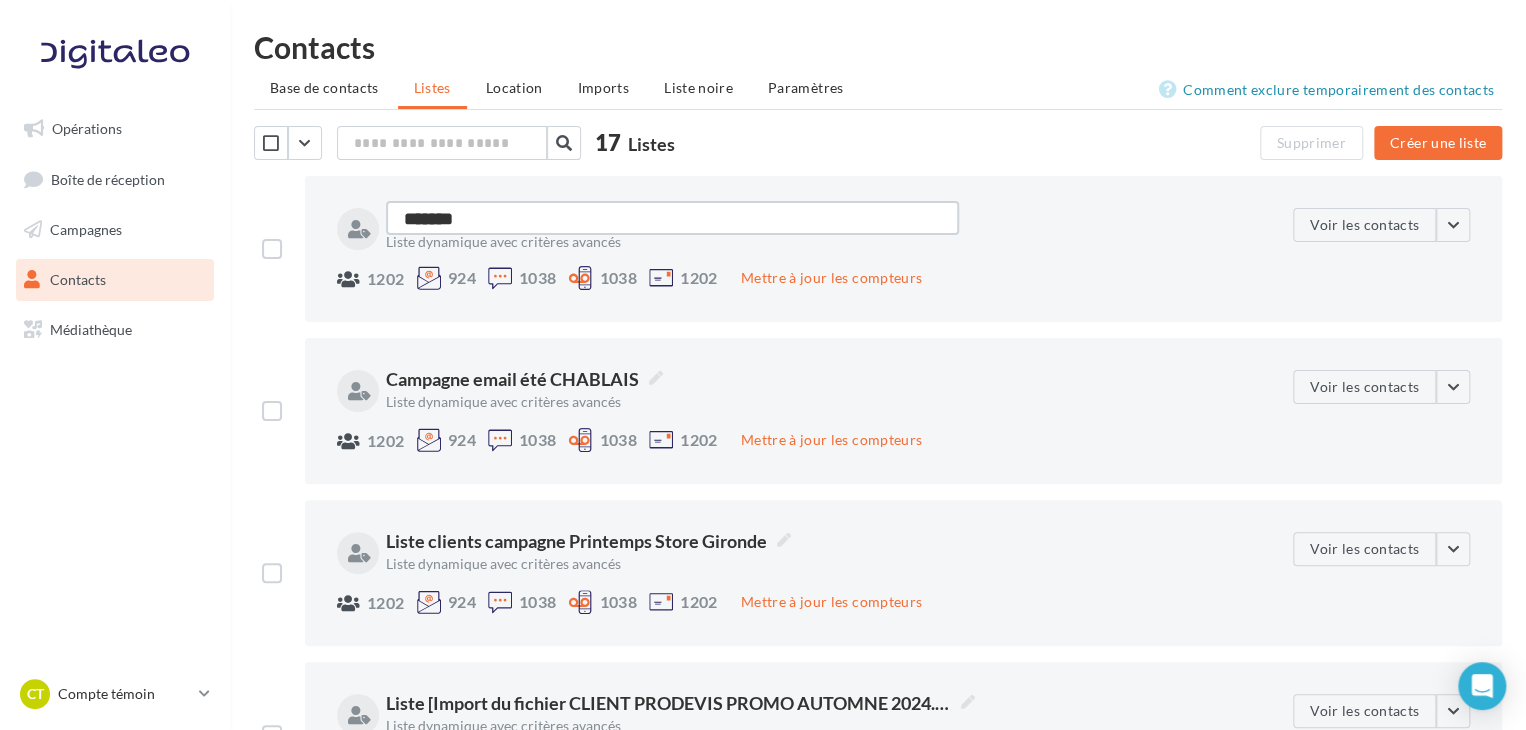 type on "*****" 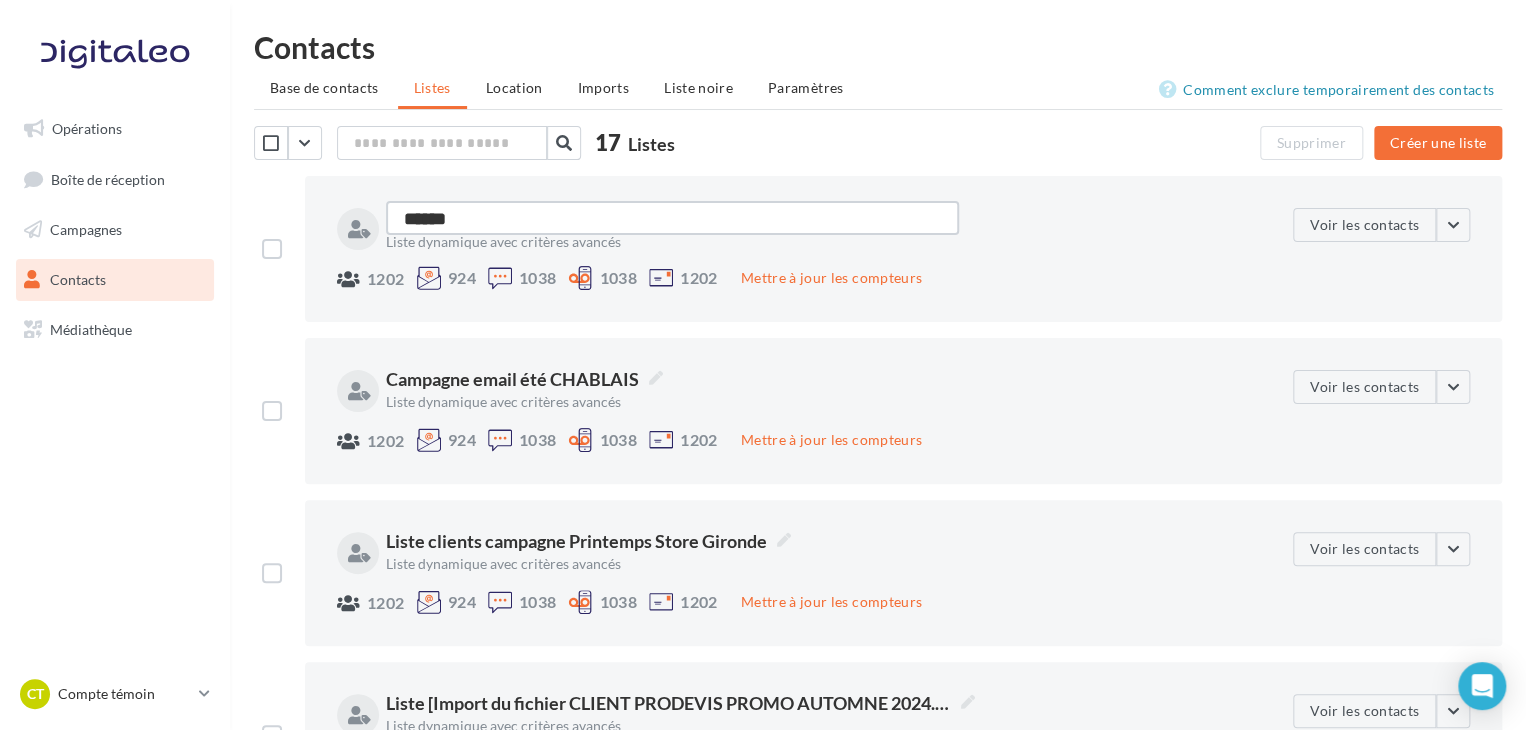 type on "*****" 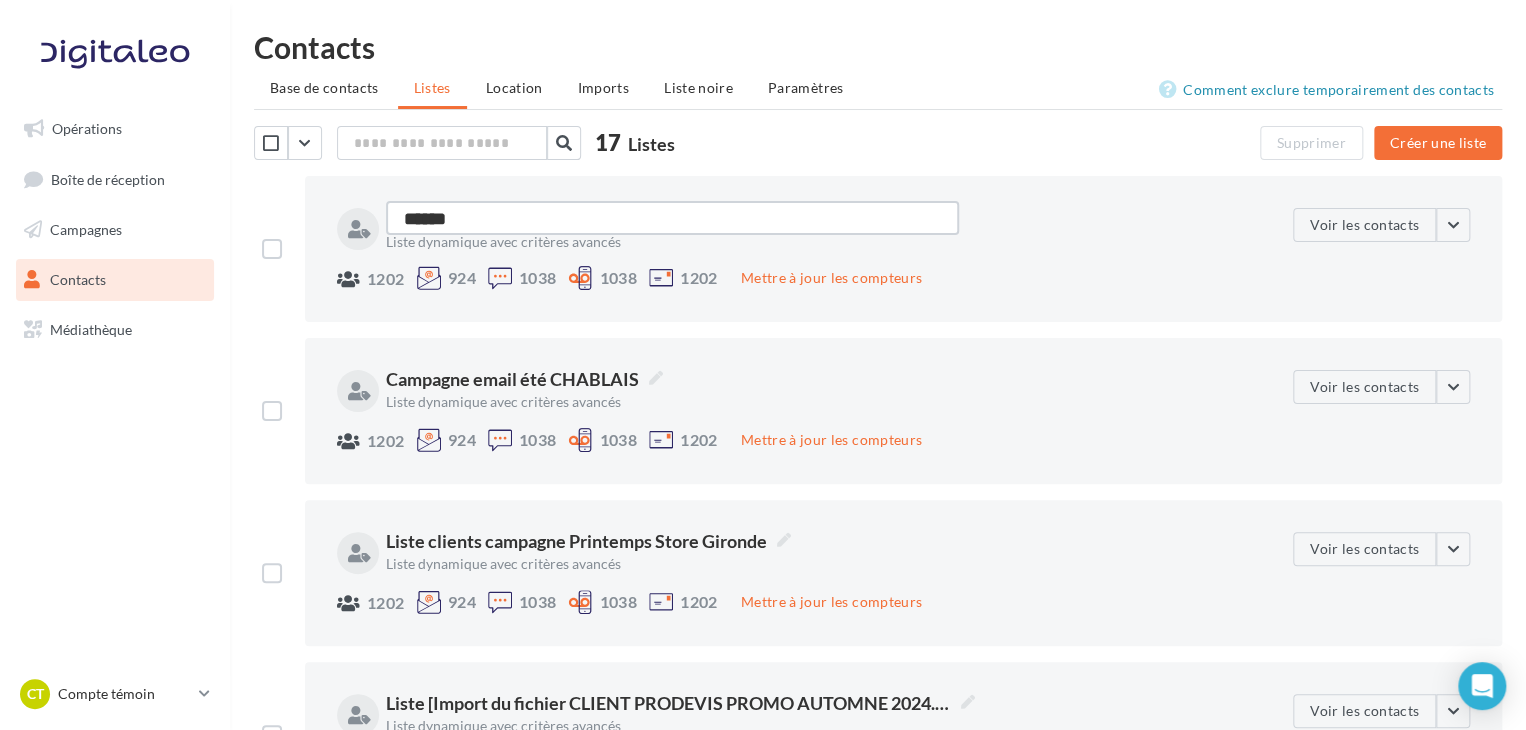 type on "*****" 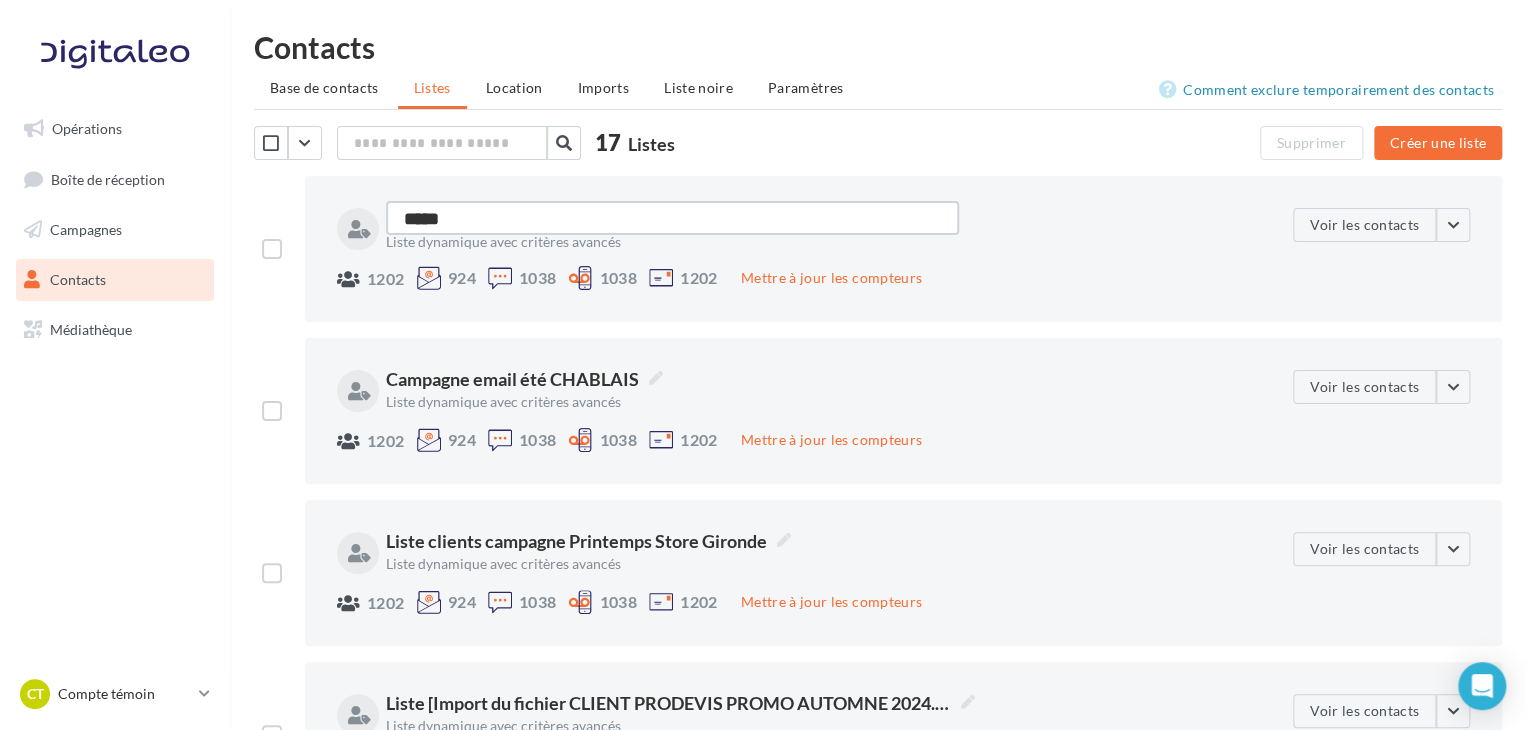 type on "****" 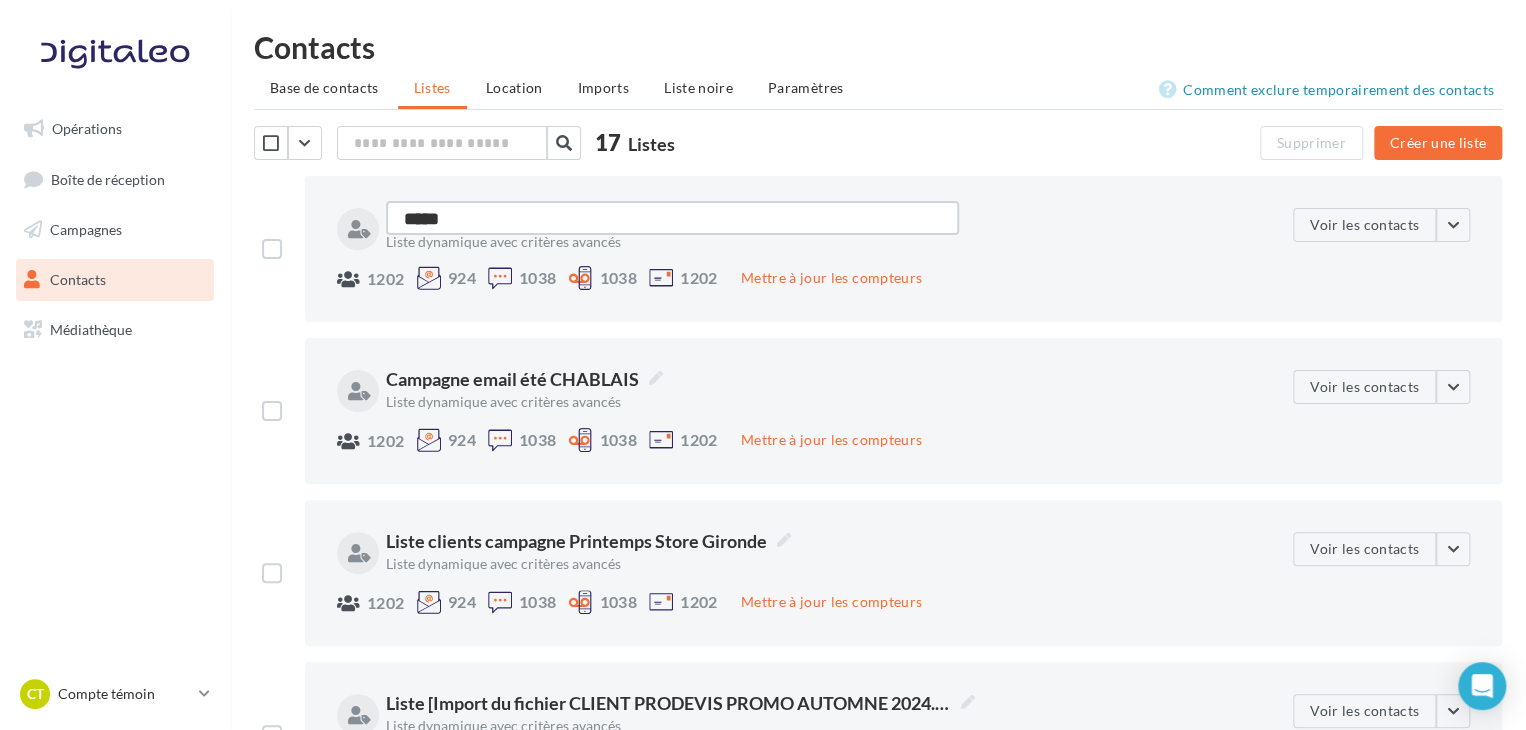type on "****" 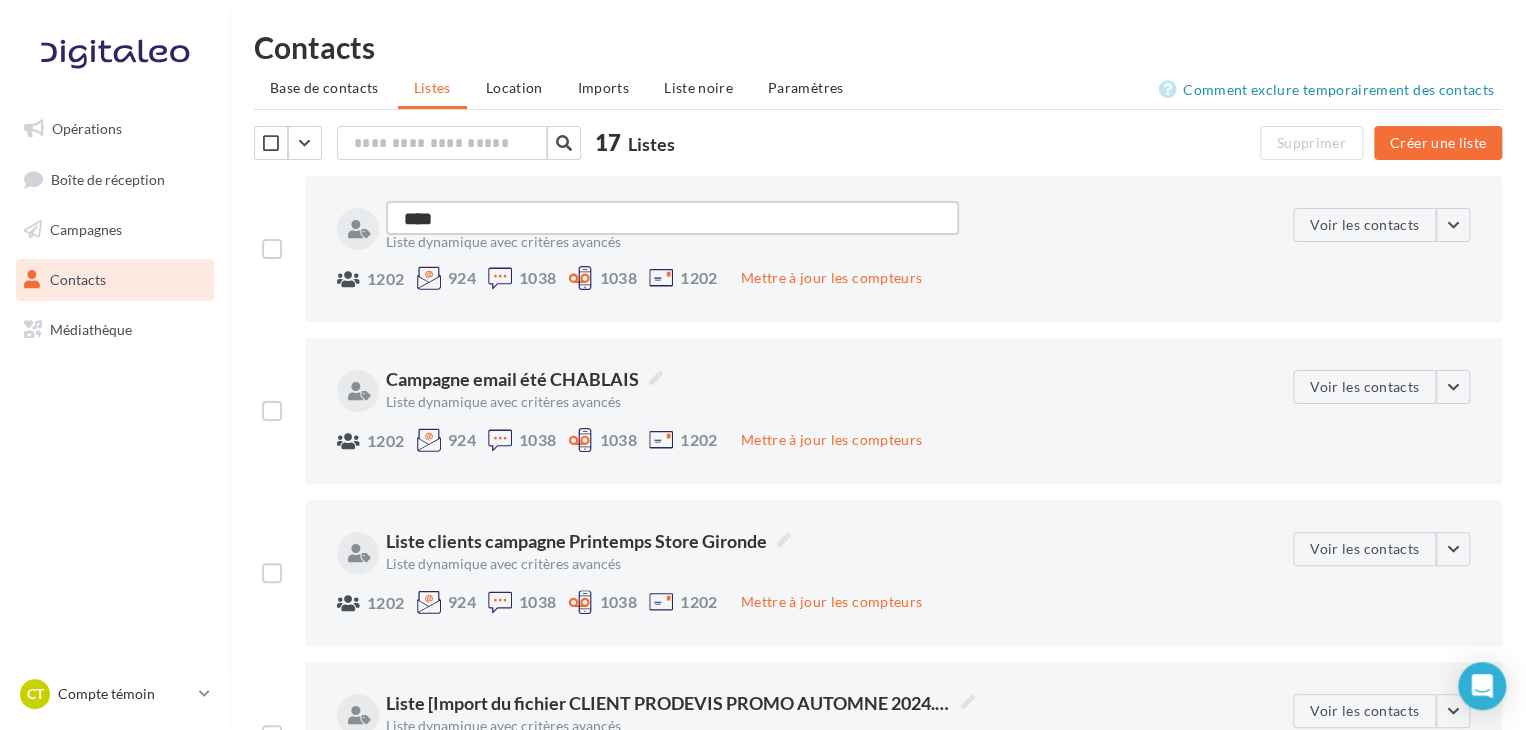 type on "***" 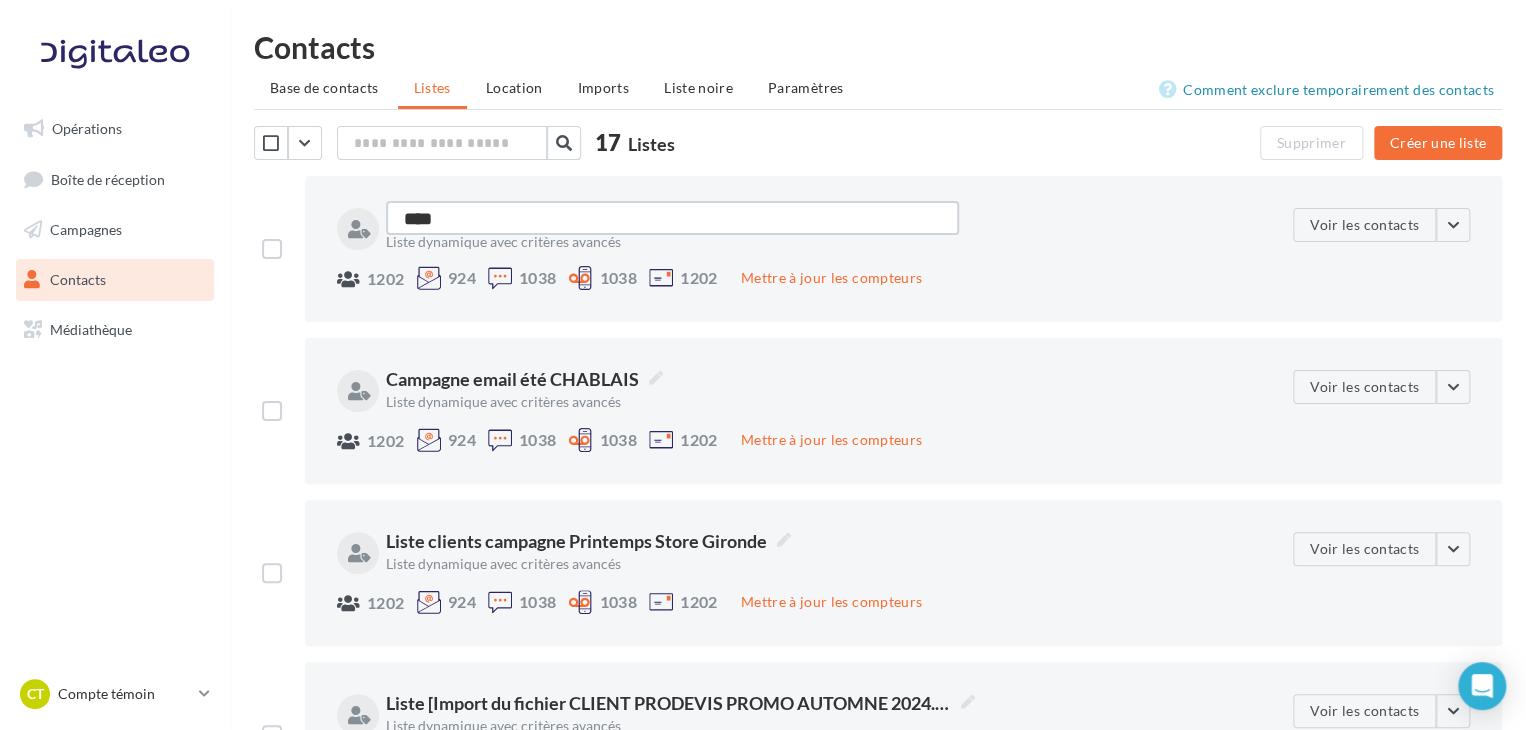 type on "***" 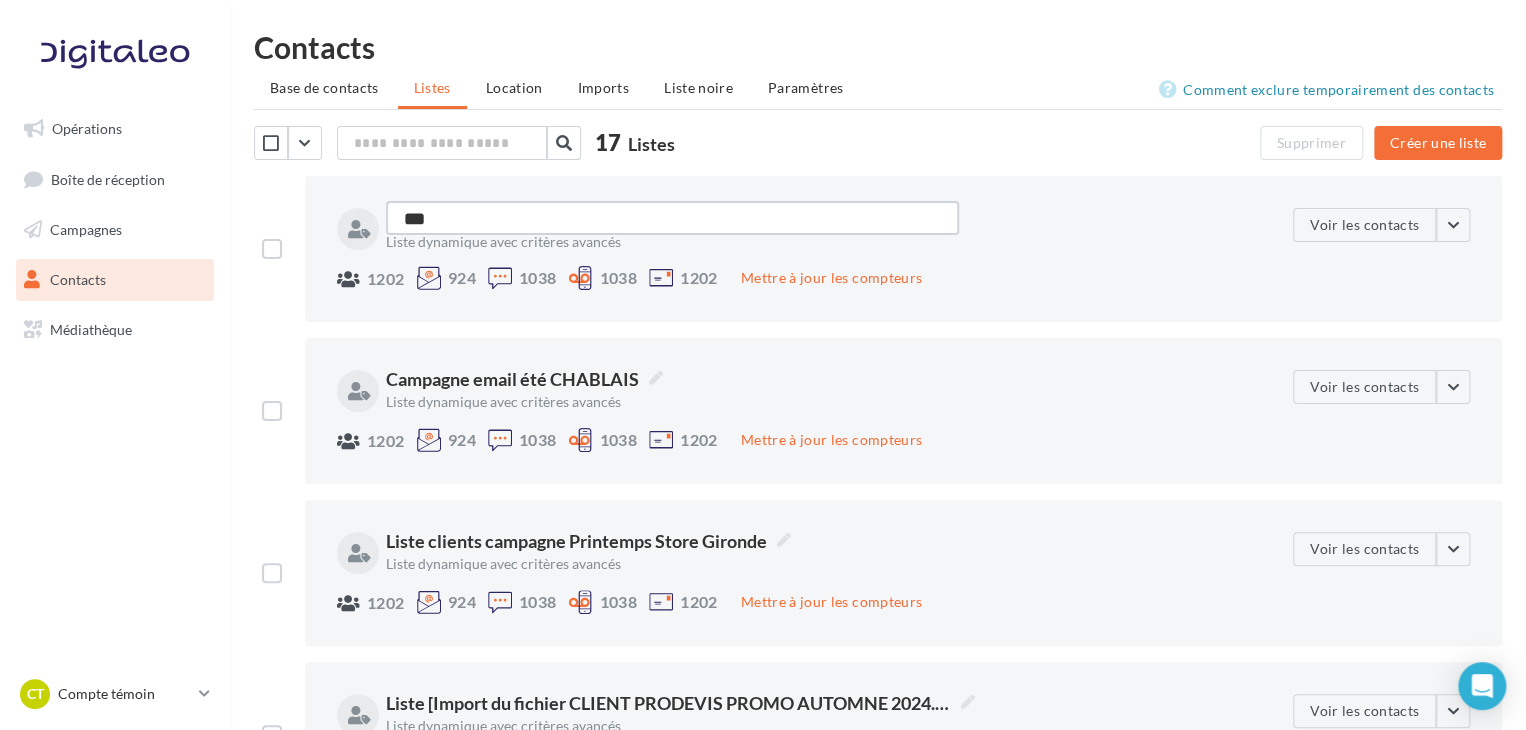 type on "**" 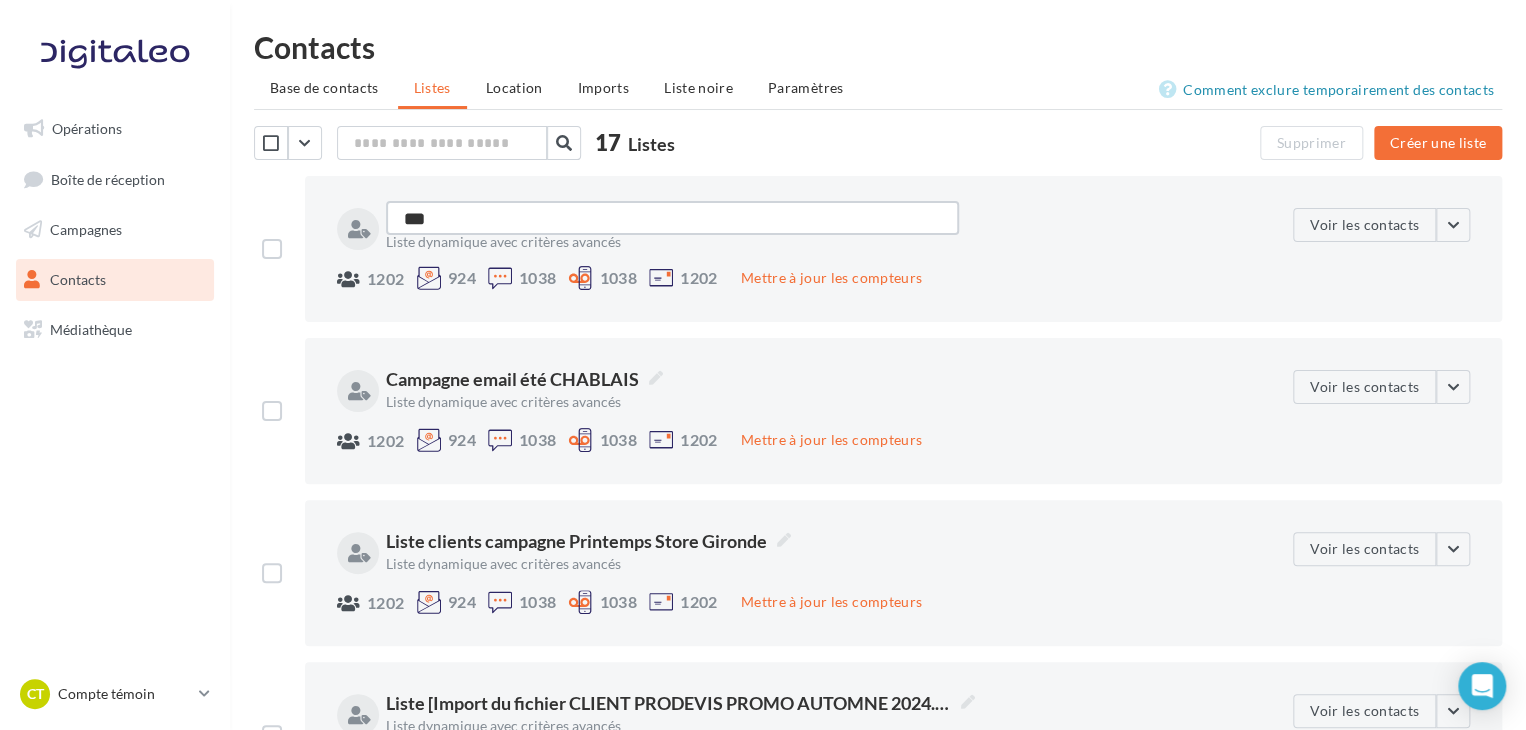 type on "**" 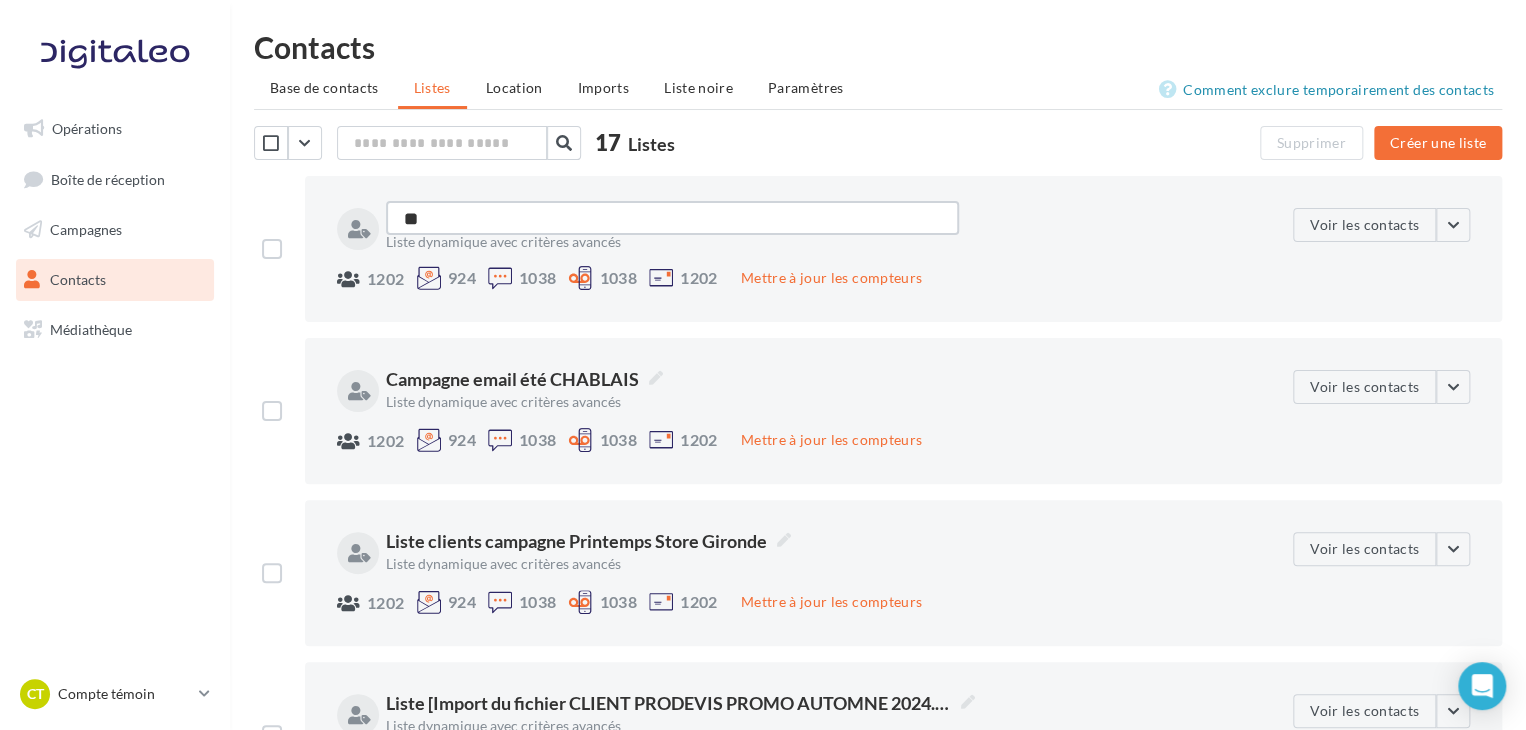 type on "*" 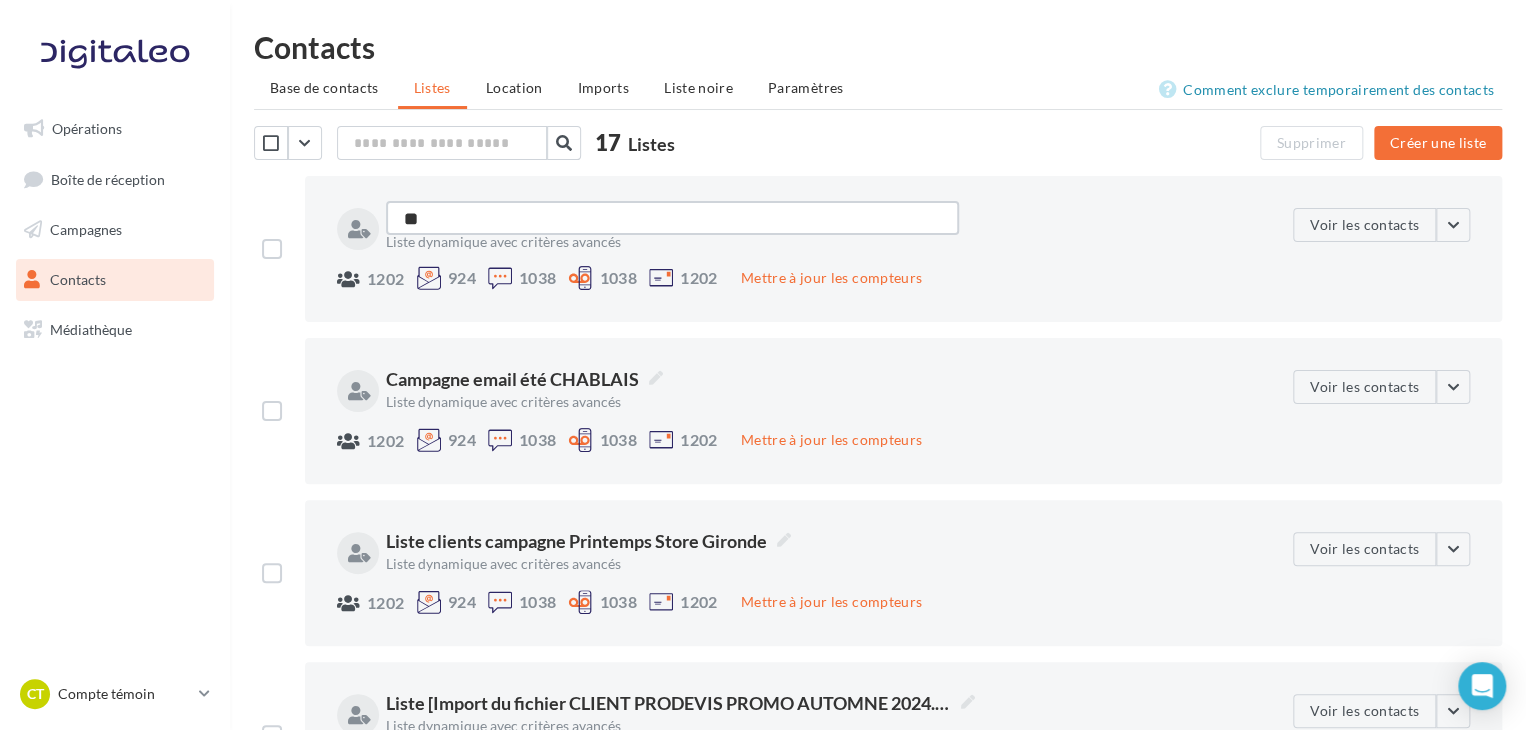 type on "*" 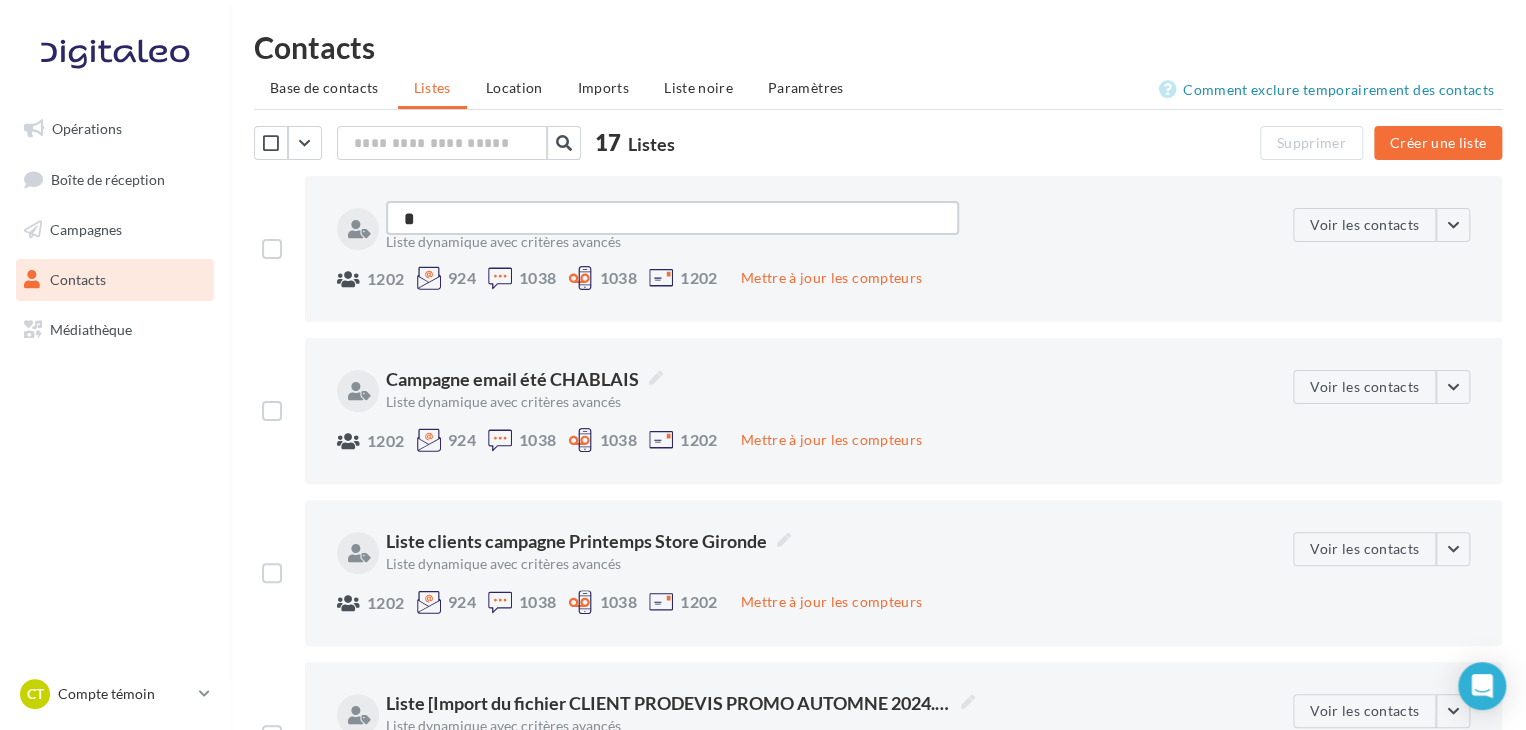 type 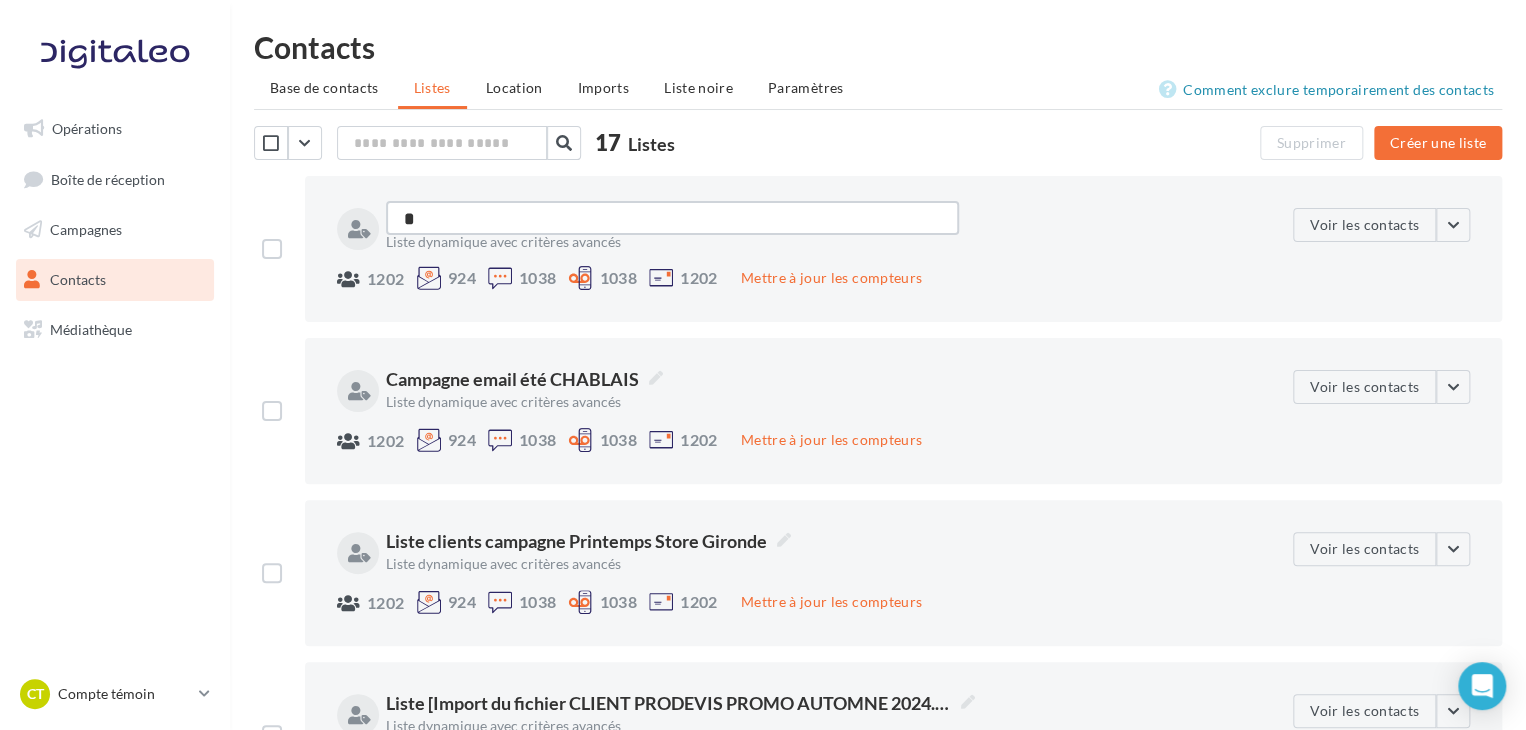 type 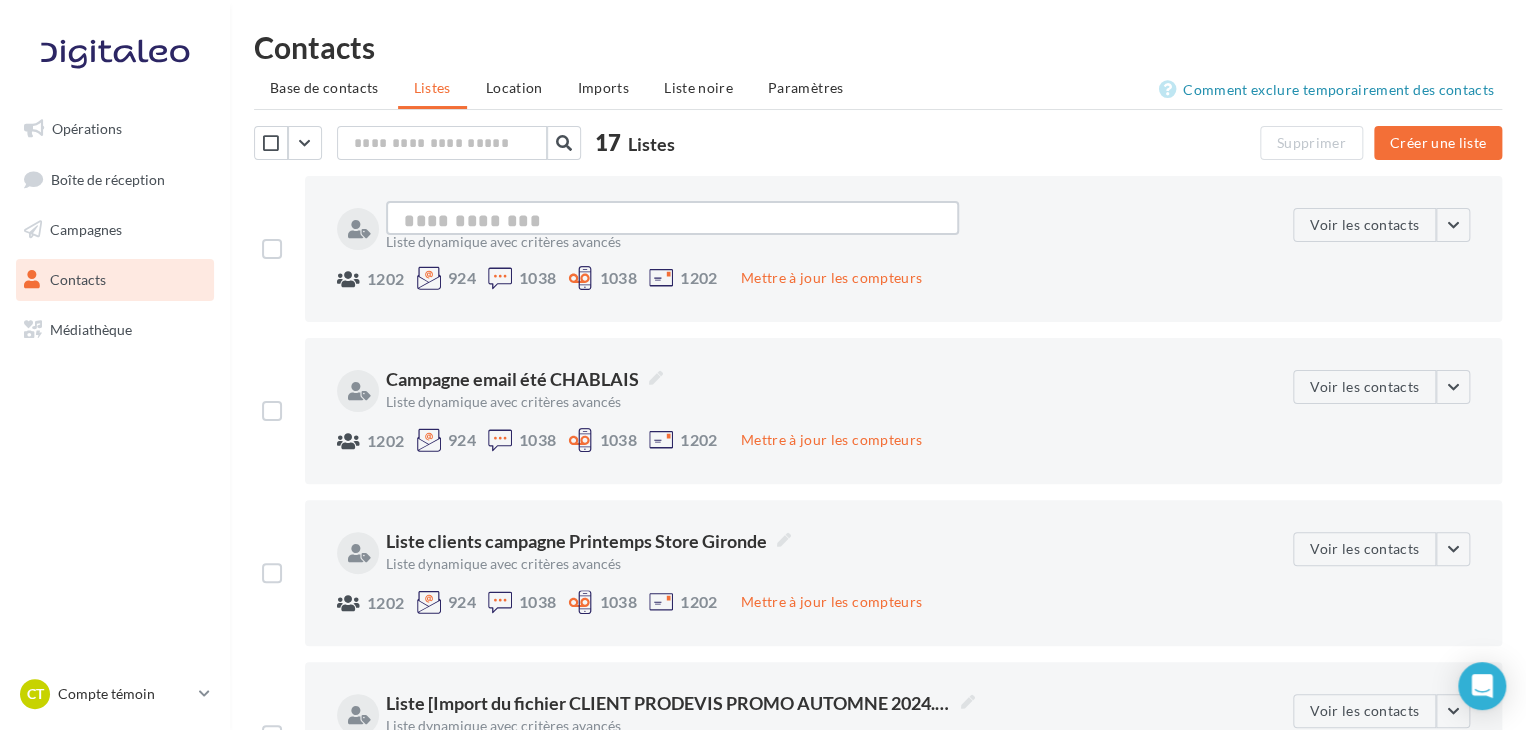 type on "*" 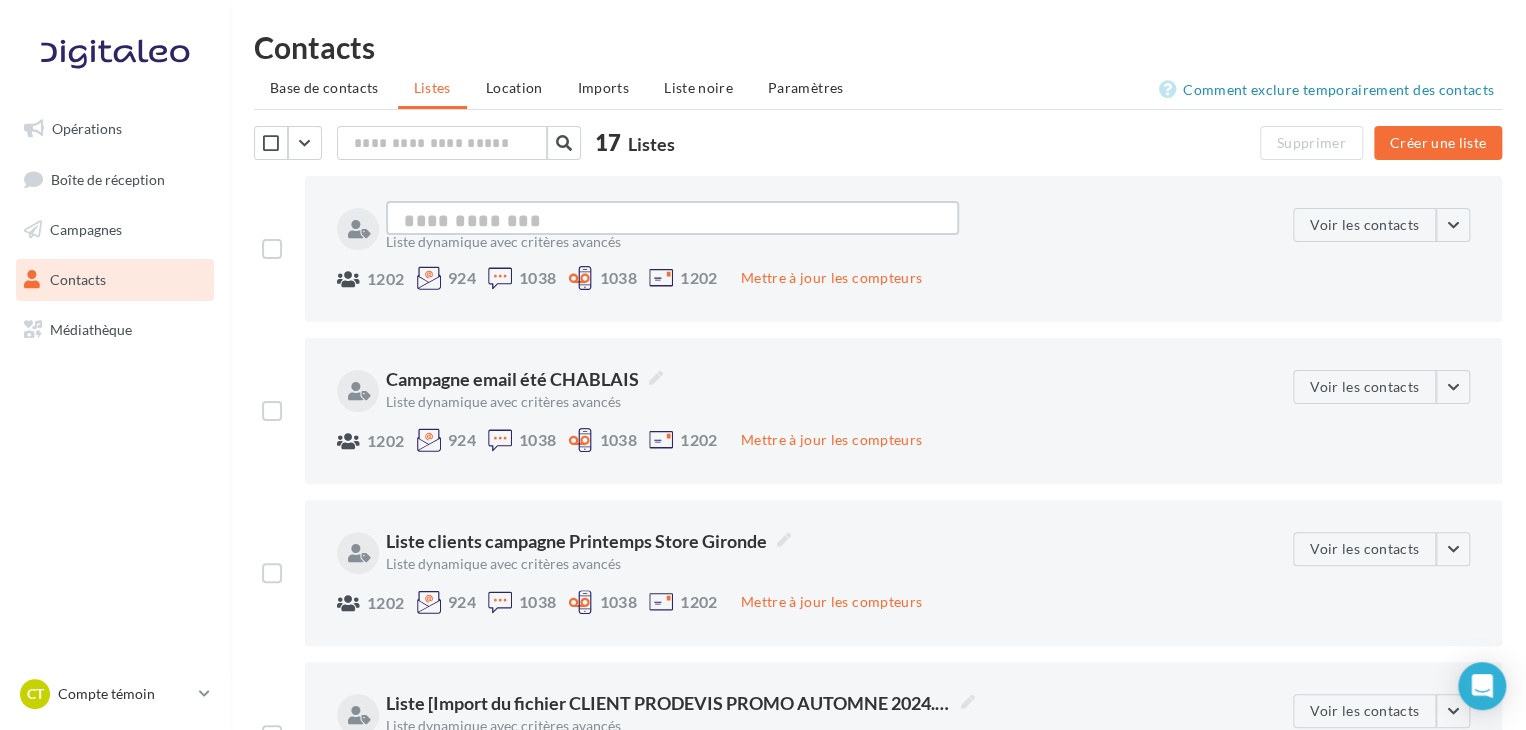type on "*" 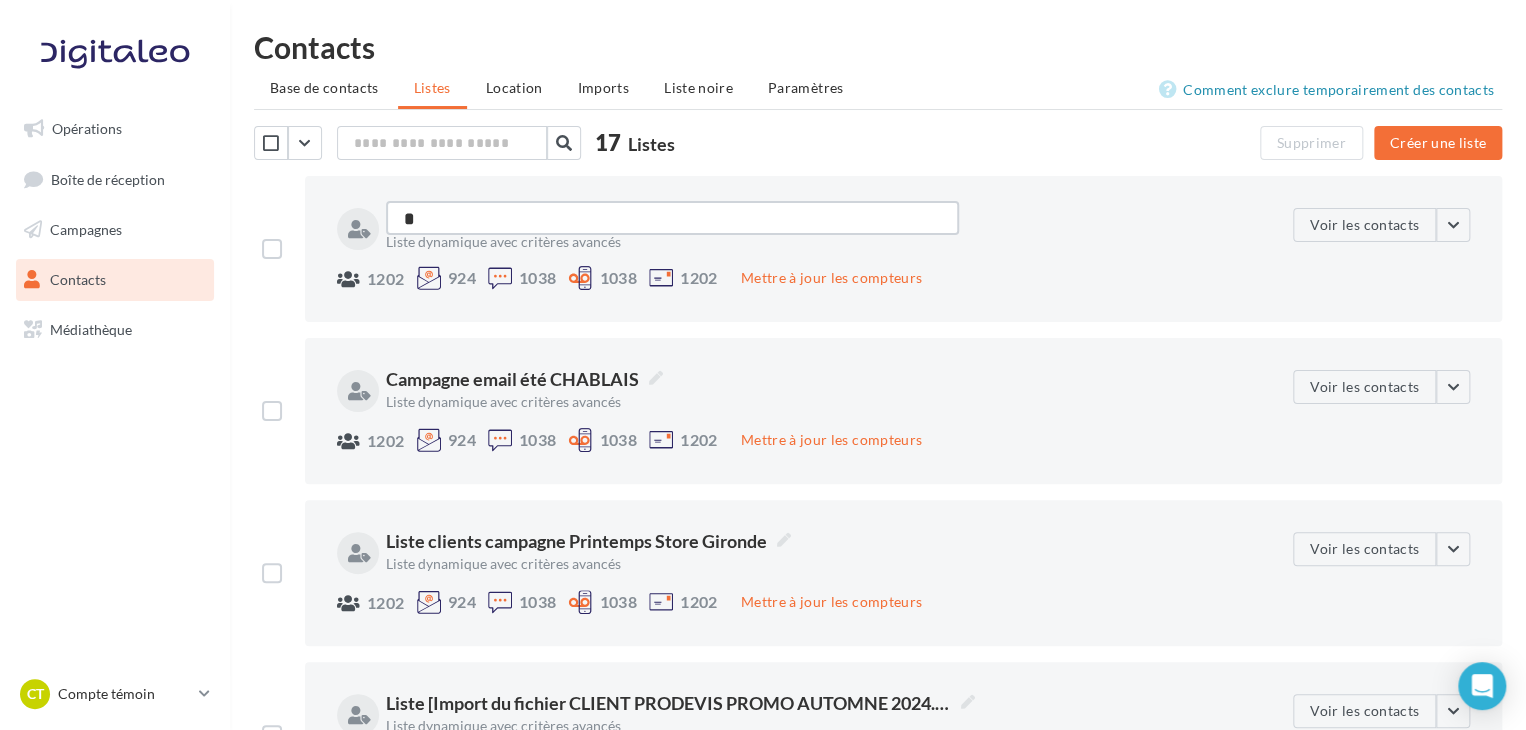 type on "**" 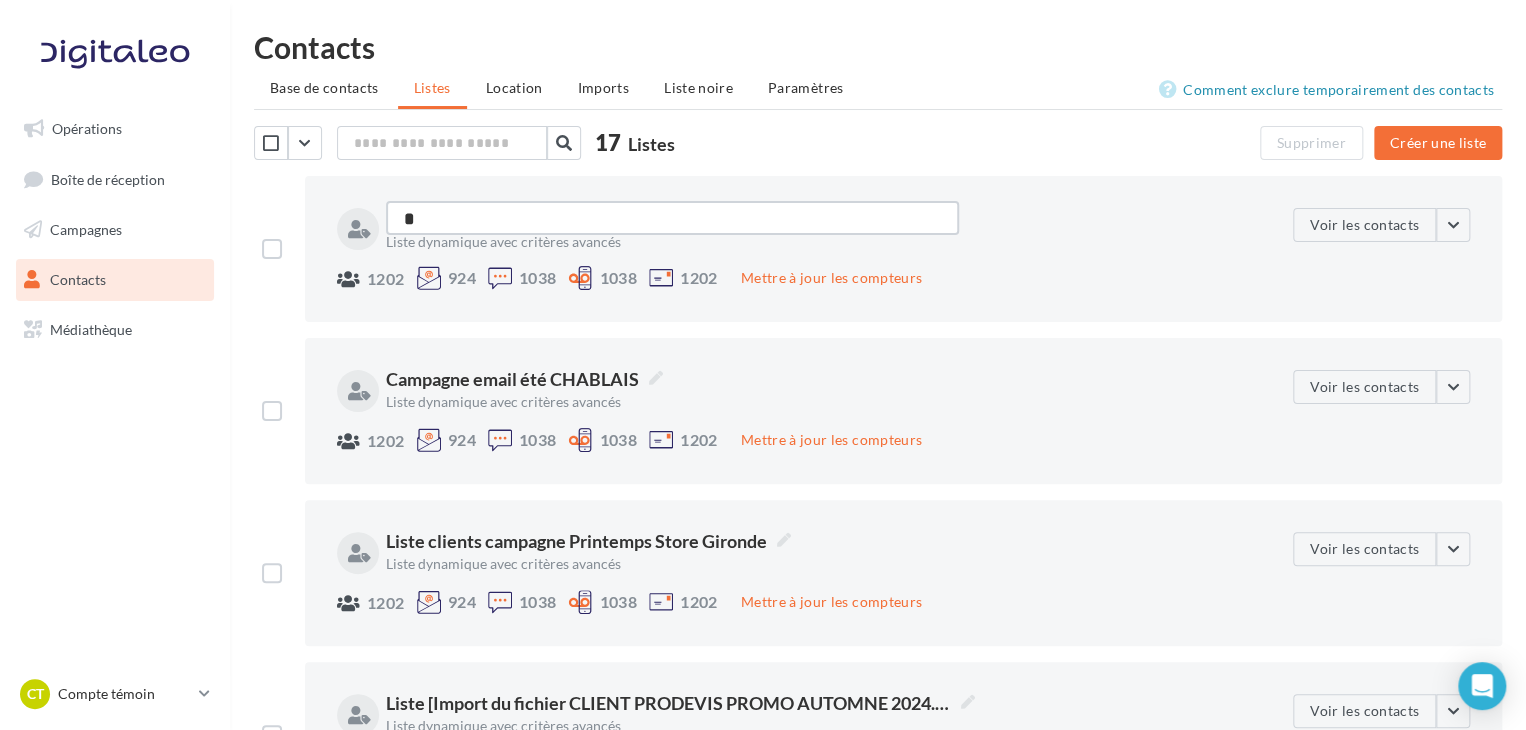 type on "**" 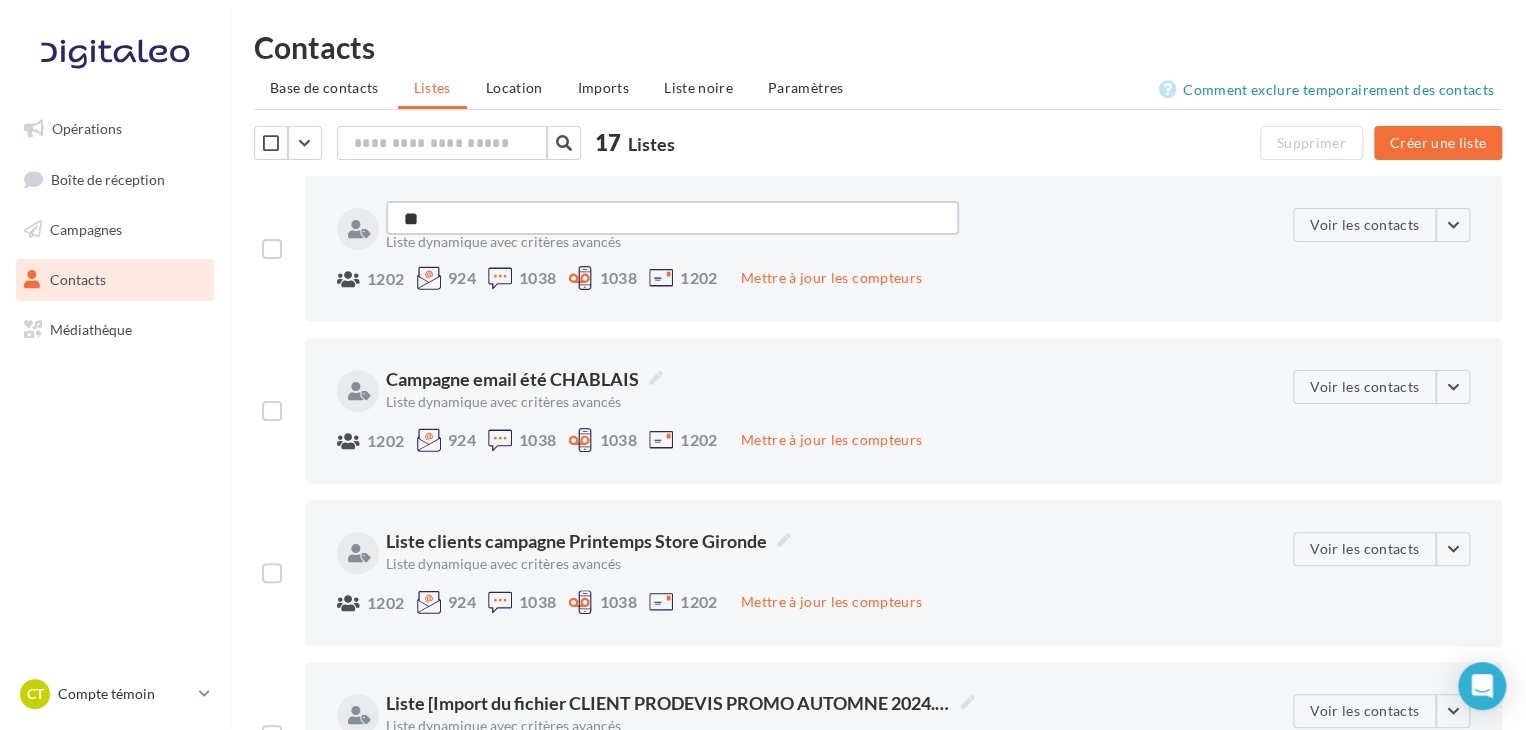 type on "***" 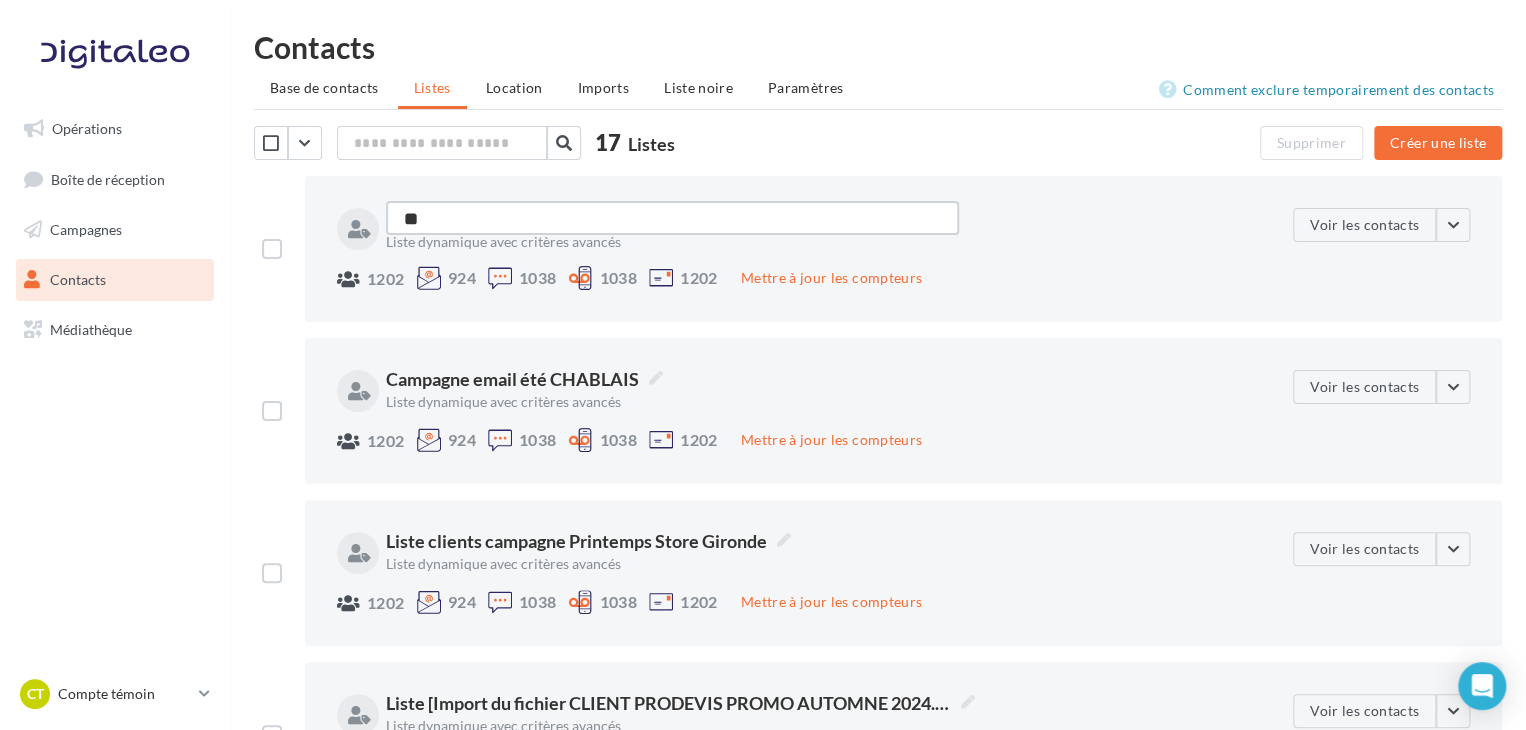type on "***" 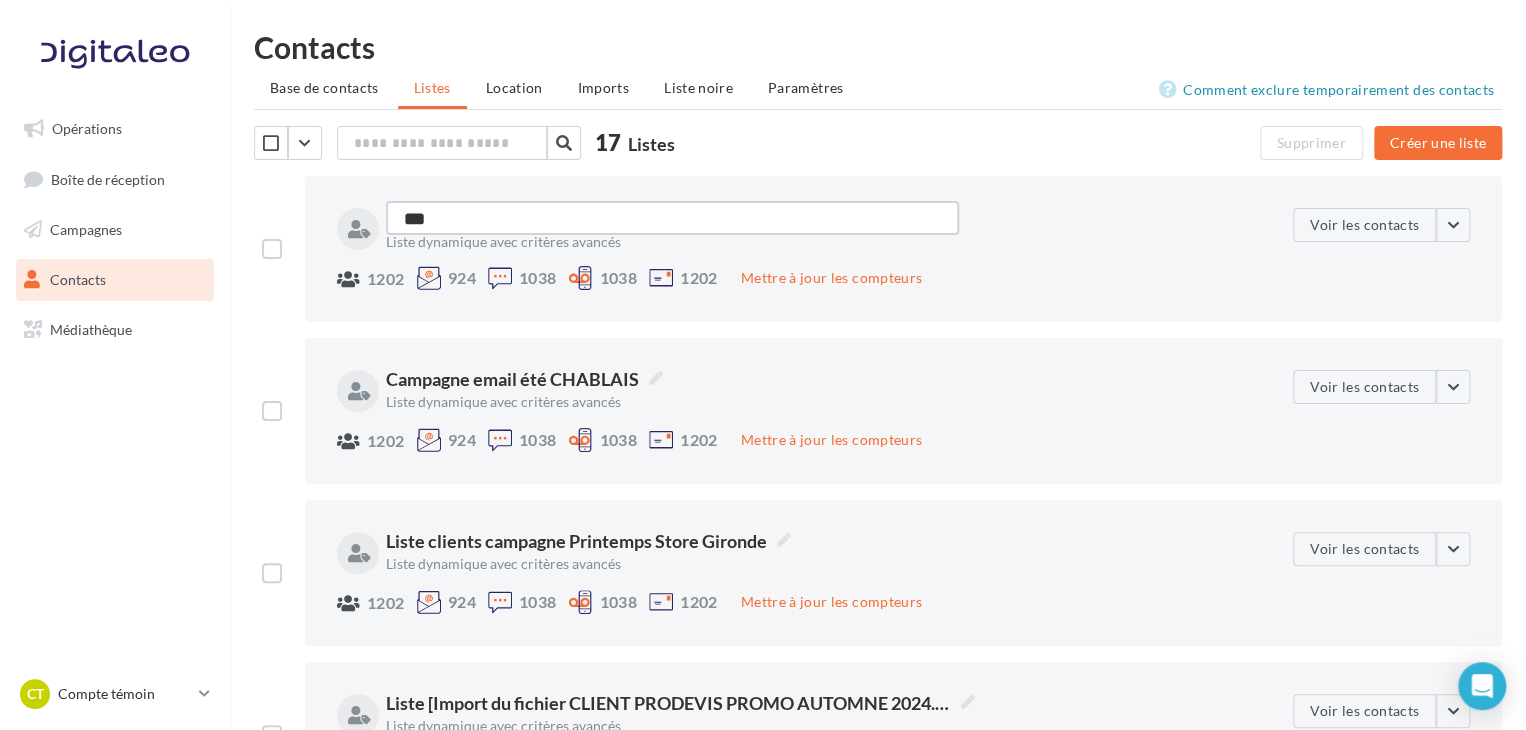 type on "****" 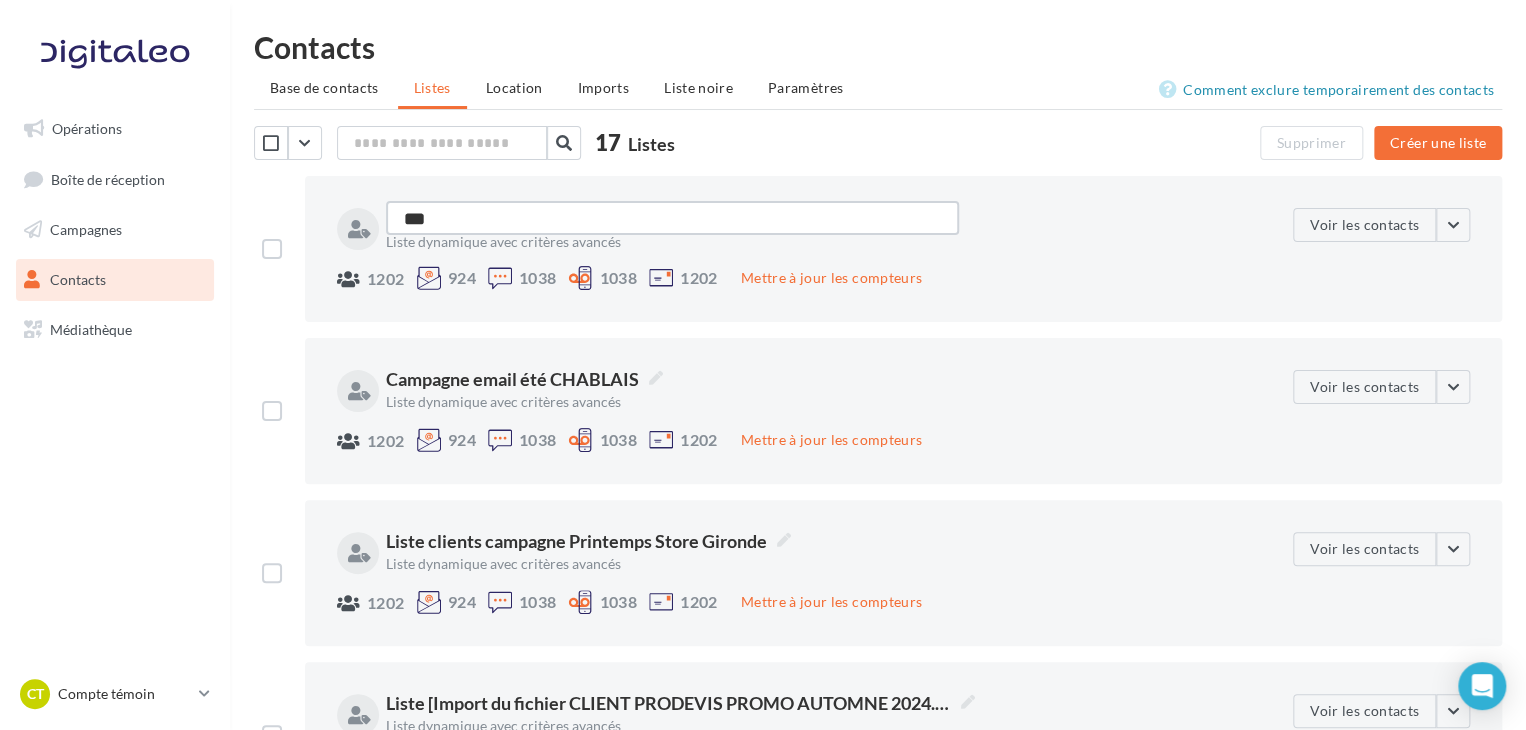 type on "****" 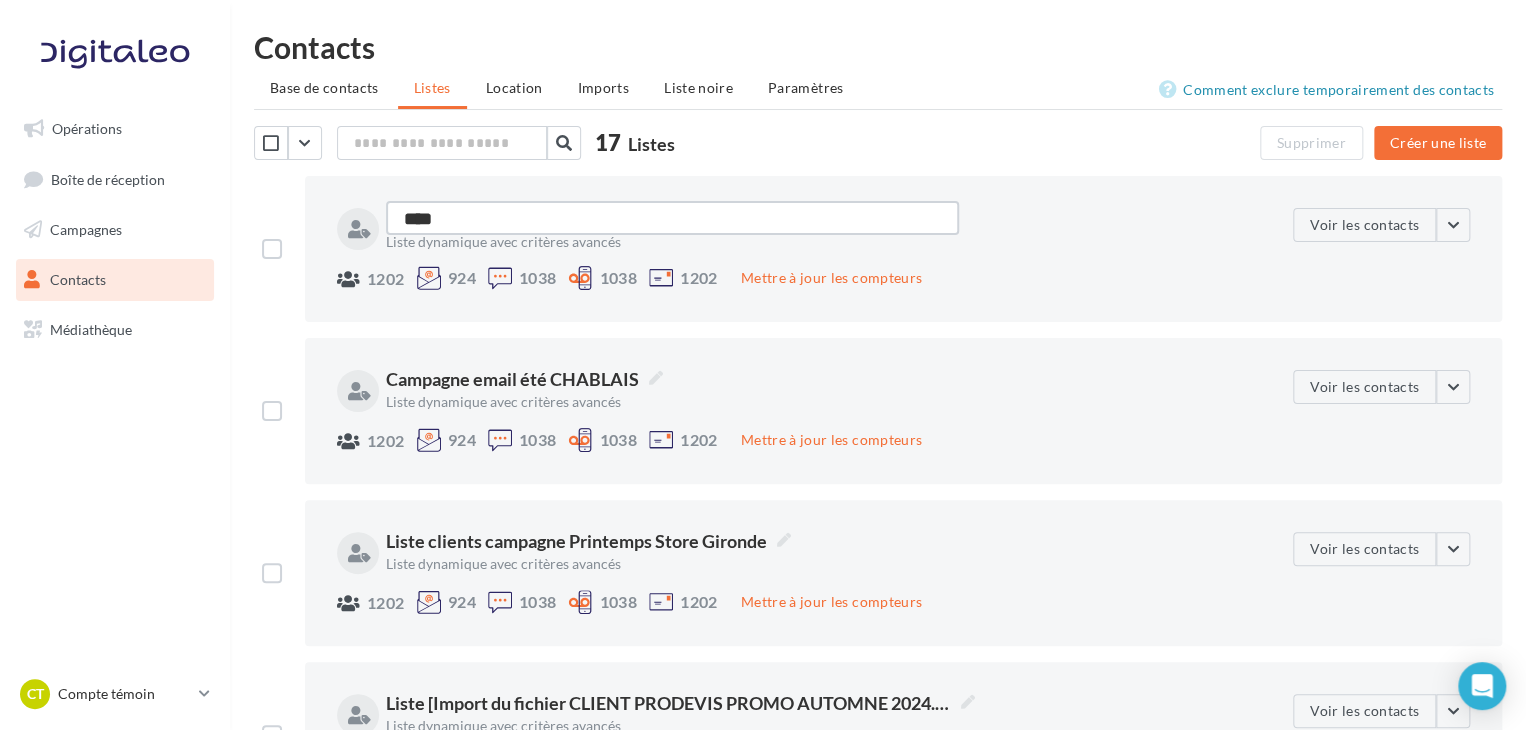 type on "****" 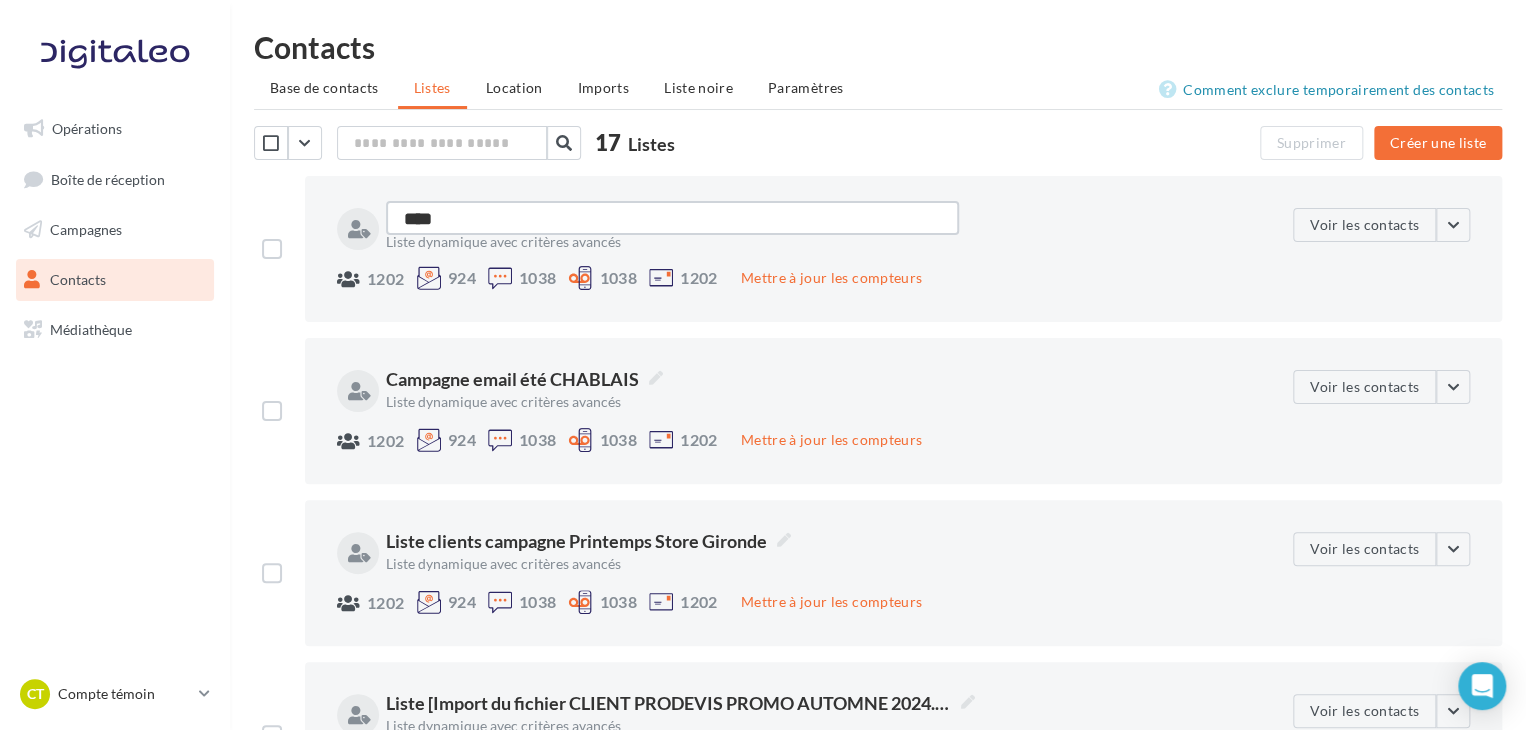 type on "****" 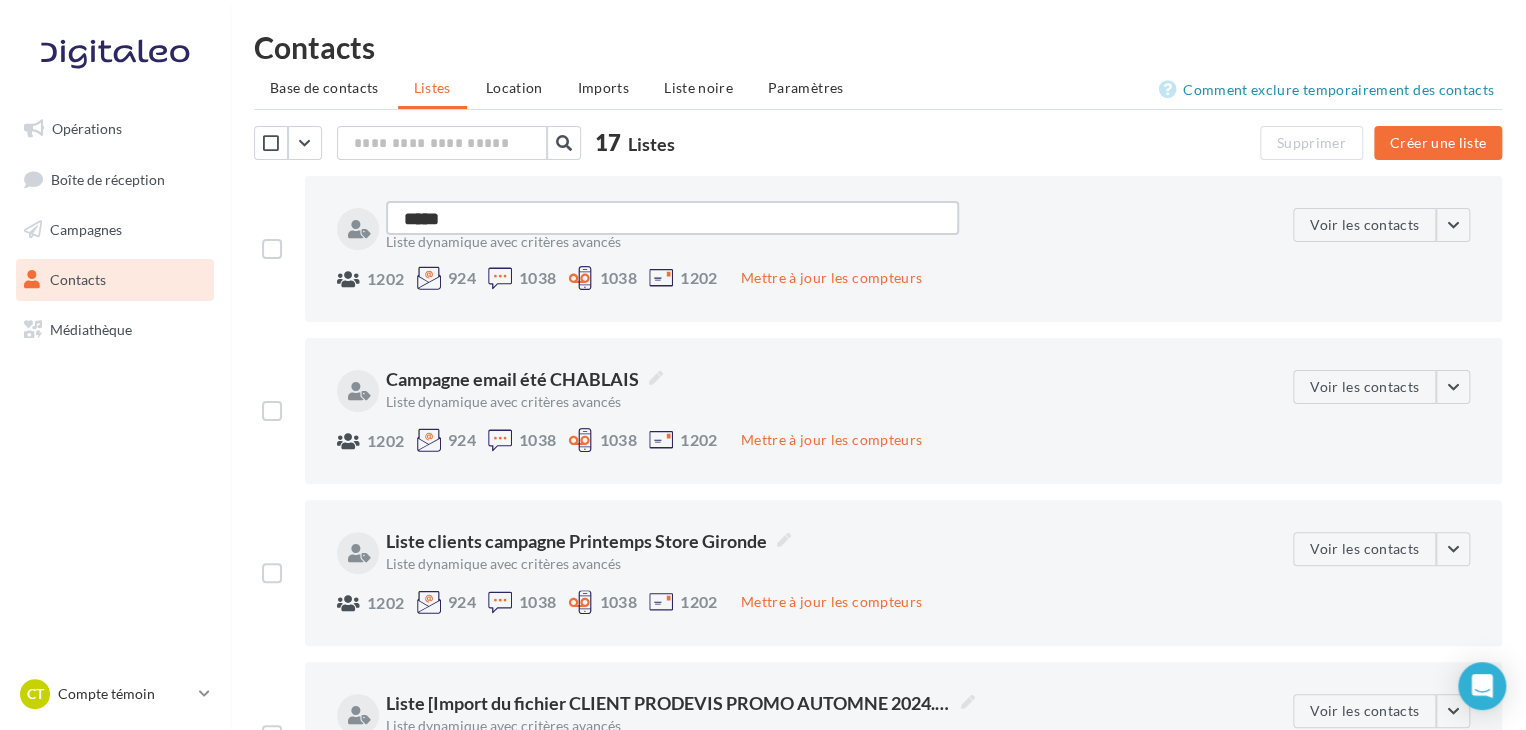 type on "****" 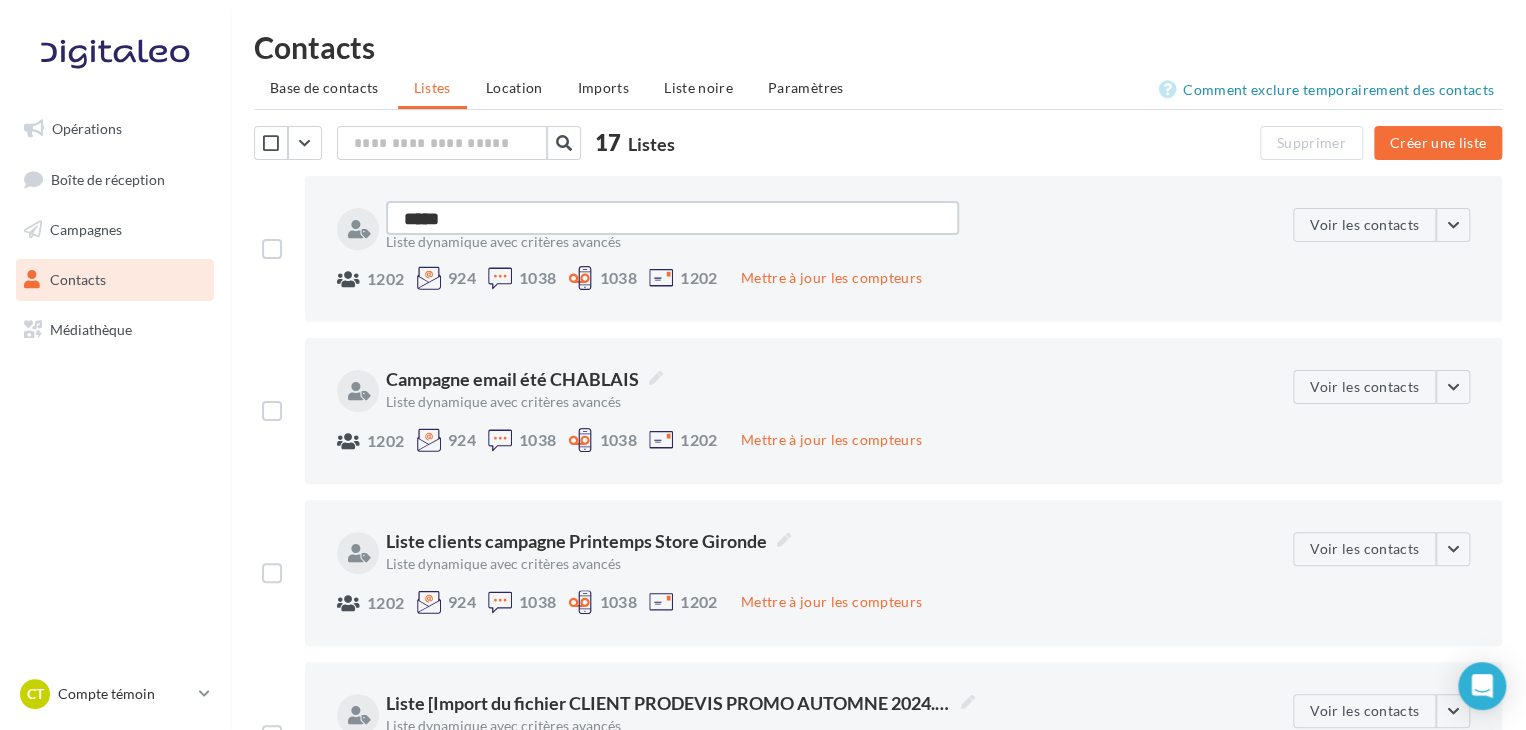 type on "****" 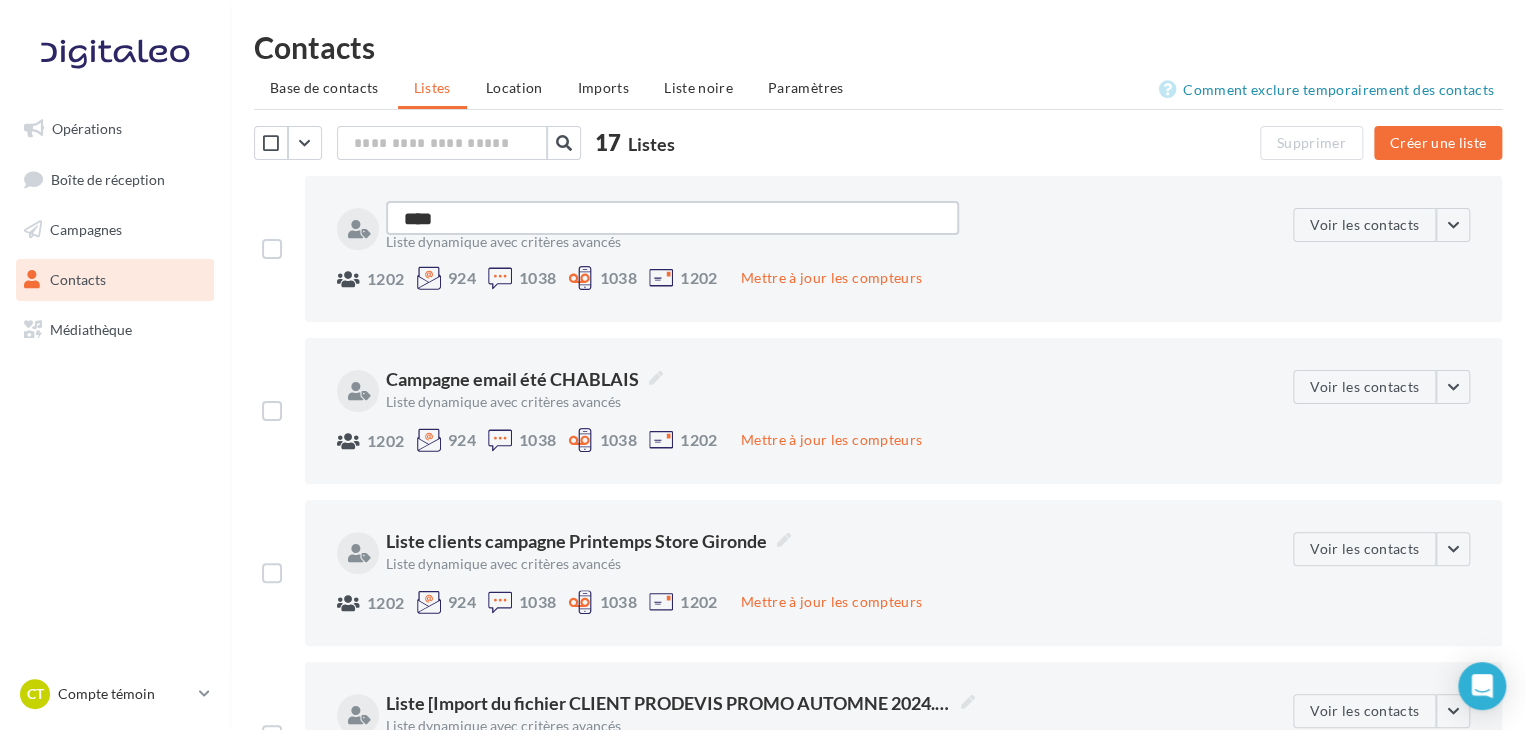 type on "***" 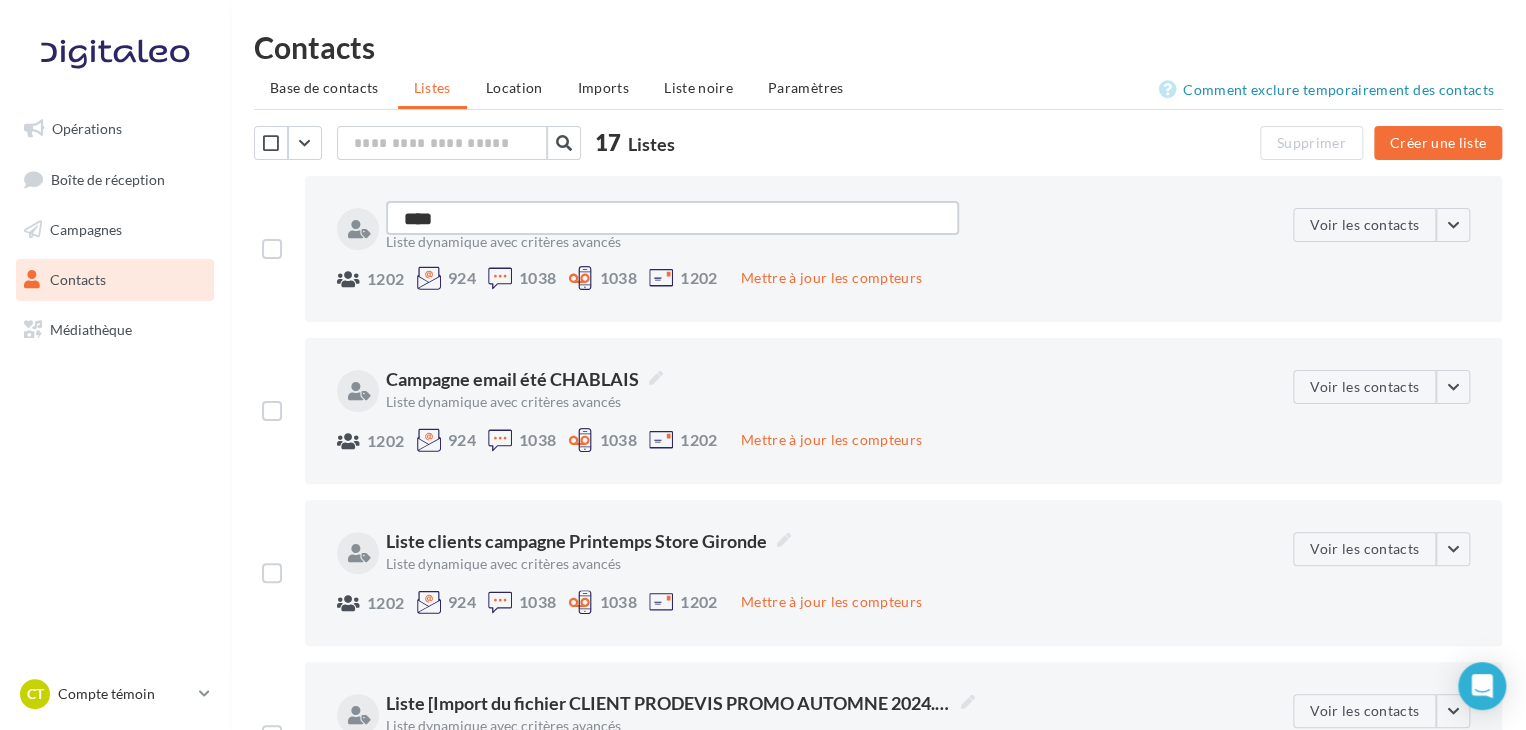 type on "***" 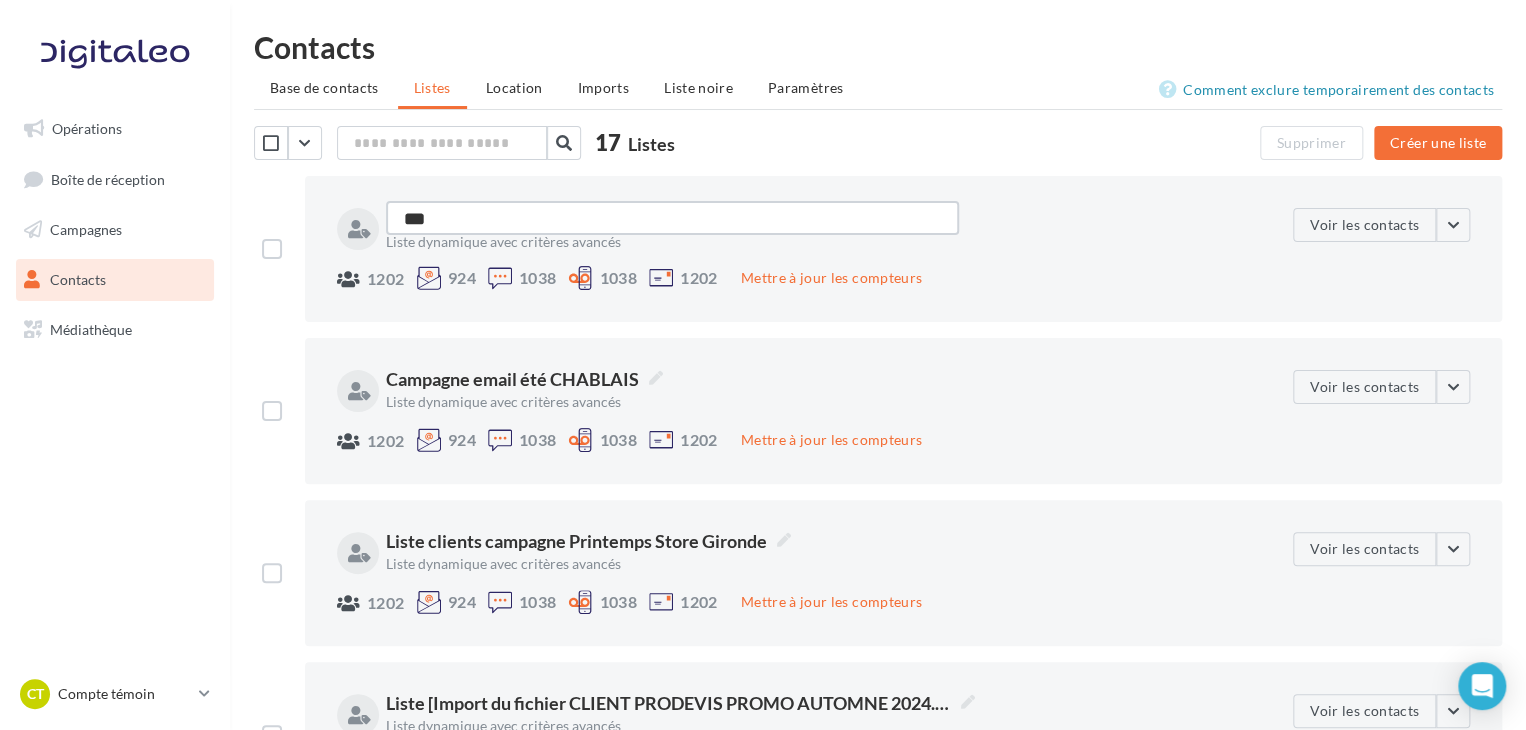 type on "**" 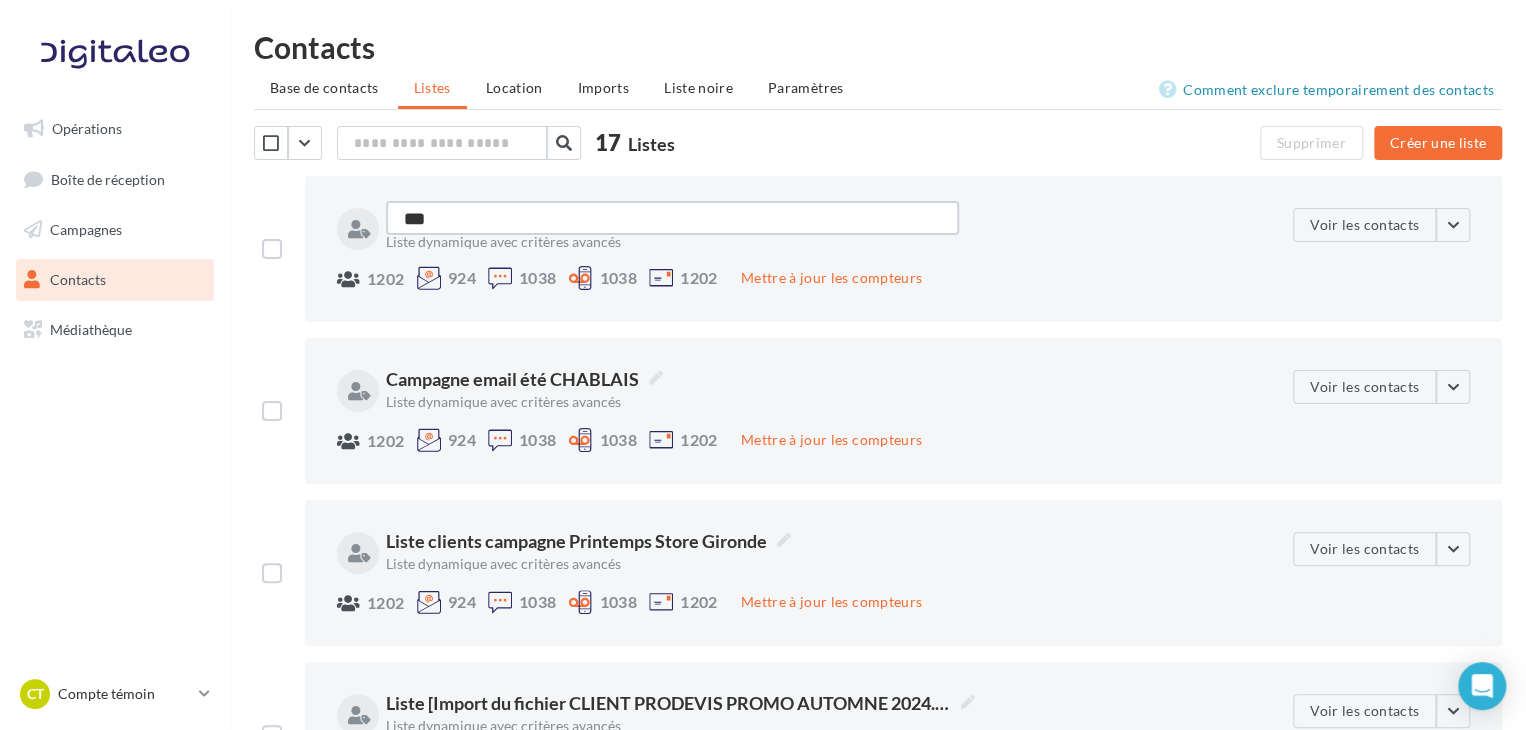 type on "**" 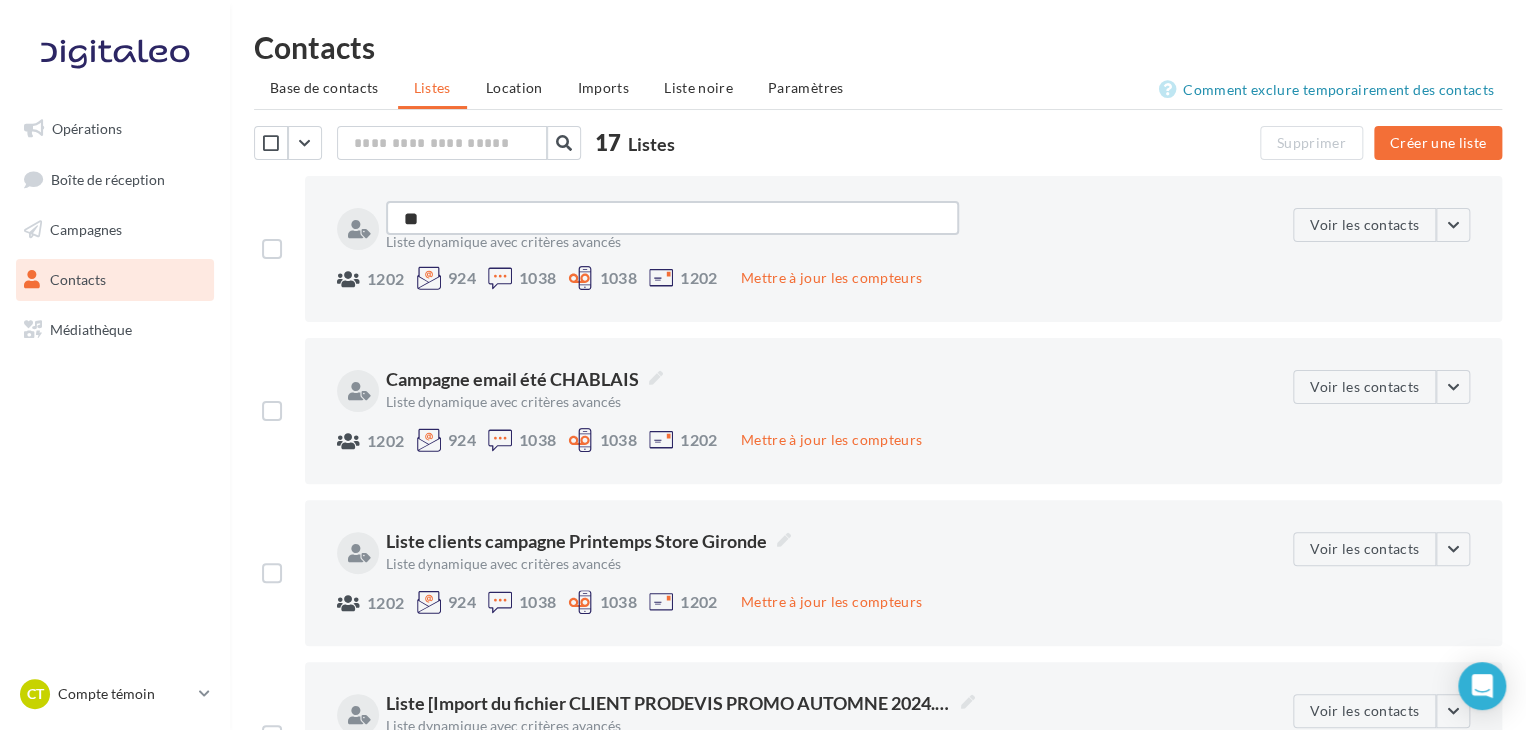 type on "*" 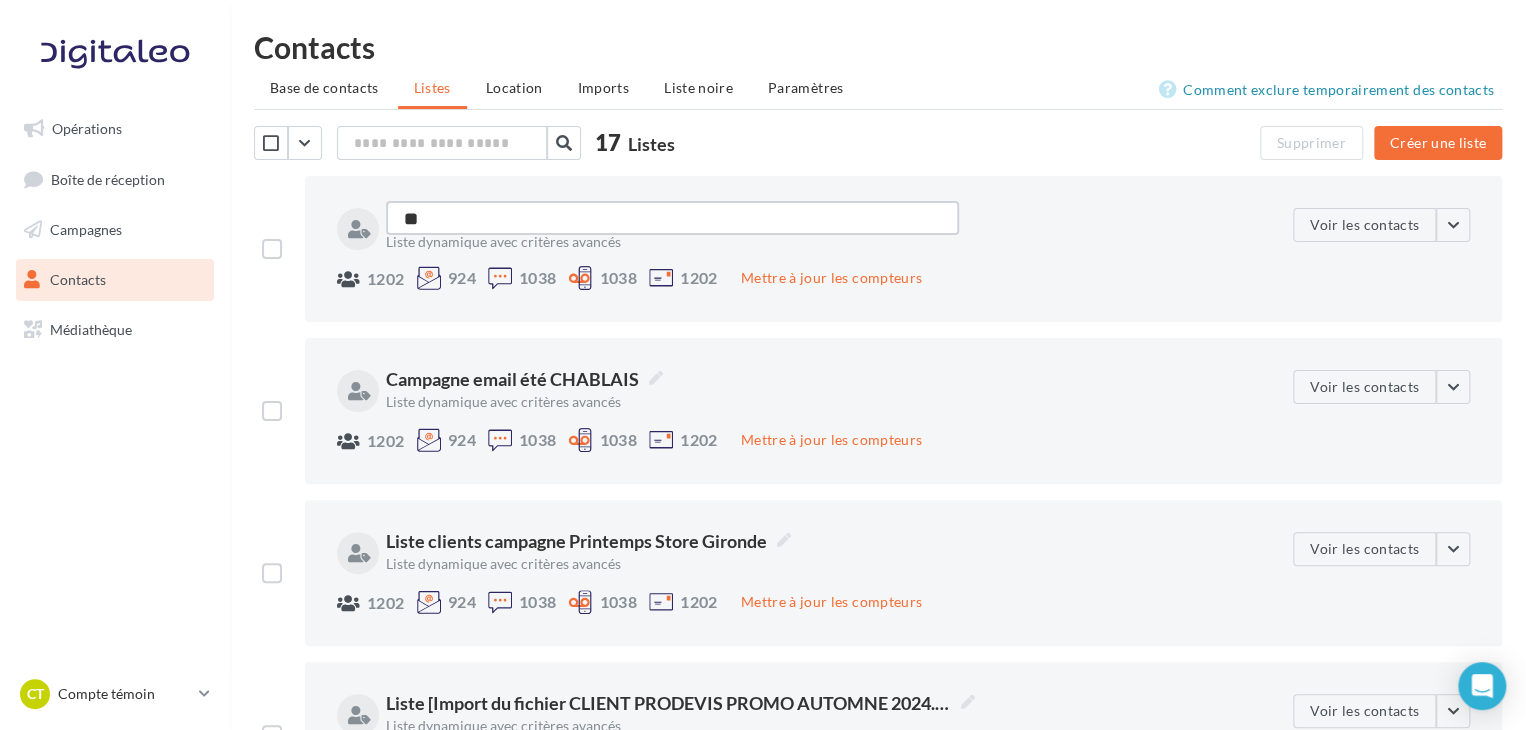 type on "*" 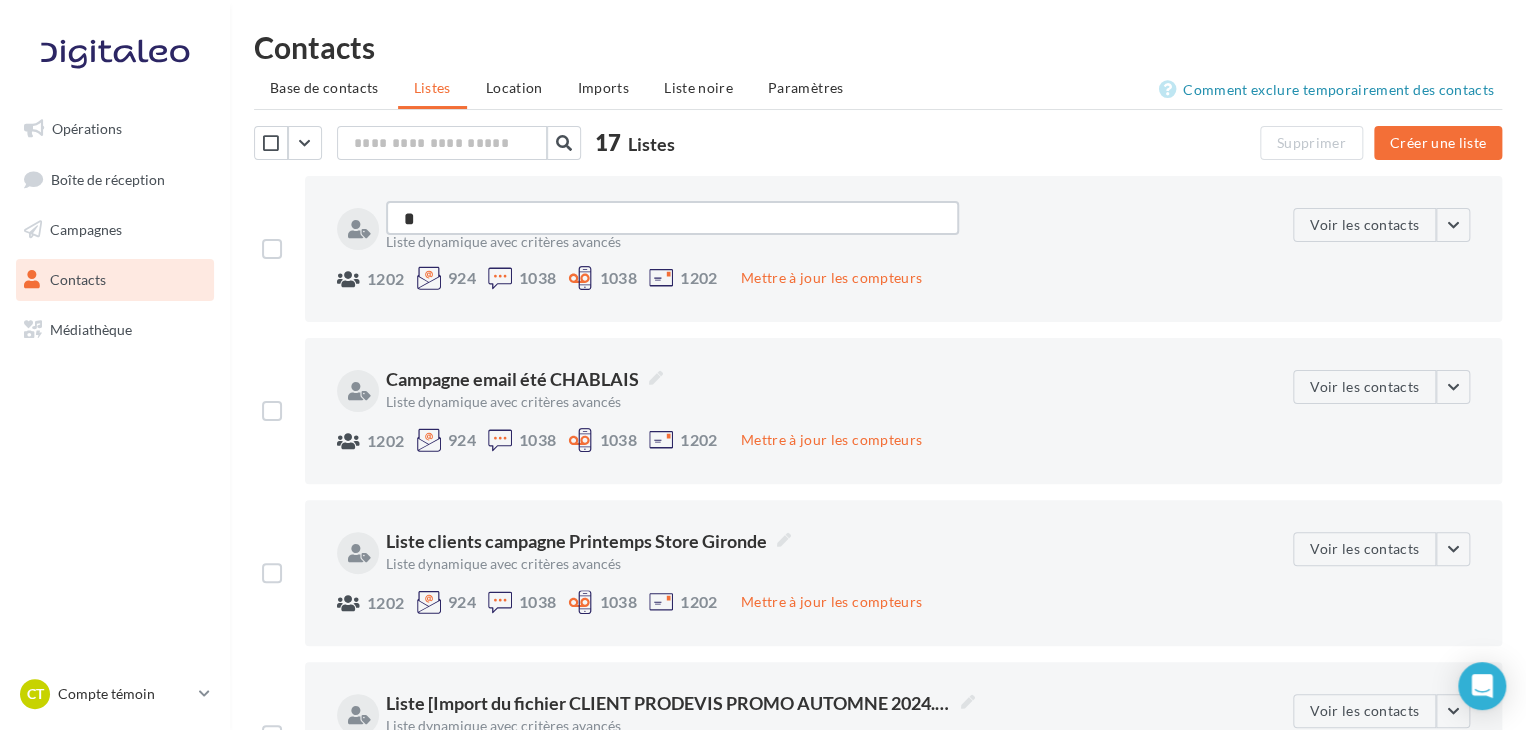 type 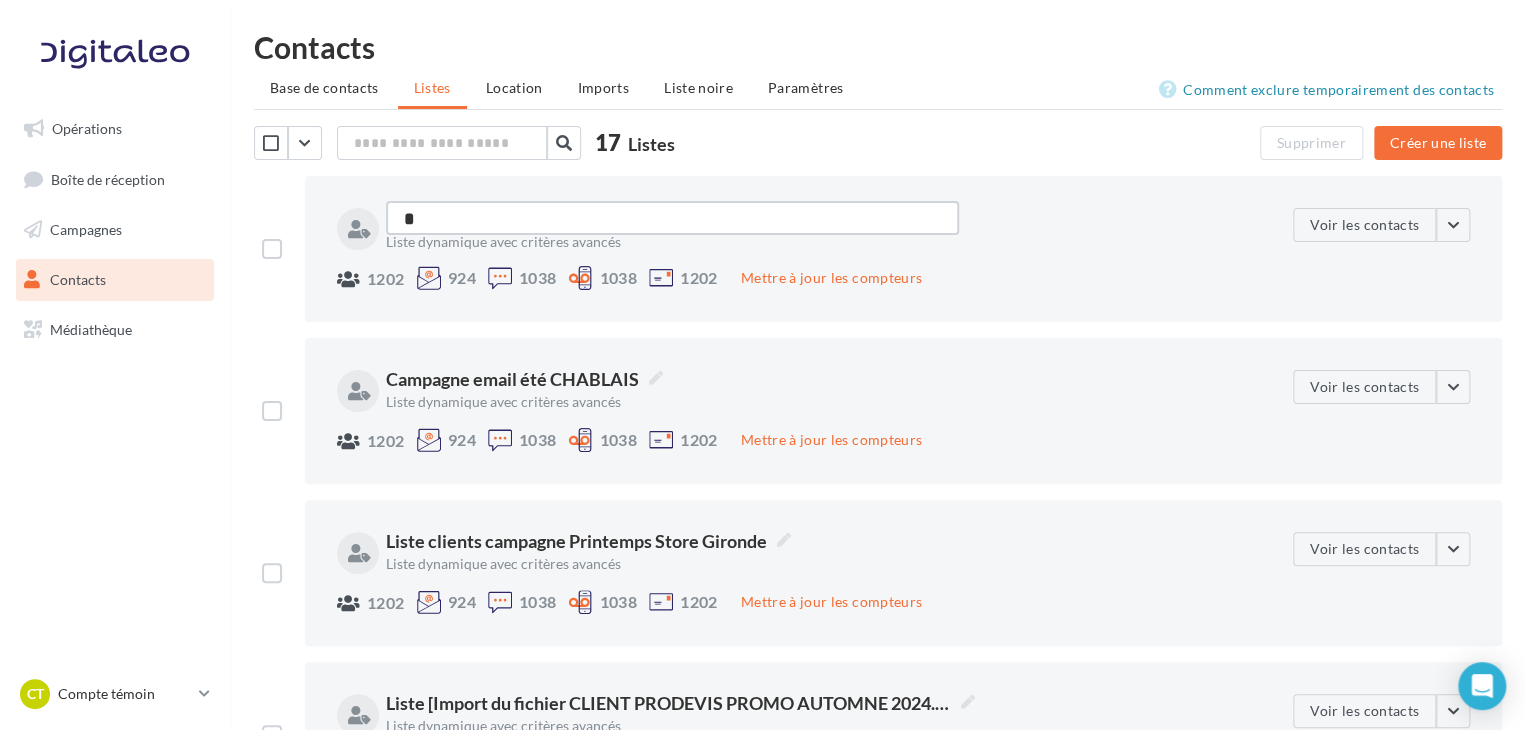 type 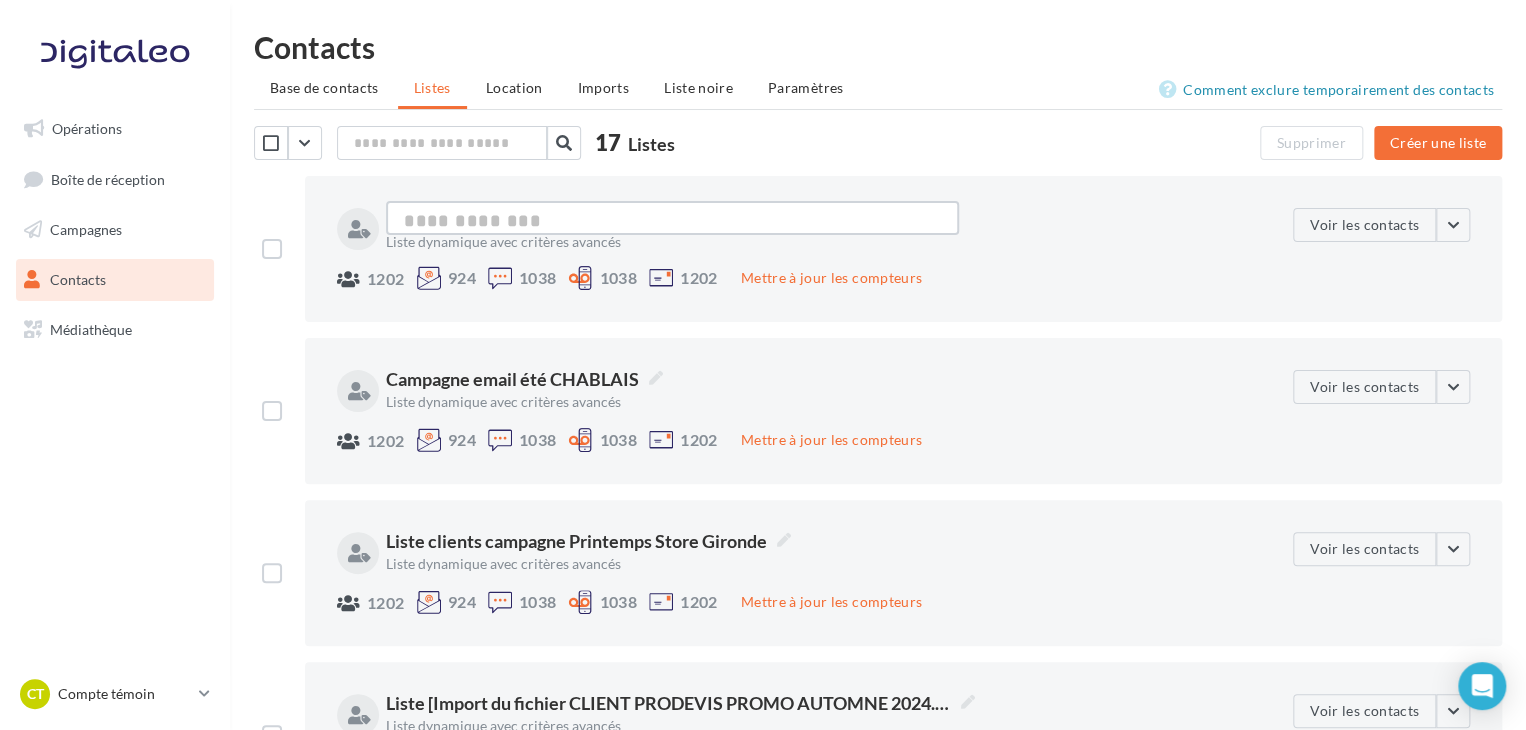 type on "*" 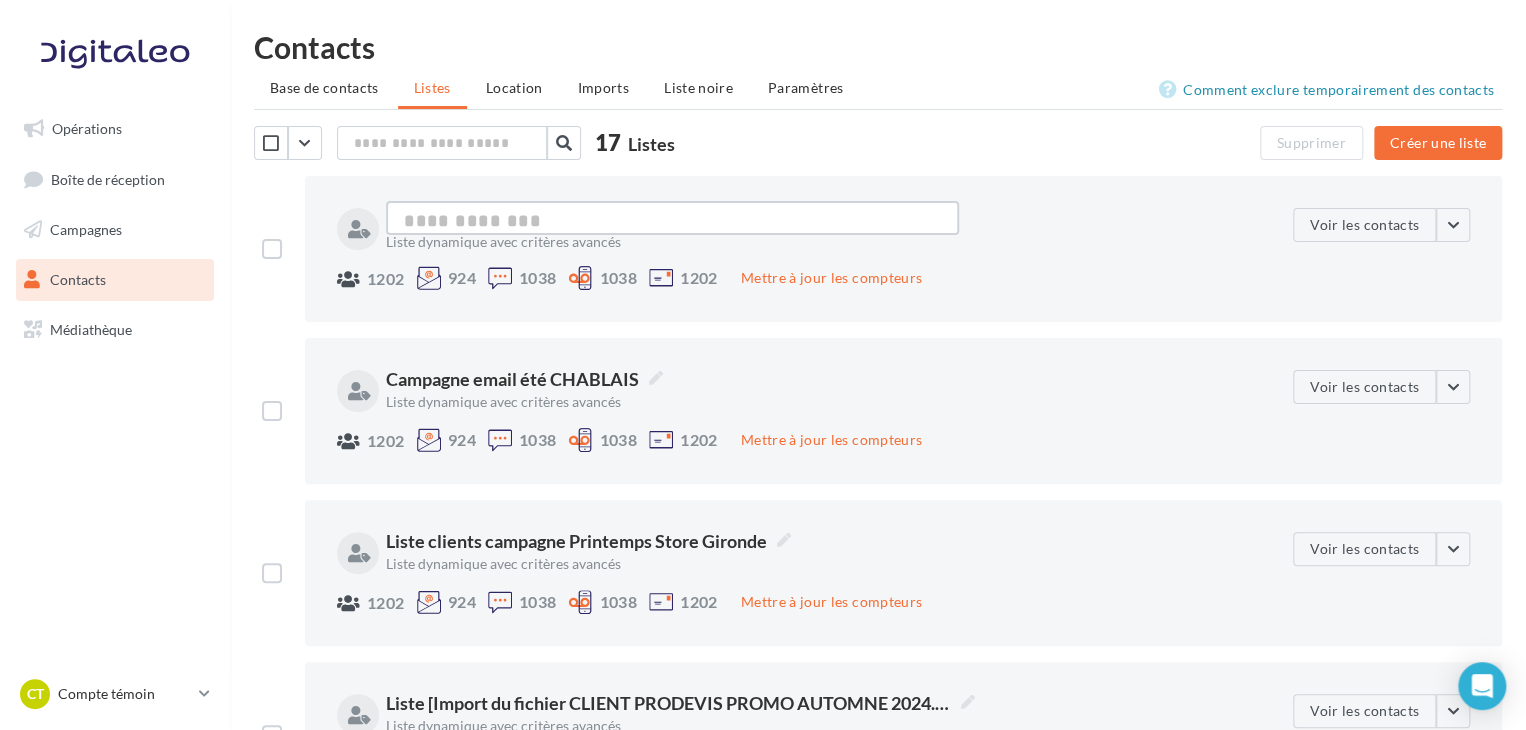 type on "*" 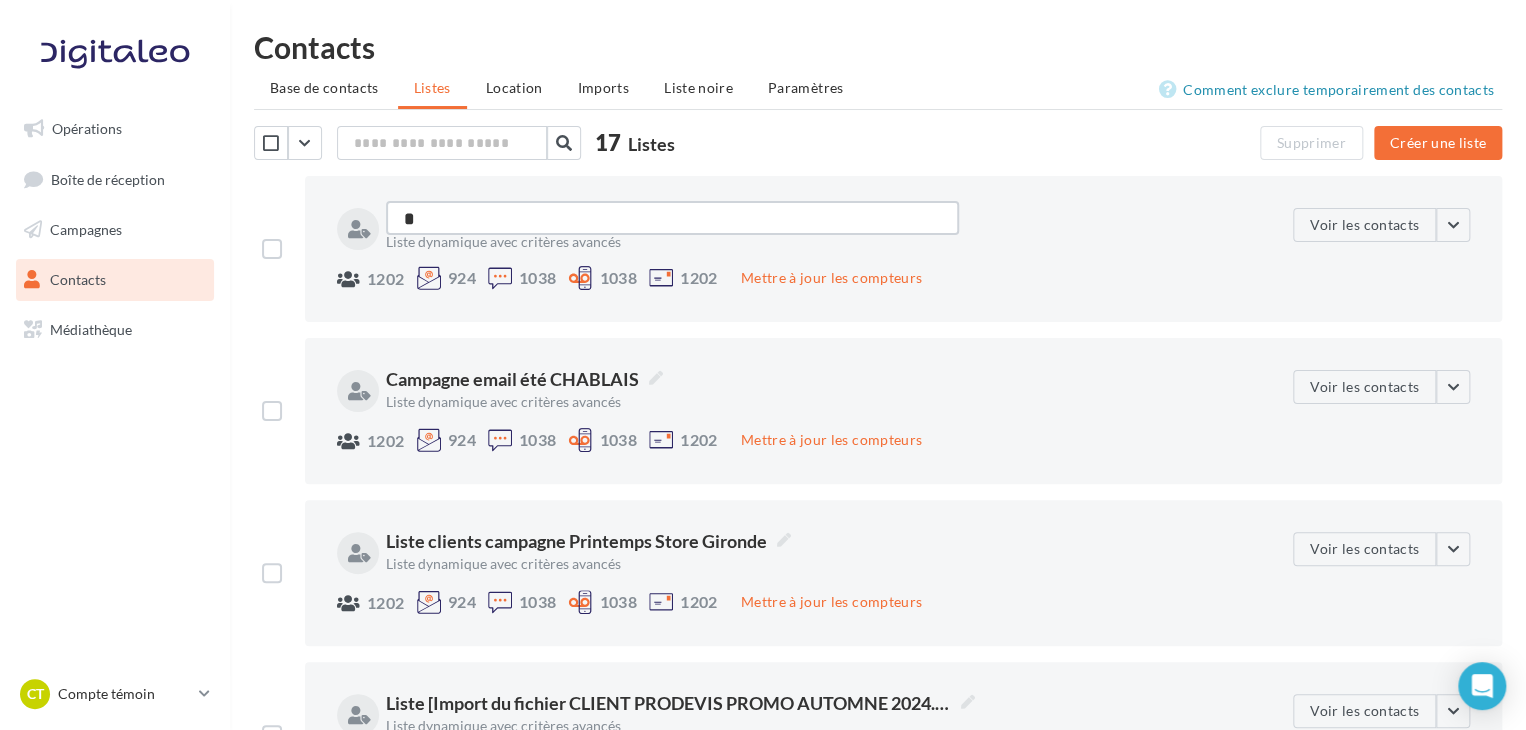 type on "**" 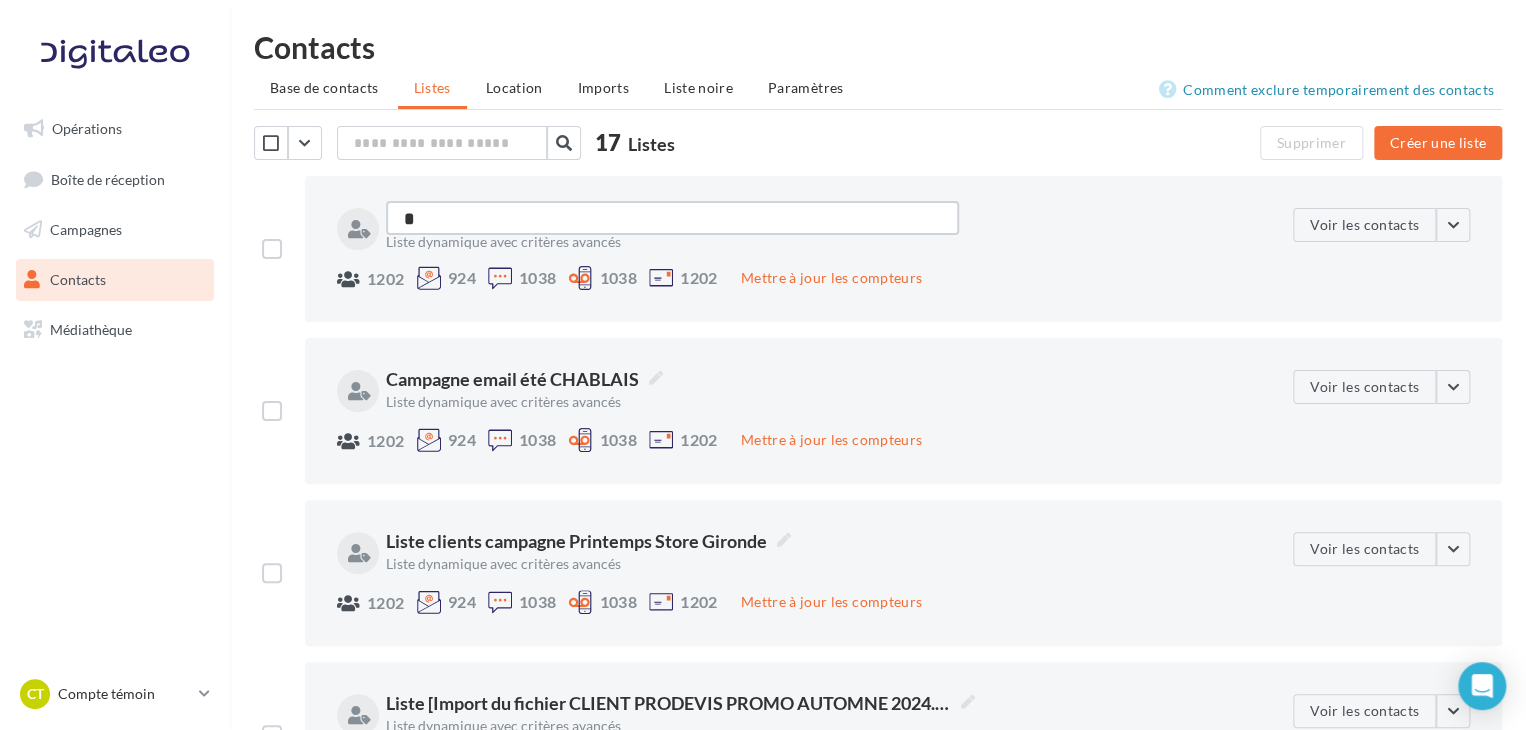 type on "**" 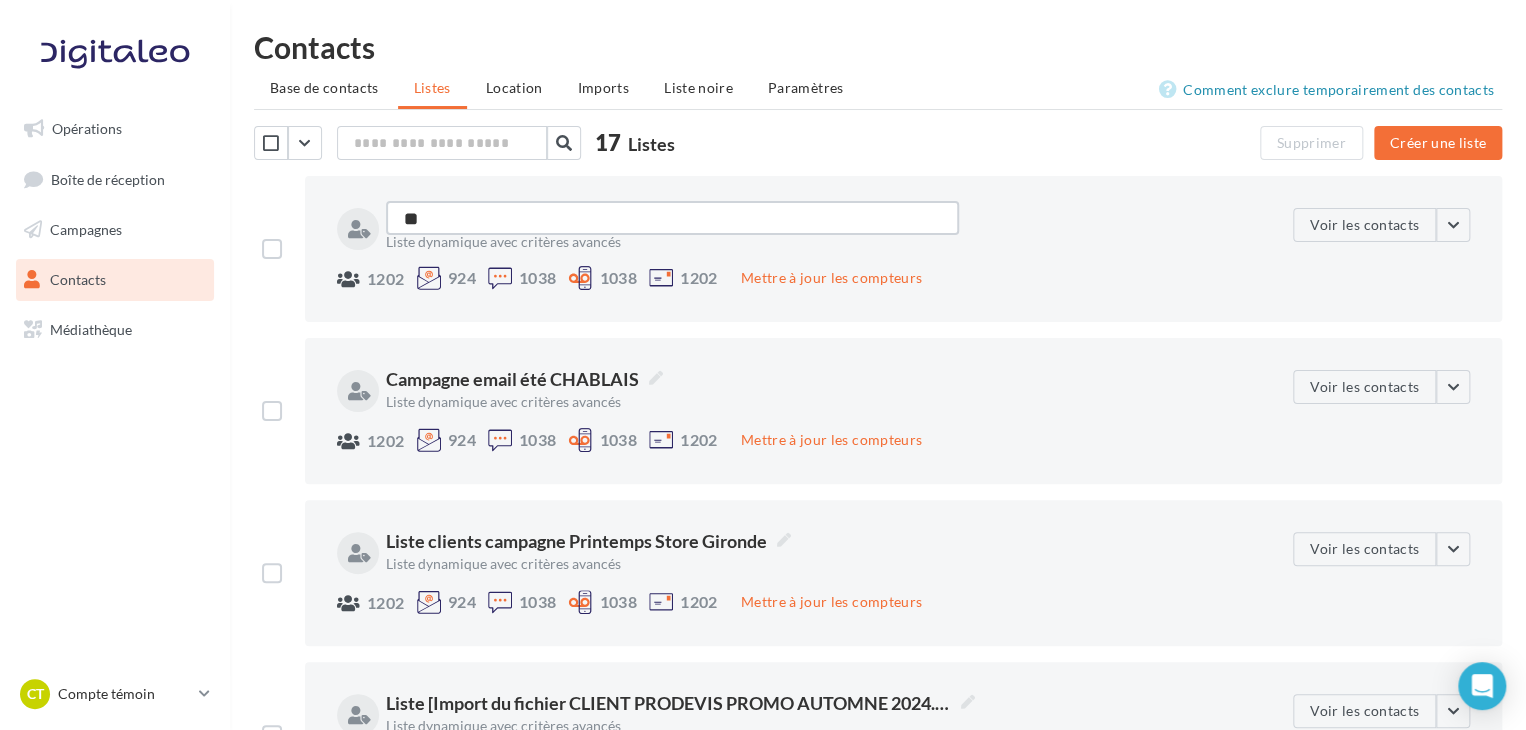 type on "***" 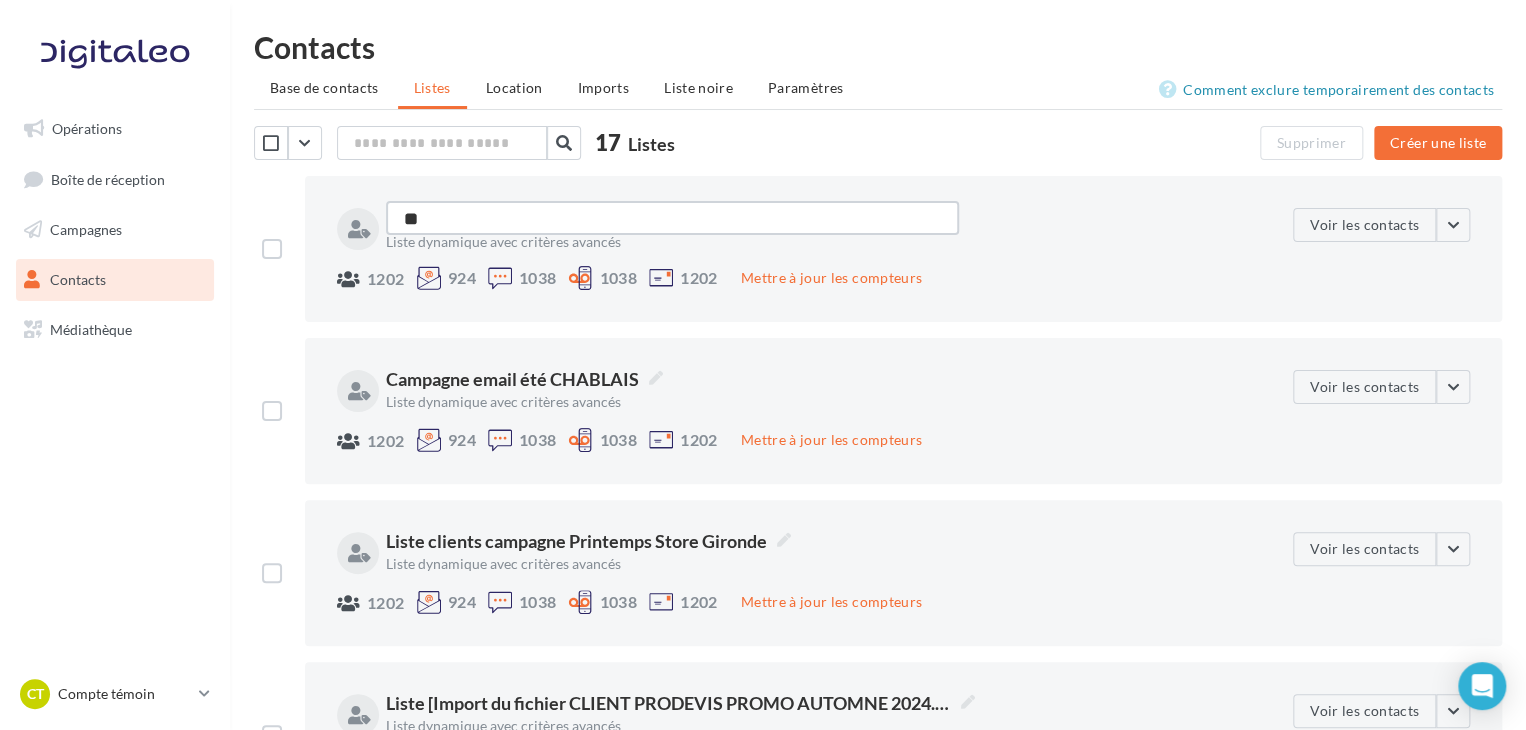 type on "***" 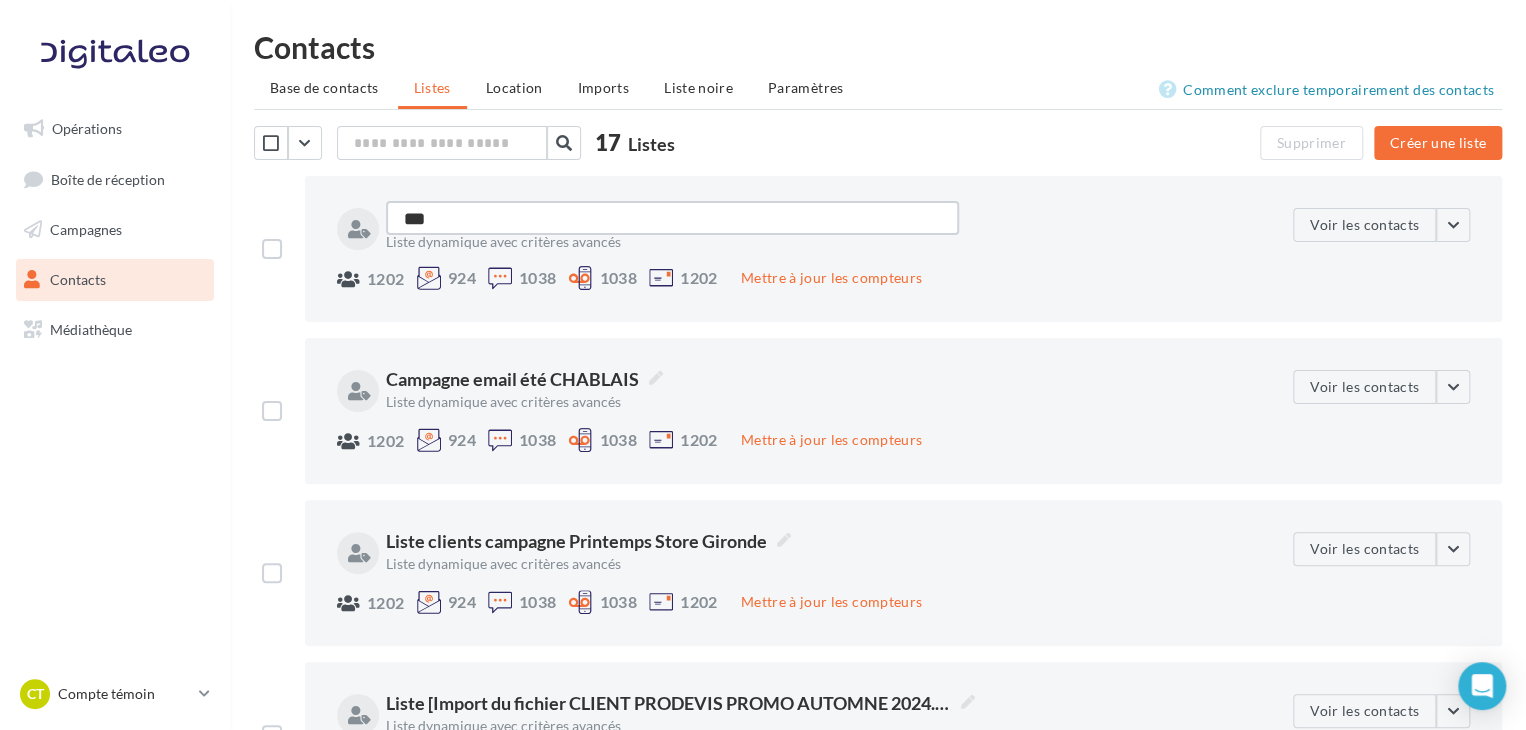 type on "****" 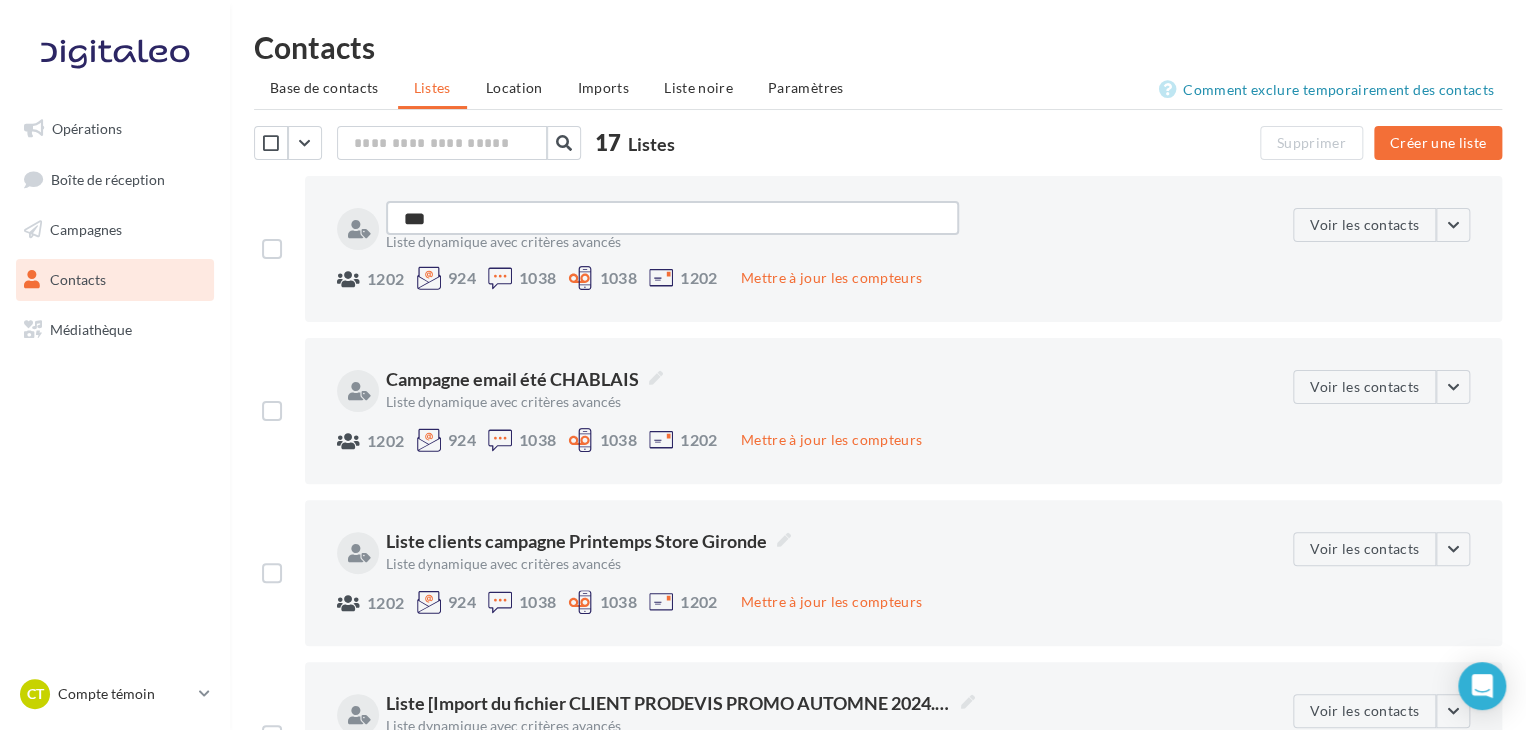 type on "****" 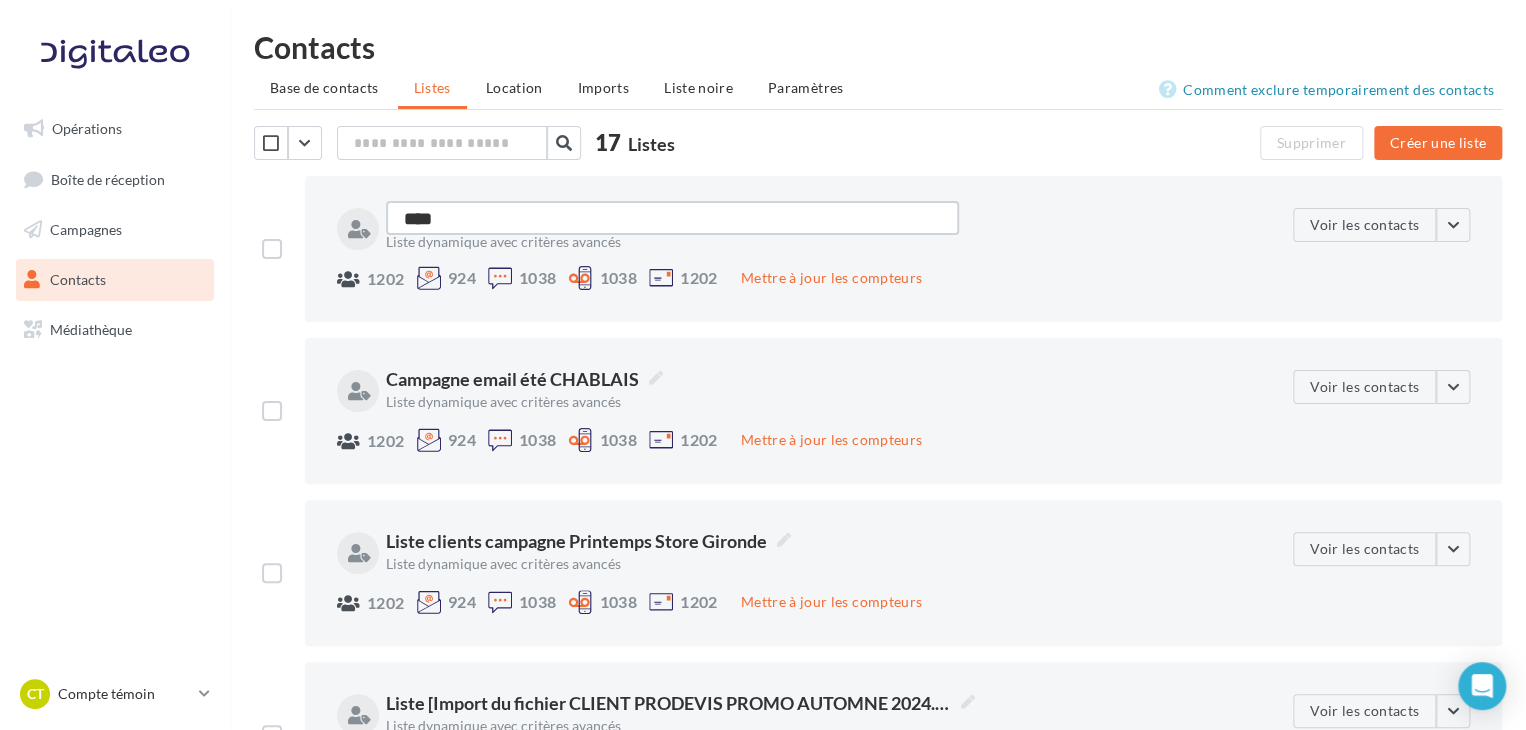 type on "****" 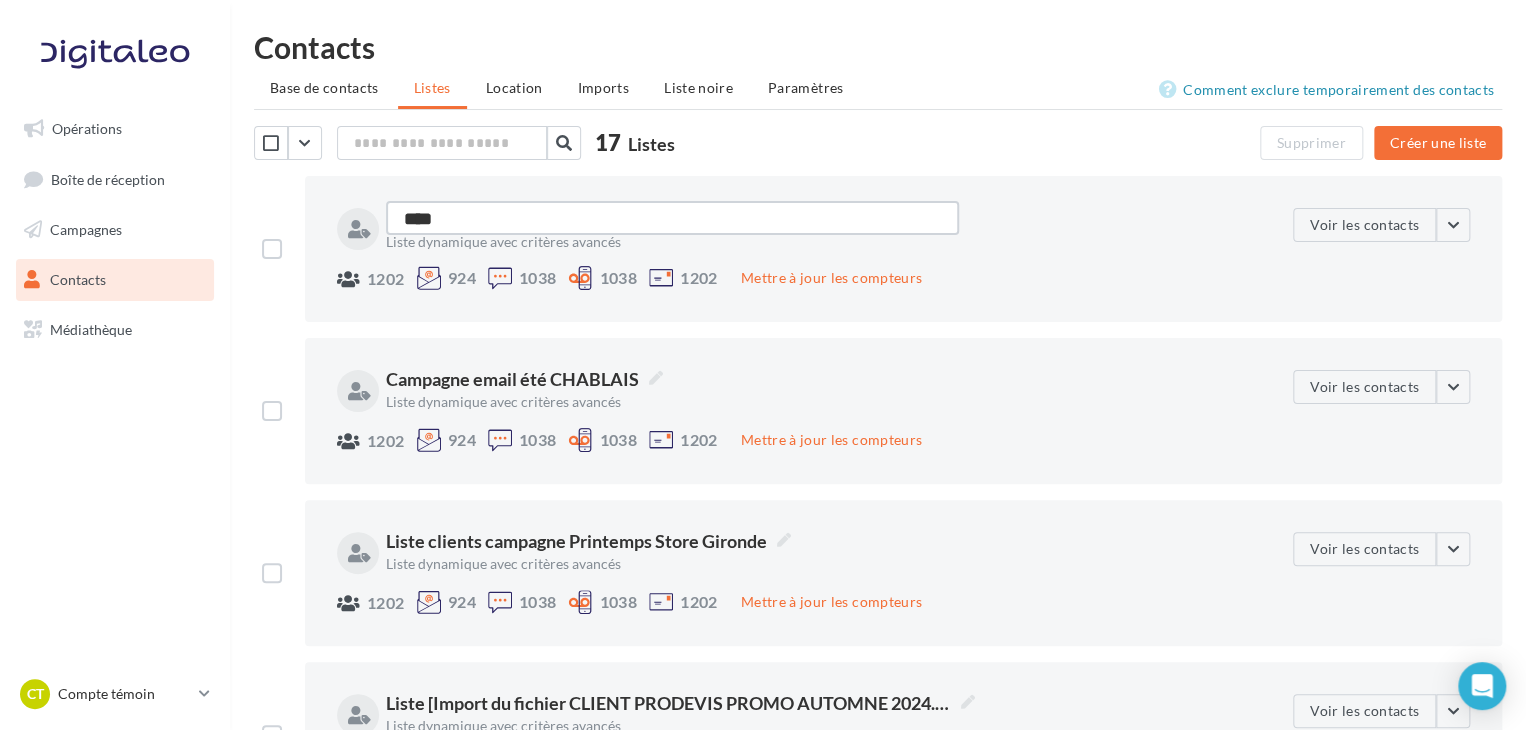 type on "****" 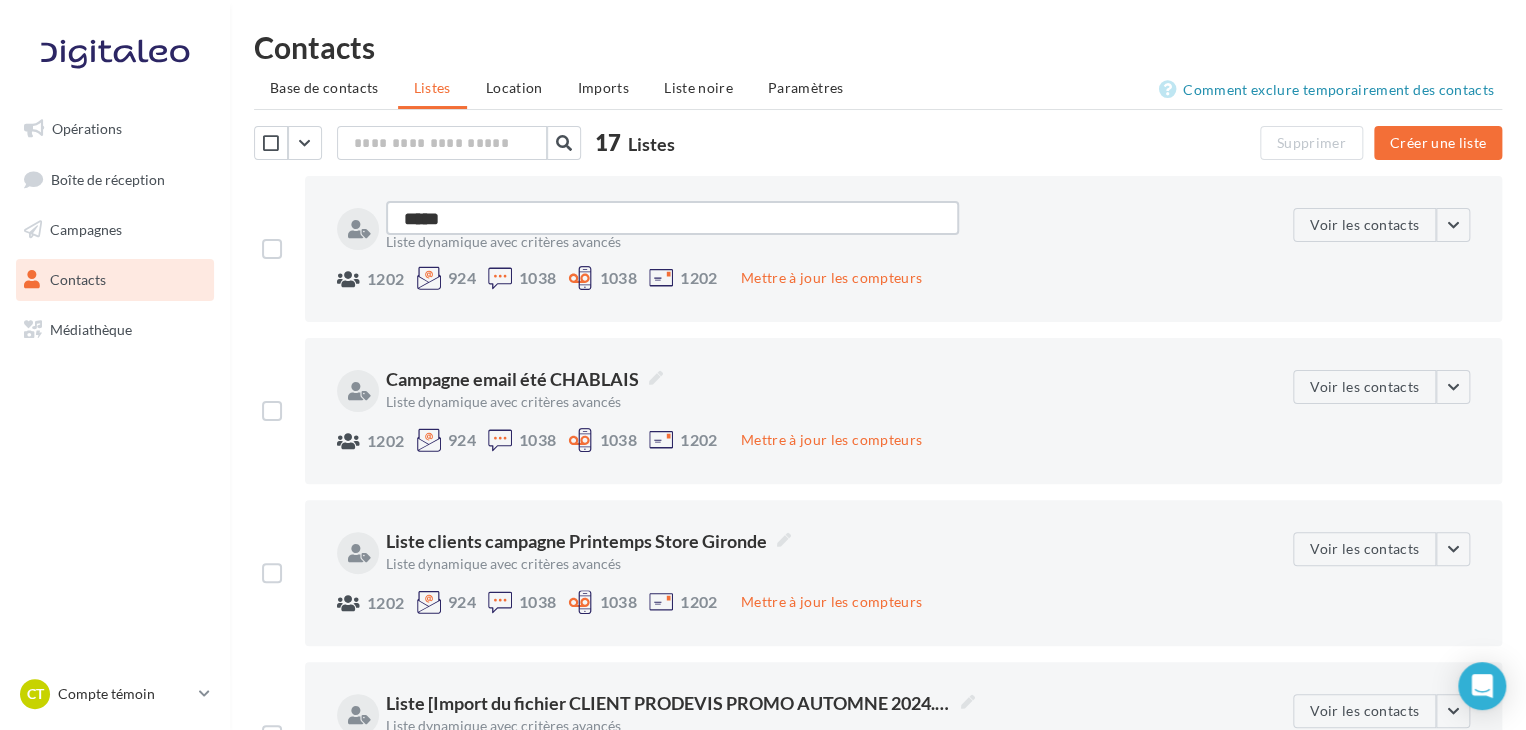 type on "******" 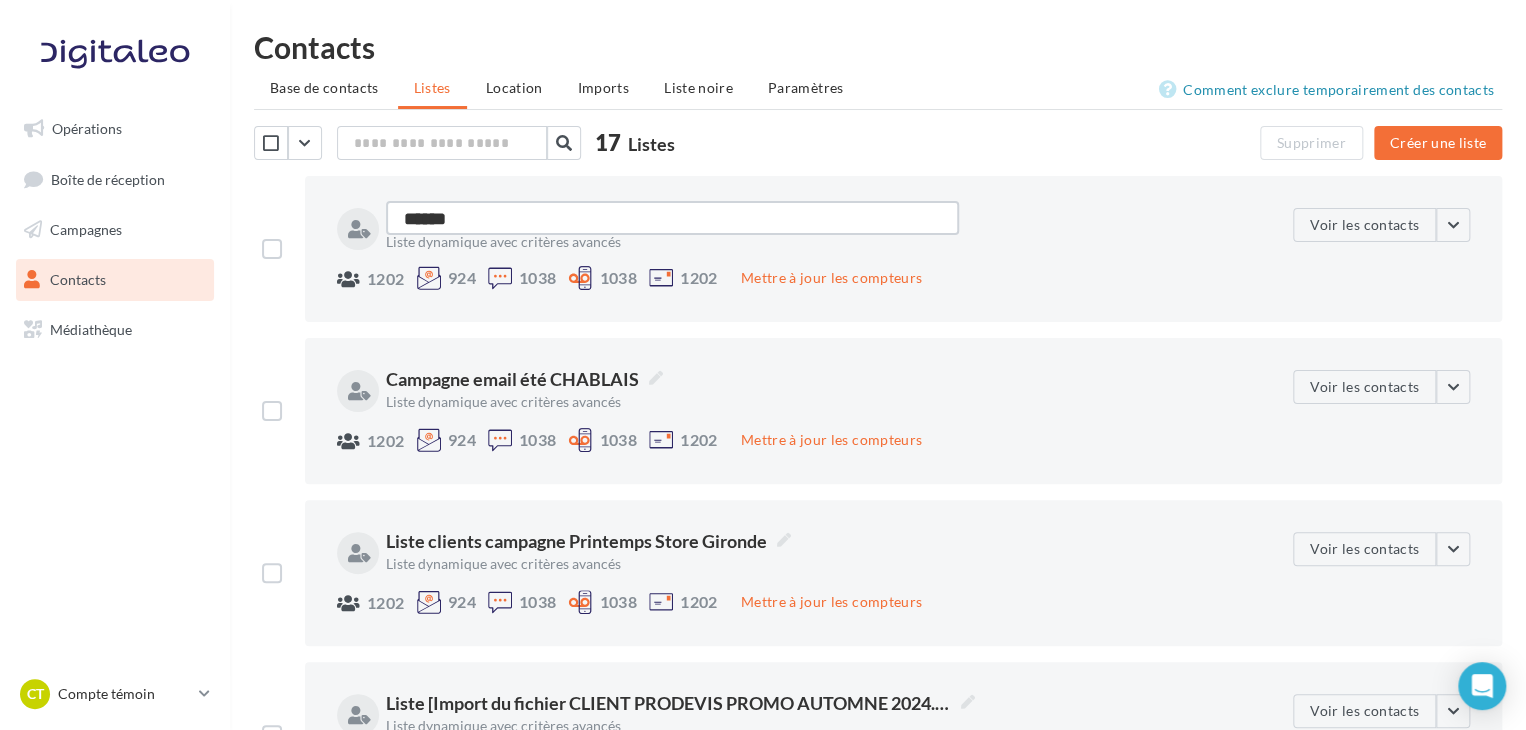 type on "******" 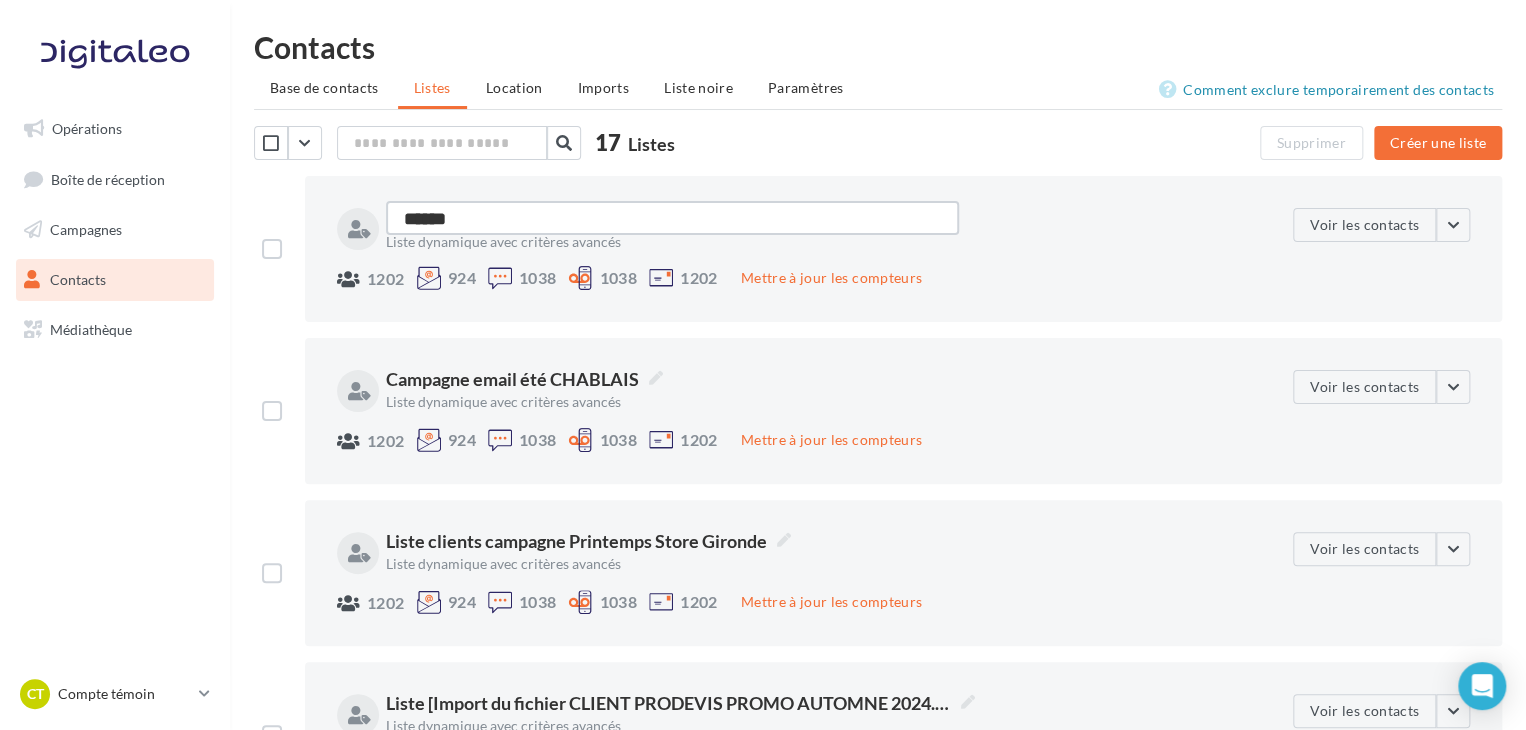 type on "*******" 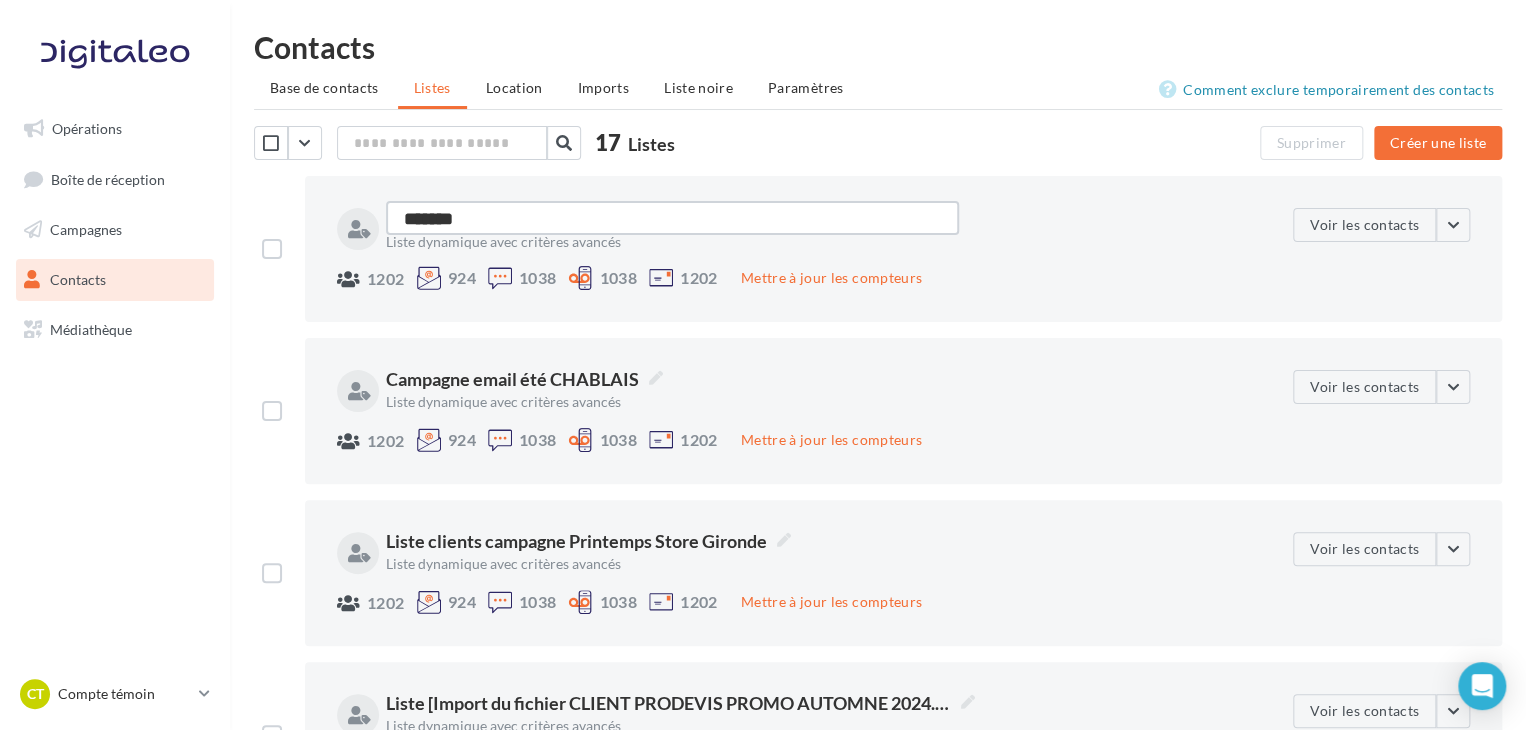 type on "********" 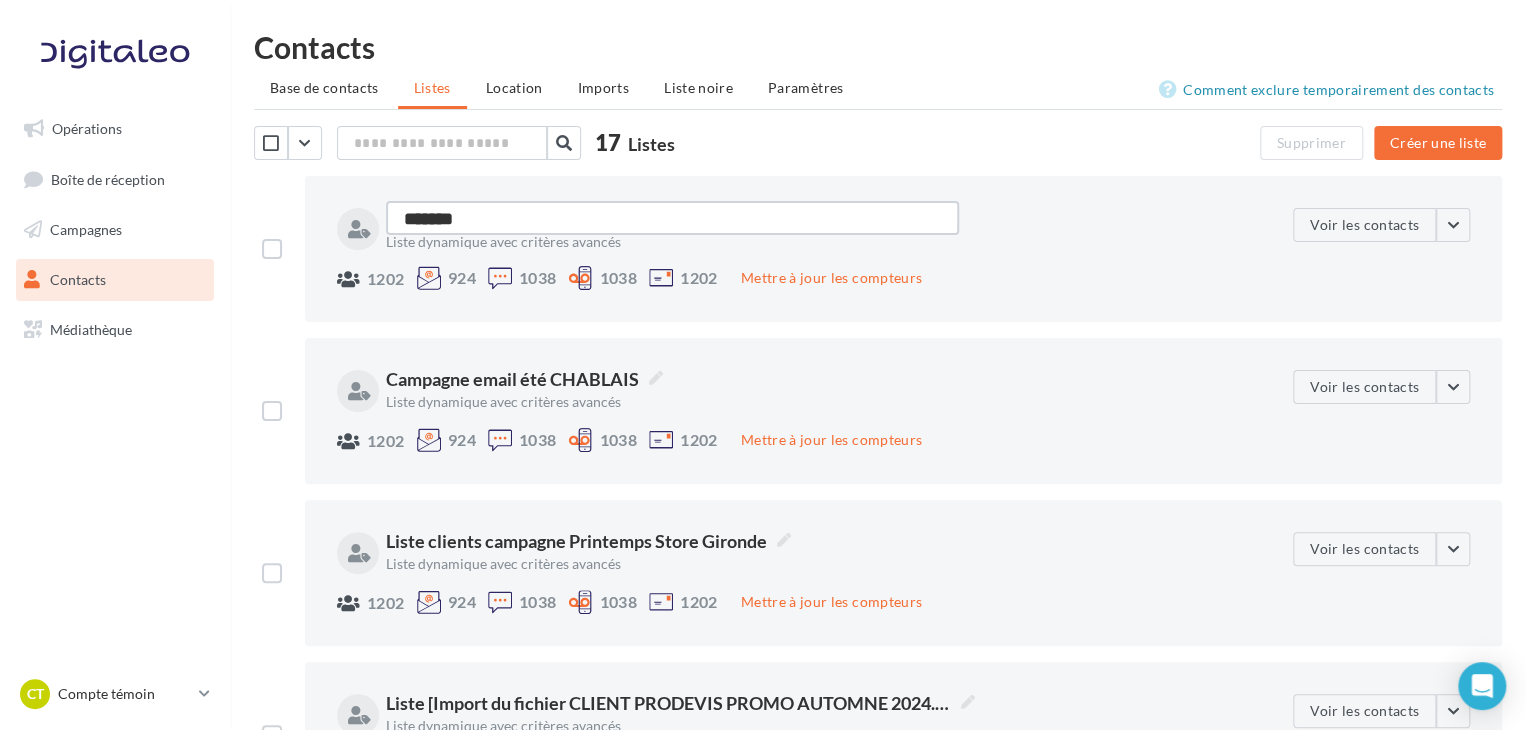 type on "********" 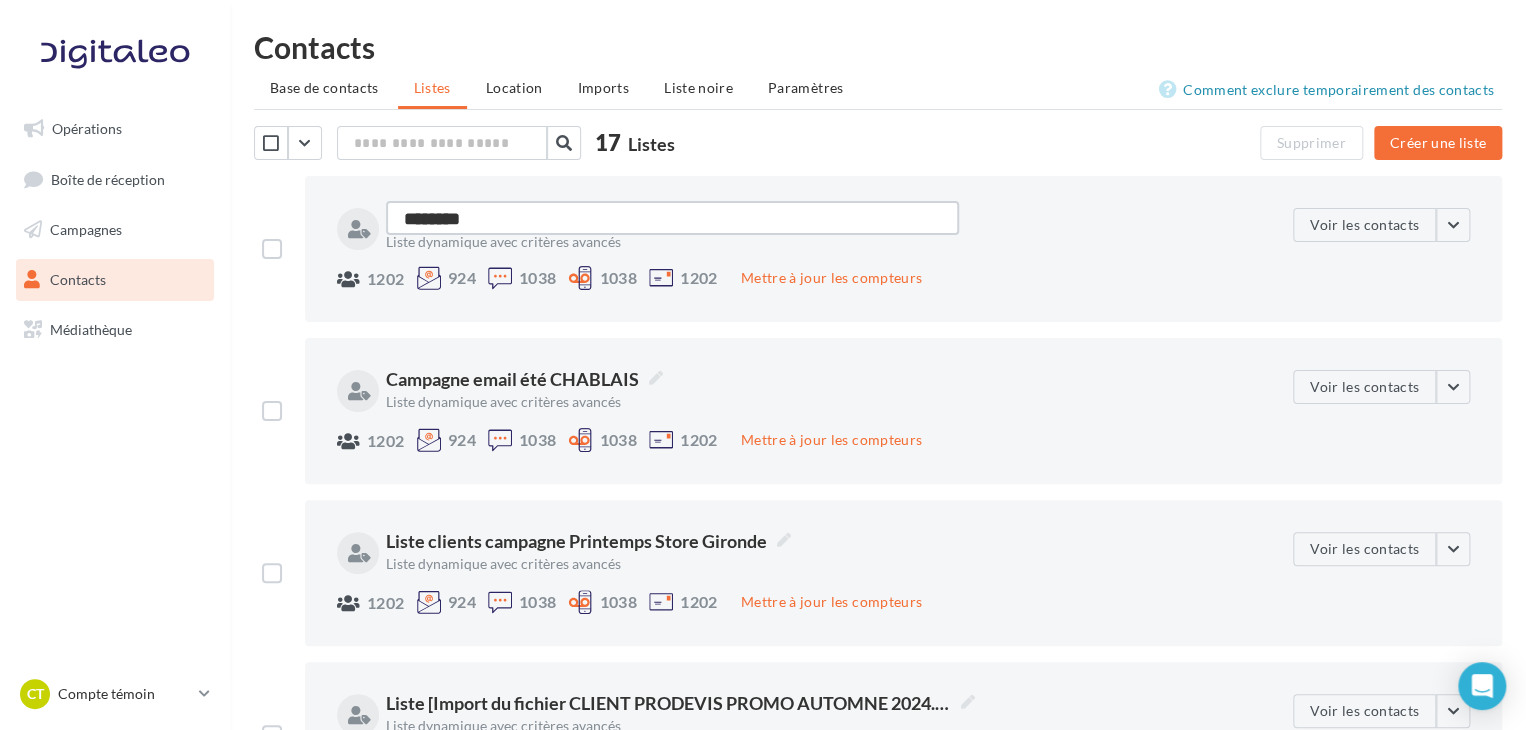 type on "*********" 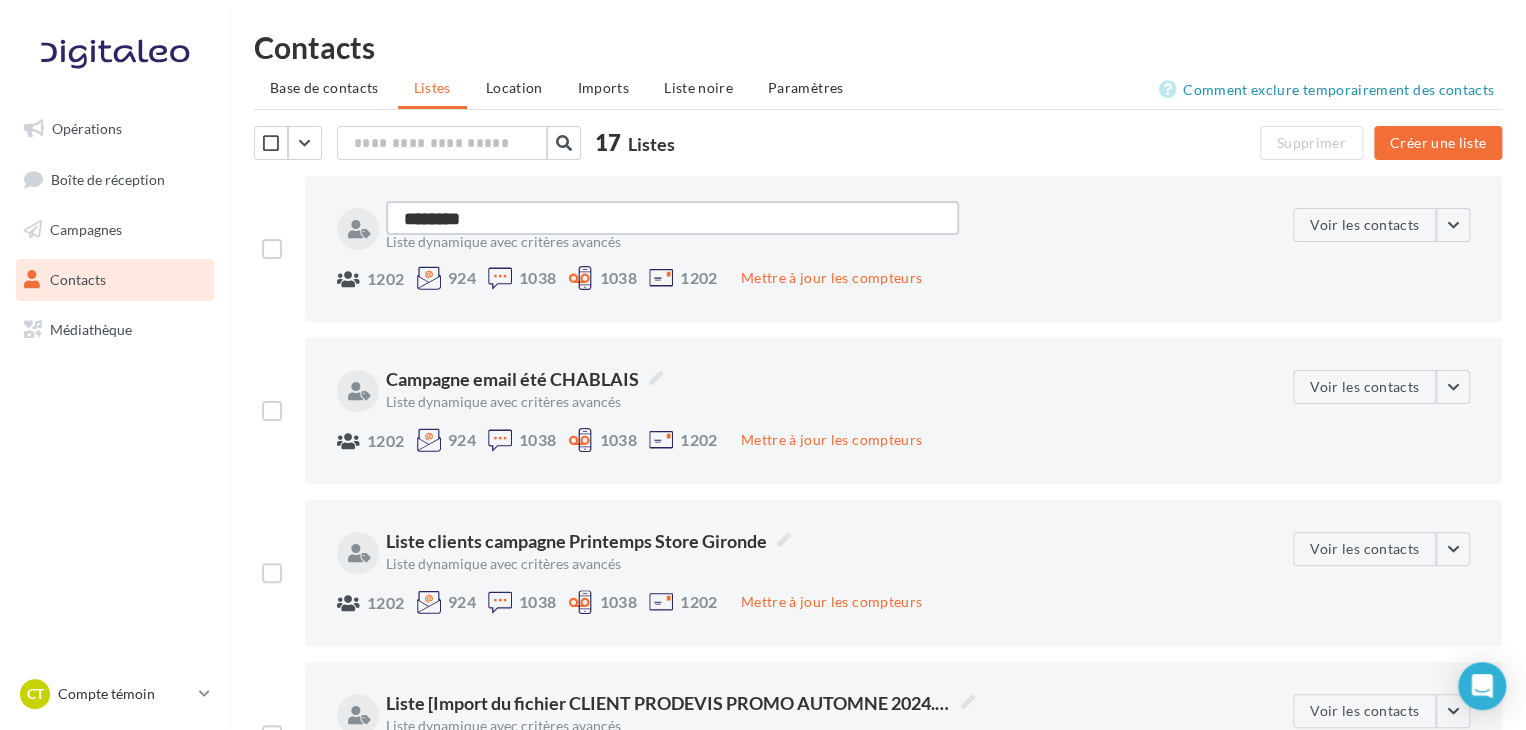 type on "*********" 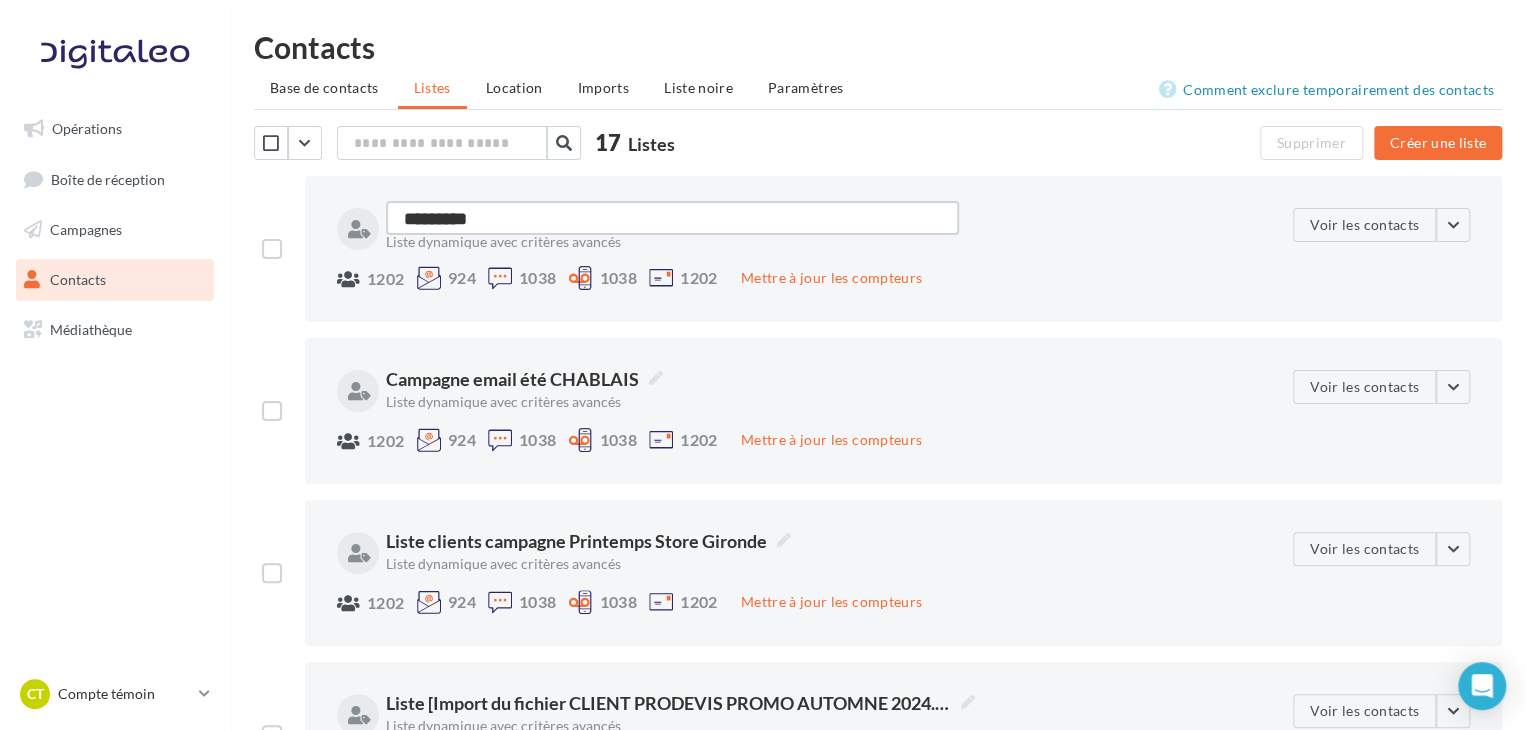 type on "**********" 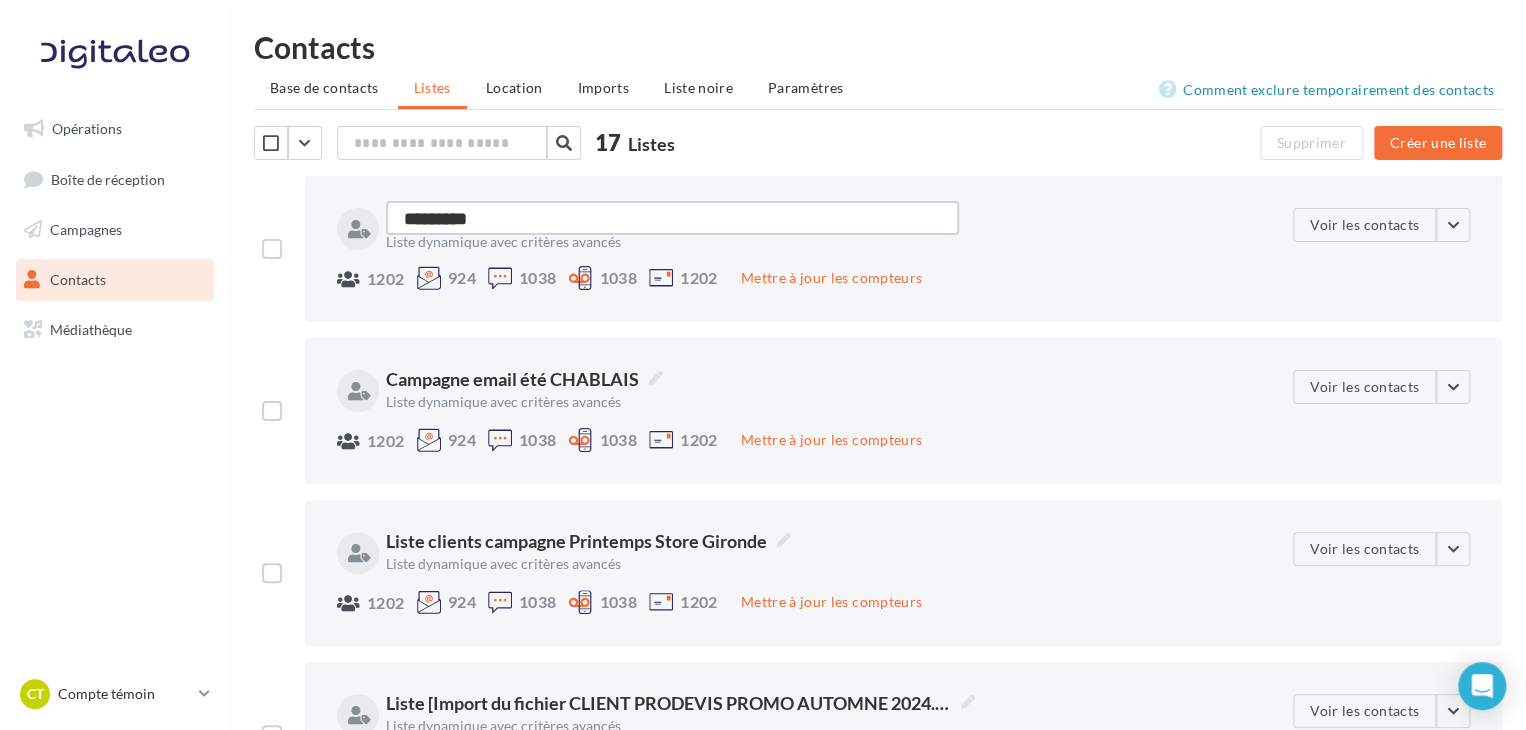 type on "**********" 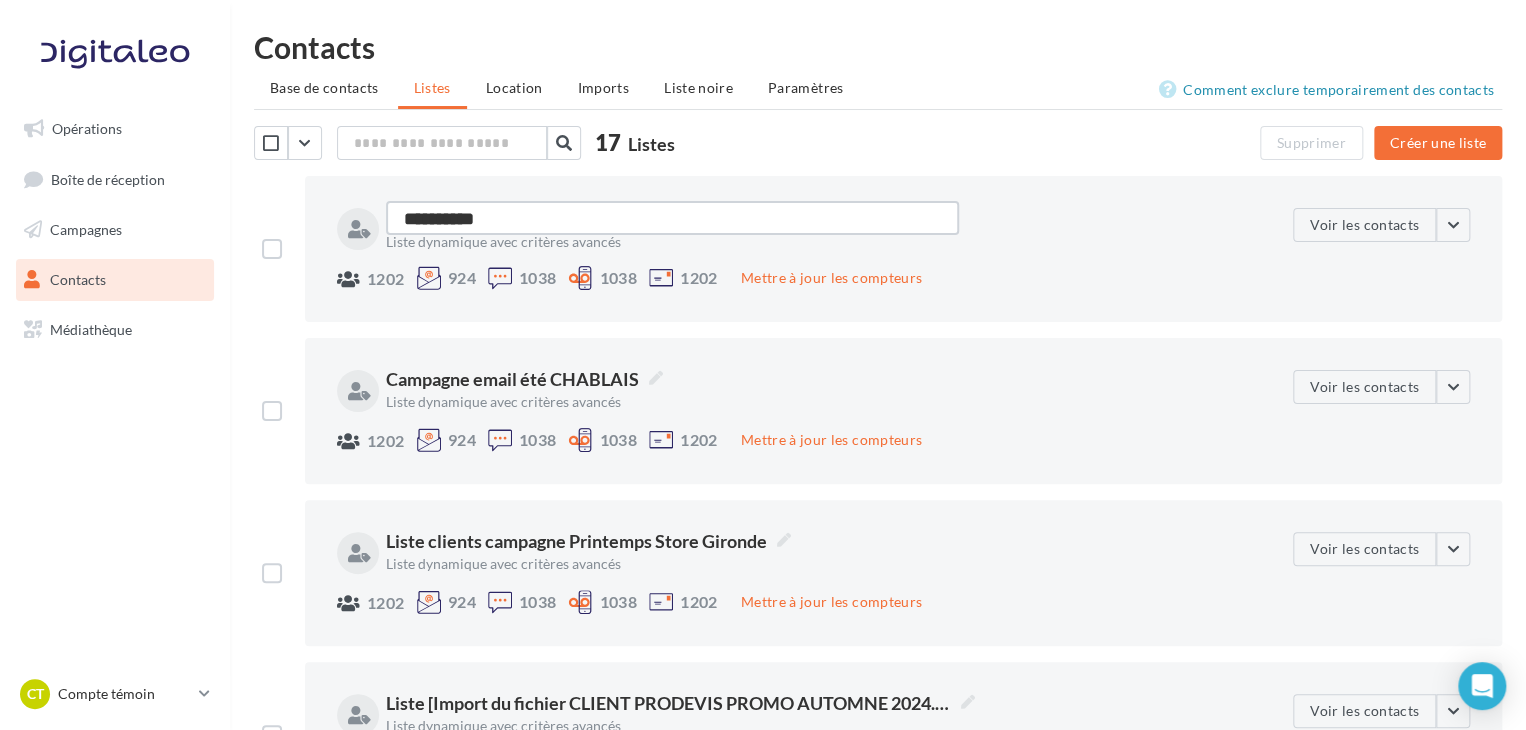 type on "**********" 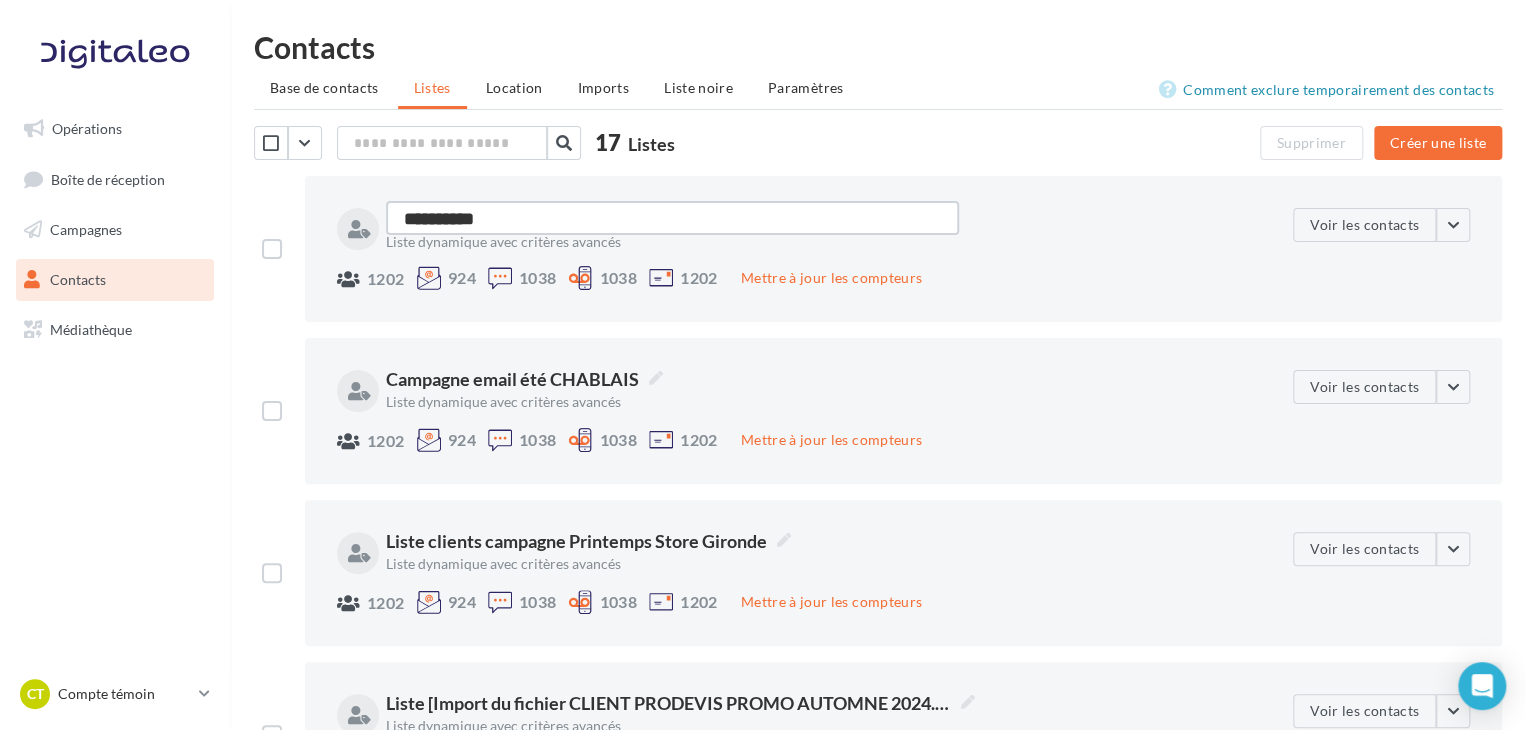 type on "**********" 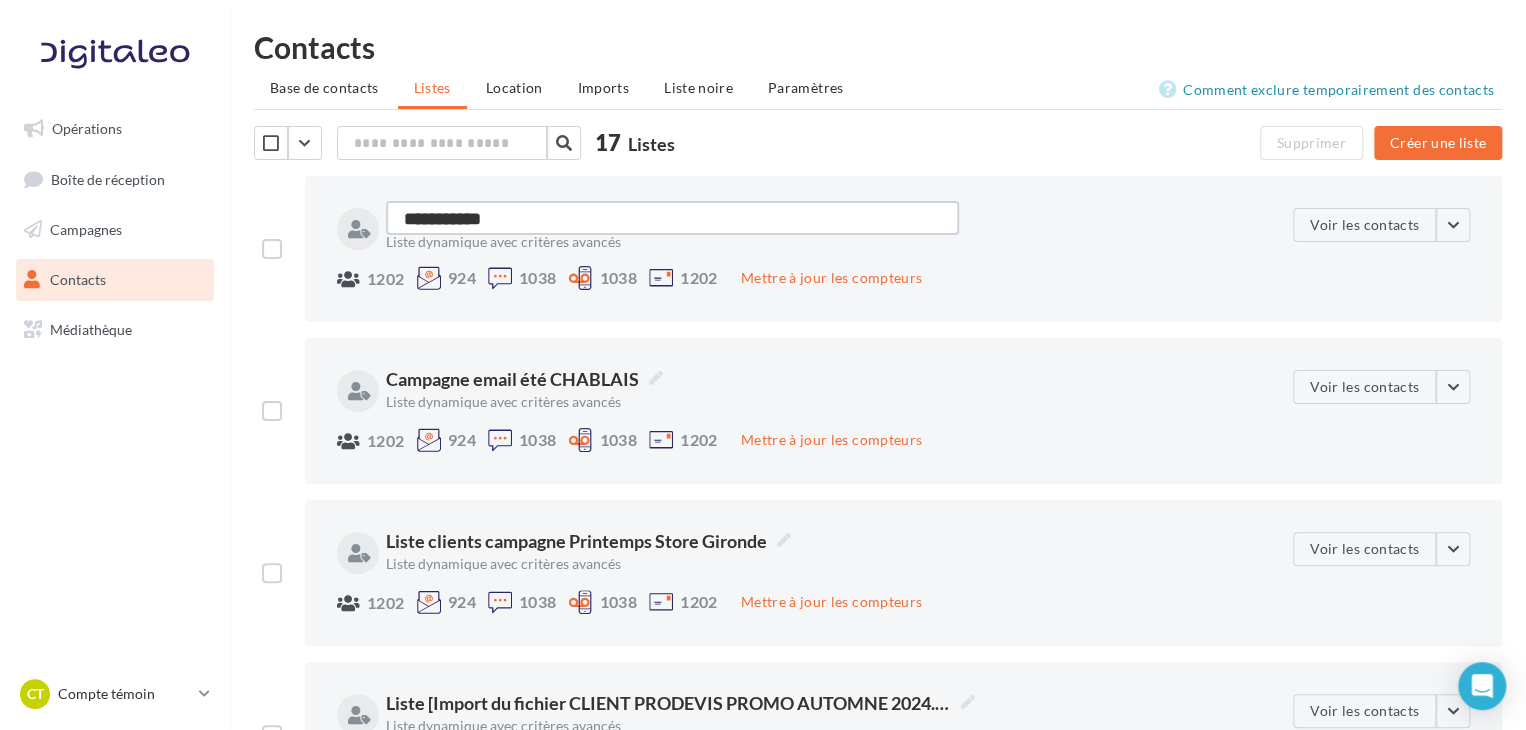 type on "**********" 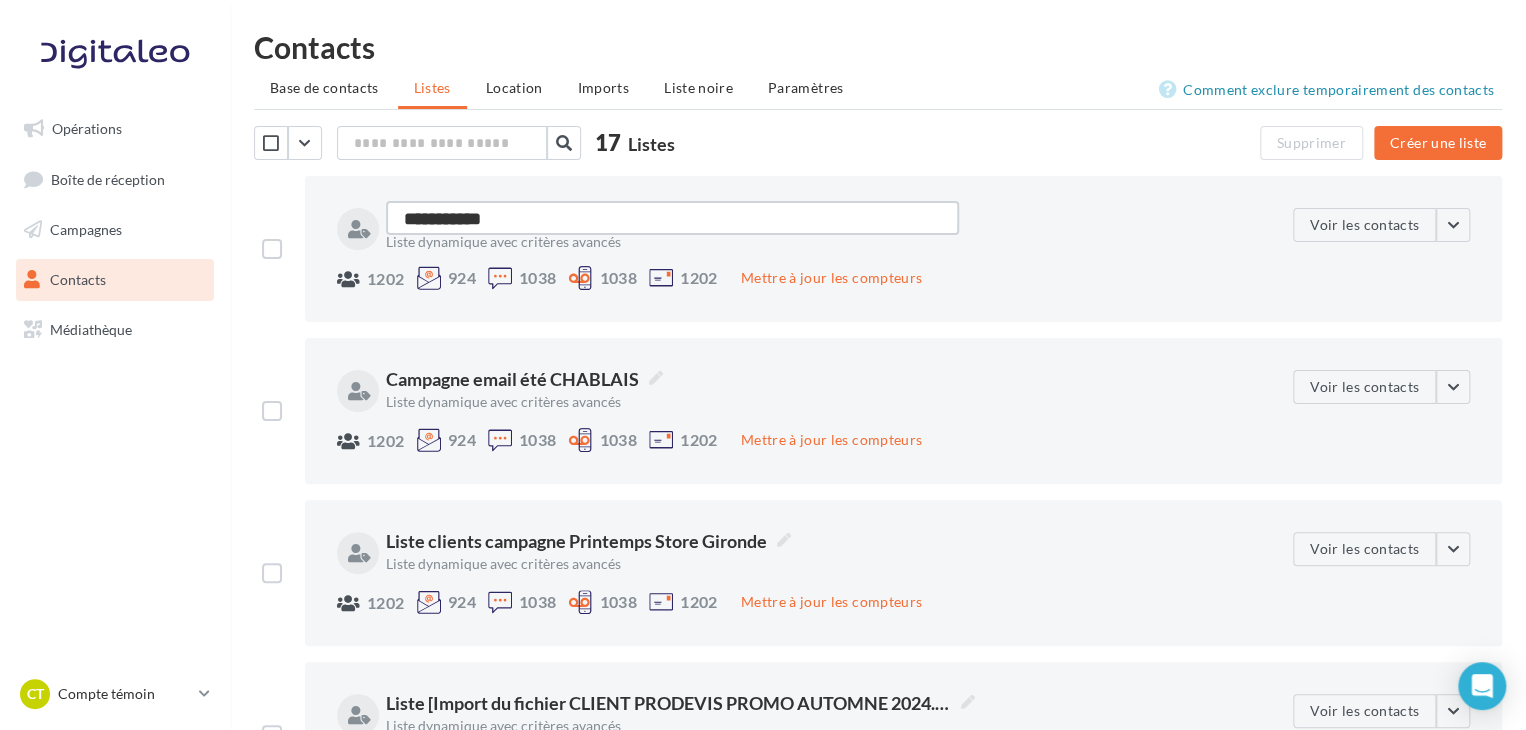 type on "**********" 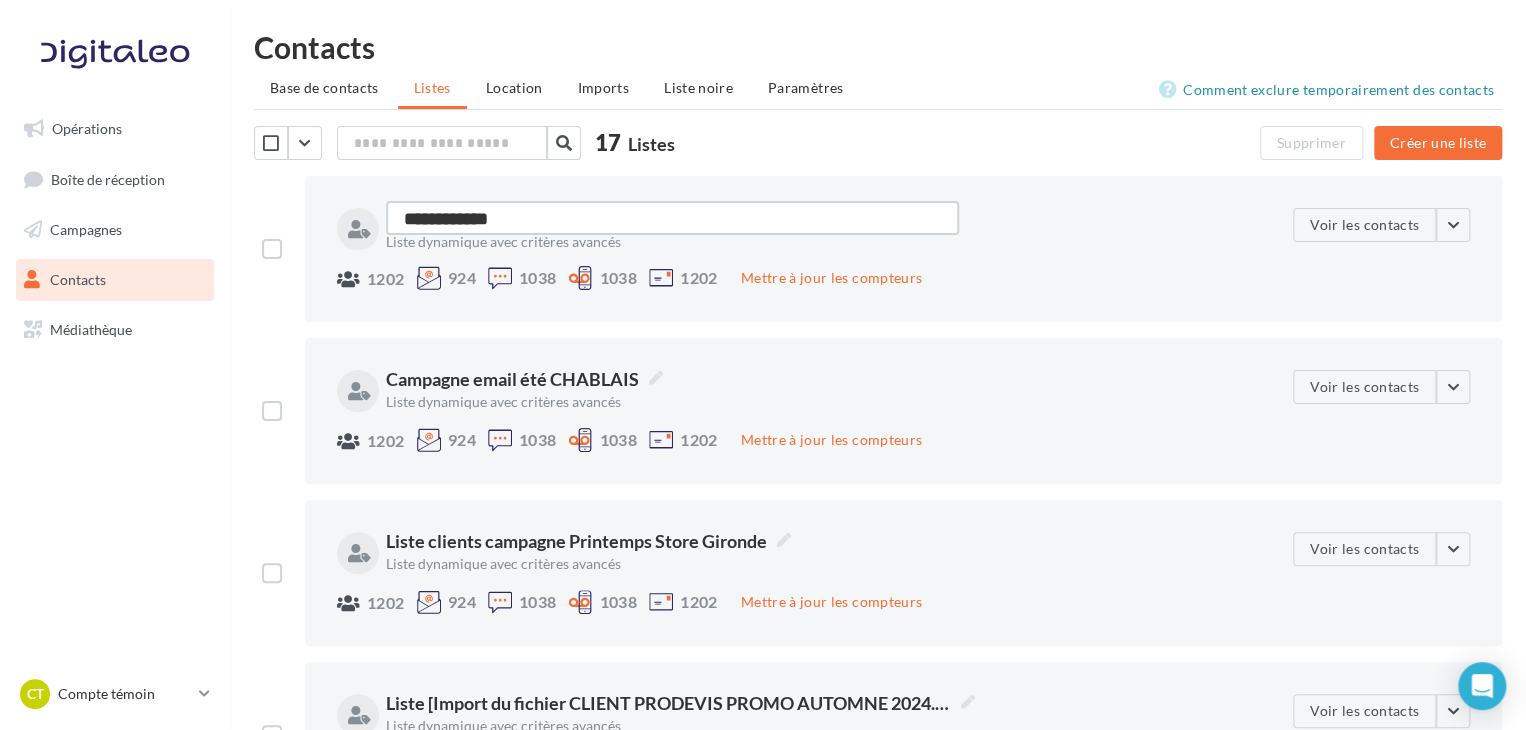 type on "**********" 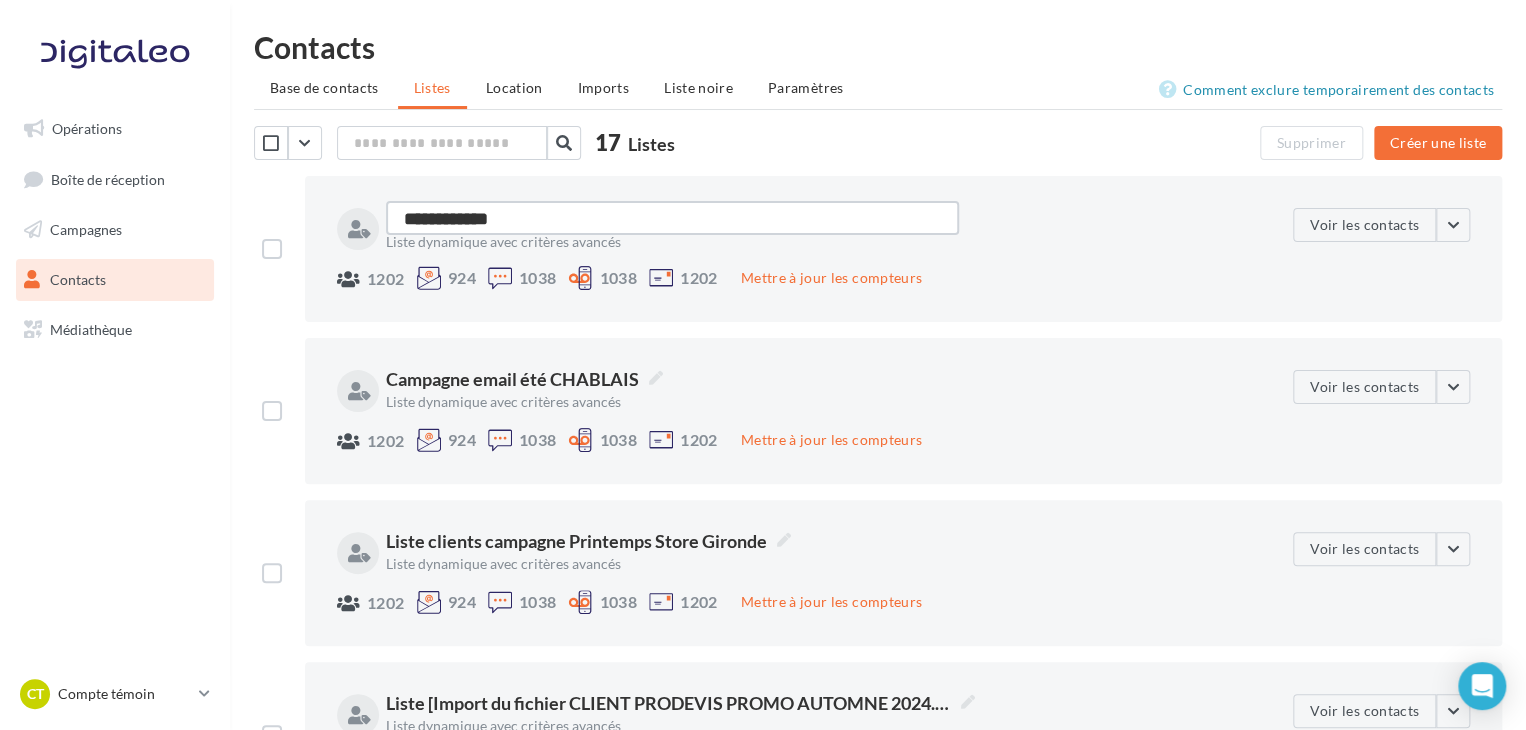 type on "**********" 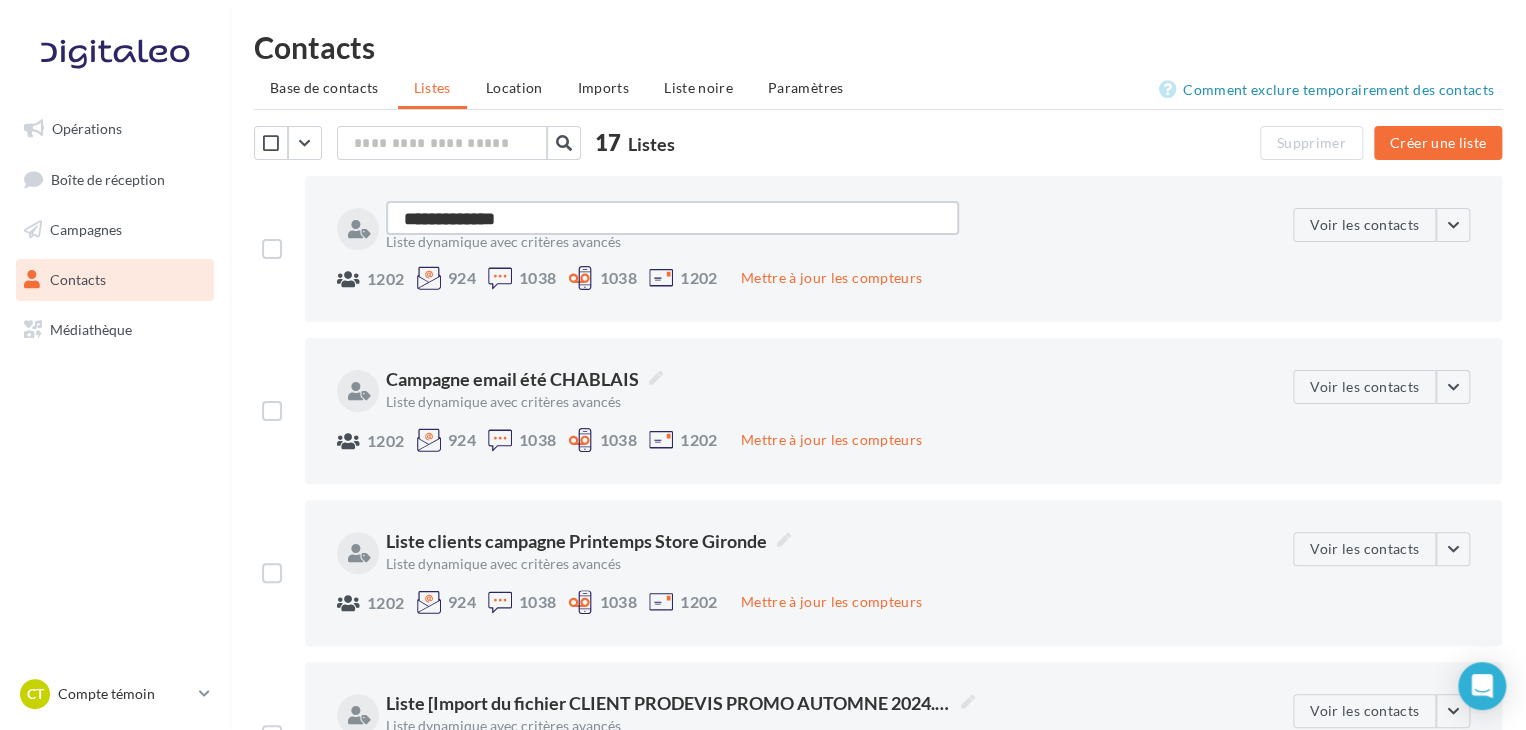type on "**********" 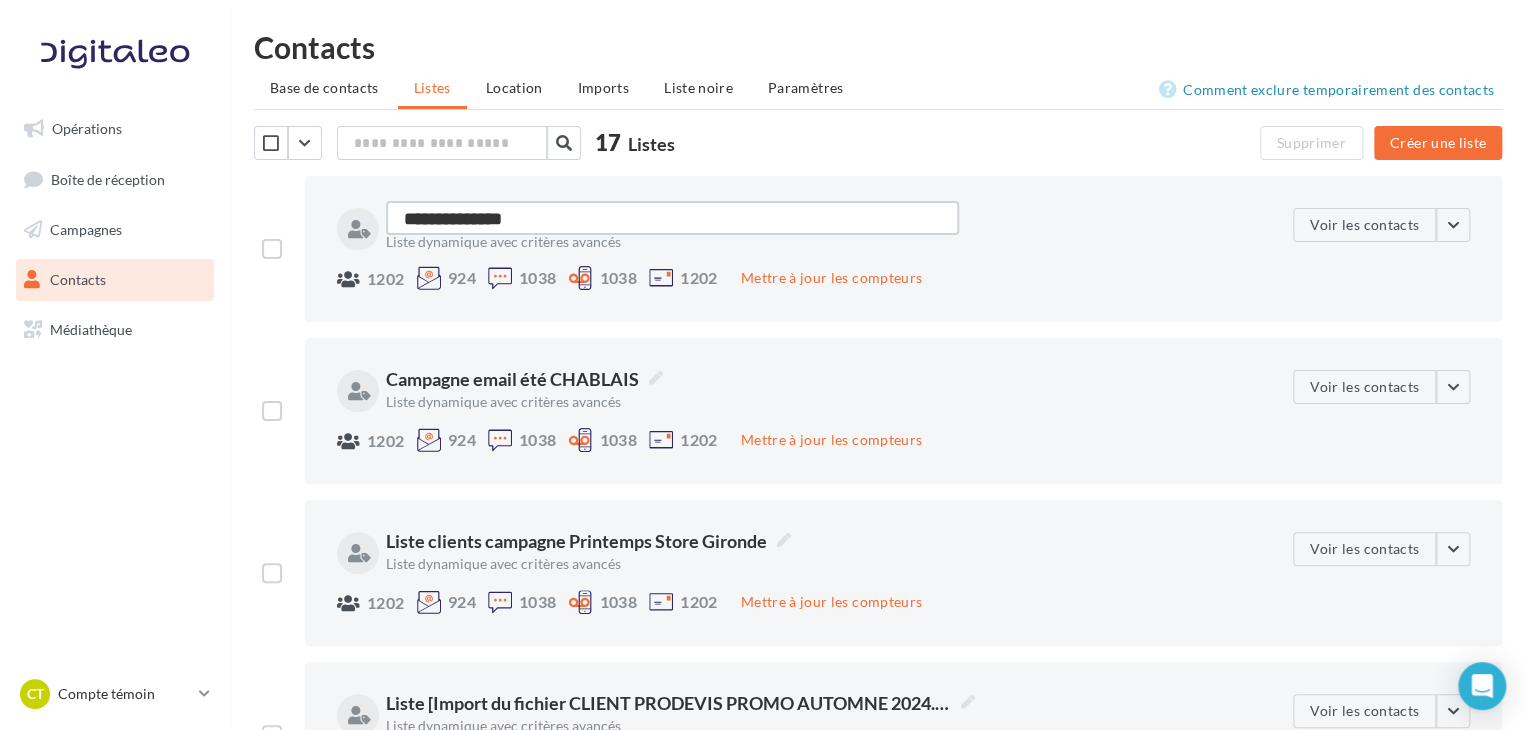 type on "**********" 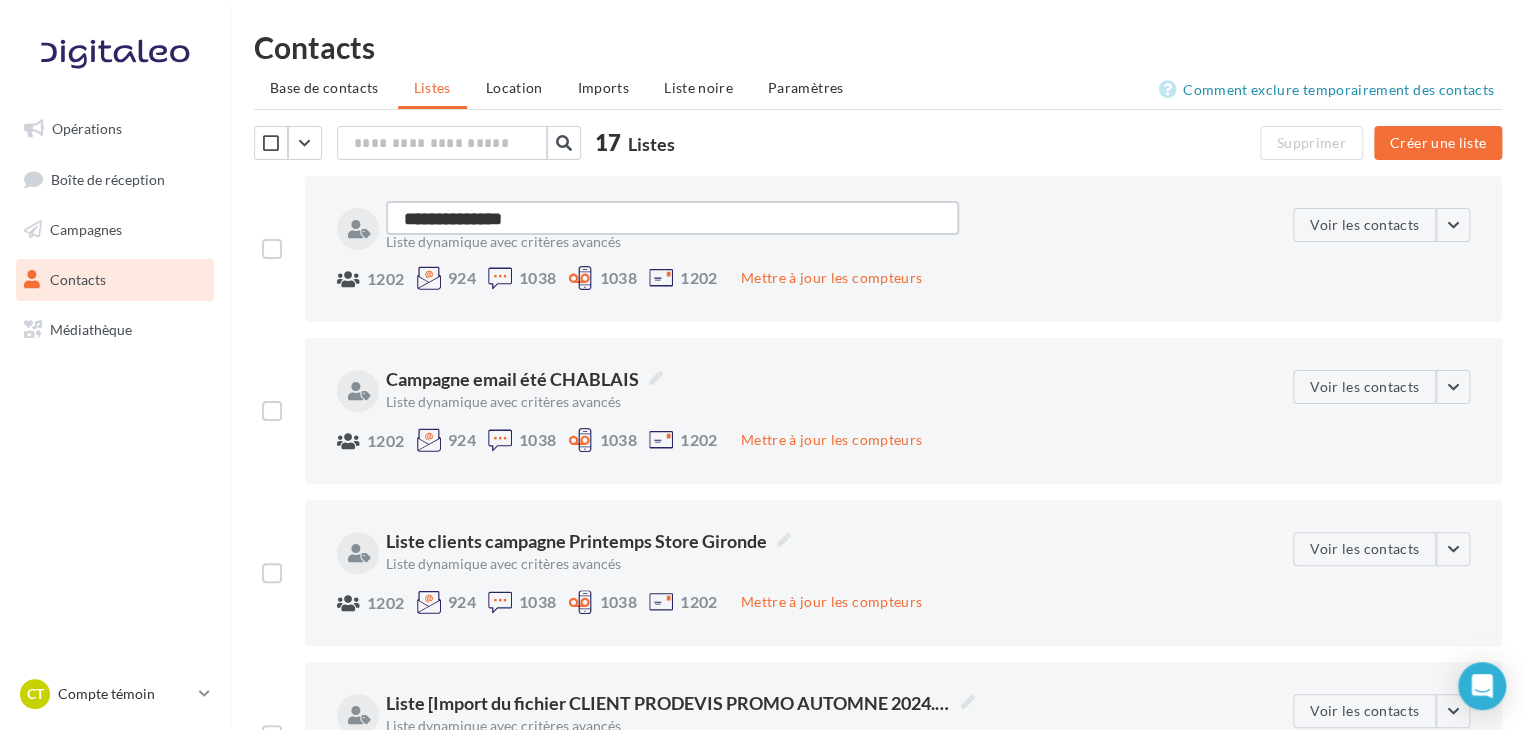 type on "**********" 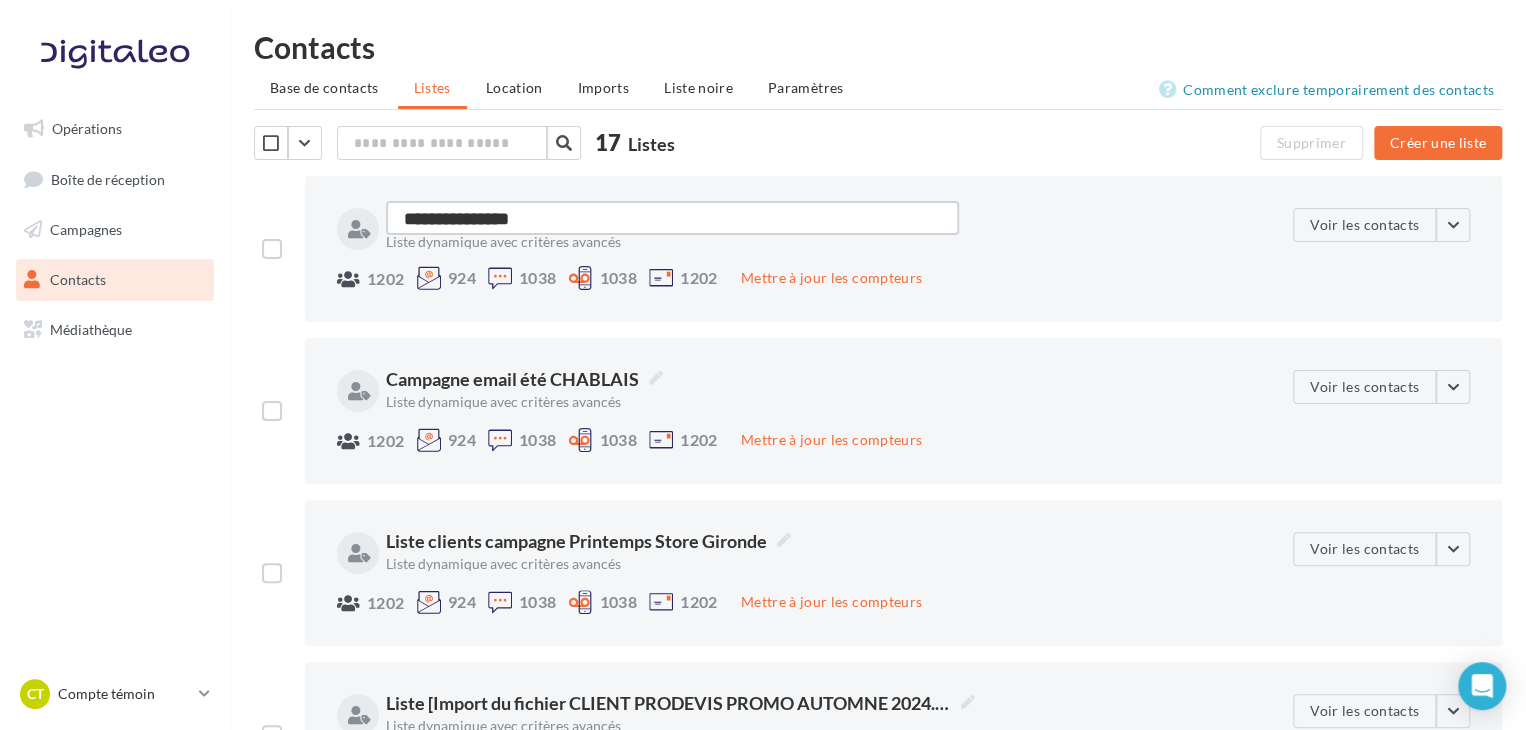 type on "**********" 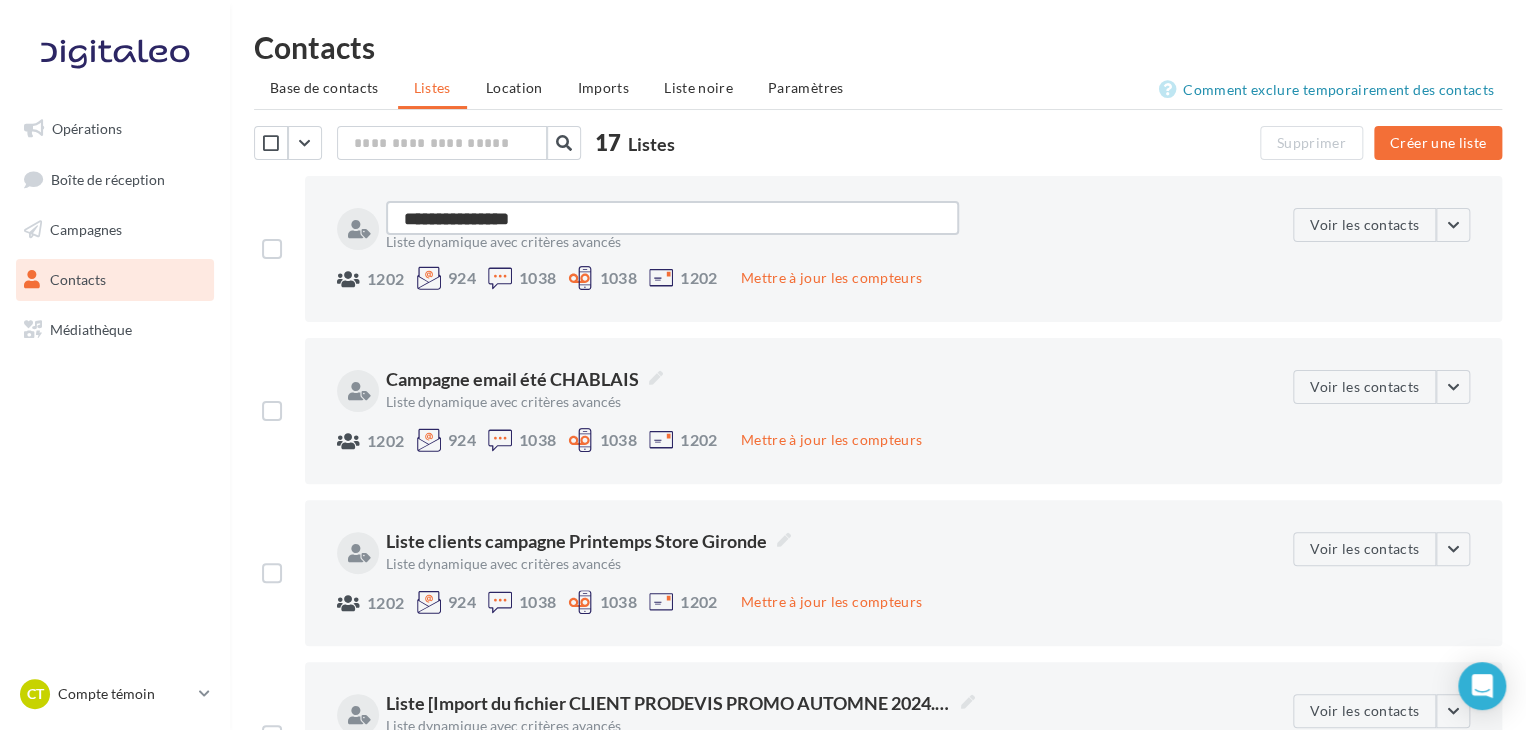 type on "**********" 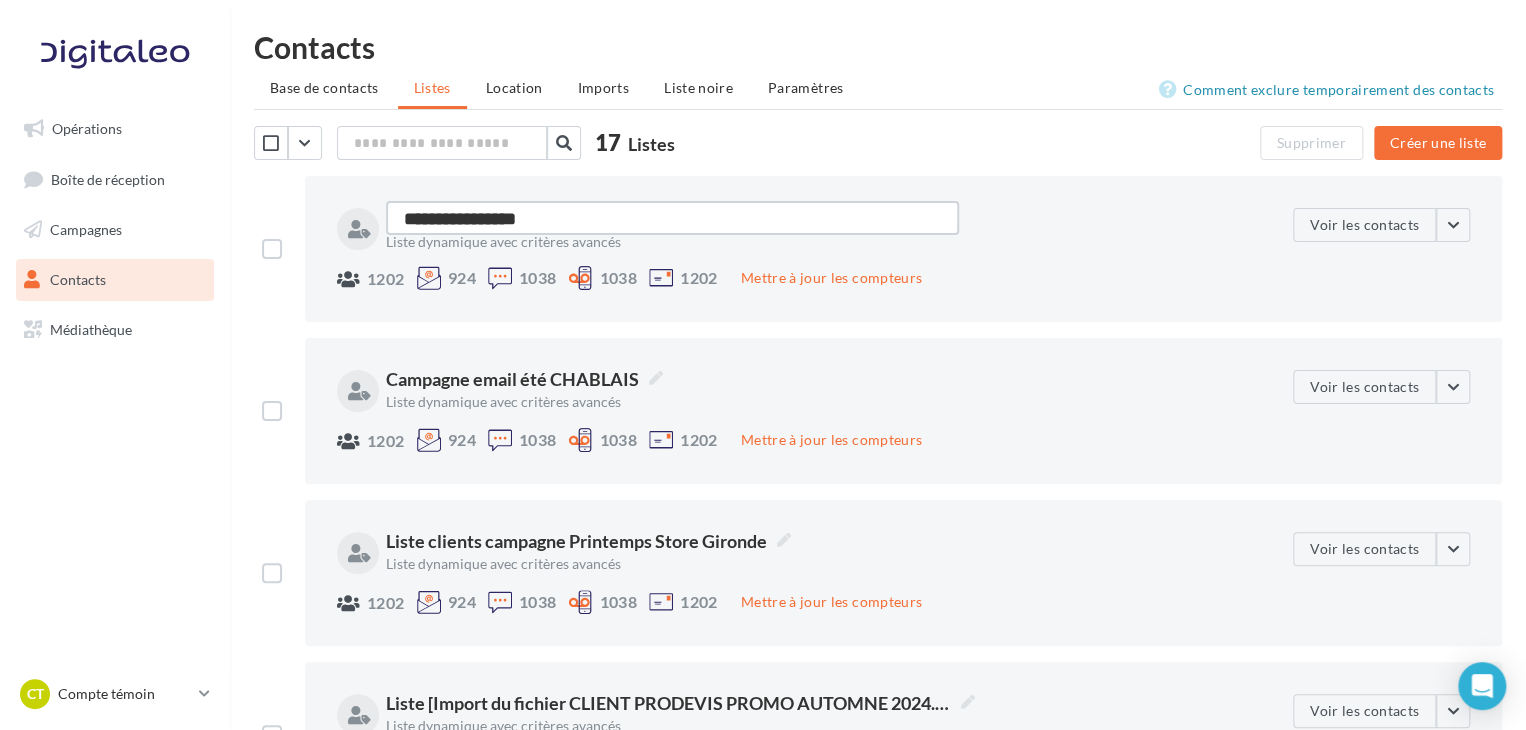 type on "**********" 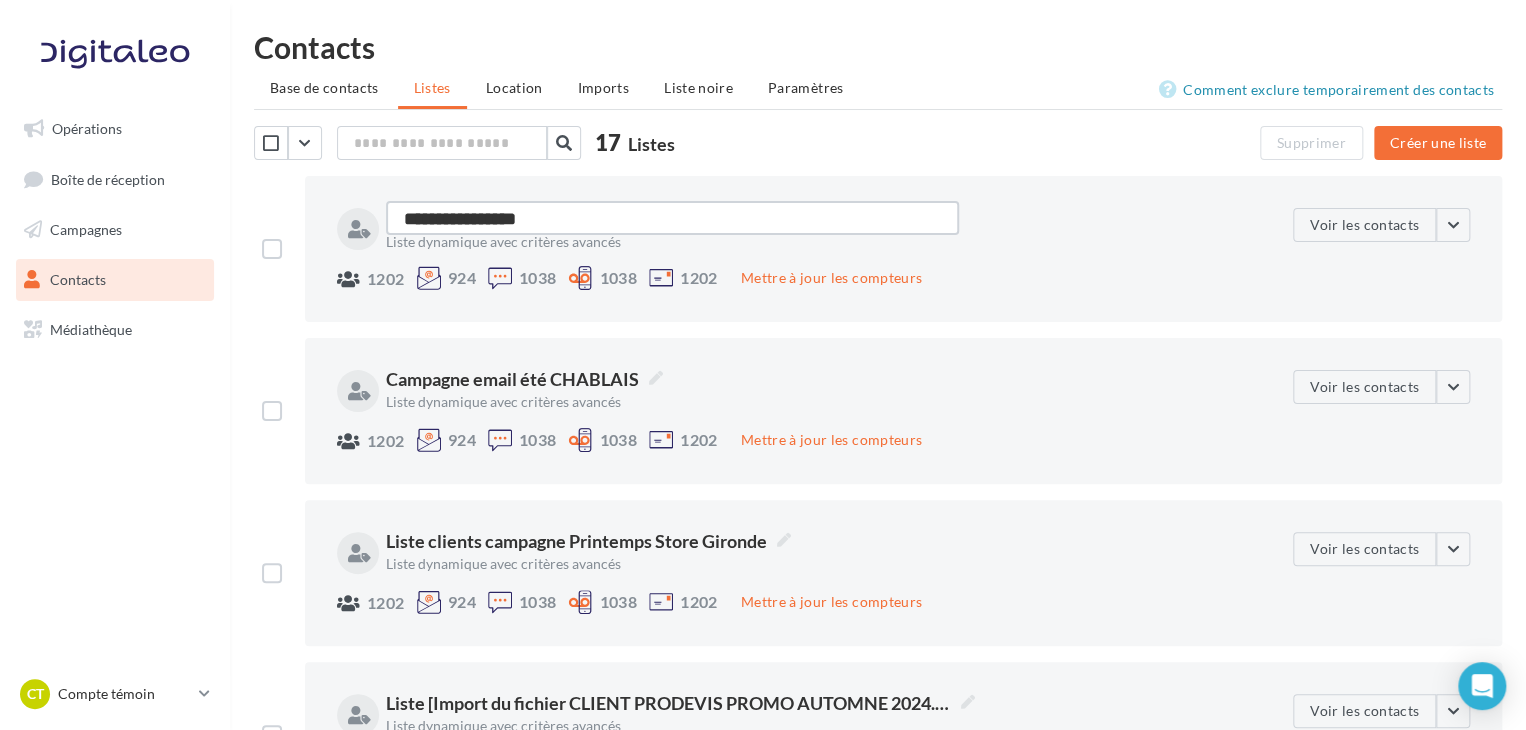 type on "**********" 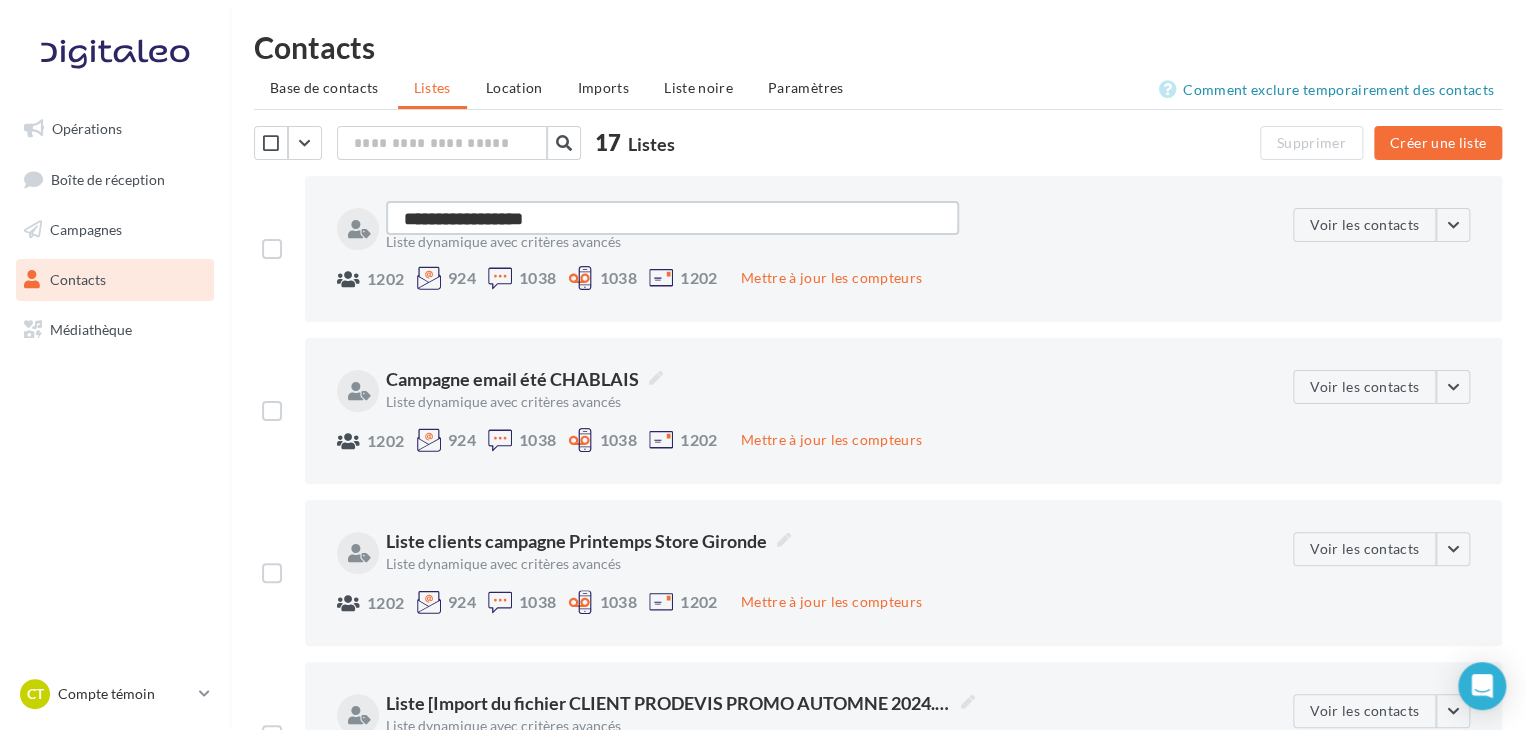type on "**********" 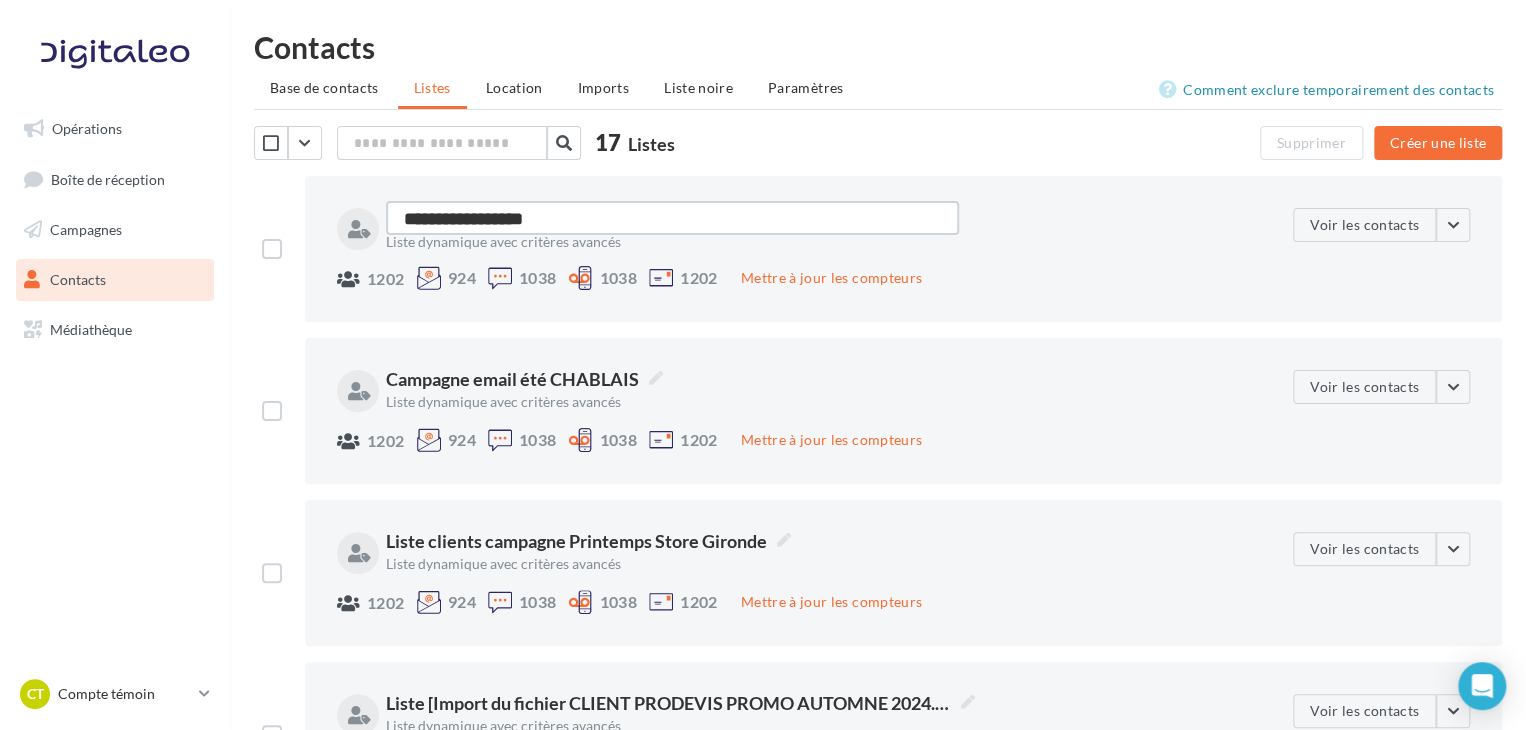 type on "**********" 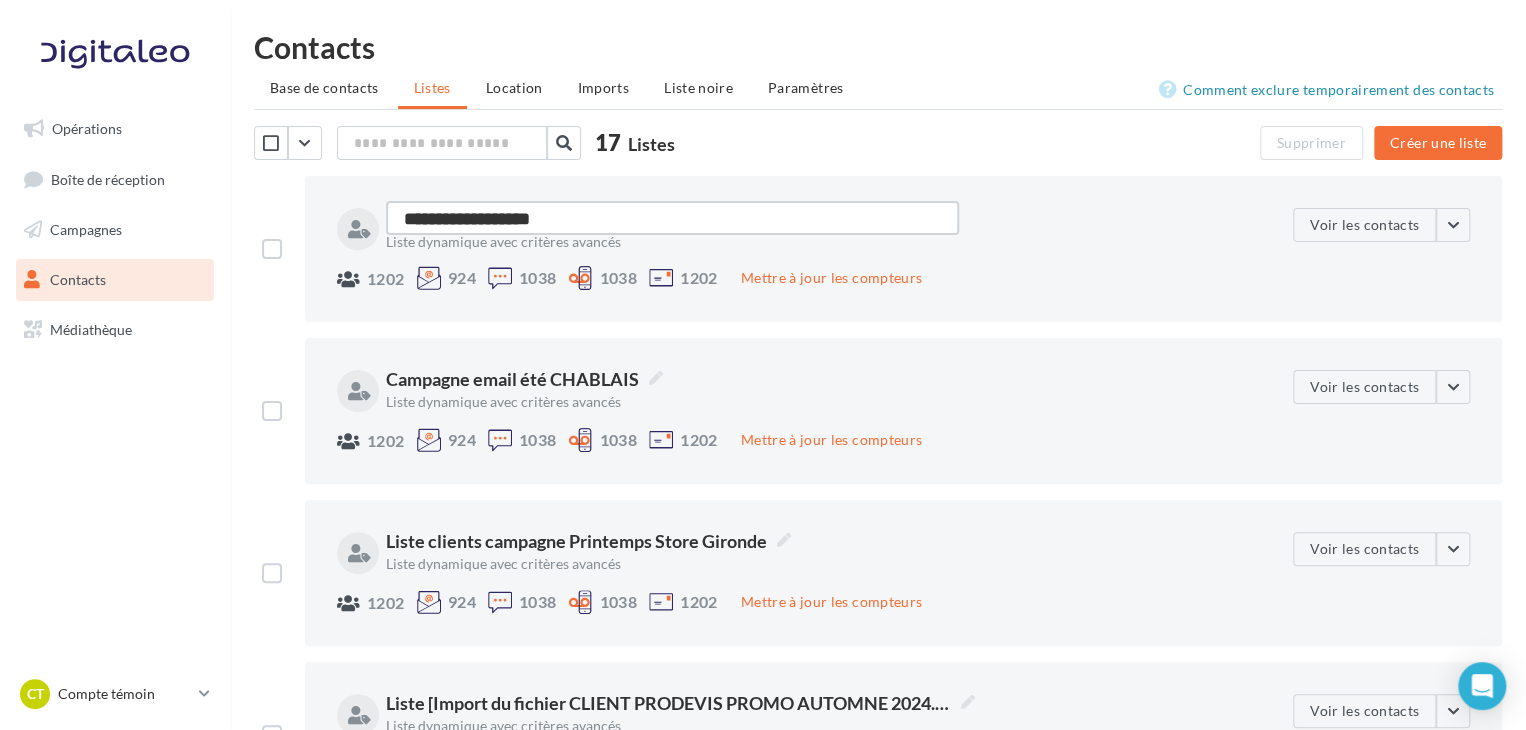 type on "**********" 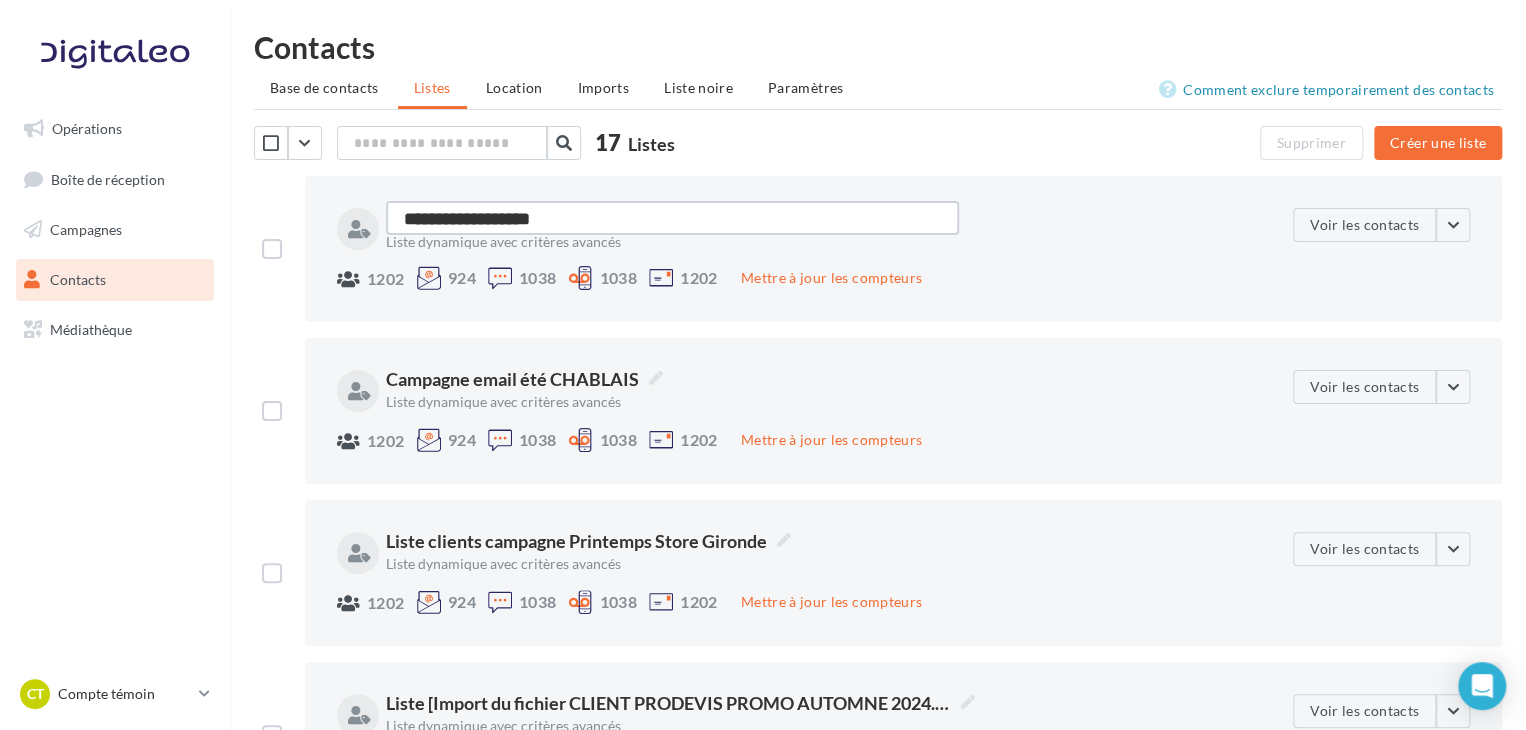 type on "**********" 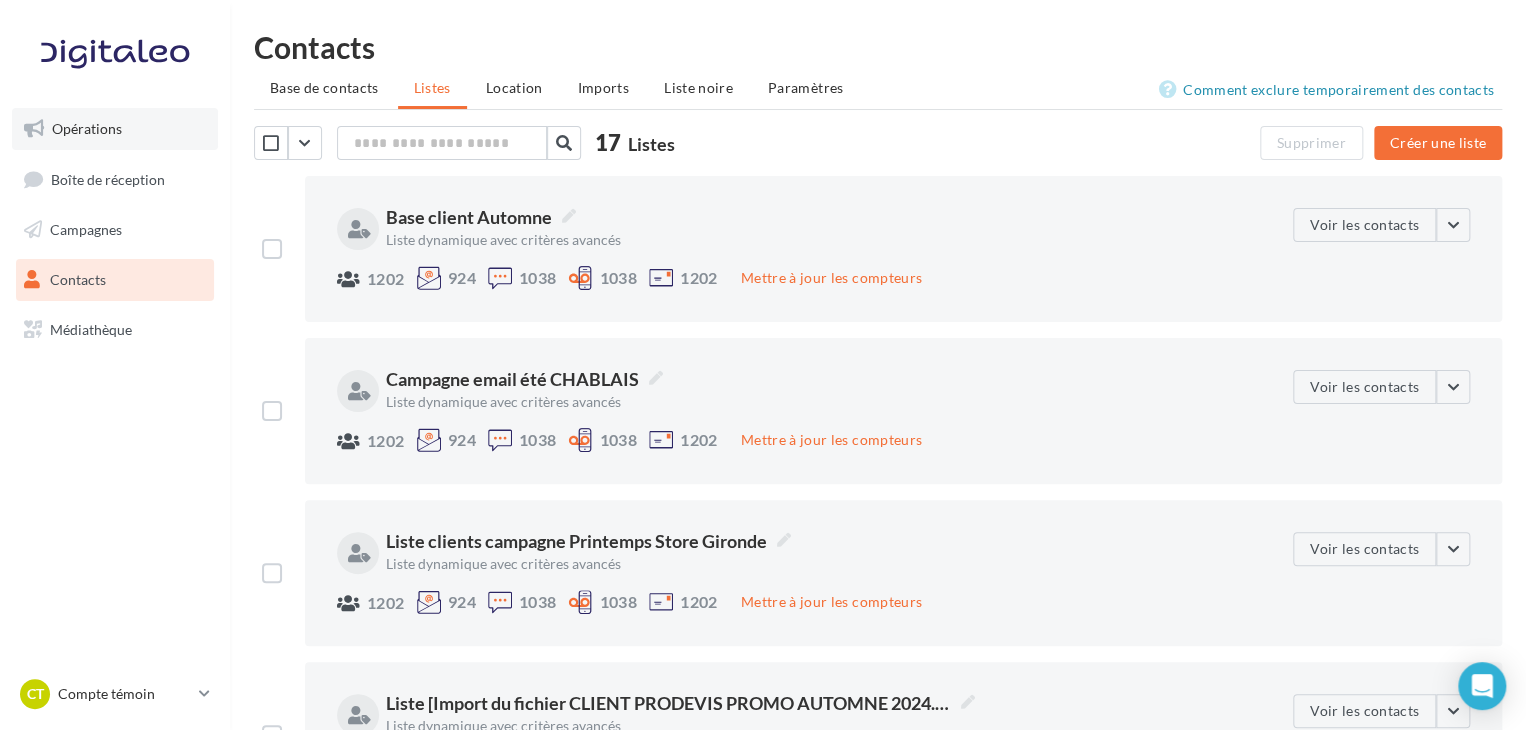 click on "Opérations" at bounding box center (87, 128) 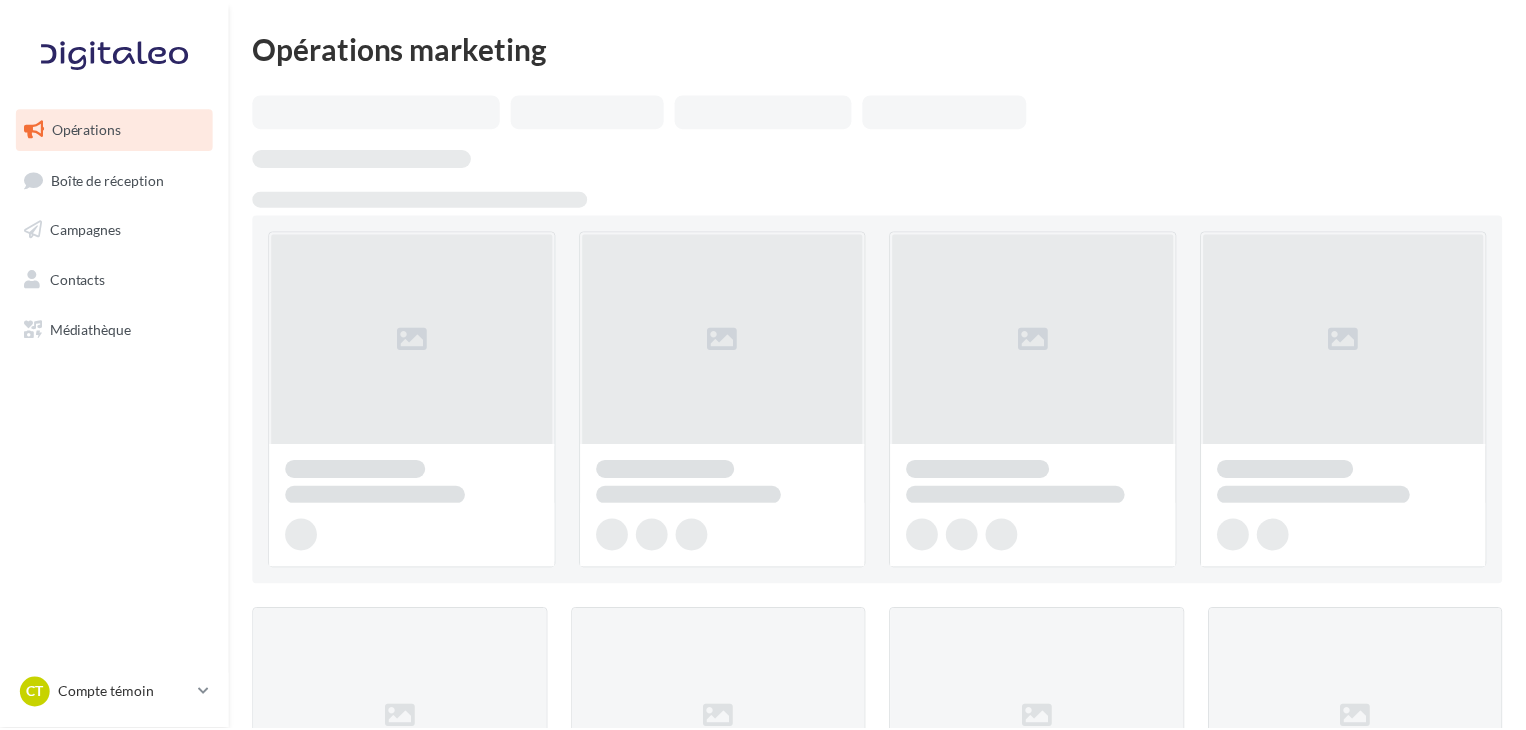 scroll, scrollTop: 0, scrollLeft: 0, axis: both 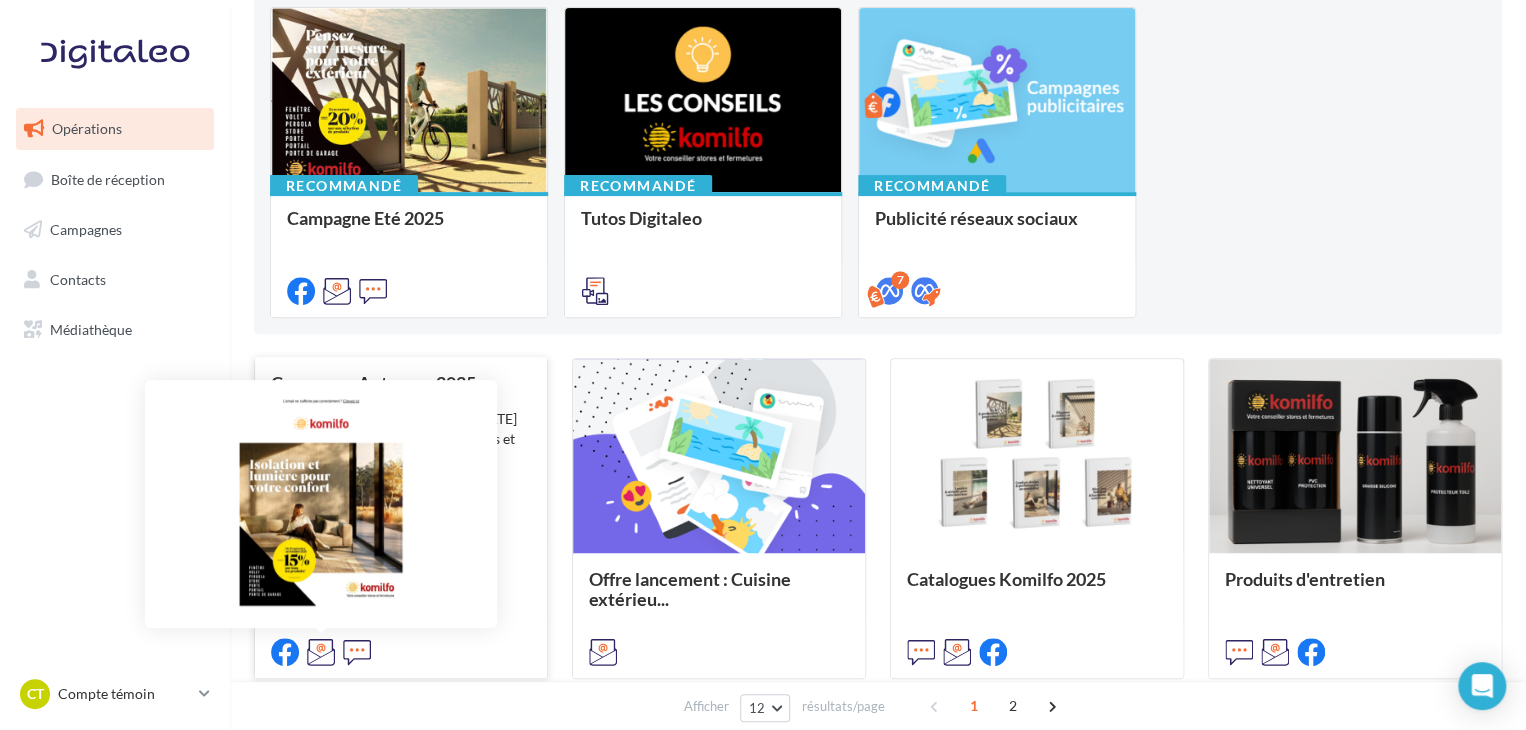 click at bounding box center [321, 652] 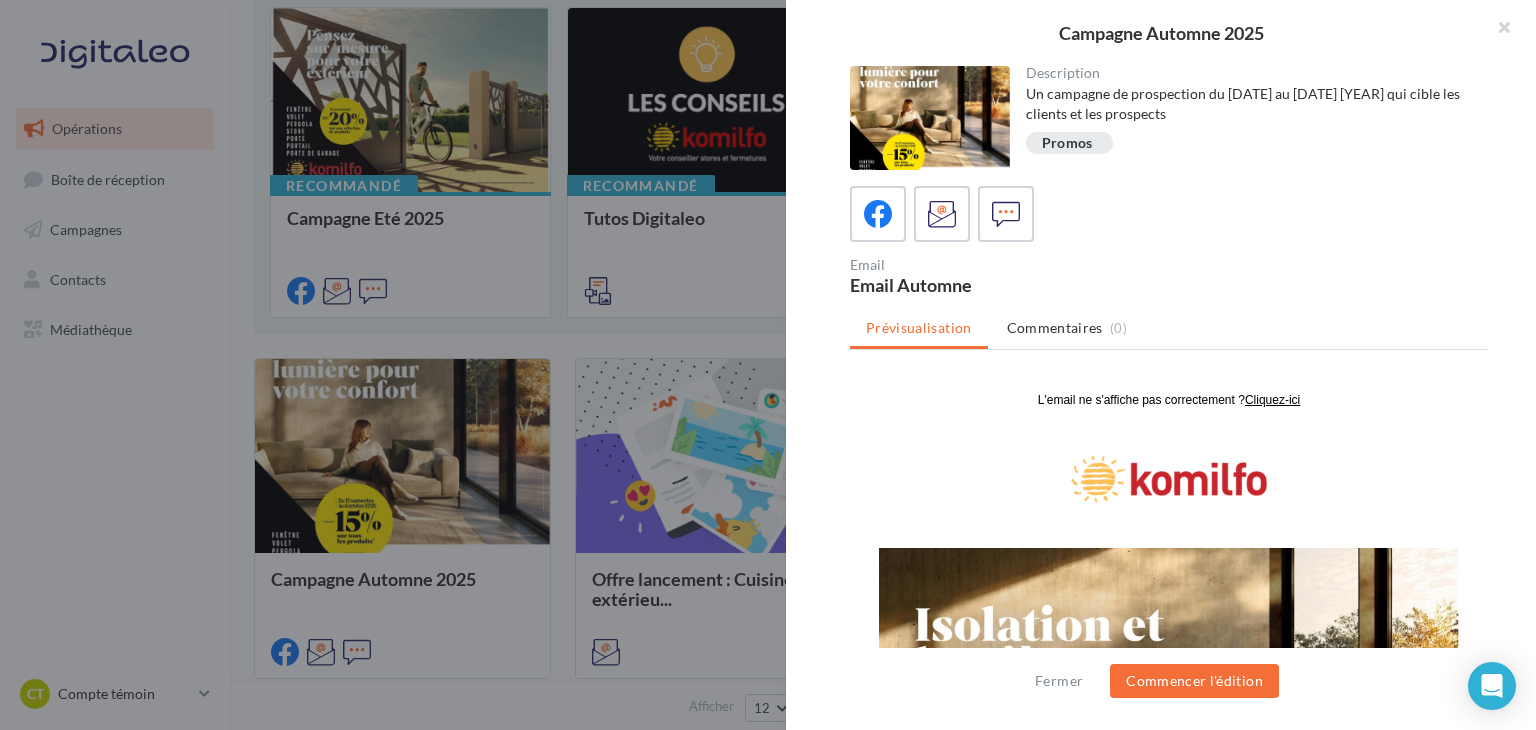 scroll, scrollTop: 0, scrollLeft: 0, axis: both 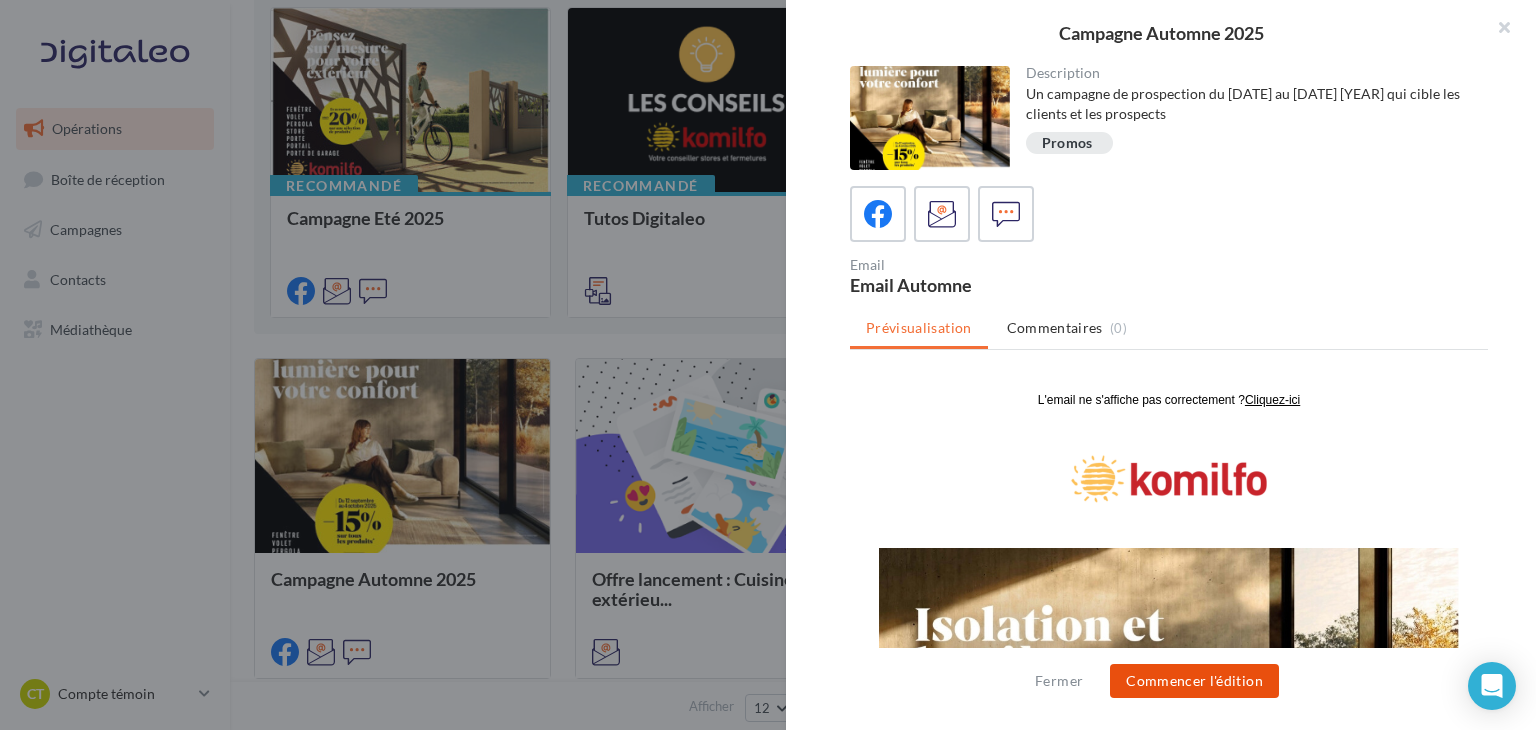 click on "Commencer l'édition" at bounding box center (1194, 681) 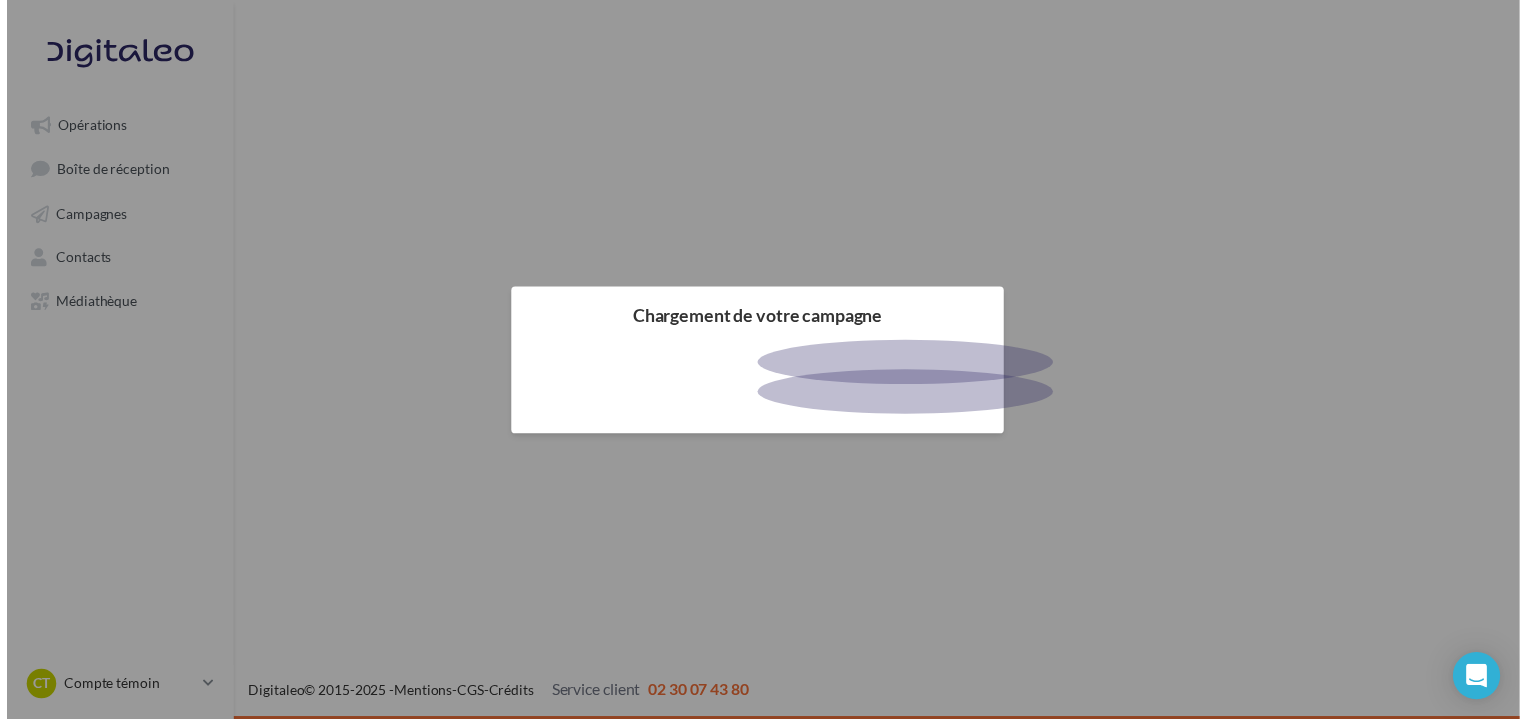 scroll, scrollTop: 0, scrollLeft: 0, axis: both 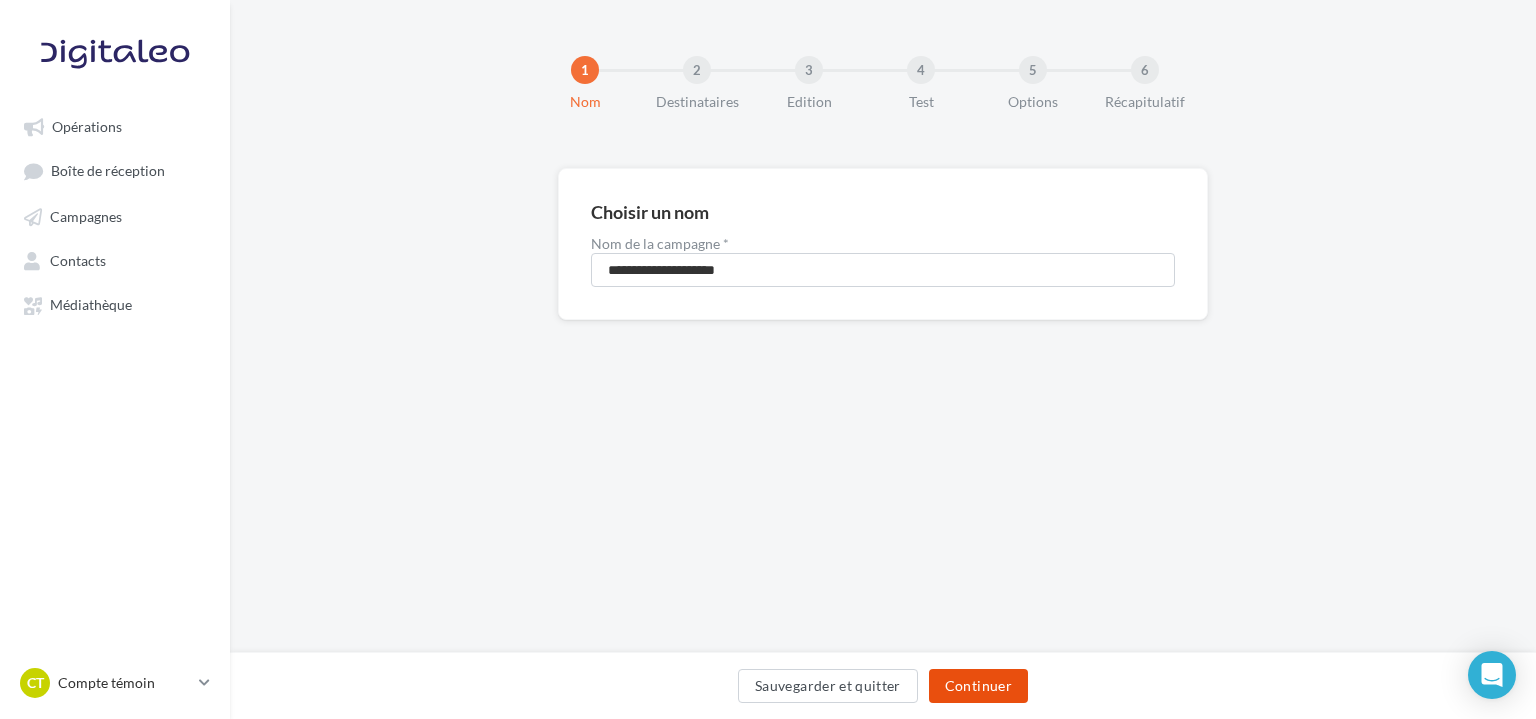 drag, startPoint x: 968, startPoint y: 685, endPoint x: 940, endPoint y: 688, distance: 28.160255 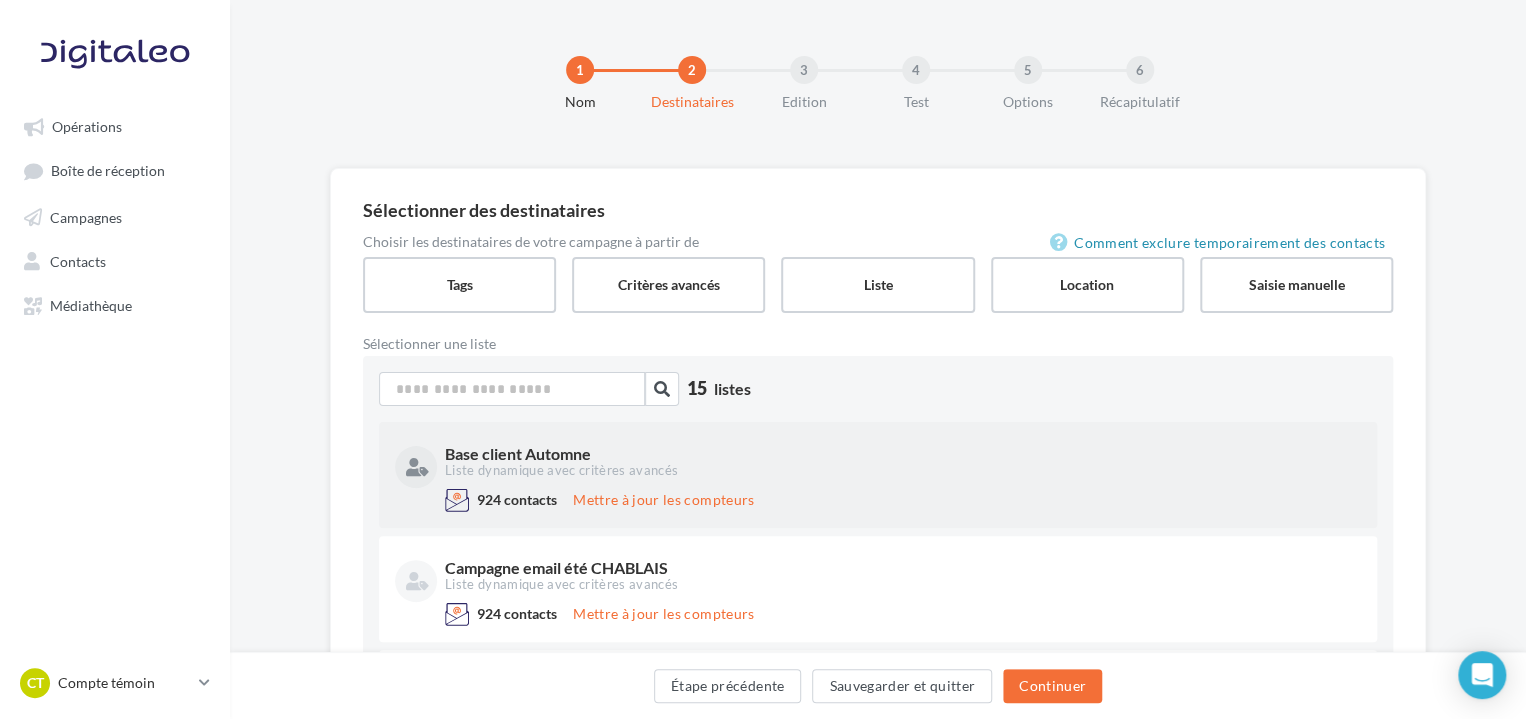 click on "Base client Automne" at bounding box center (901, 454) 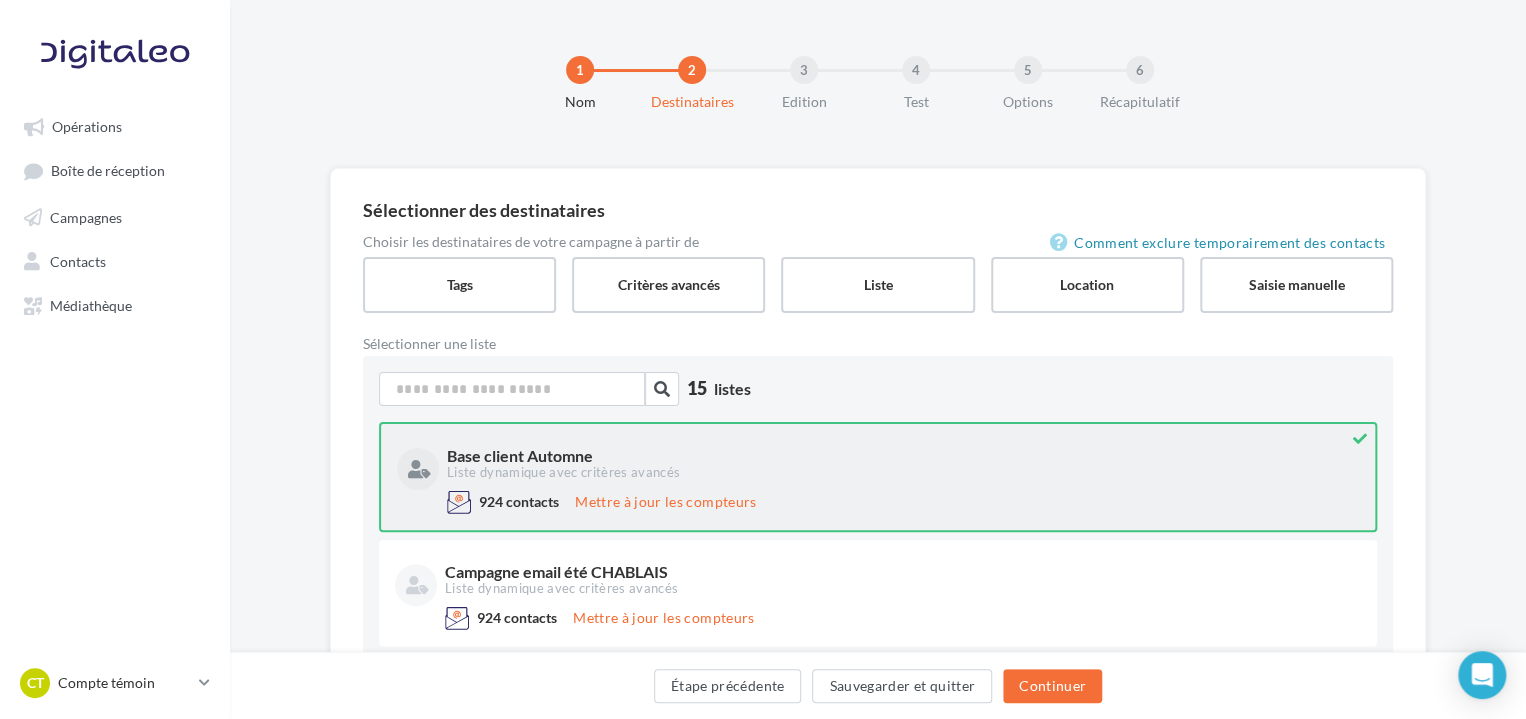 click on "Base client Automne" at bounding box center (901, 456) 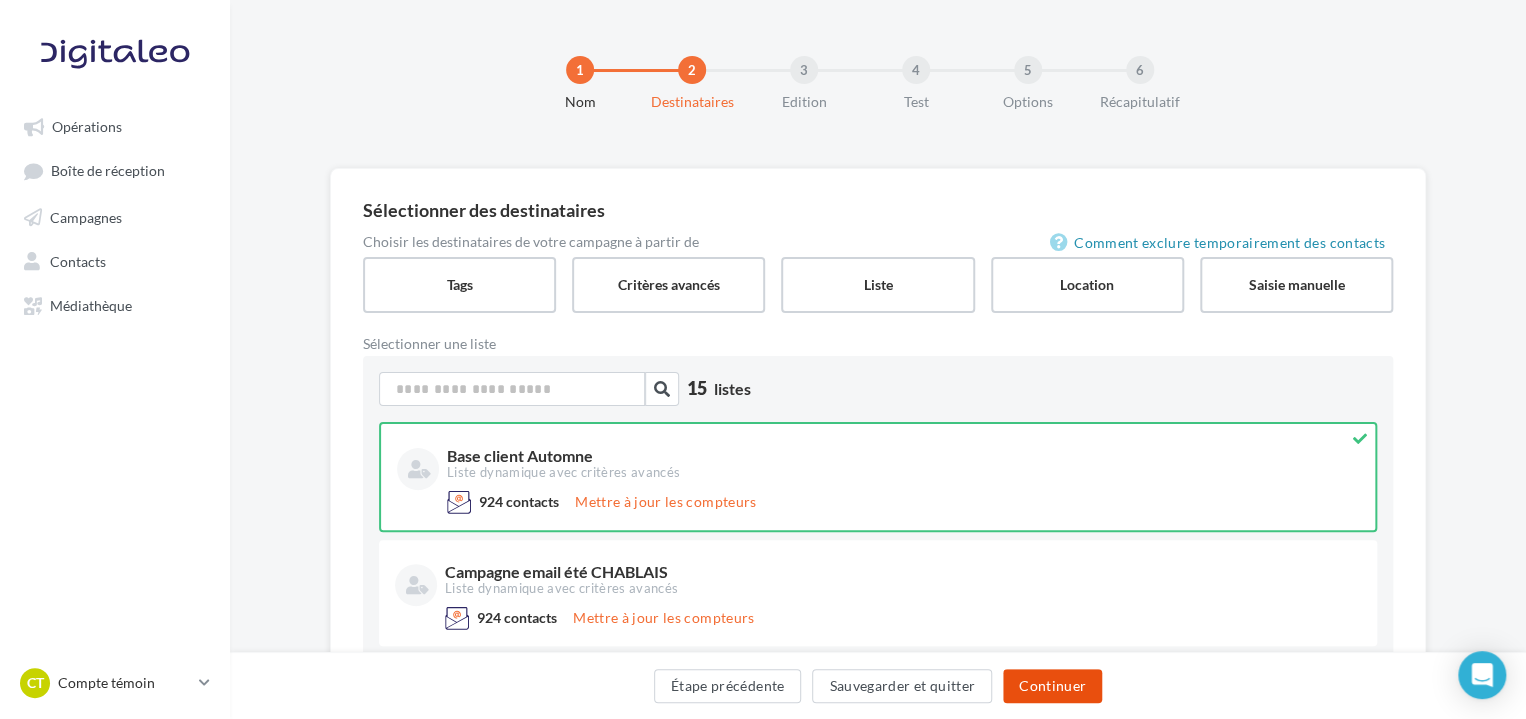 click on "Continuer" at bounding box center [1052, 686] 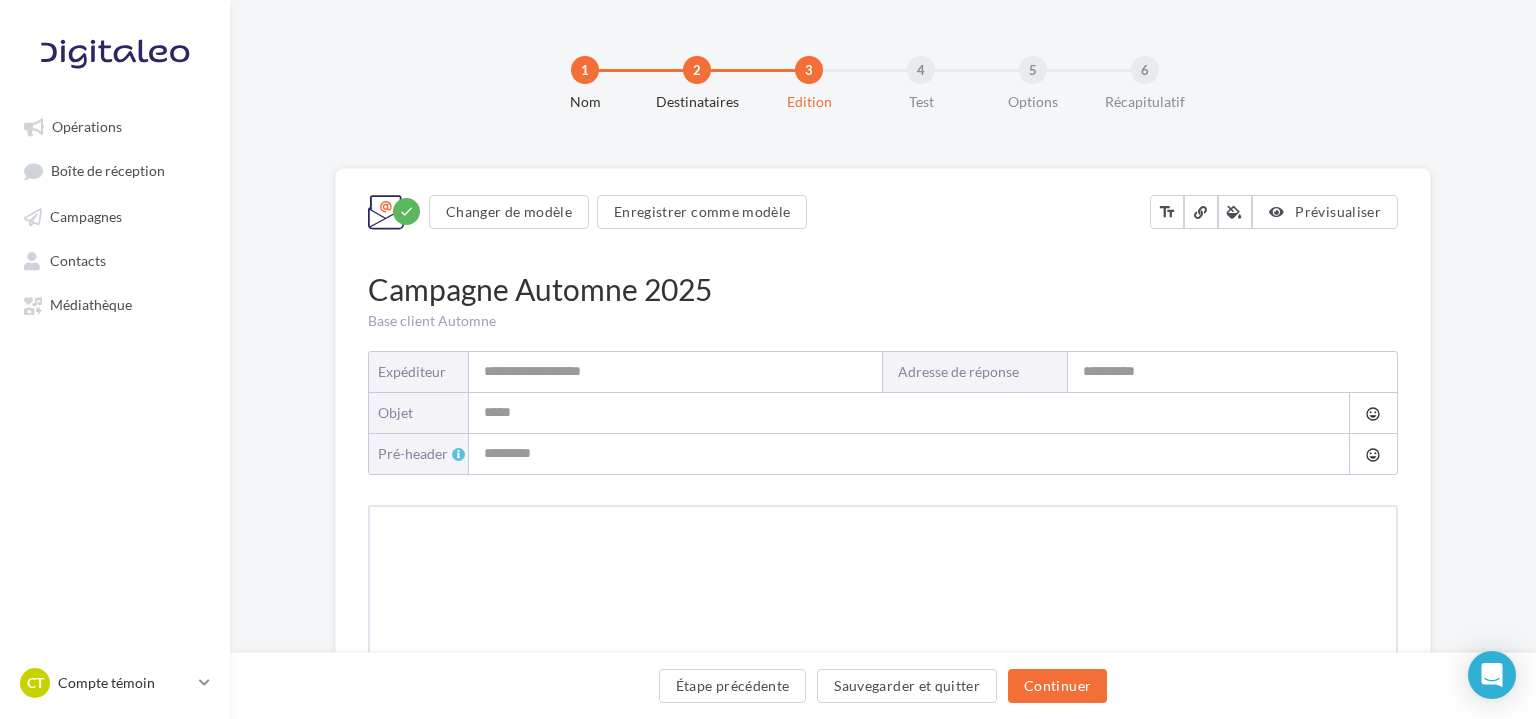 type on "*******" 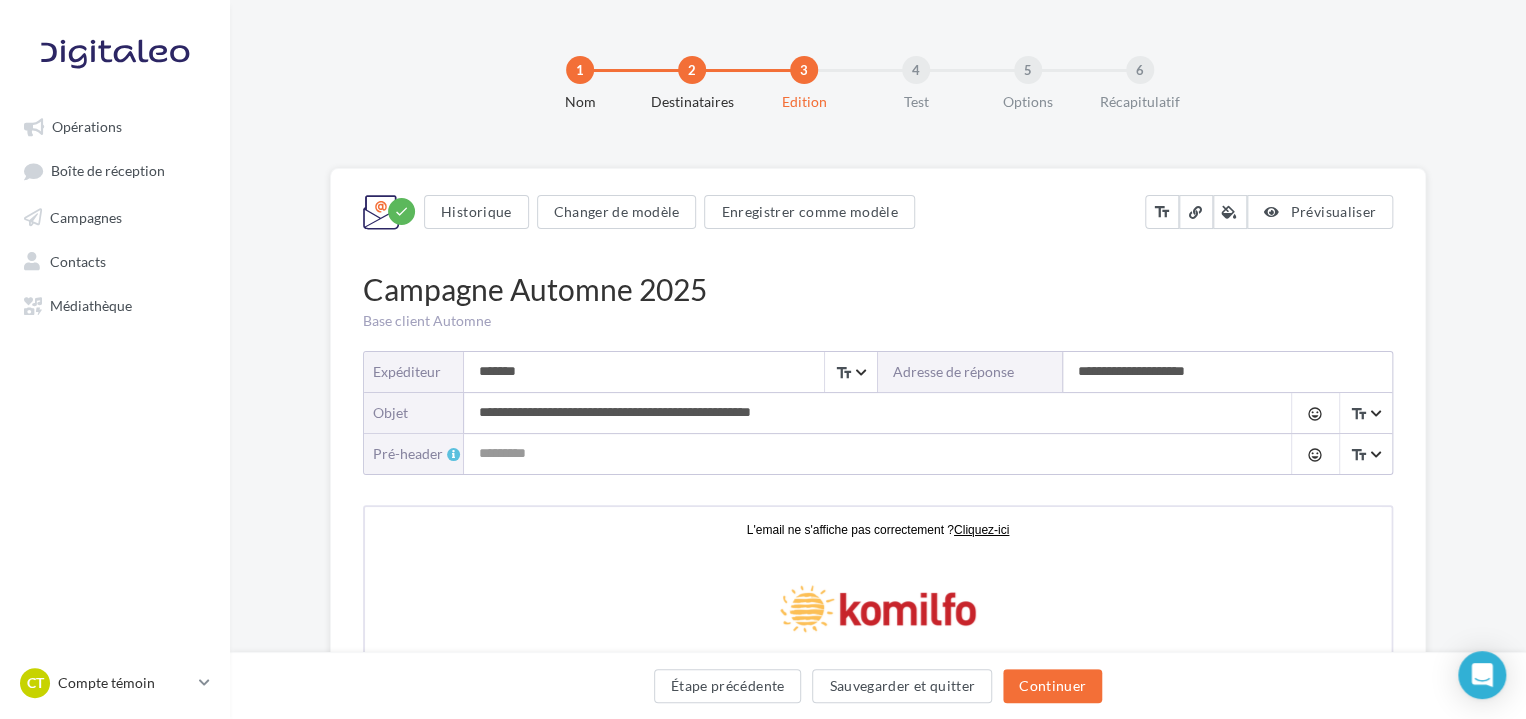 scroll, scrollTop: 0, scrollLeft: 0, axis: both 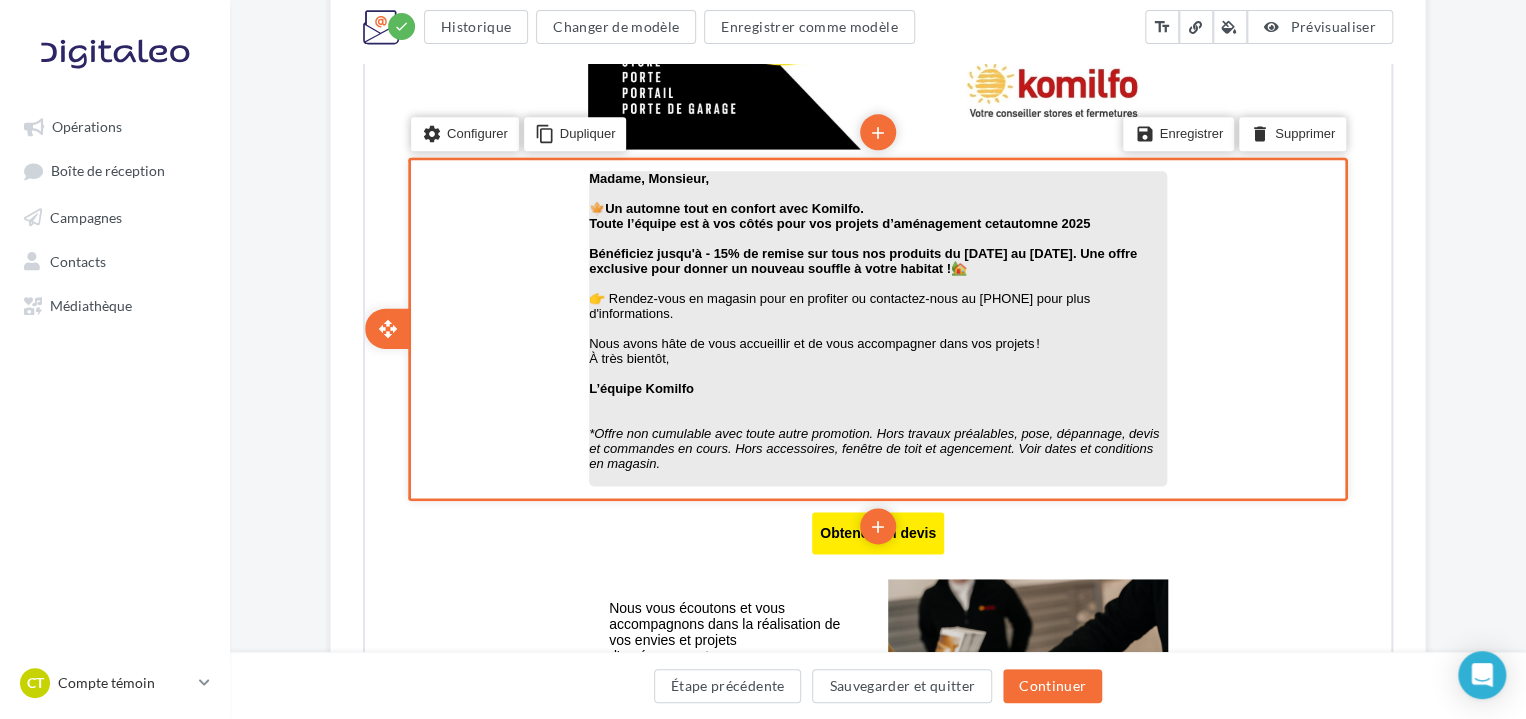click on "Bénéficiez jusqu'à - 15% de remise sur tous nos produits du 12 septembre au 4 octobre 2025. Une offre exclusive pour donner un nouveau souffle à votre habitat !" at bounding box center [861, 259] 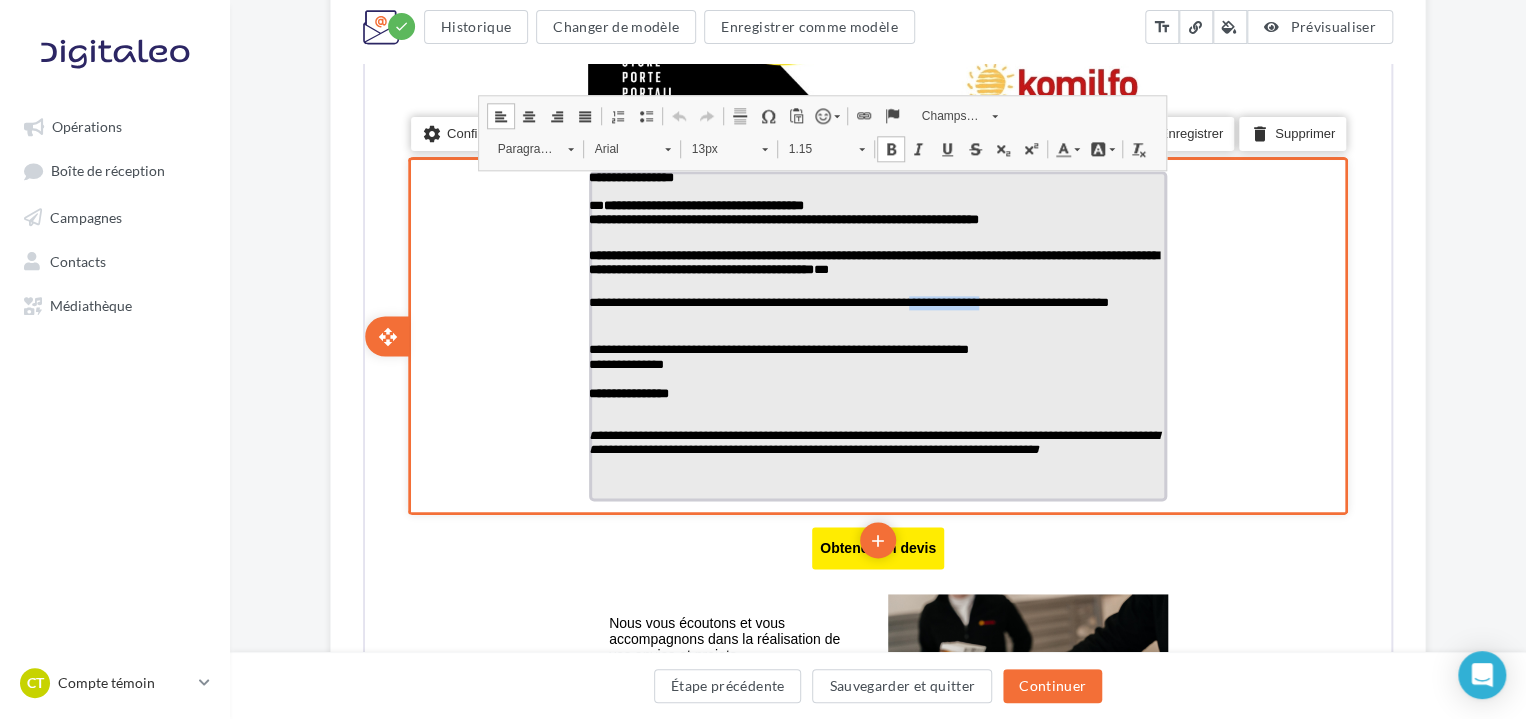 drag, startPoint x: 981, startPoint y: 308, endPoint x: 1078, endPoint y: 306, distance: 97.020615 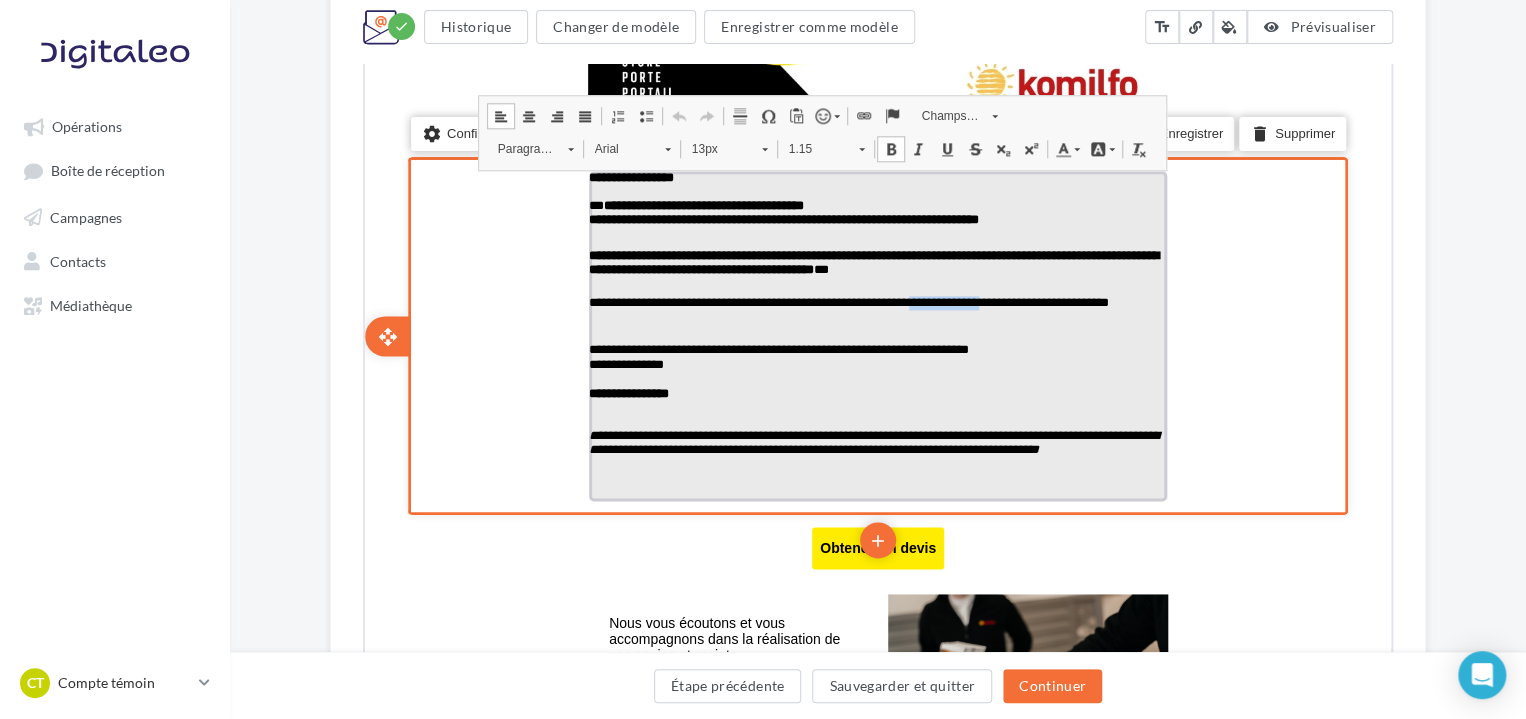click on "**********" at bounding box center (876, 310) 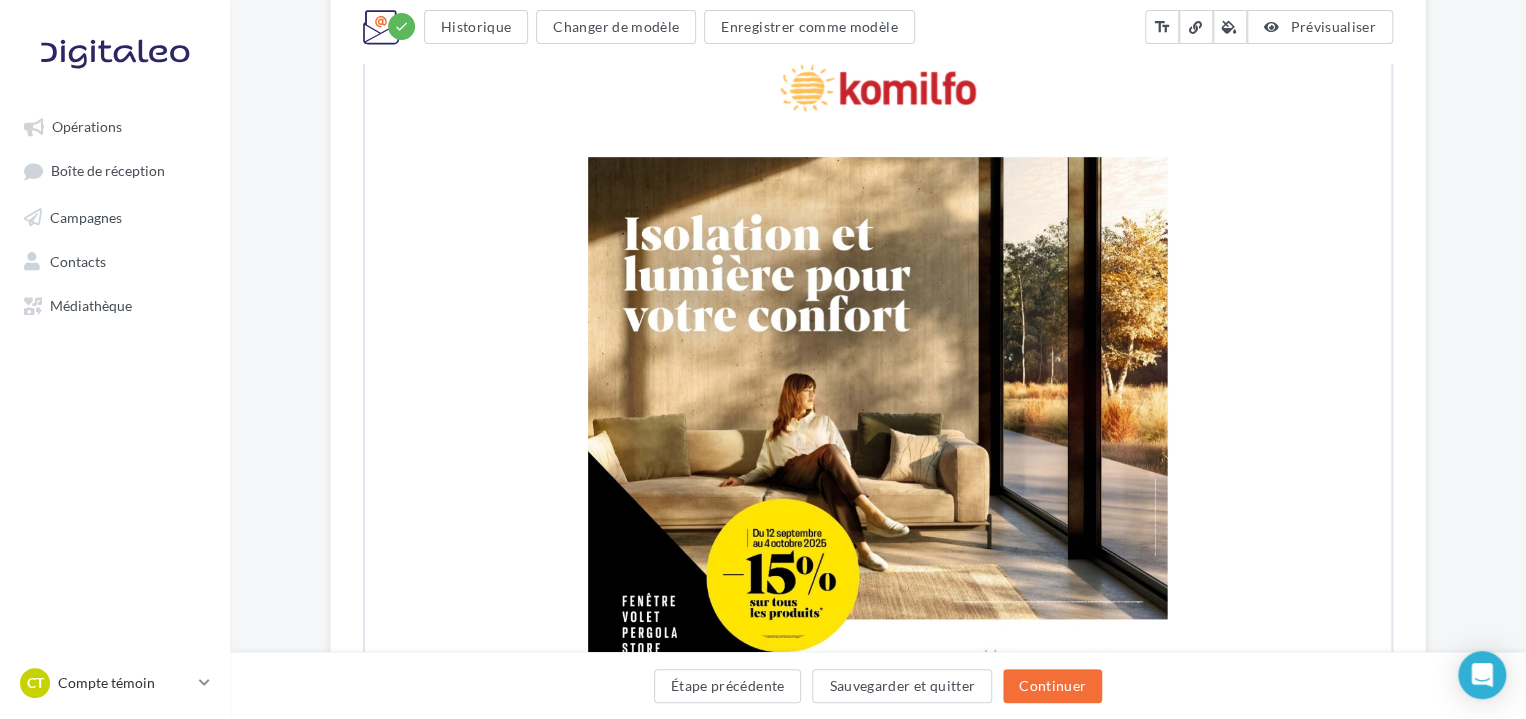 scroll, scrollTop: 342, scrollLeft: 0, axis: vertical 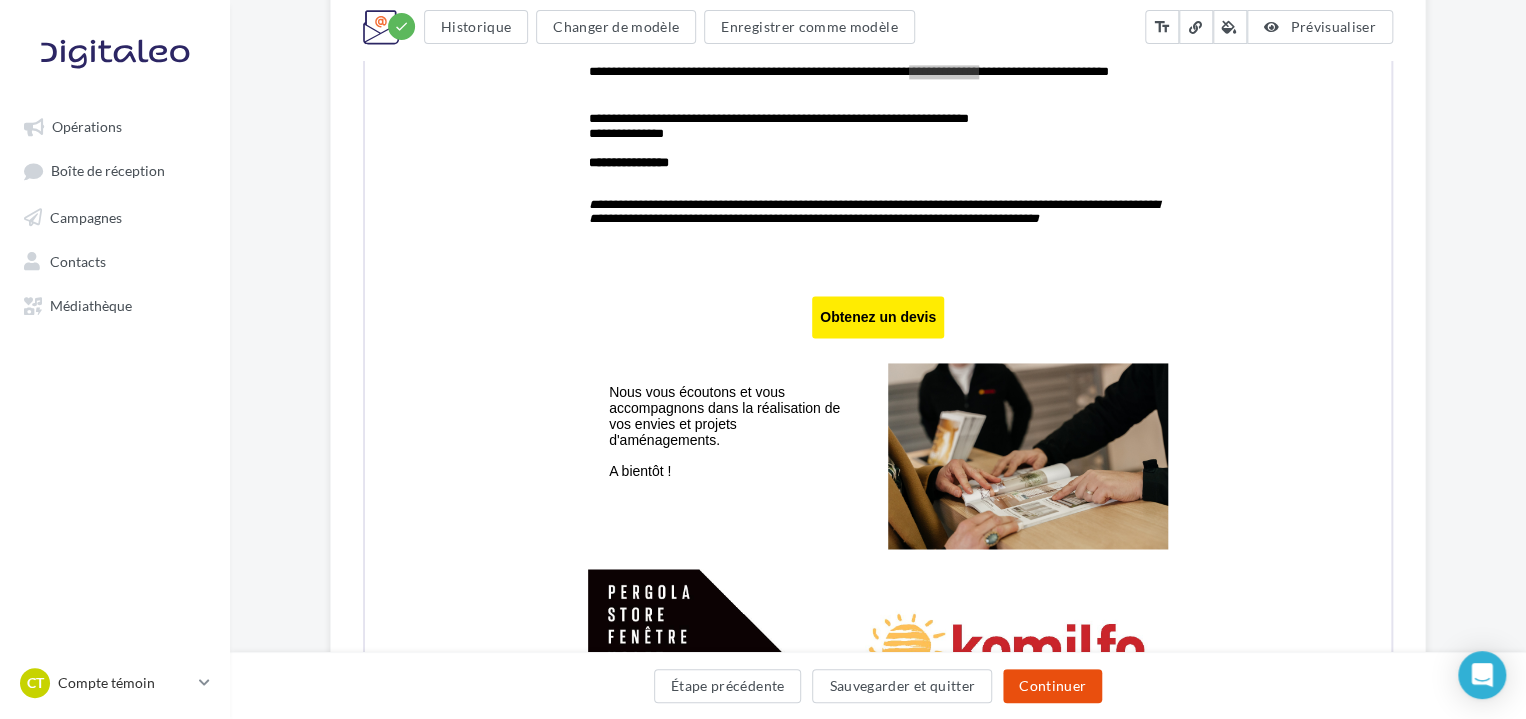click on "Continuer" at bounding box center (1052, 686) 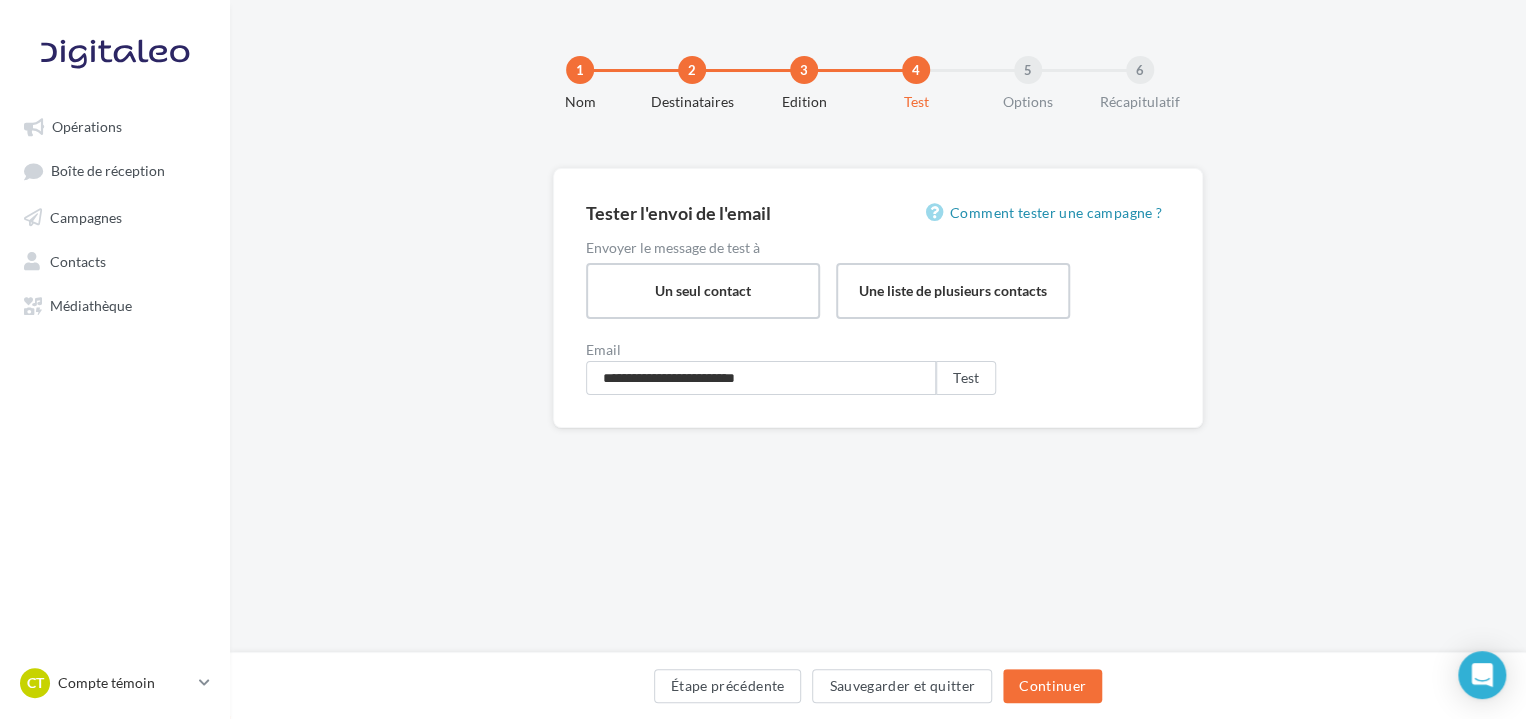 scroll, scrollTop: 0, scrollLeft: 0, axis: both 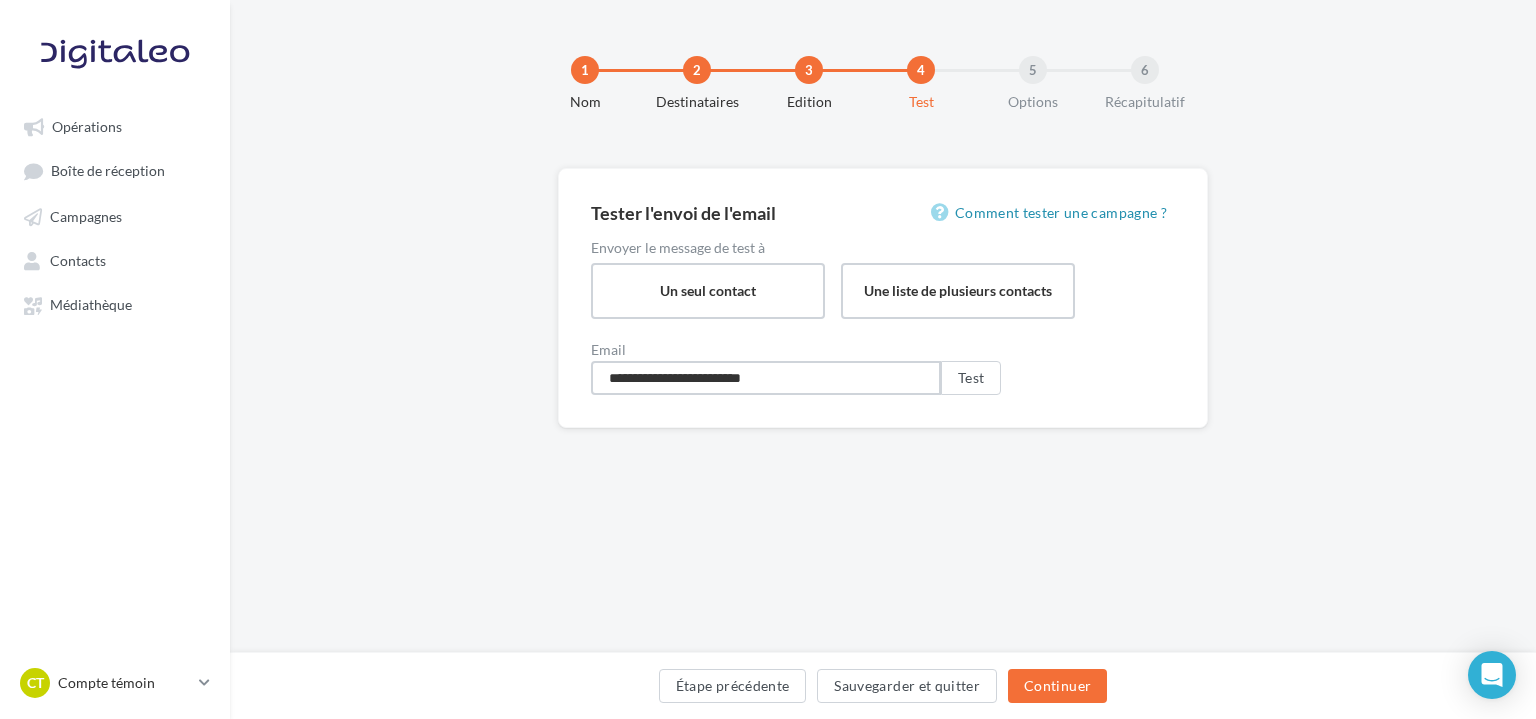 drag, startPoint x: 815, startPoint y: 382, endPoint x: 421, endPoint y: 394, distance: 394.1827 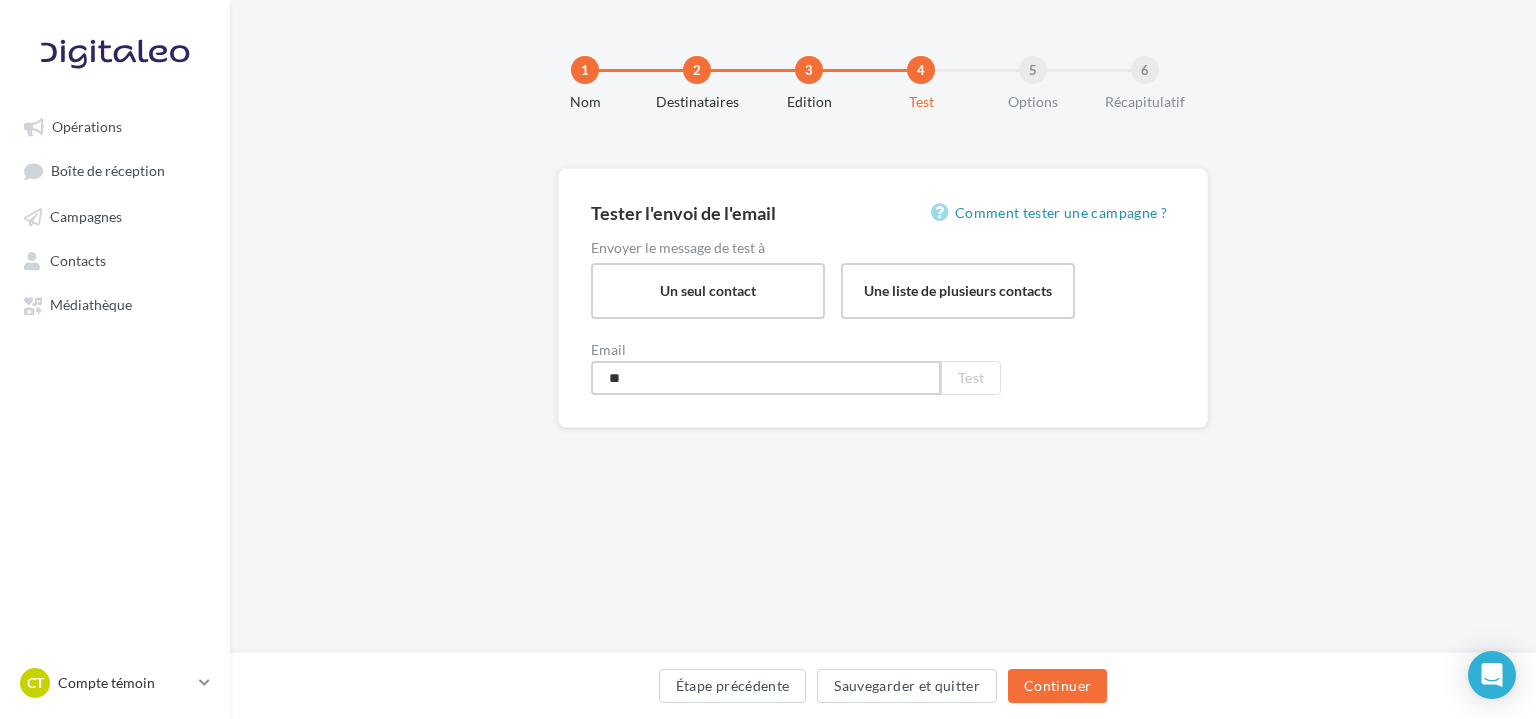 type on "*" 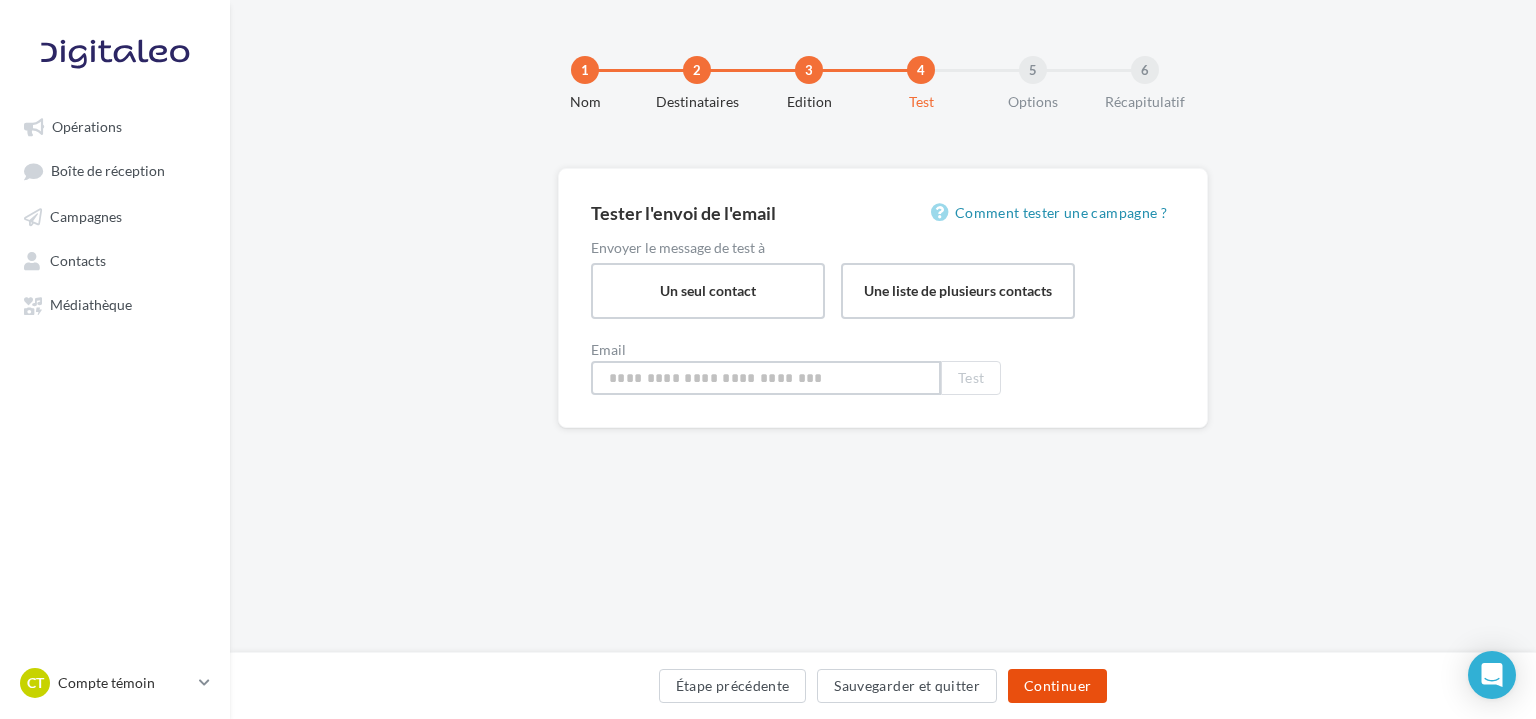 type 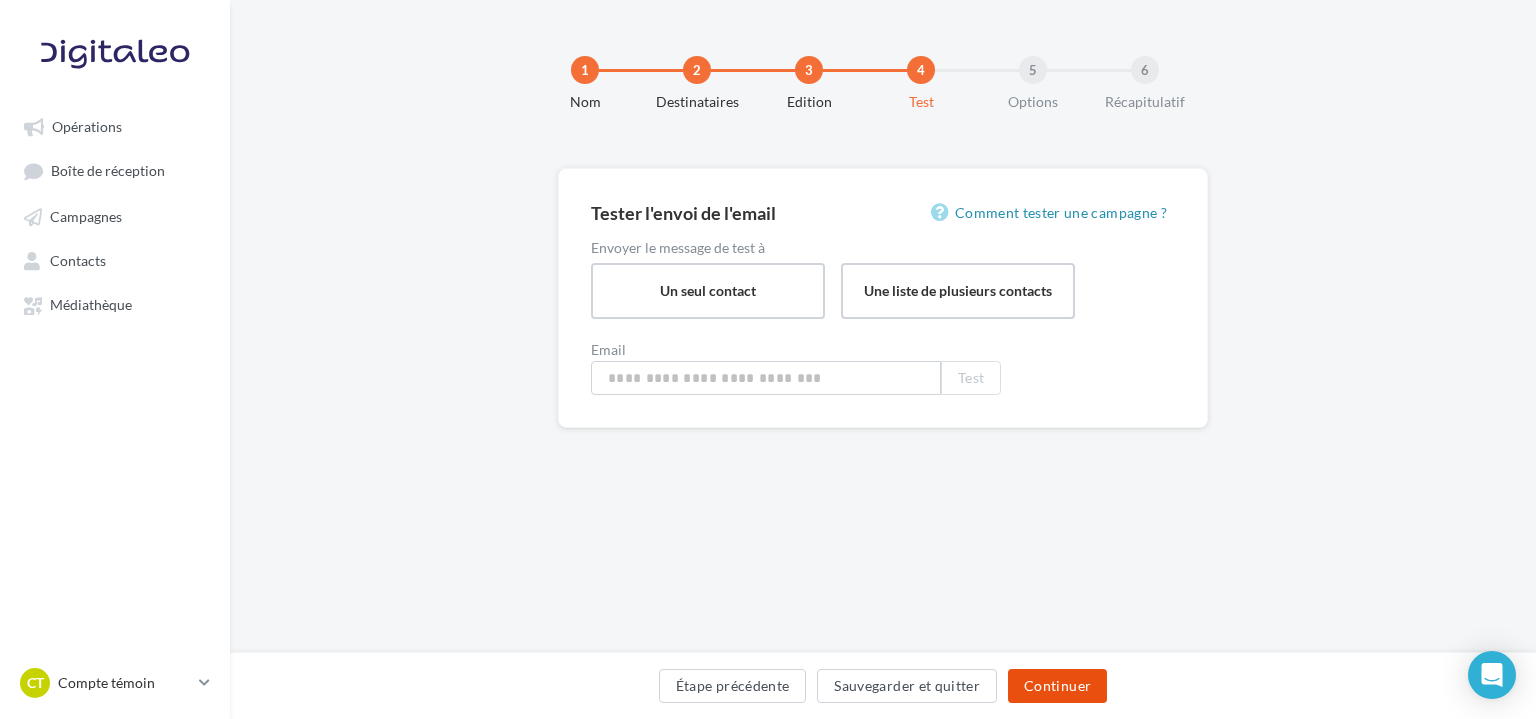 click on "Continuer" at bounding box center (1057, 686) 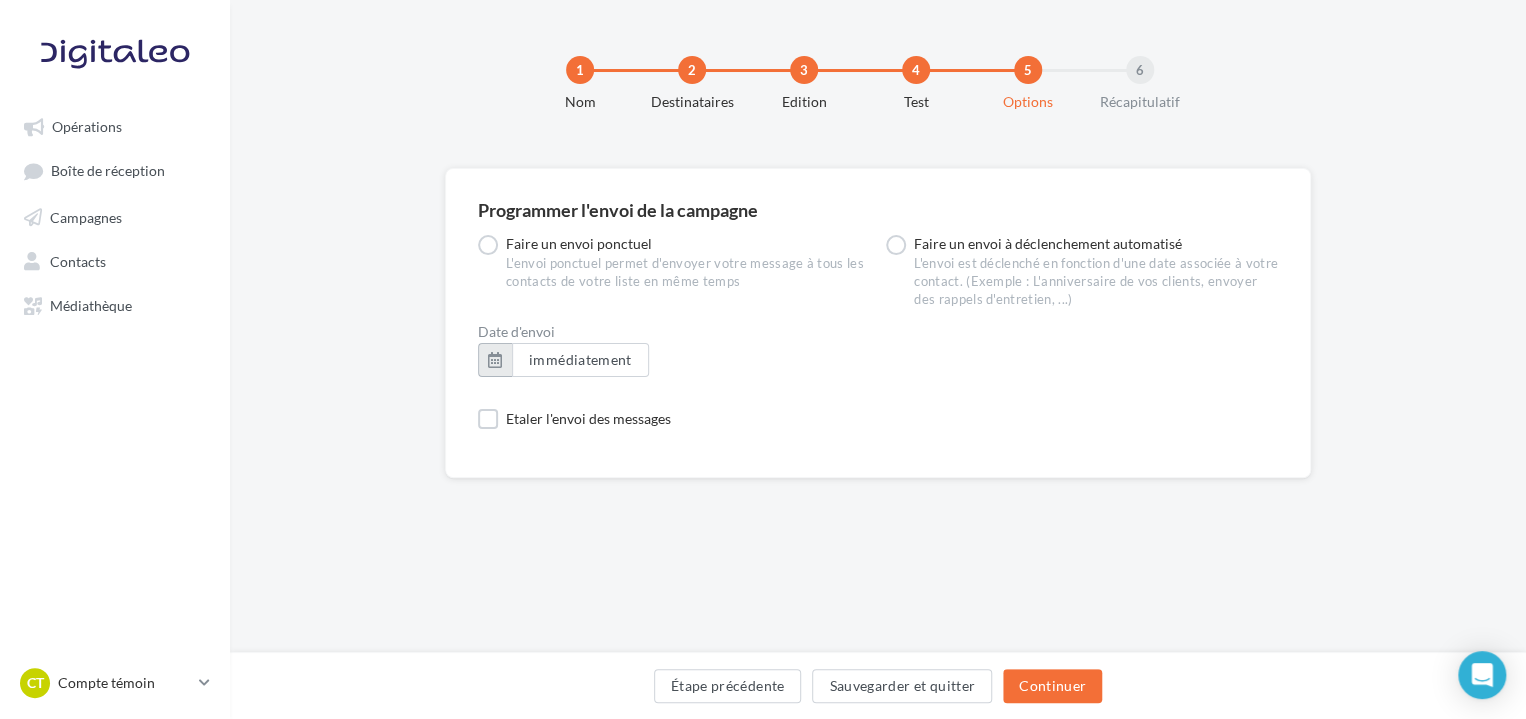click at bounding box center [495, 360] 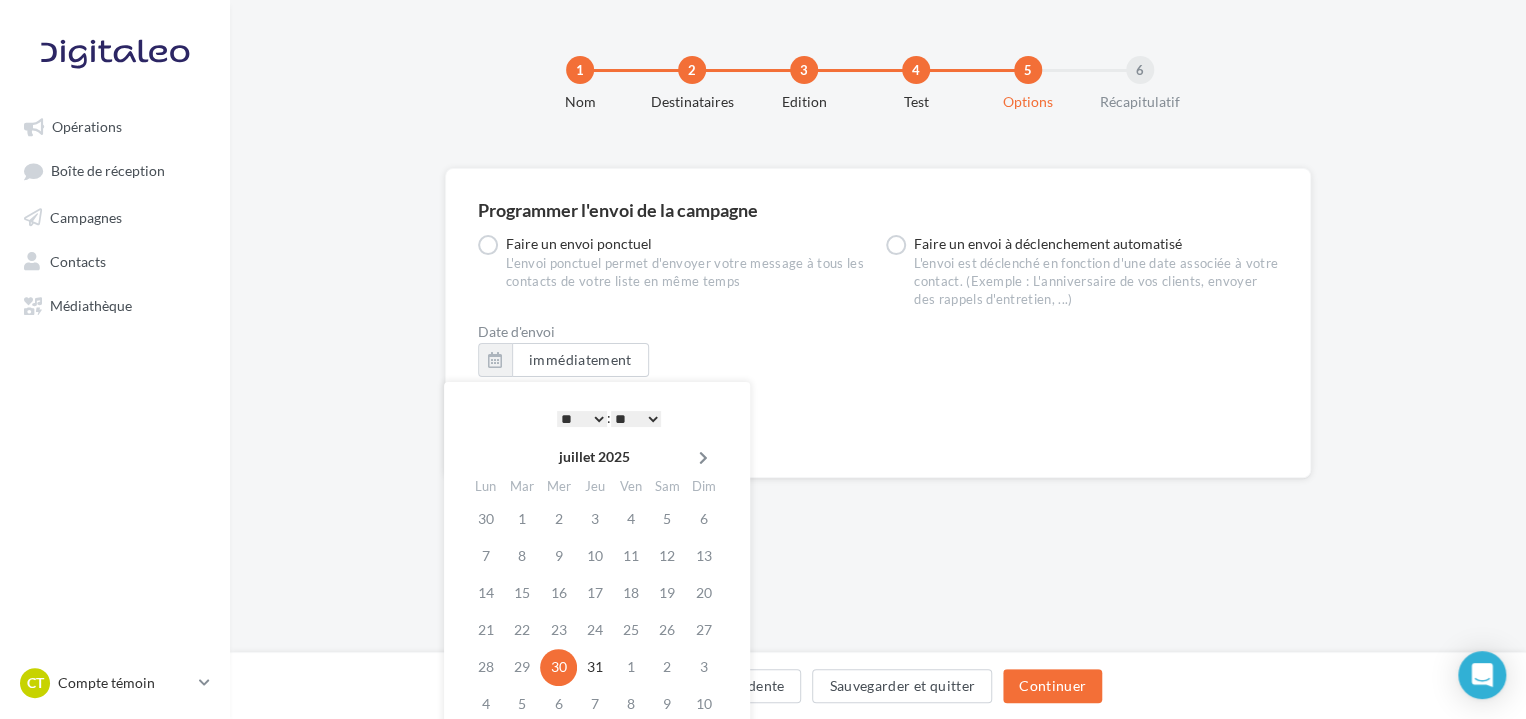 click at bounding box center (703, 458) 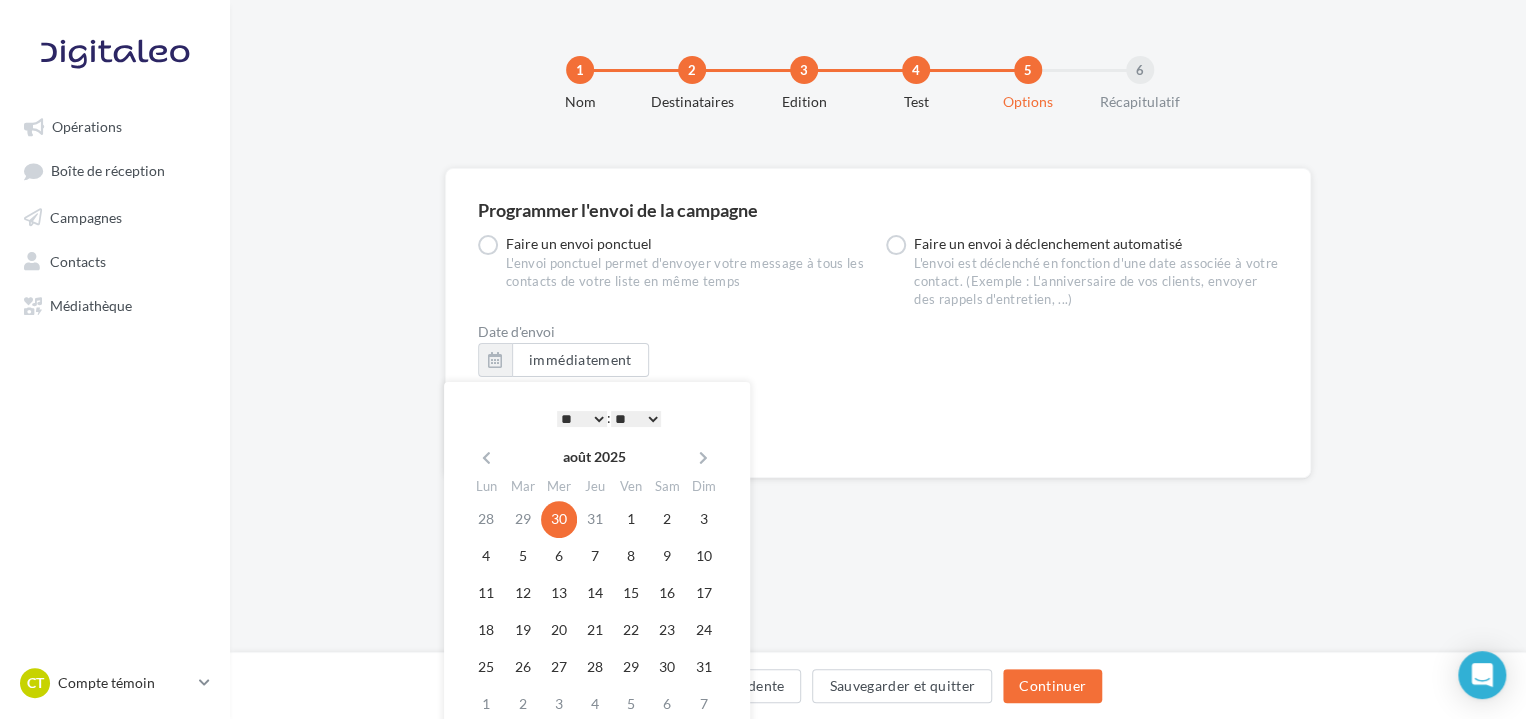 click at bounding box center (703, 458) 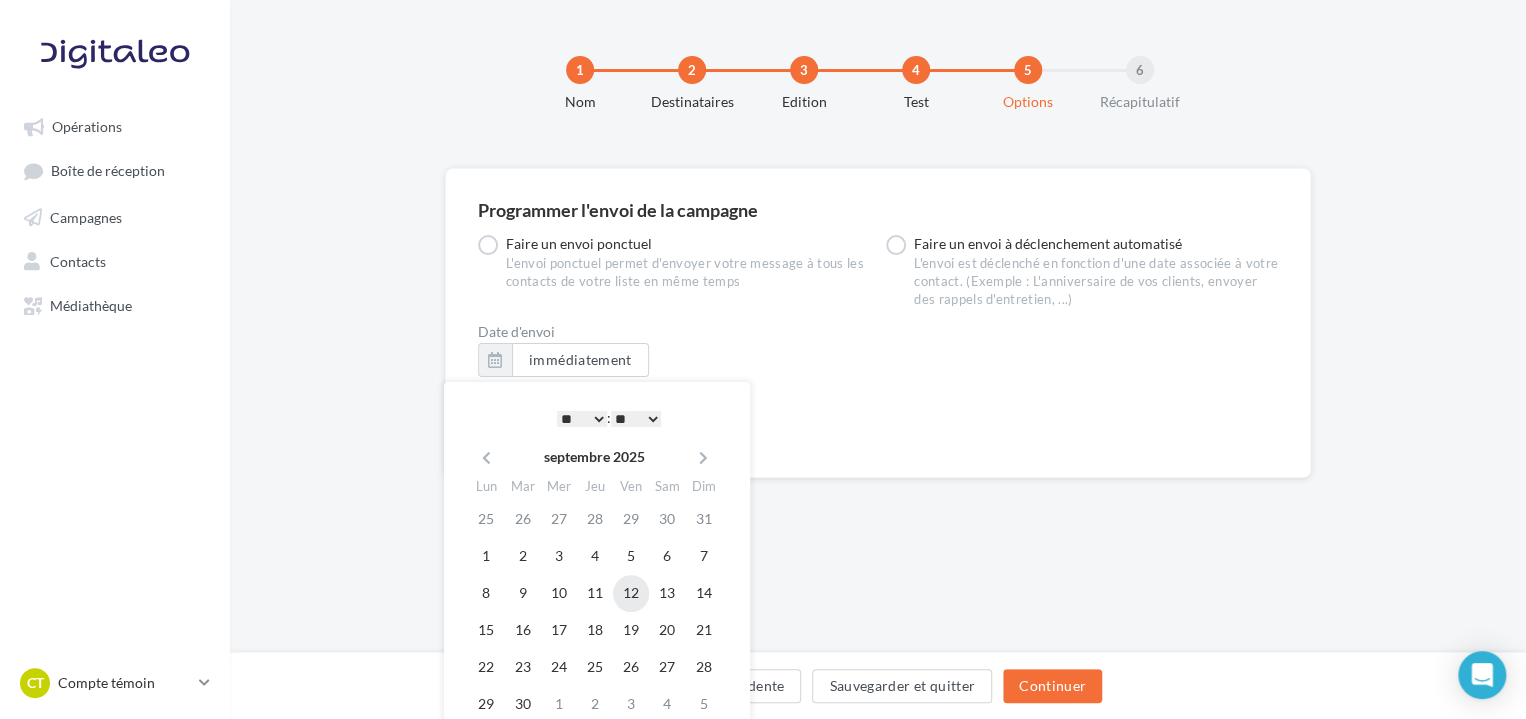 click on "12" at bounding box center (631, 593) 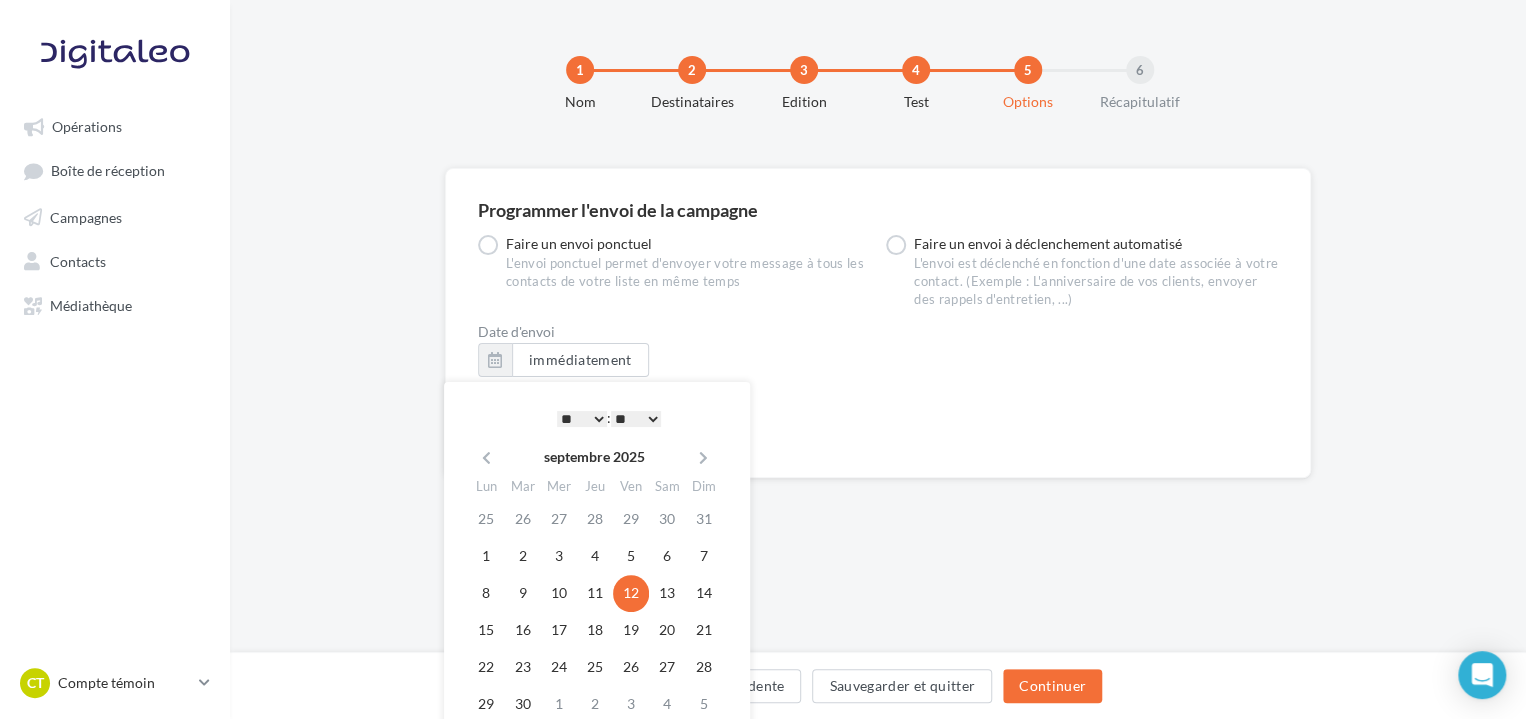 click on "* * * * * * * * * * ** ** ** ** ** ** ** ** ** ** ** ** ** **" at bounding box center (582, 419) 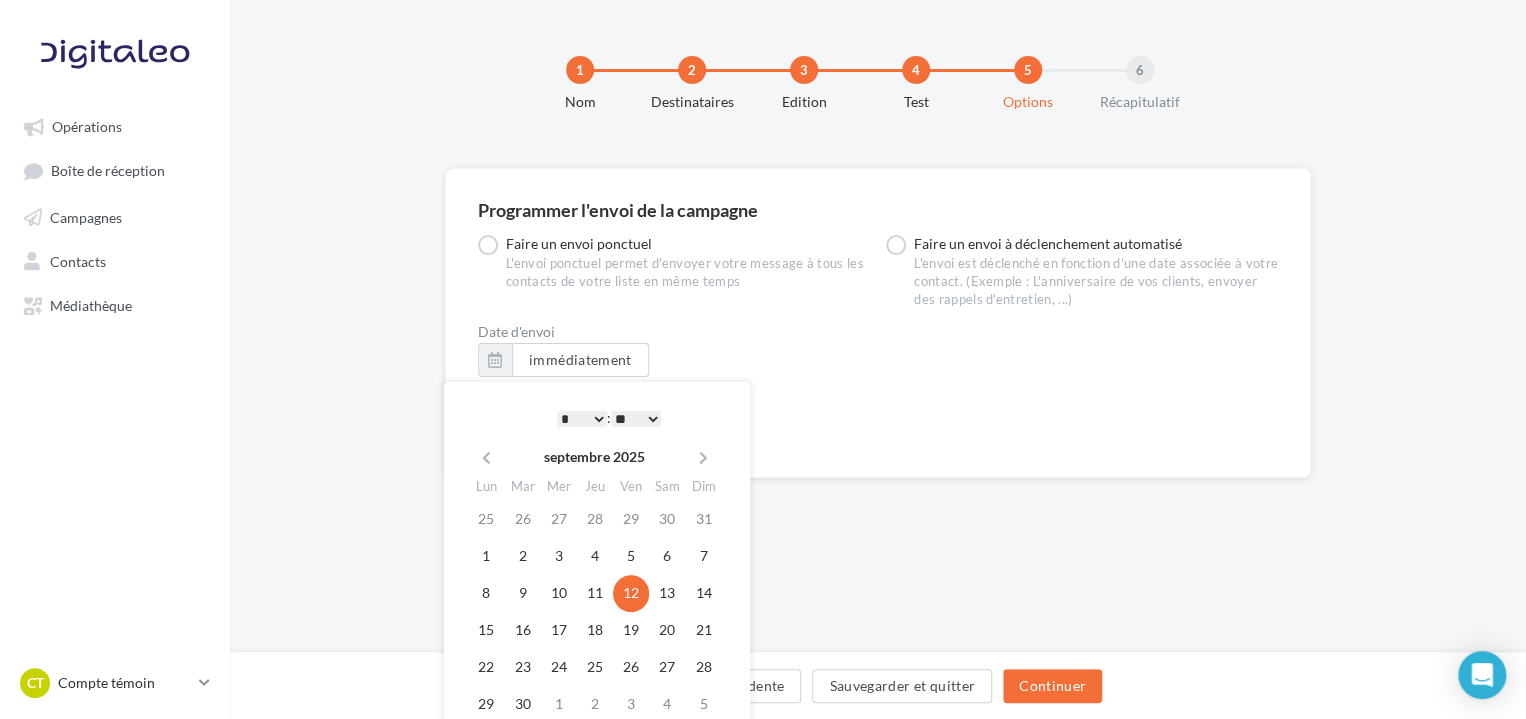 click on "Programmer l'envoi de la campagne Faire un envoi ponctuel L'envoi ponctuel permet d'envoyer votre message à tous les contacts de votre liste en même temps Faire un envoi à déclenchement automatisé L'envoi est déclenché en fonction d'une date associée à votre contact. (Exemple : L'anniversaire de vos clients, envoyer des rappels d'entretien, ...) Envoyer le message par rapport à la date du champ Sélectionner un champ   Date de naissance       Aucun champ ne correspond à votre recherche Le format de la date dans le champ de votre contact doit être soit jj/mm/aaaa ou jj/mm Récurrence Une seule fois Le message sera envoyé uniquement à la date du champ sélectionné. Une fois par an Le message sera envoyé chaque année, en prenant en compte le jour et le mois de la date sélectionnée. Une fois par mois Le message sera envoyé chaque mois, en prenant en compte le jour de la date du champ sélectionné. Envoi du message Envoyer le message * jours   après       la date choisie à partir de   12:00" at bounding box center (878, 505) 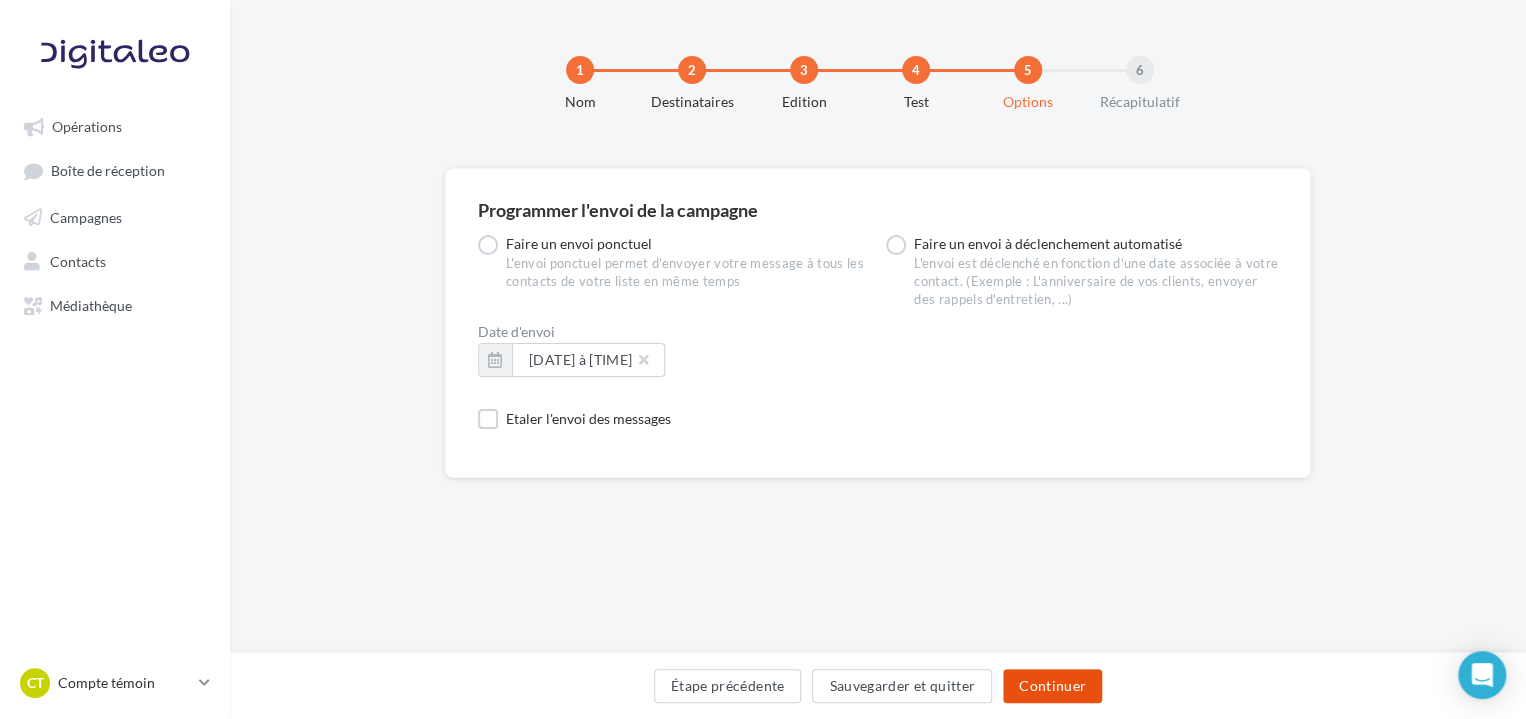 click on "Continuer" at bounding box center [1052, 686] 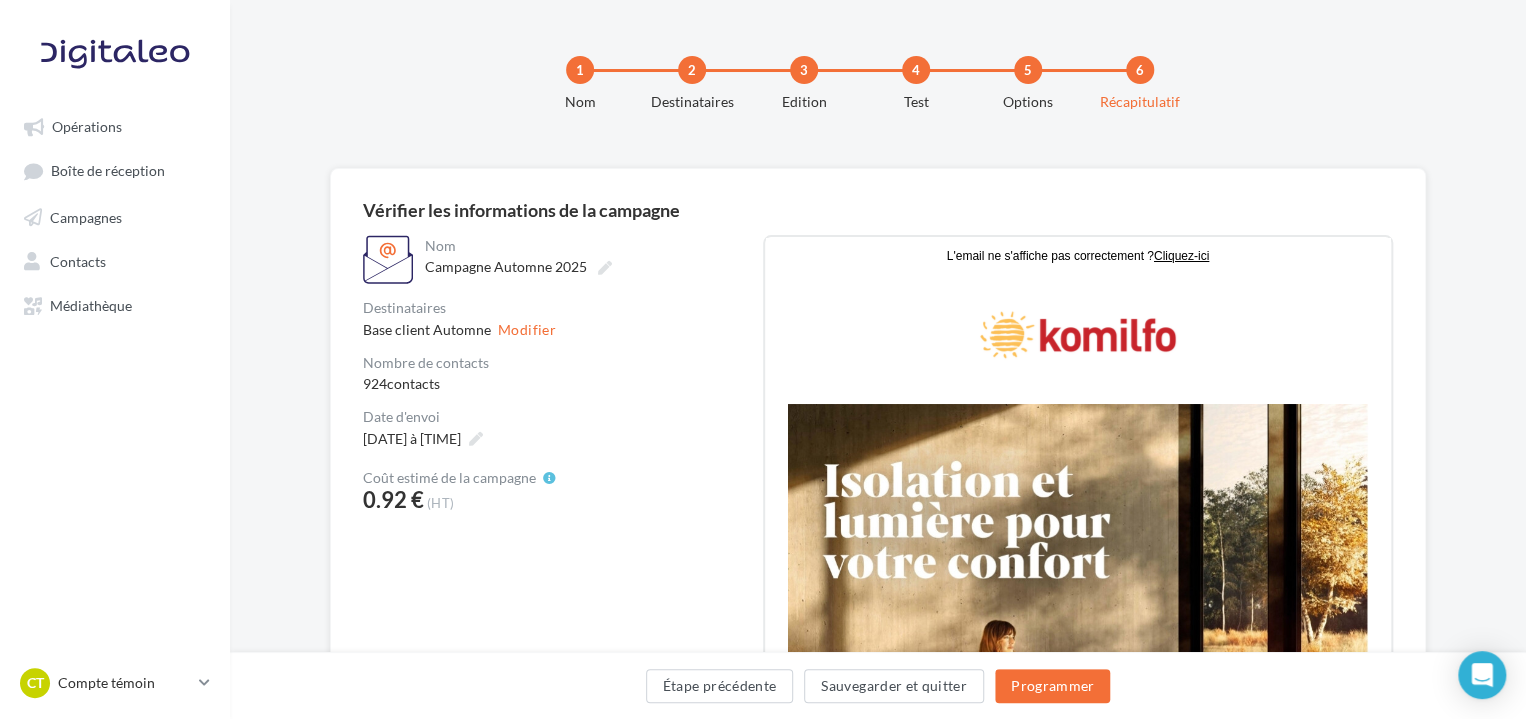 scroll, scrollTop: 0, scrollLeft: 0, axis: both 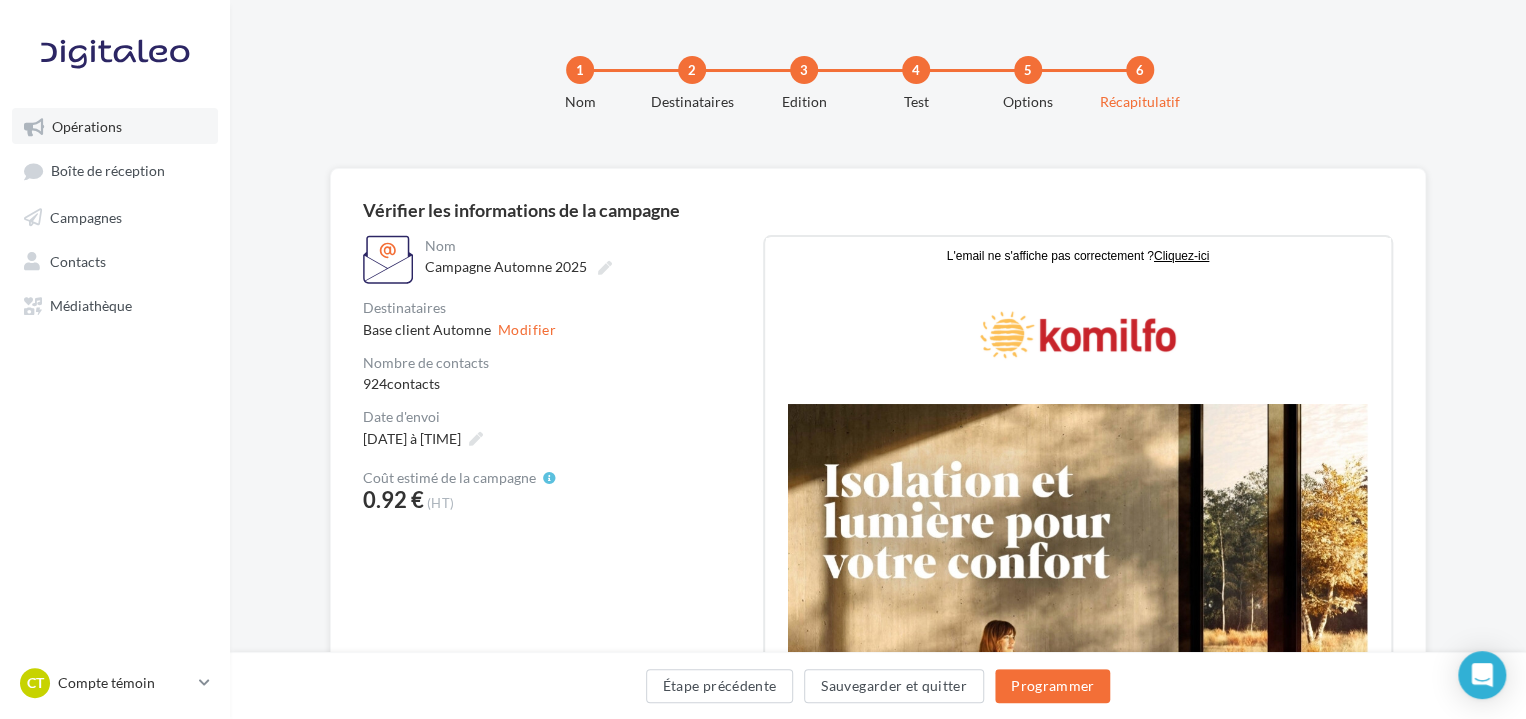 click on "Opérations" at bounding box center (87, 126) 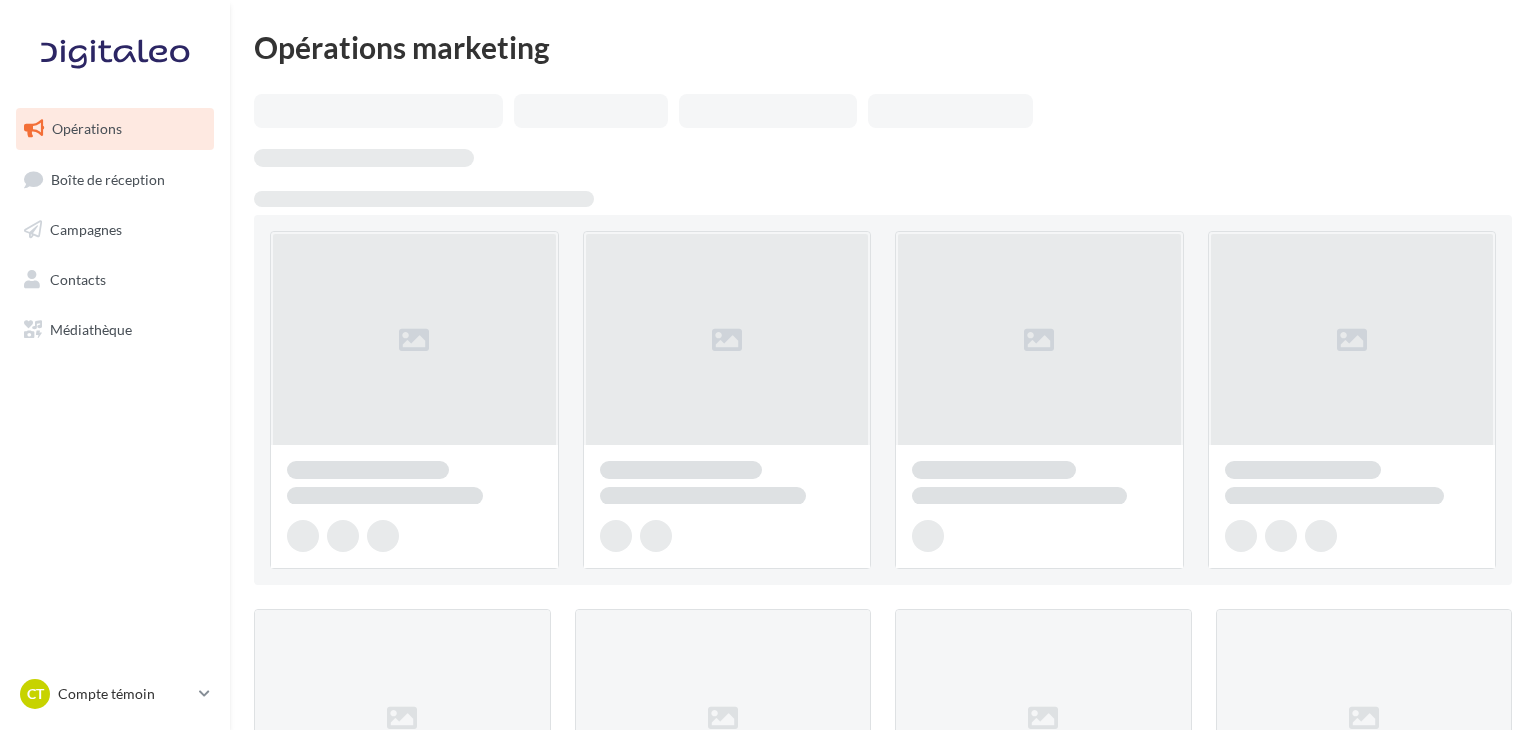 scroll, scrollTop: 0, scrollLeft: 0, axis: both 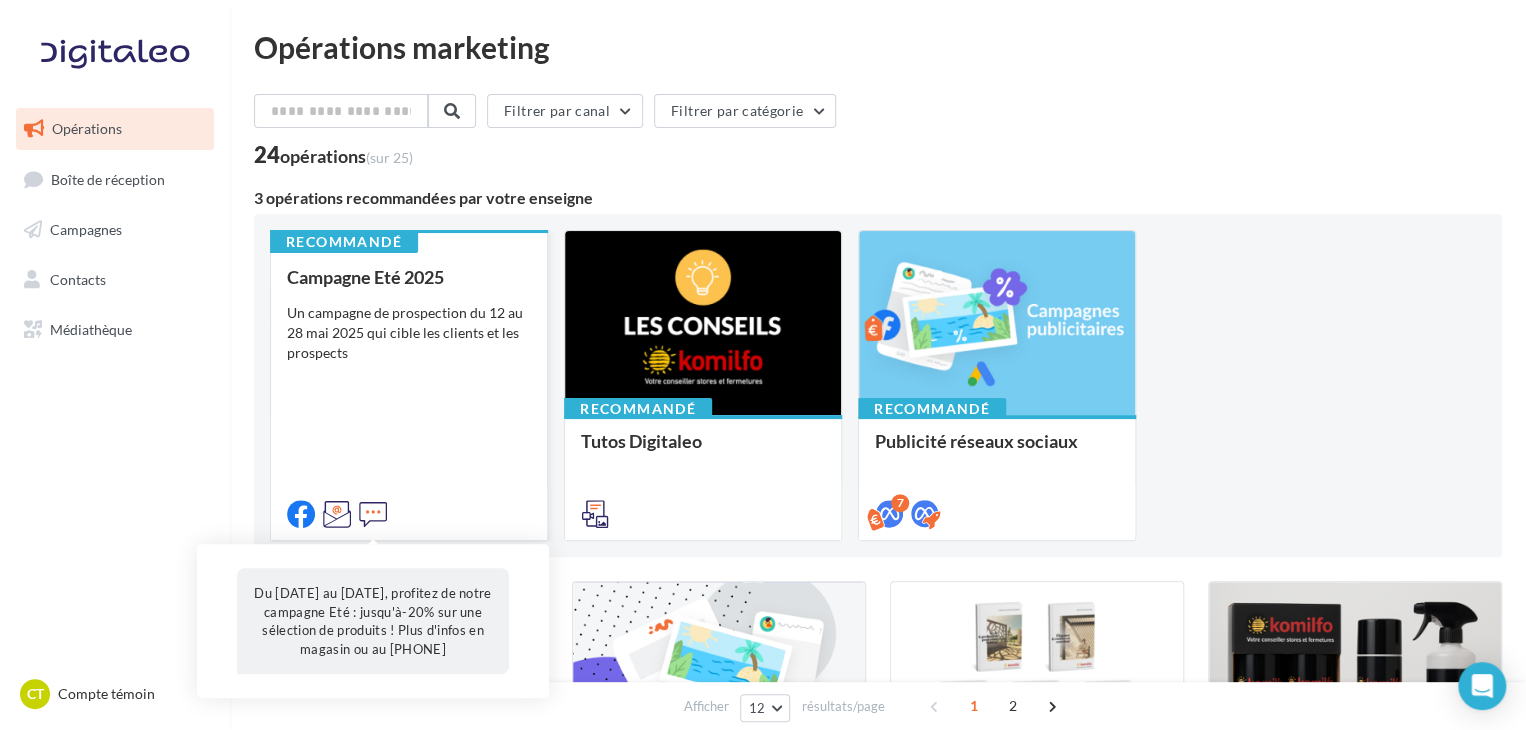 click at bounding box center [373, 514] 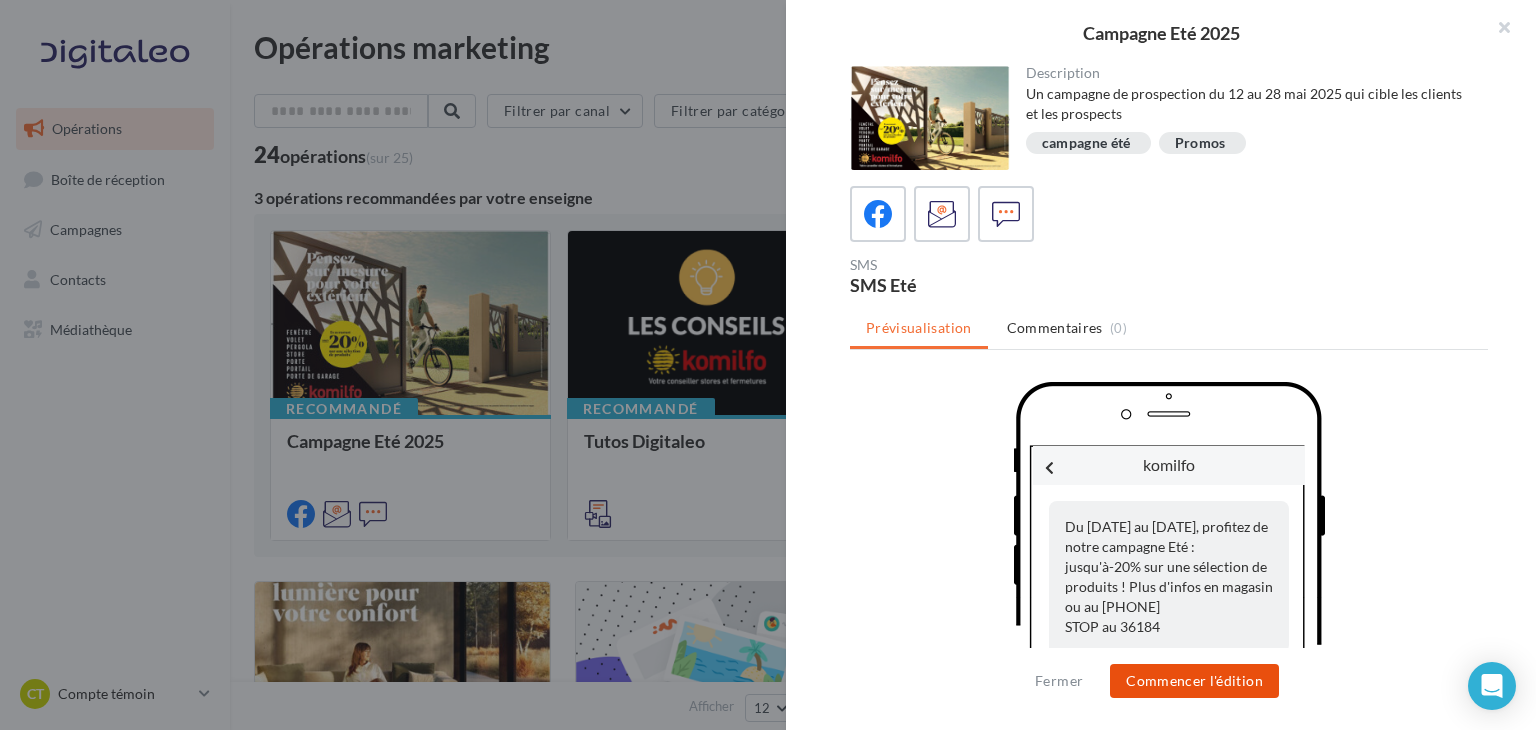 click on "Commencer l'édition" at bounding box center (1194, 681) 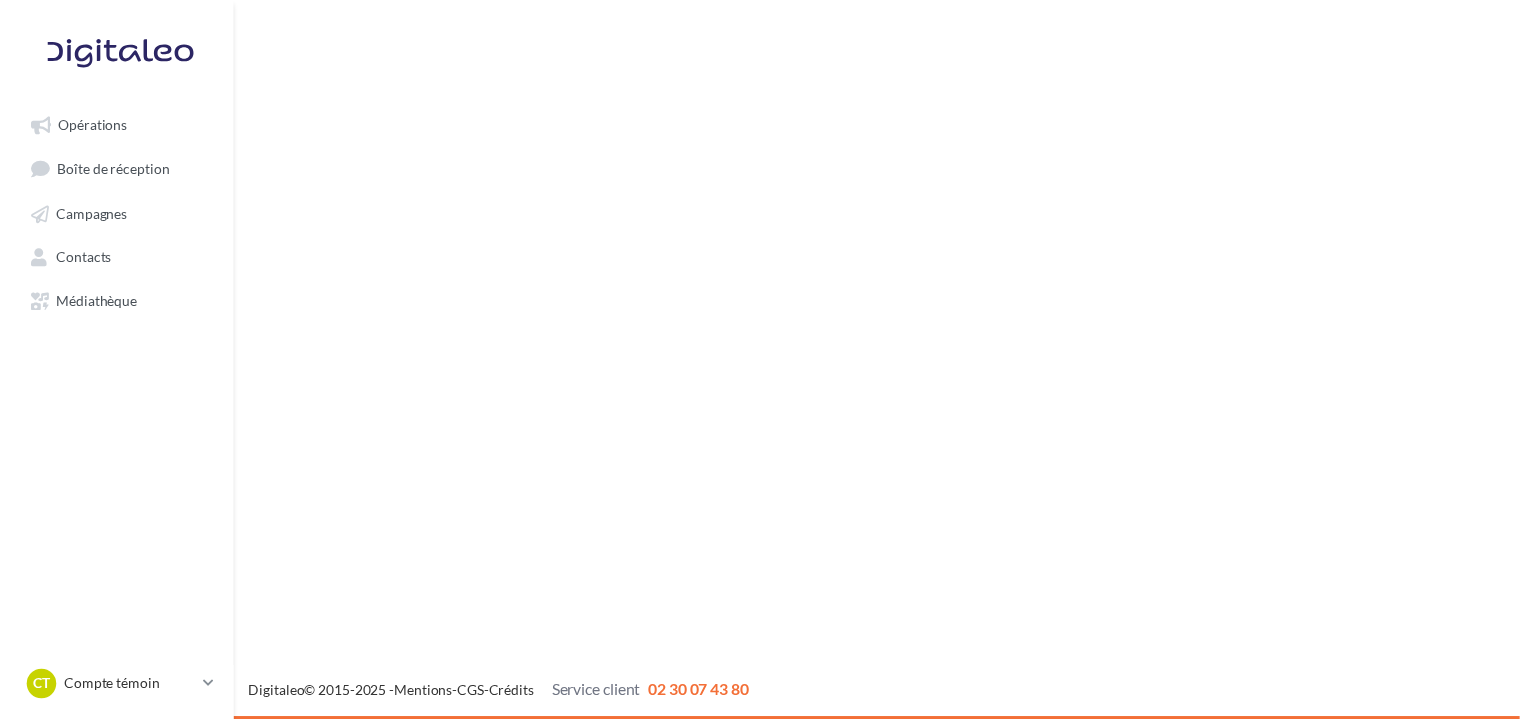 scroll, scrollTop: 0, scrollLeft: 0, axis: both 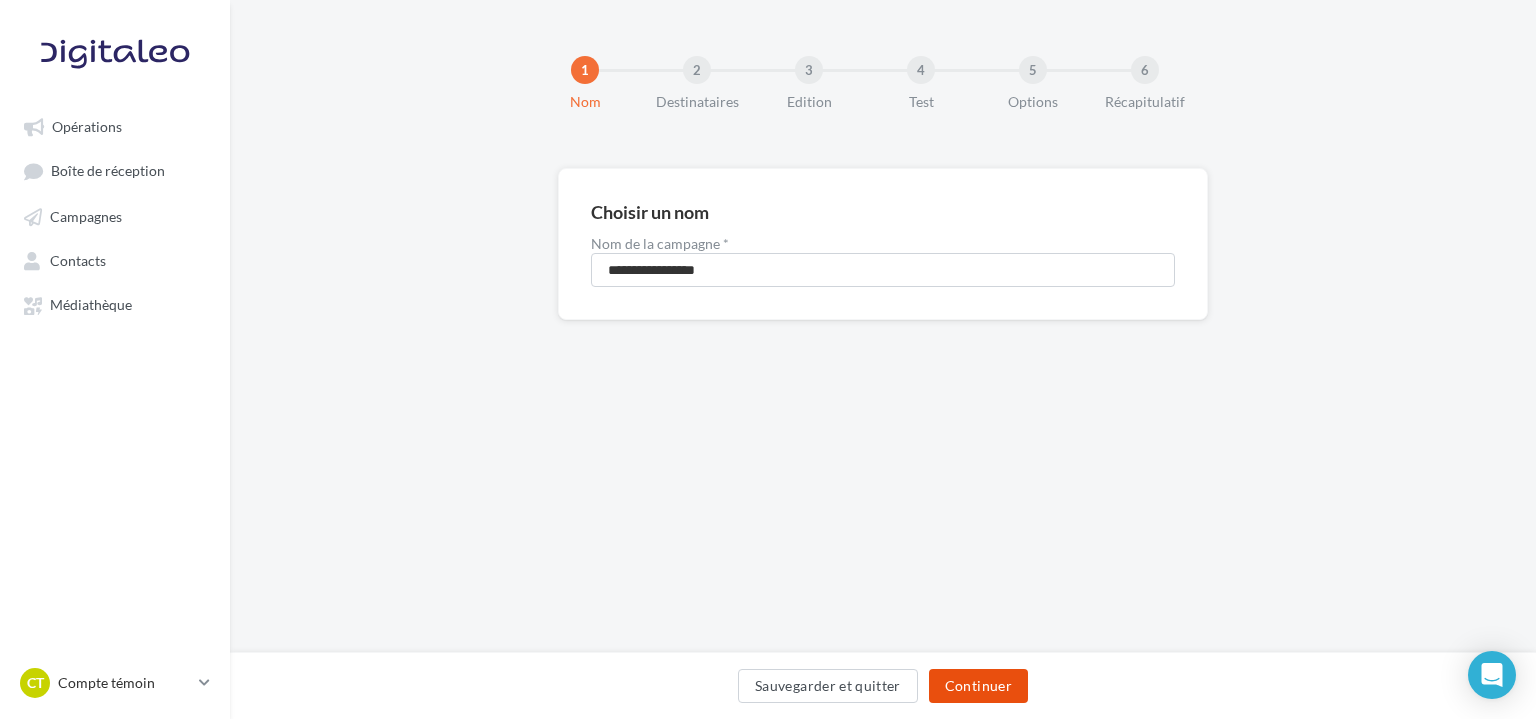 click on "Continuer" at bounding box center [978, 686] 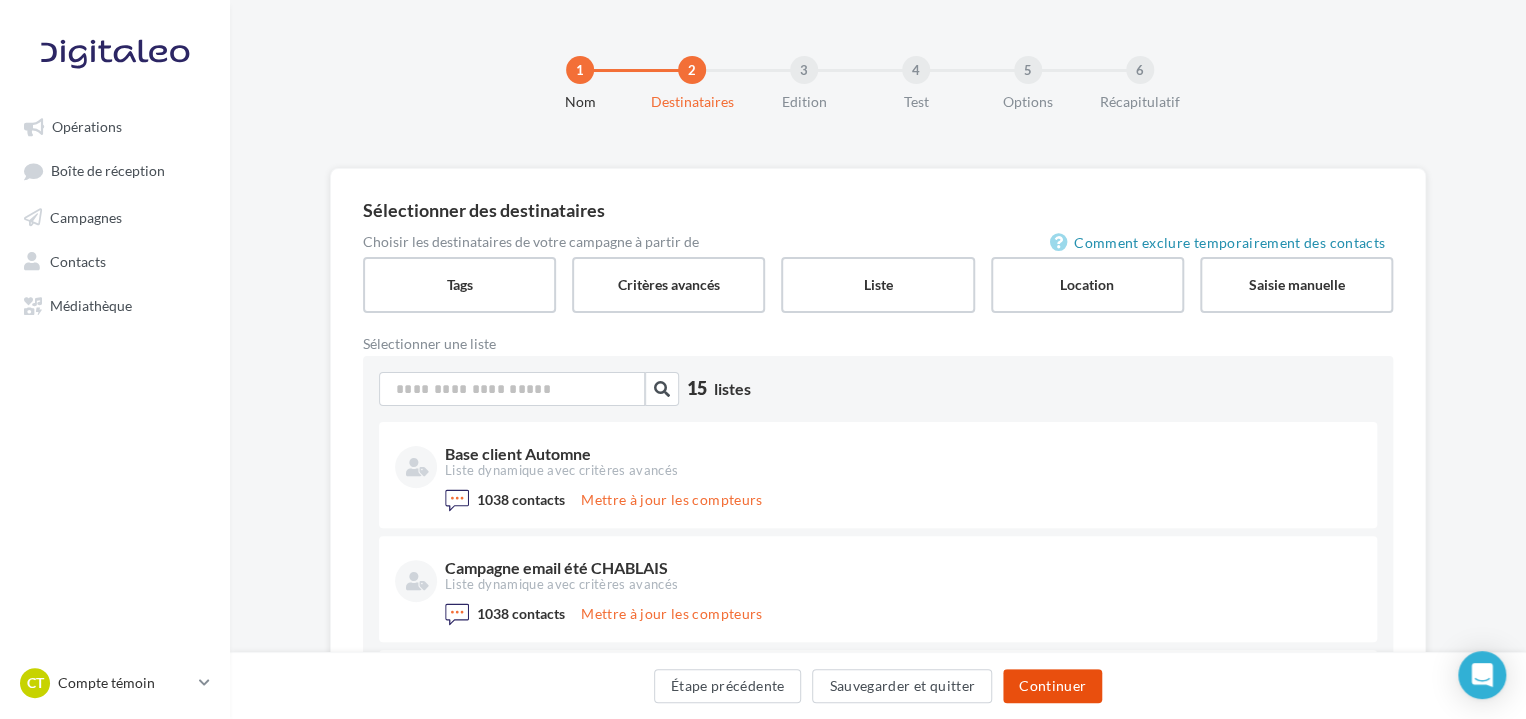 click on "Continuer" at bounding box center (1052, 686) 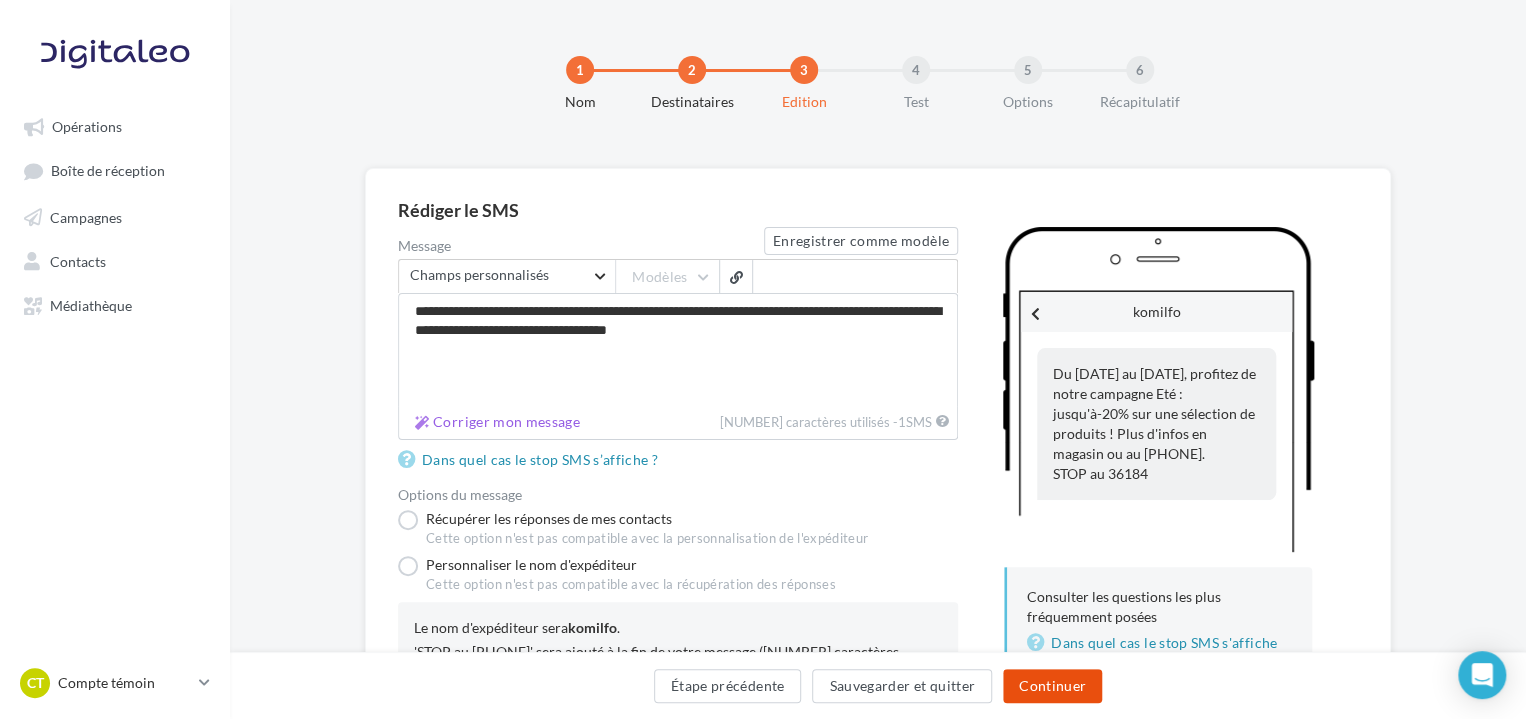 click on "Continuer" at bounding box center [1052, 686] 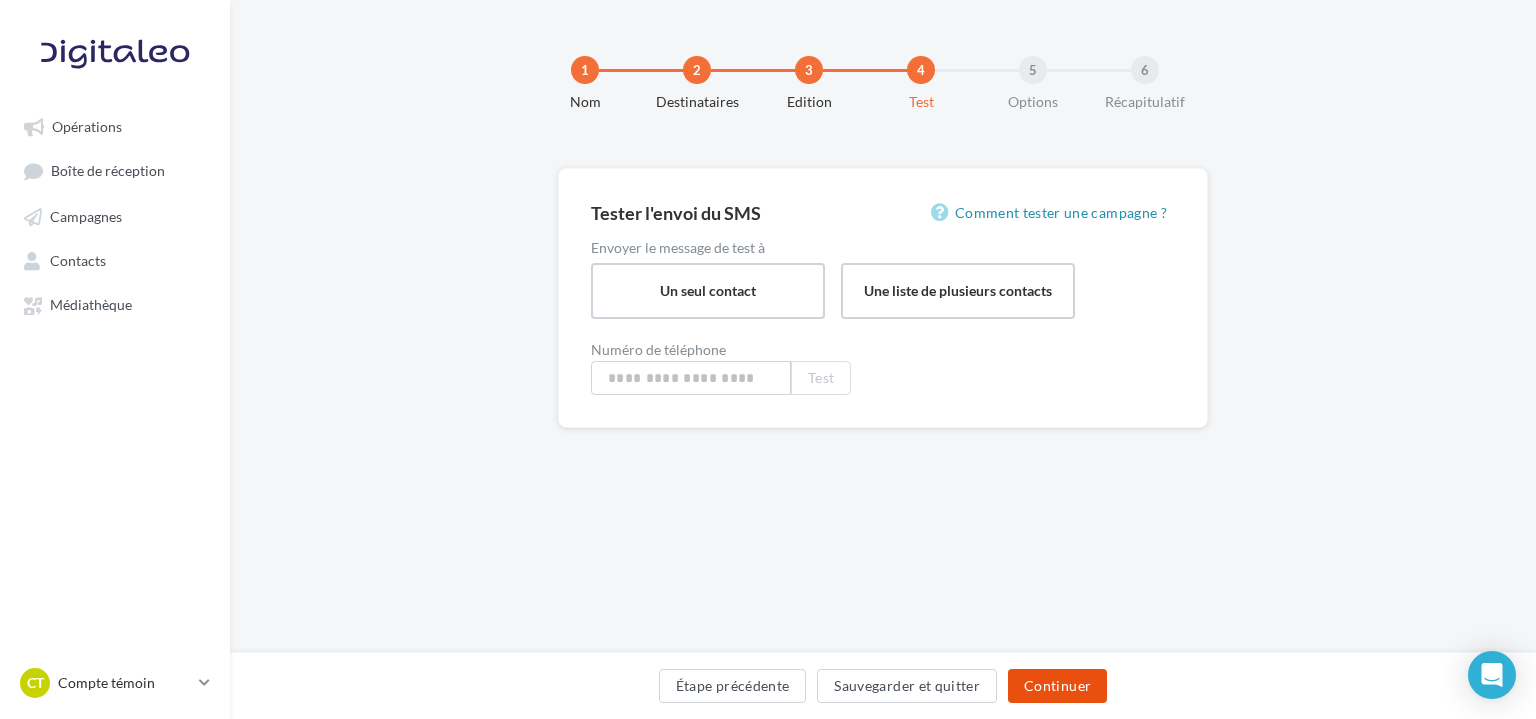 click on "Continuer" at bounding box center (1057, 686) 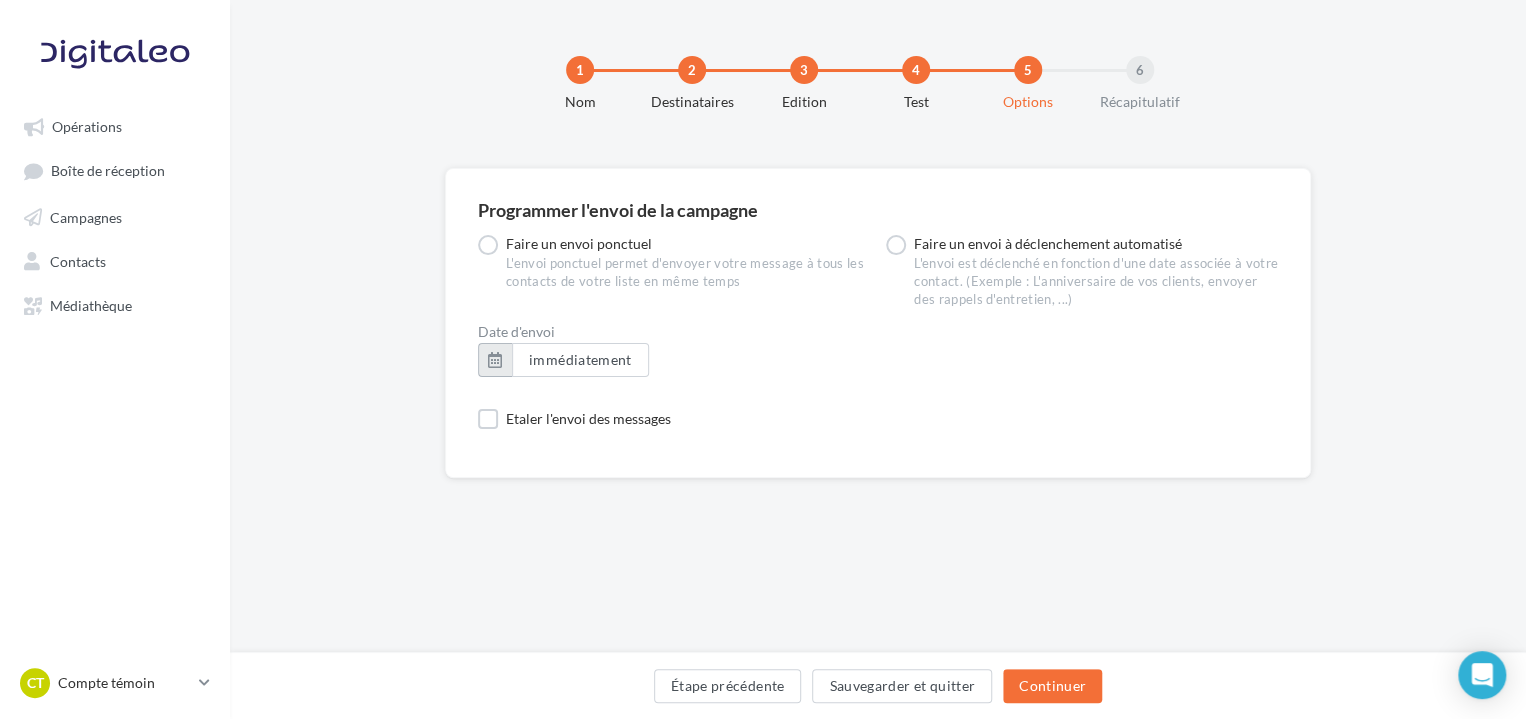 click at bounding box center (495, 360) 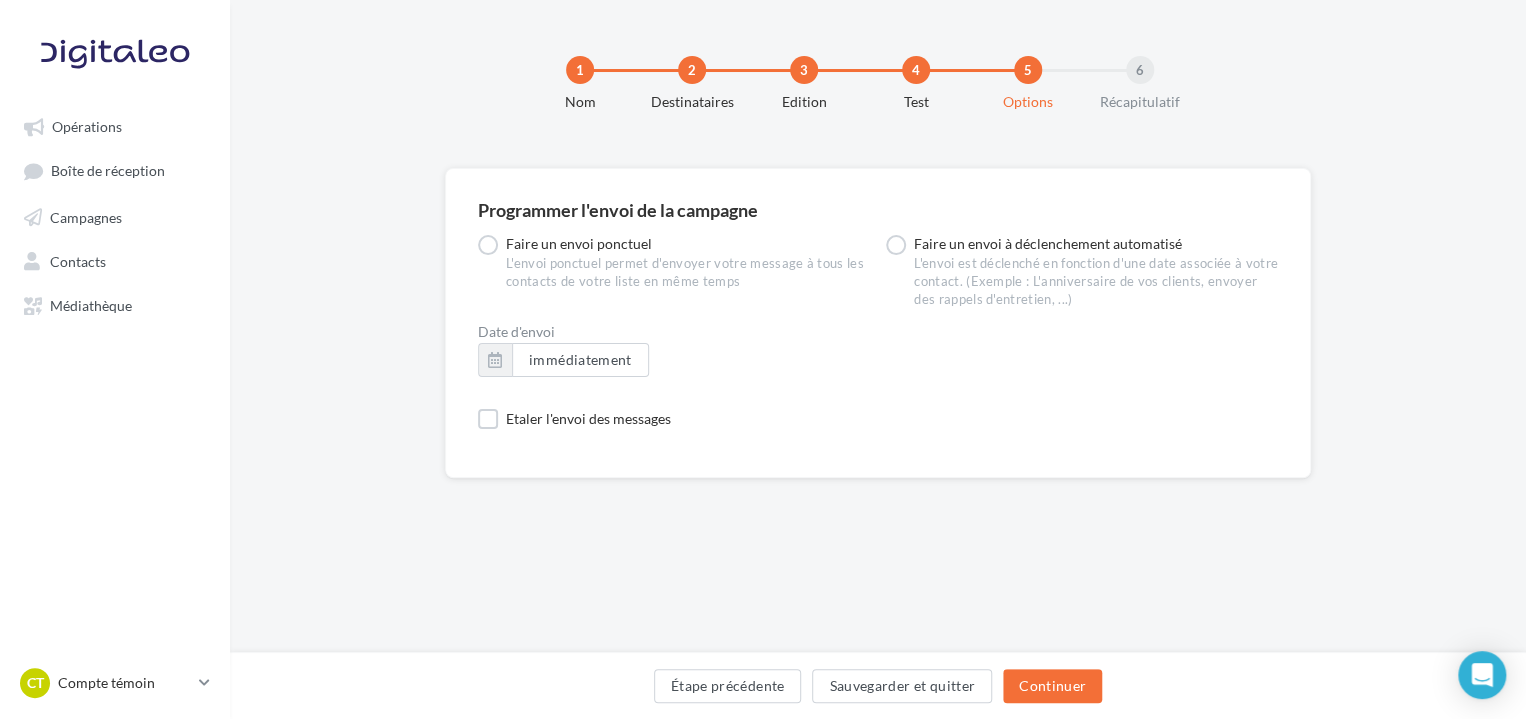 click on "Etaler l'envoi des messages" at bounding box center (878, 419) 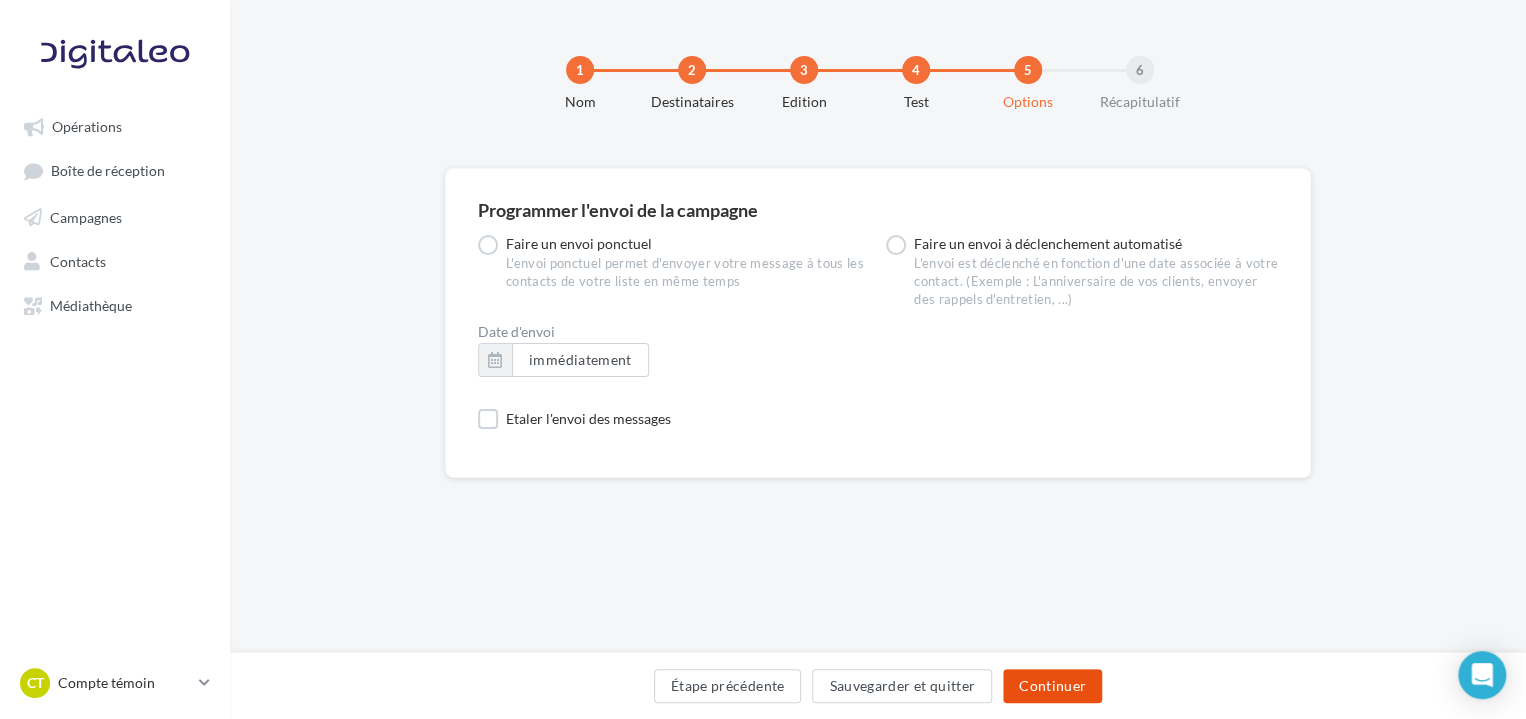 click on "Continuer" at bounding box center (1052, 686) 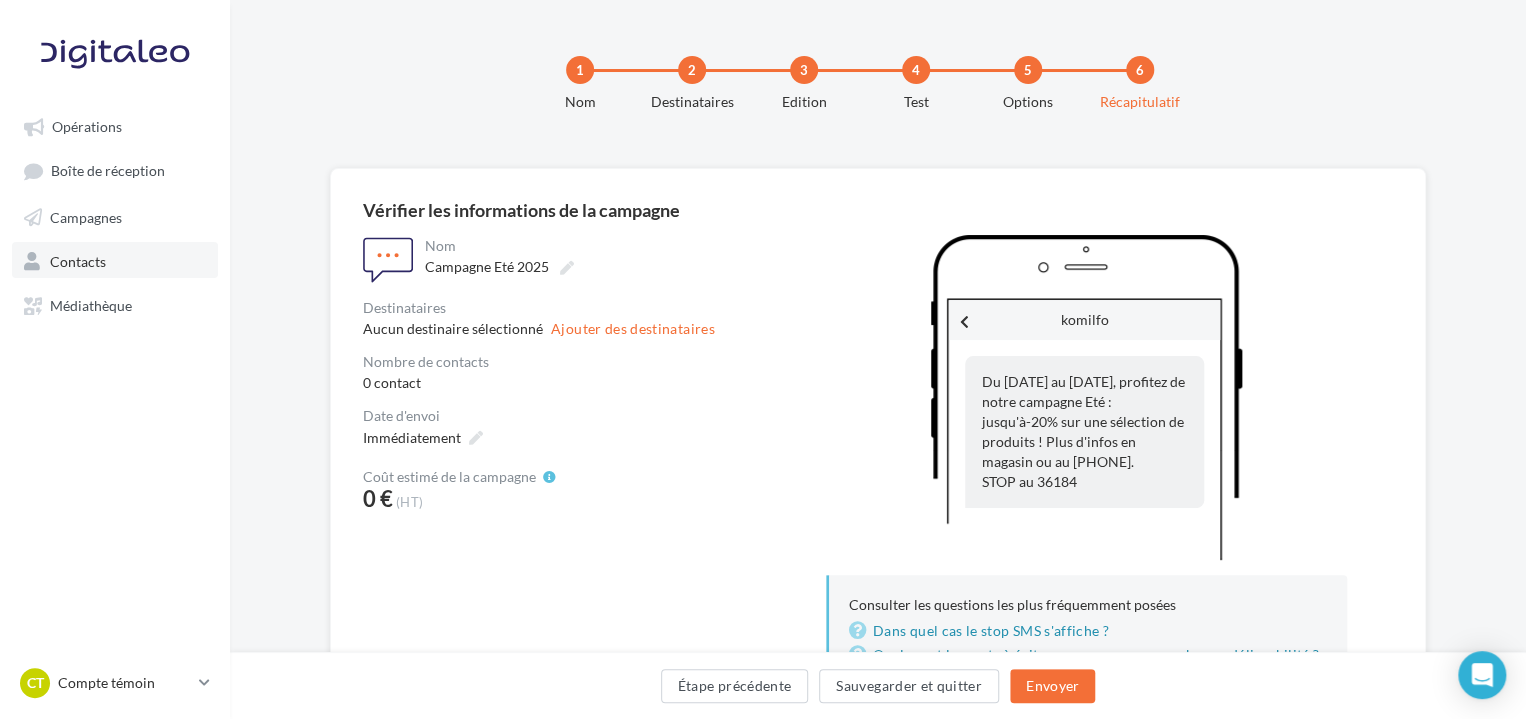 click on "Contacts" at bounding box center [78, 260] 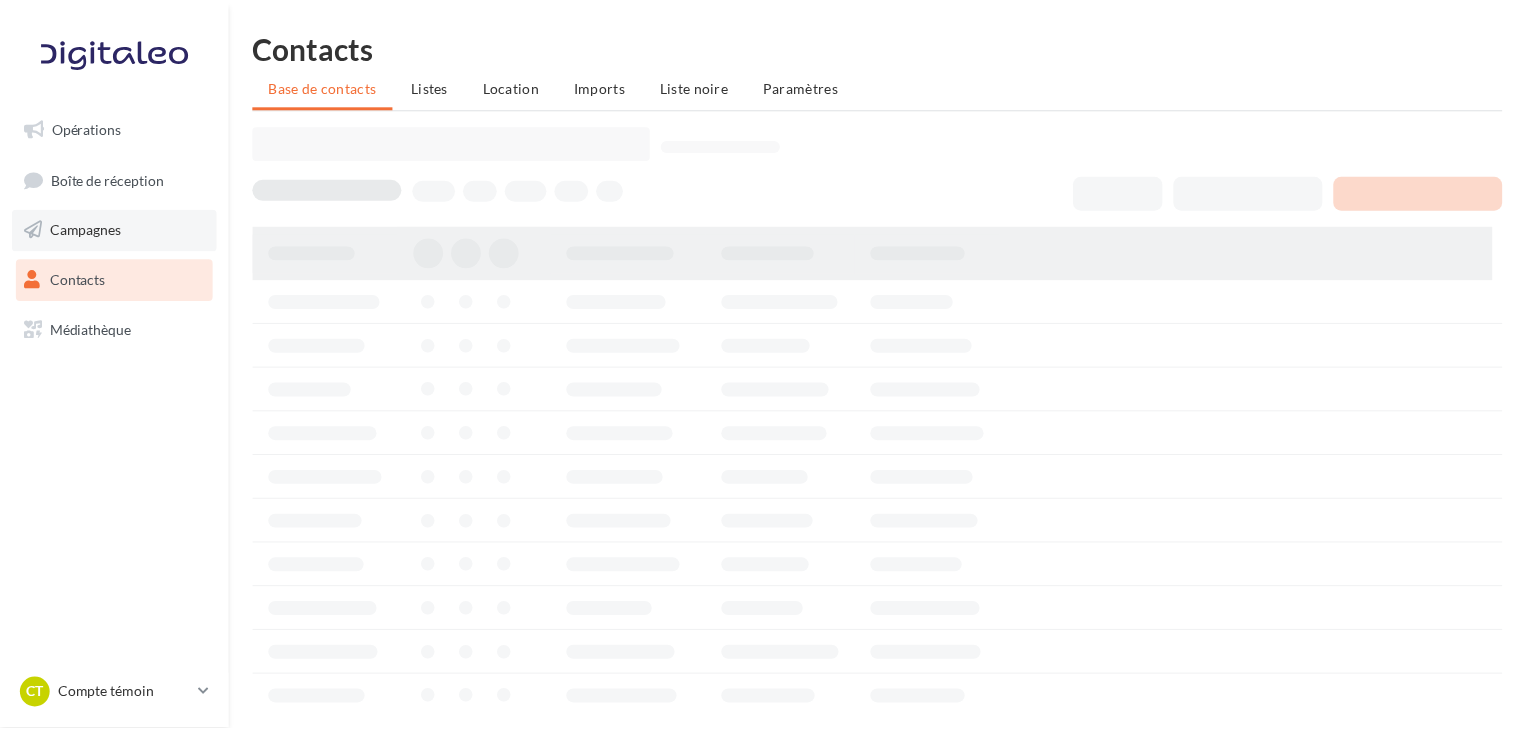 scroll, scrollTop: 0, scrollLeft: 0, axis: both 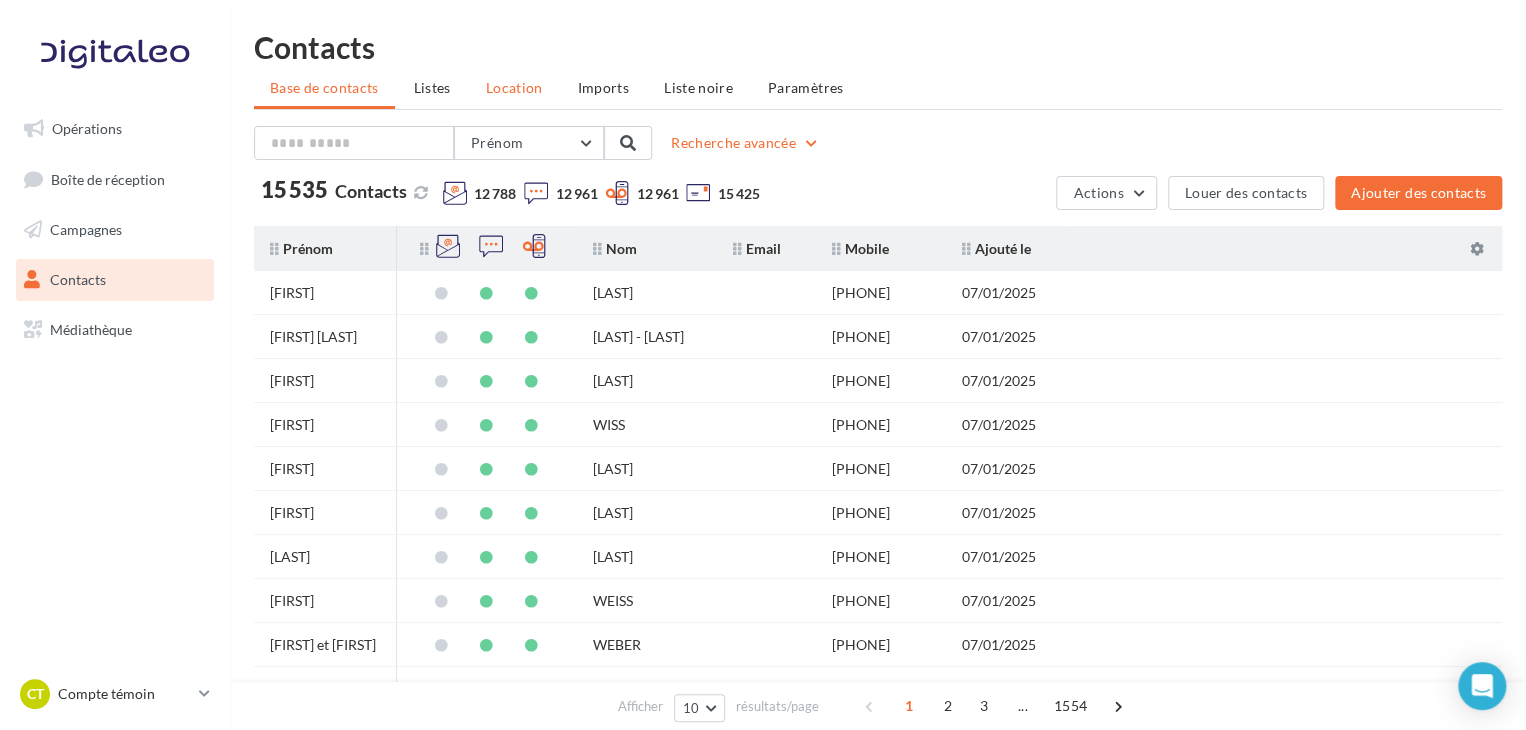 click on "Location" at bounding box center [514, 87] 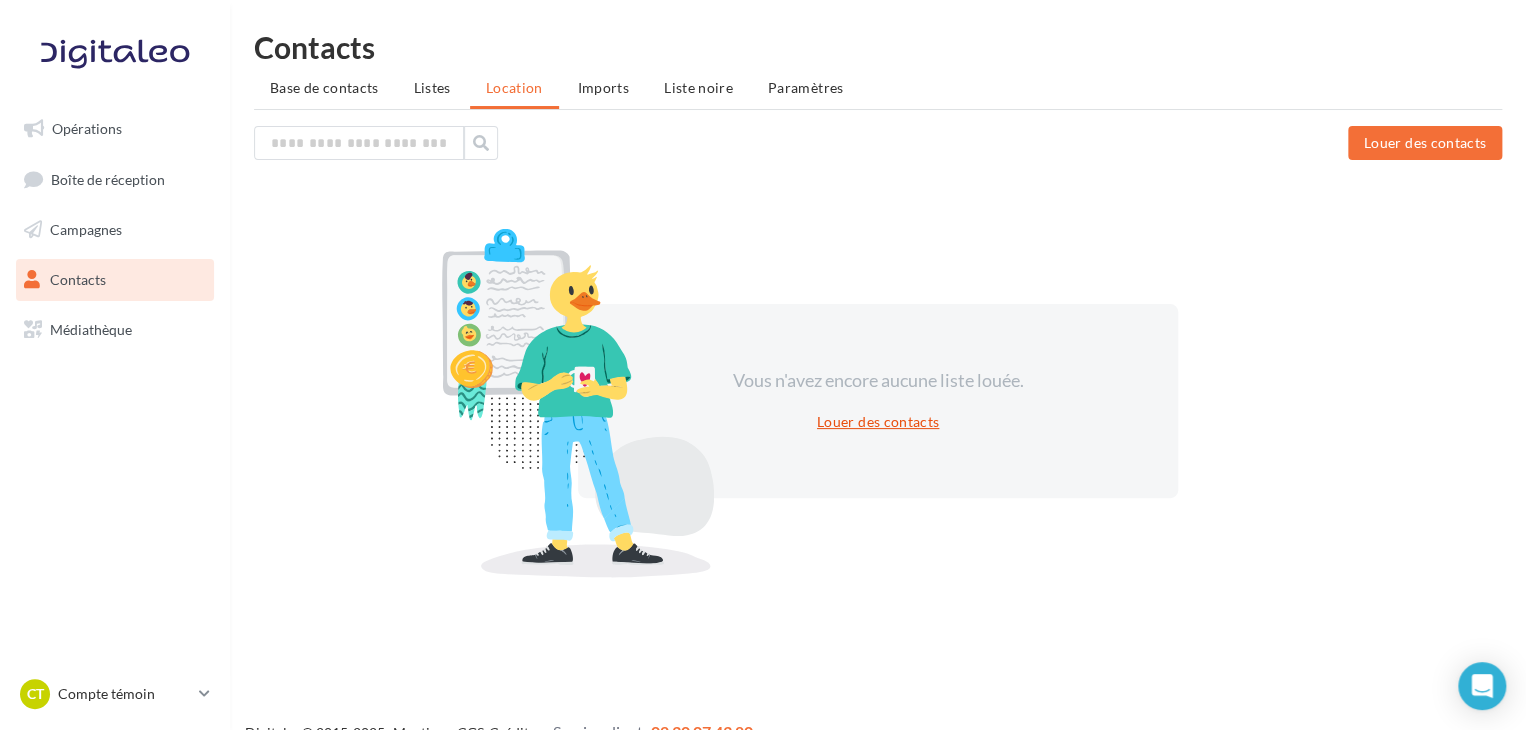 click on "Louer des contacts" at bounding box center [878, 422] 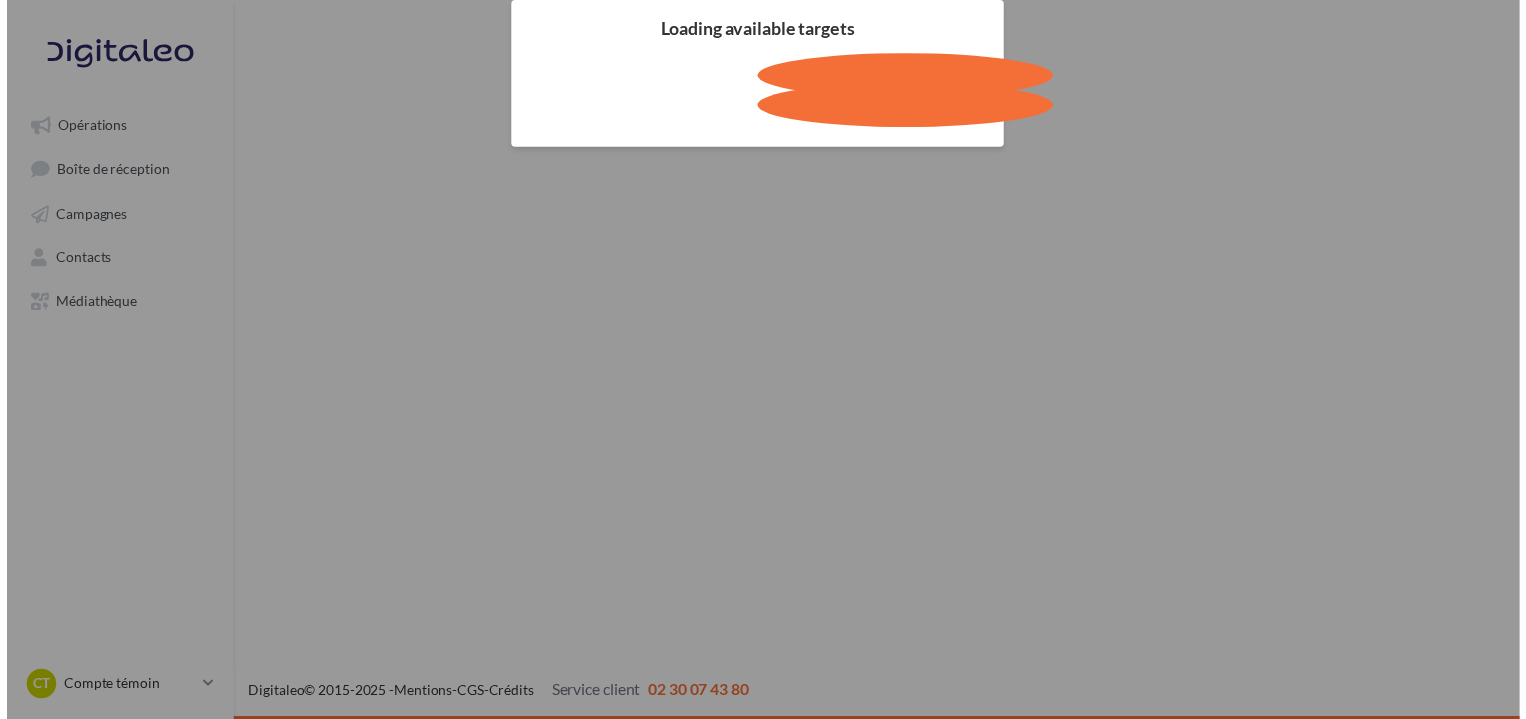 scroll, scrollTop: 0, scrollLeft: 0, axis: both 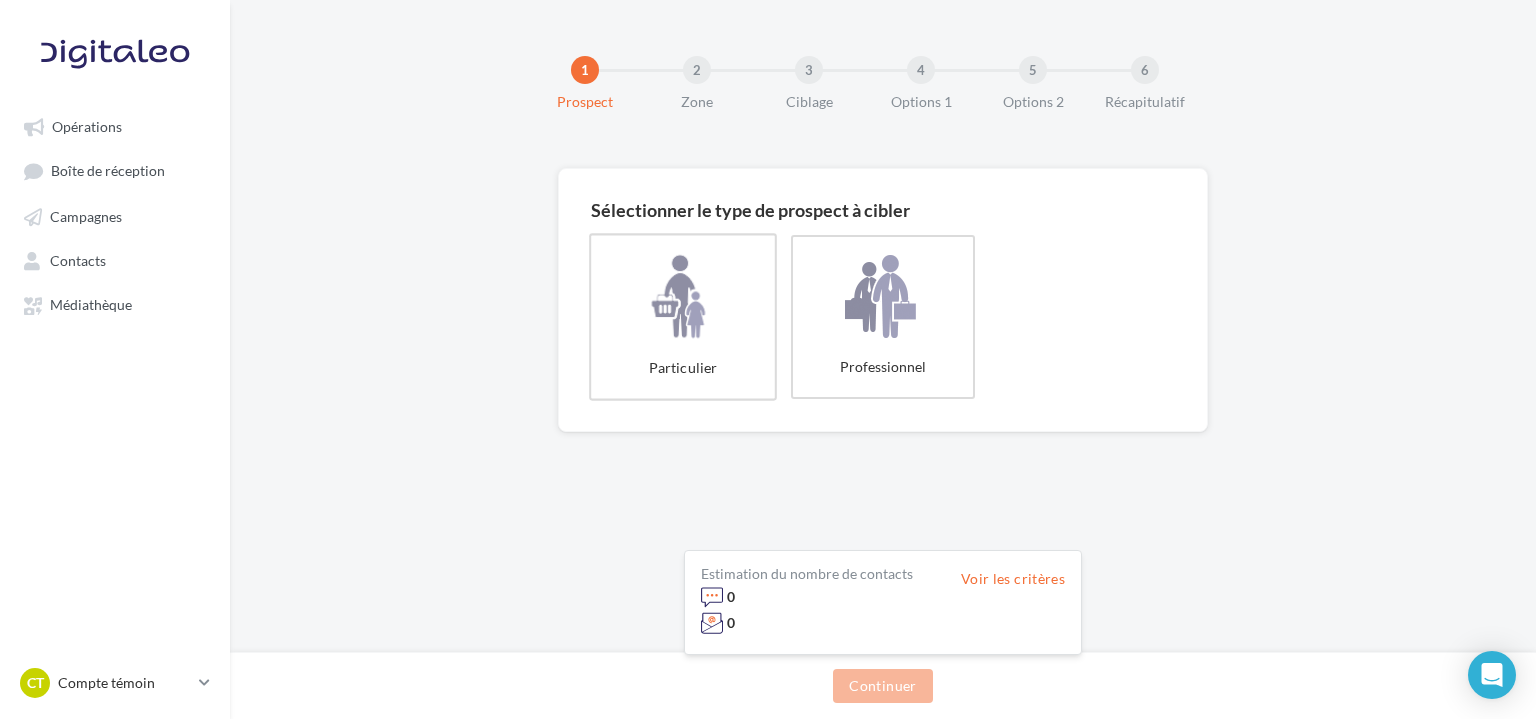 click on "Particulier" at bounding box center [683, 316] 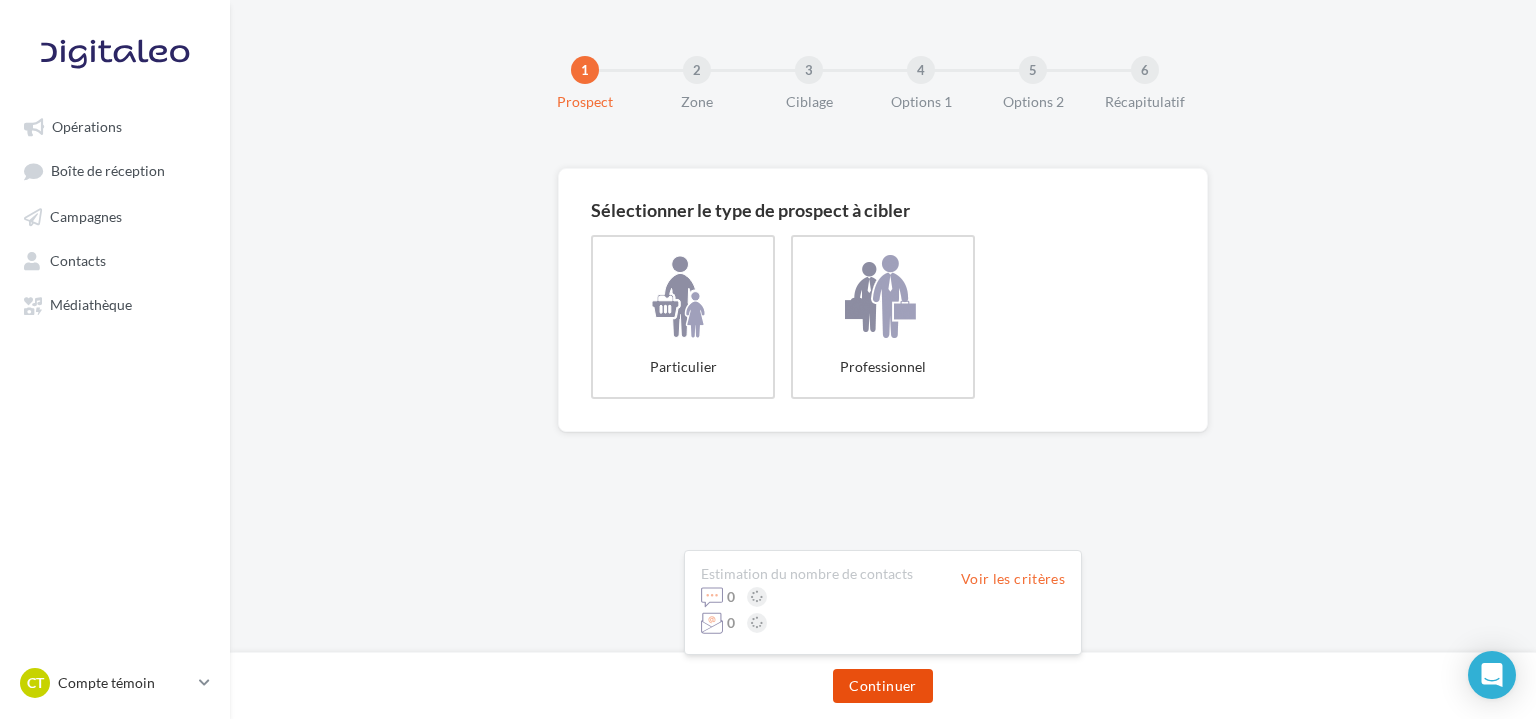 click on "Continuer" at bounding box center [882, 686] 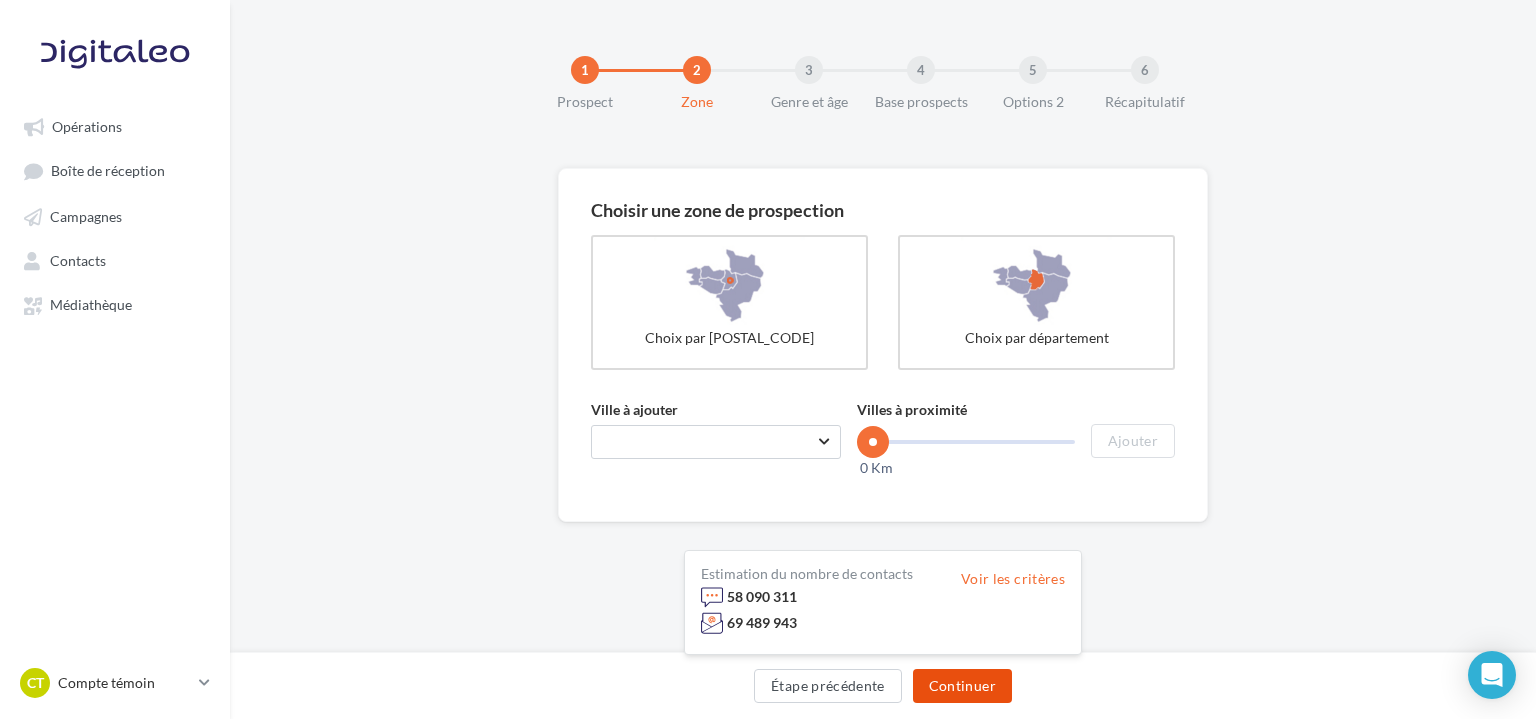 click on "Continuer" at bounding box center (962, 686) 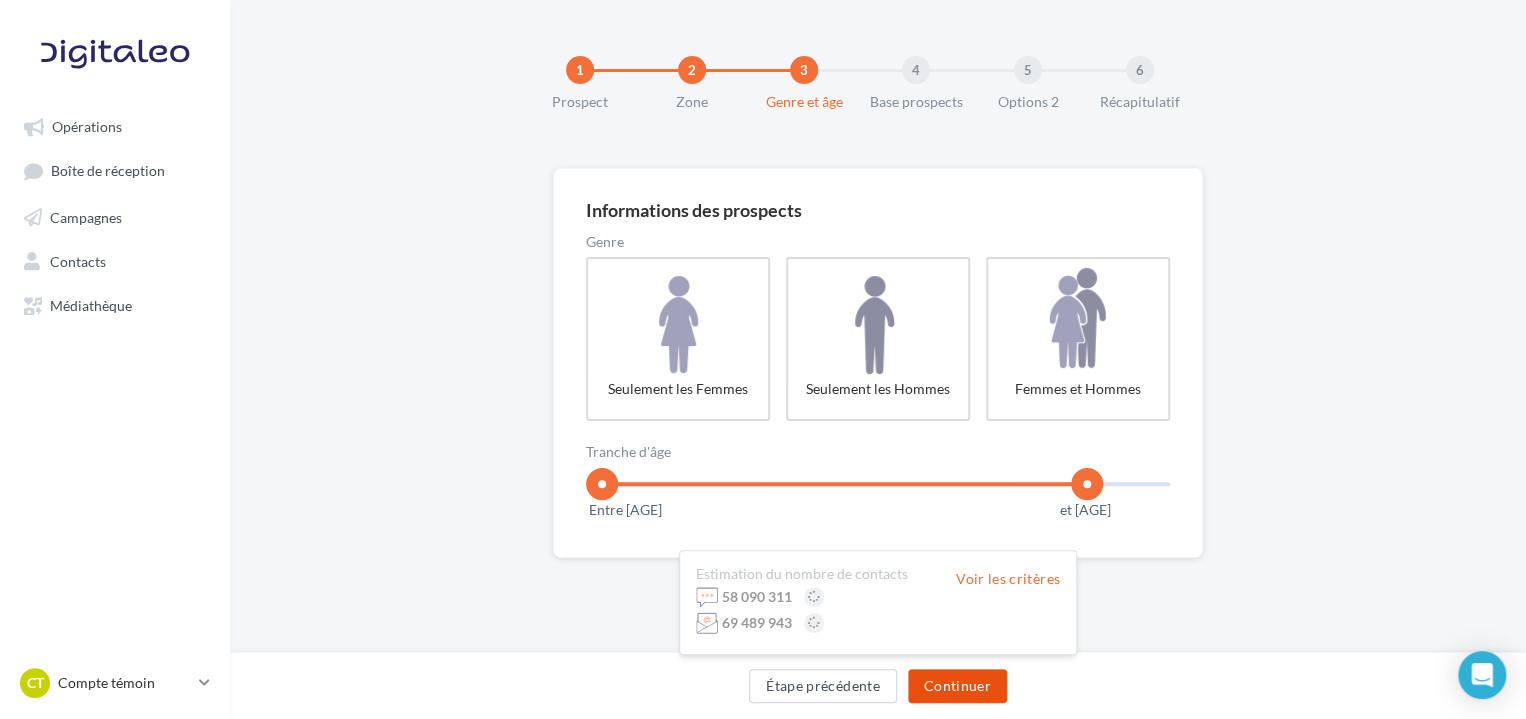 click on "Continuer" at bounding box center (957, 686) 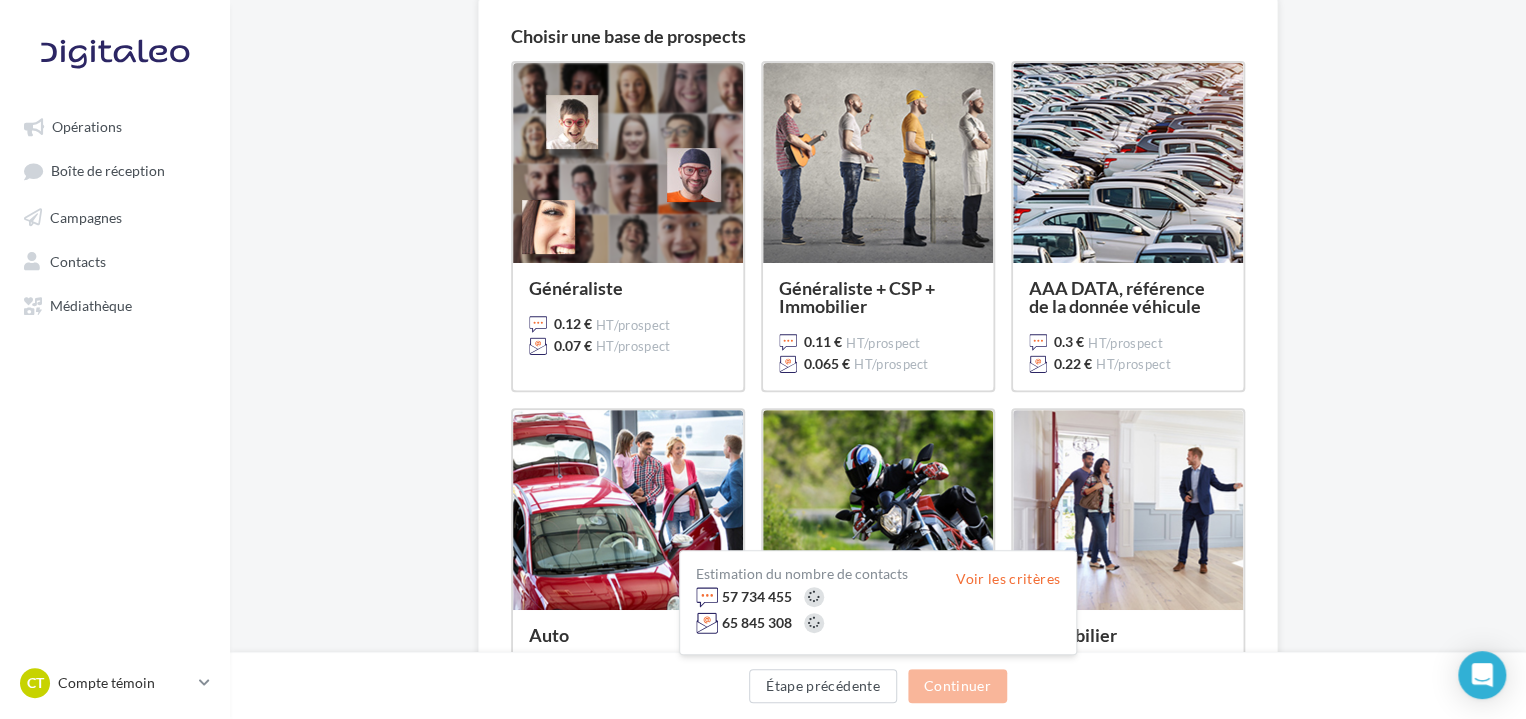 scroll, scrollTop: 180, scrollLeft: 0, axis: vertical 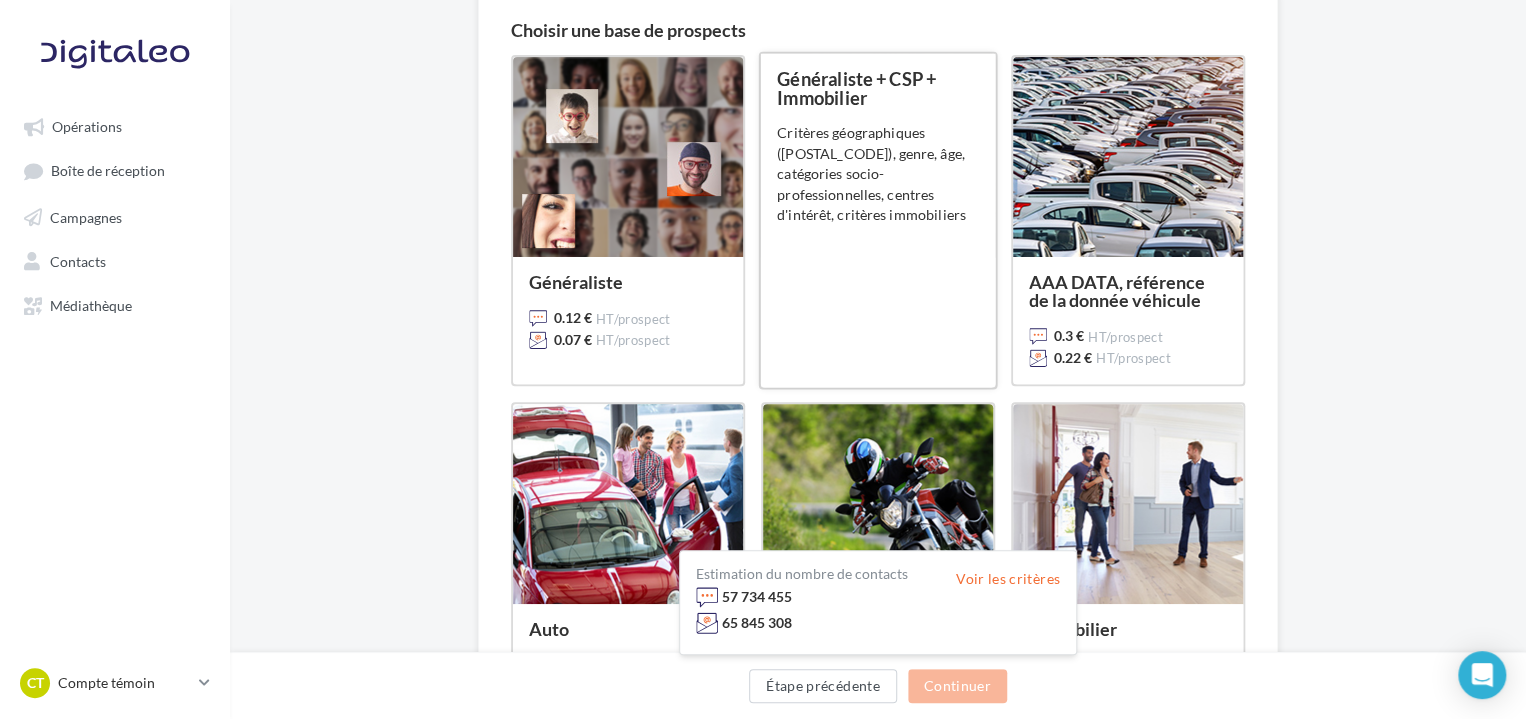 click on "Généraliste + CSP + Immobilier   0.11 €  HT/prospect   0.065 €  HT/prospect Critères géographiques (départements, codes postaux), genre, âge, catégories socio-professionnelles, centres d'intérêt, critères immobiliers" at bounding box center (878, 220) 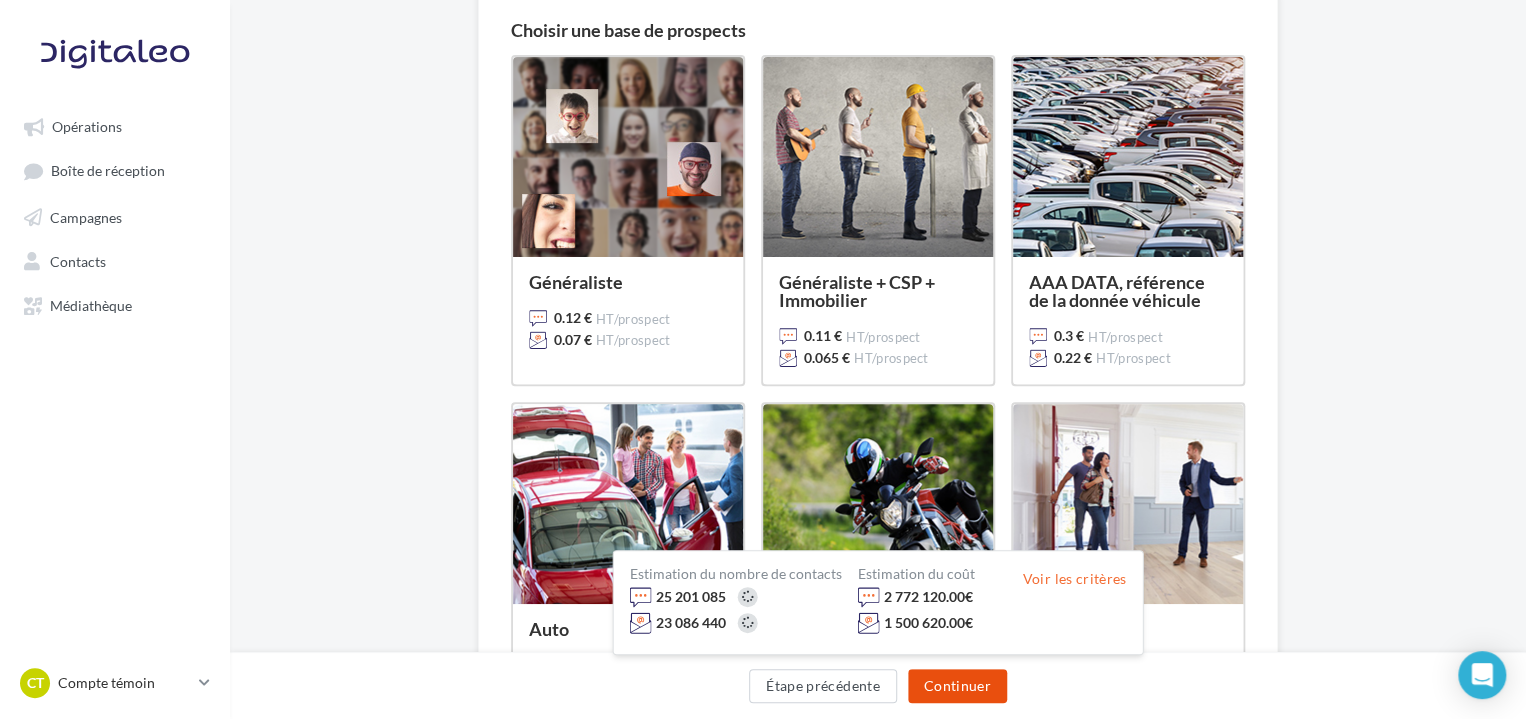 click on "Continuer" at bounding box center (957, 686) 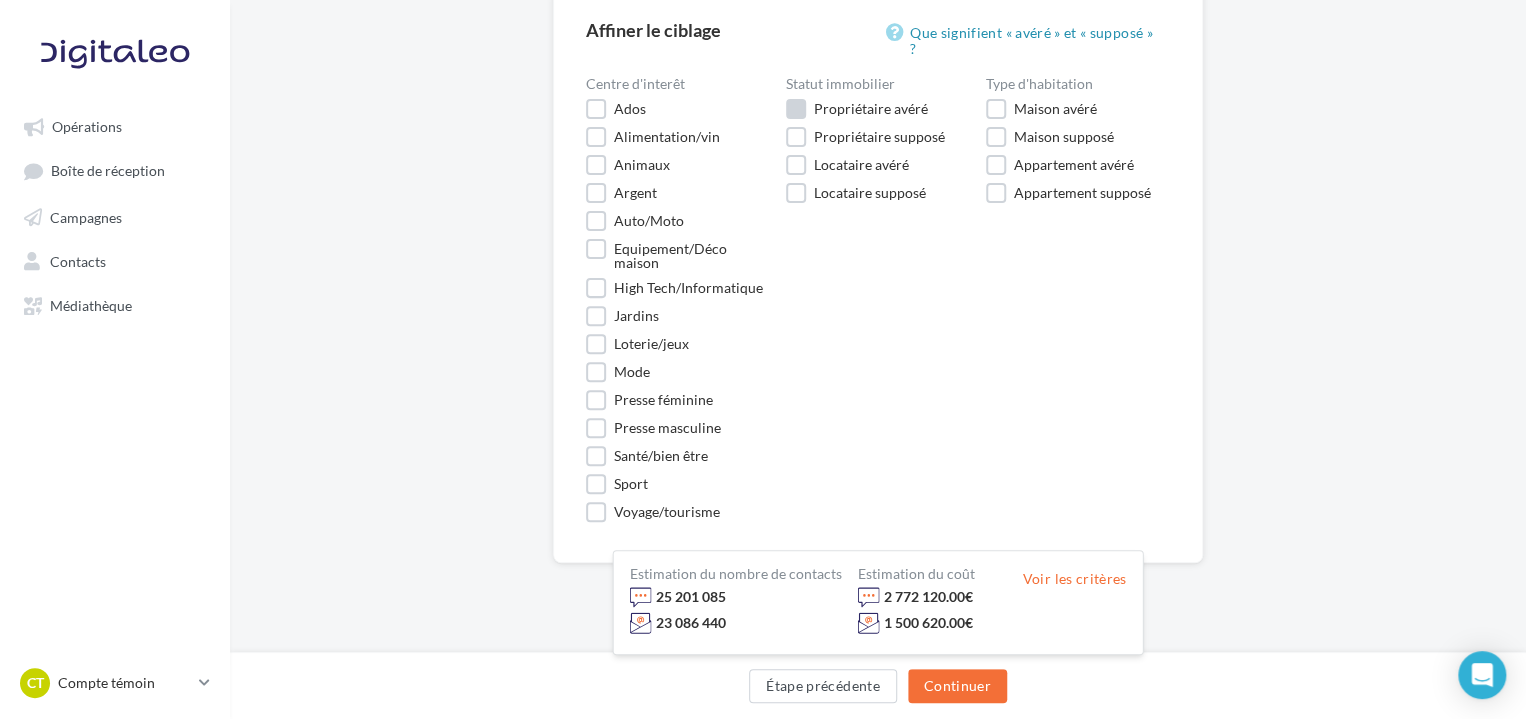 click on "Propriétaire avéré" at bounding box center [871, 109] 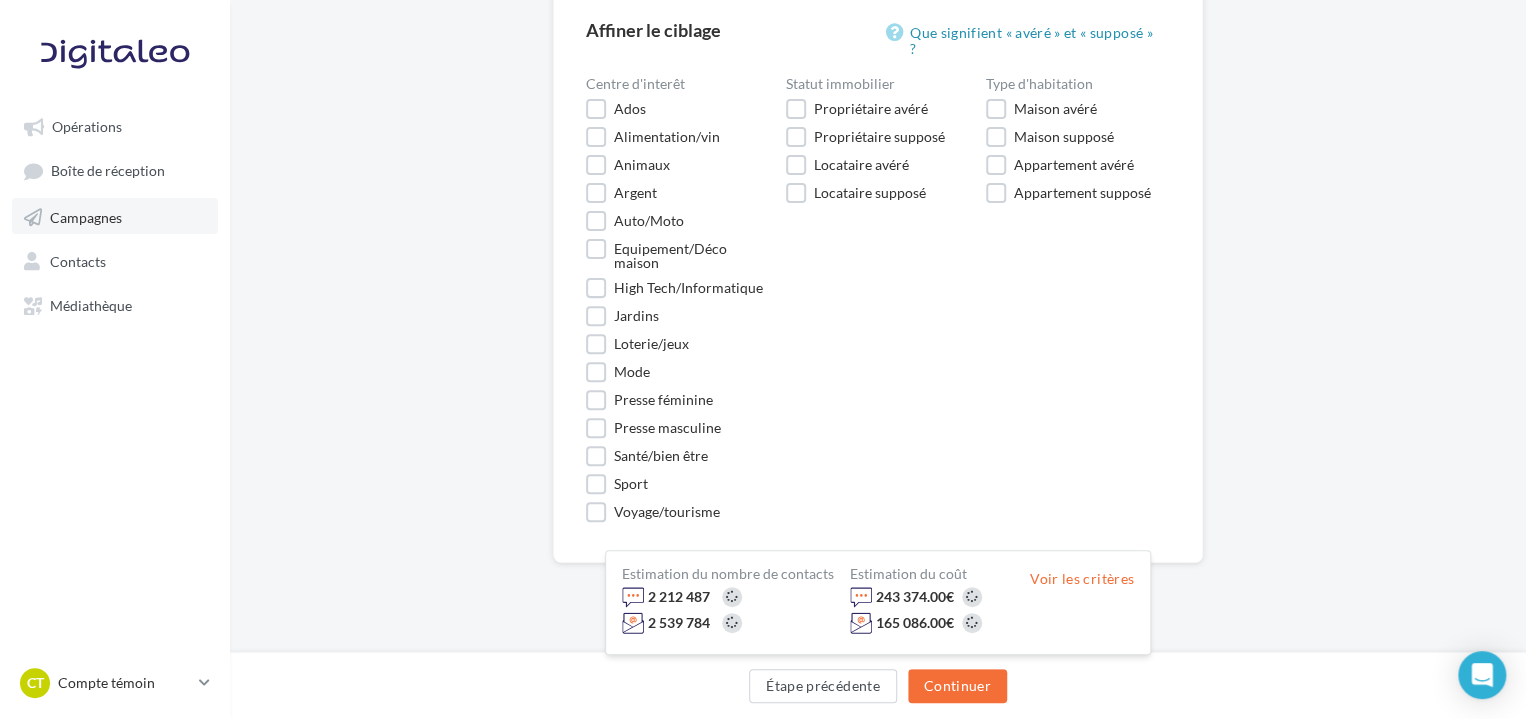 click on "Campagnes" at bounding box center [86, 216] 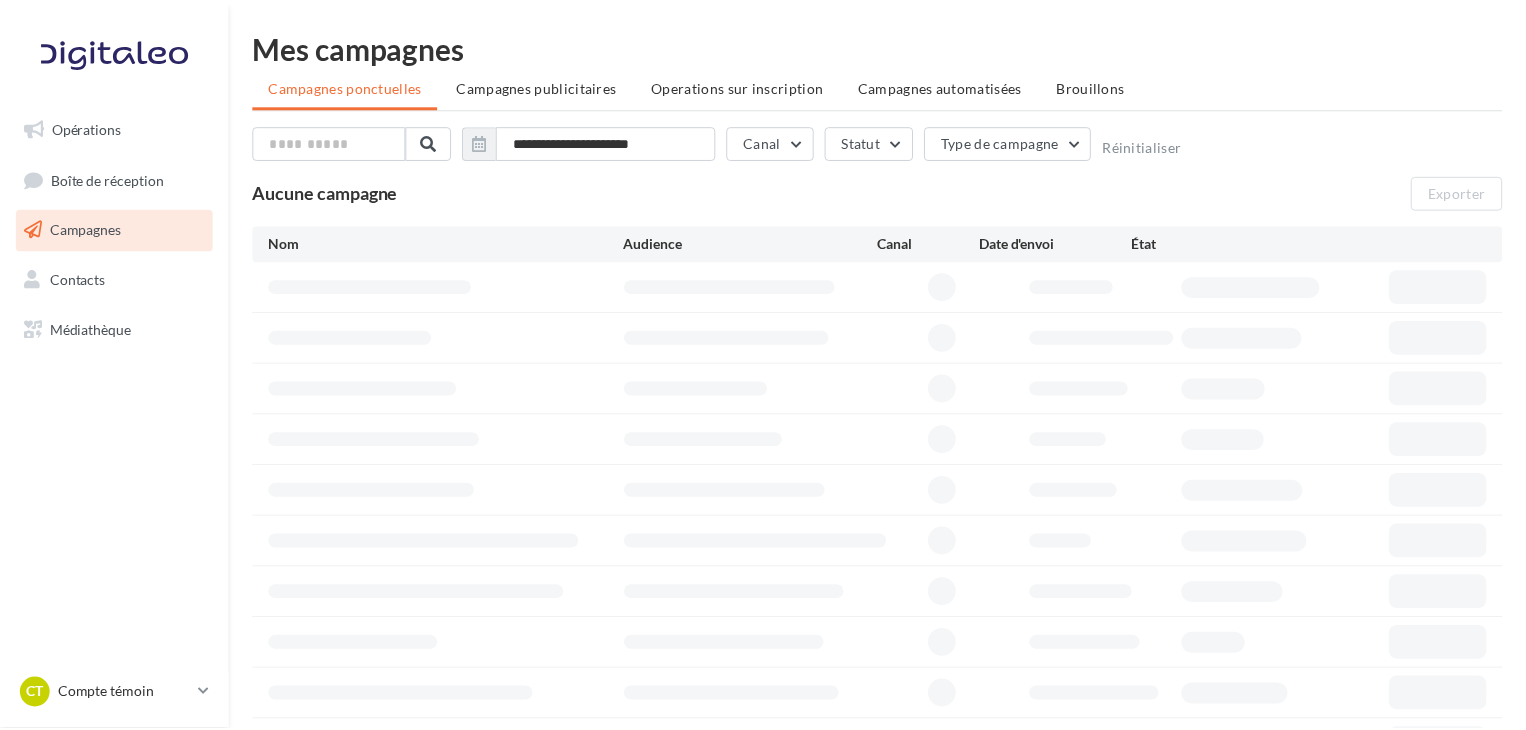 scroll, scrollTop: 0, scrollLeft: 0, axis: both 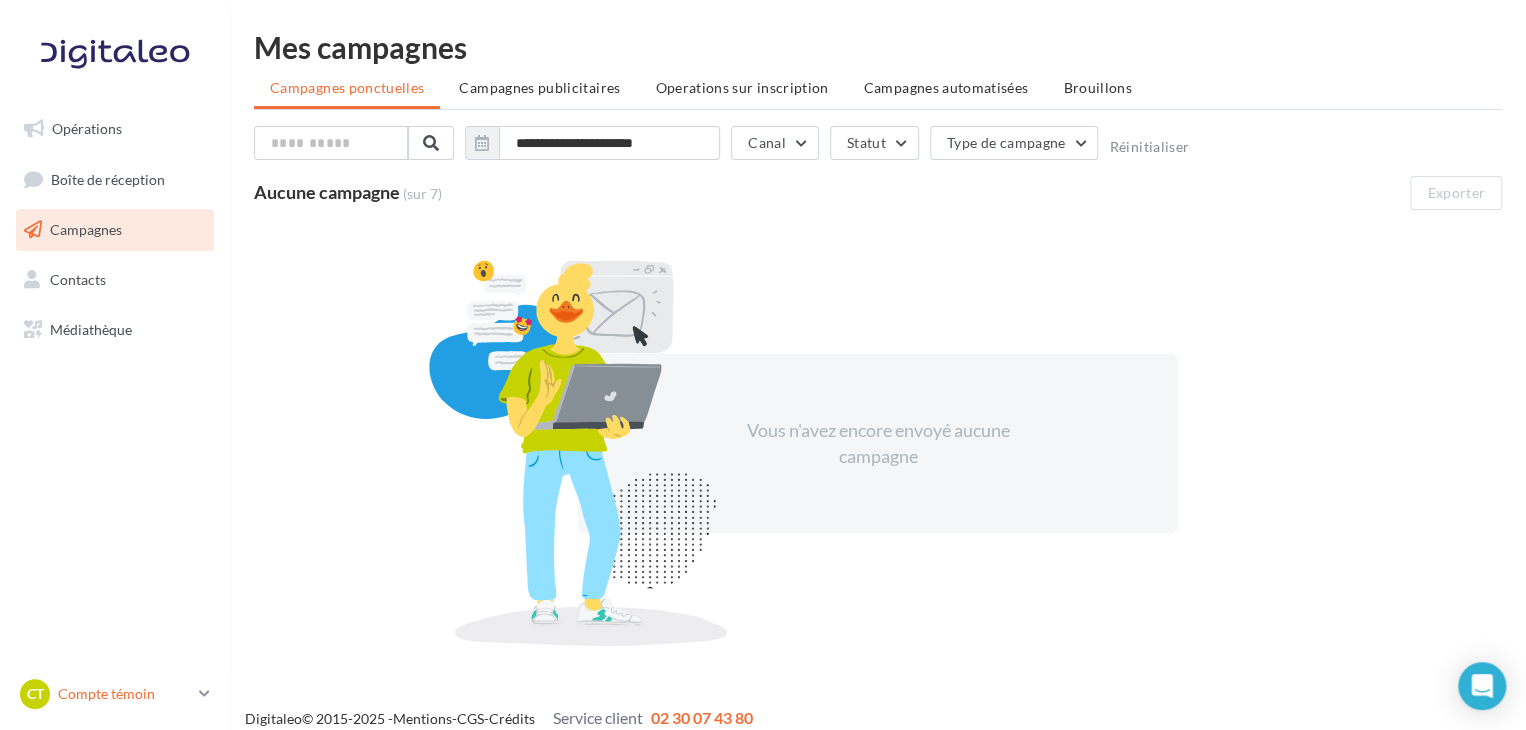 click at bounding box center (204, 693) 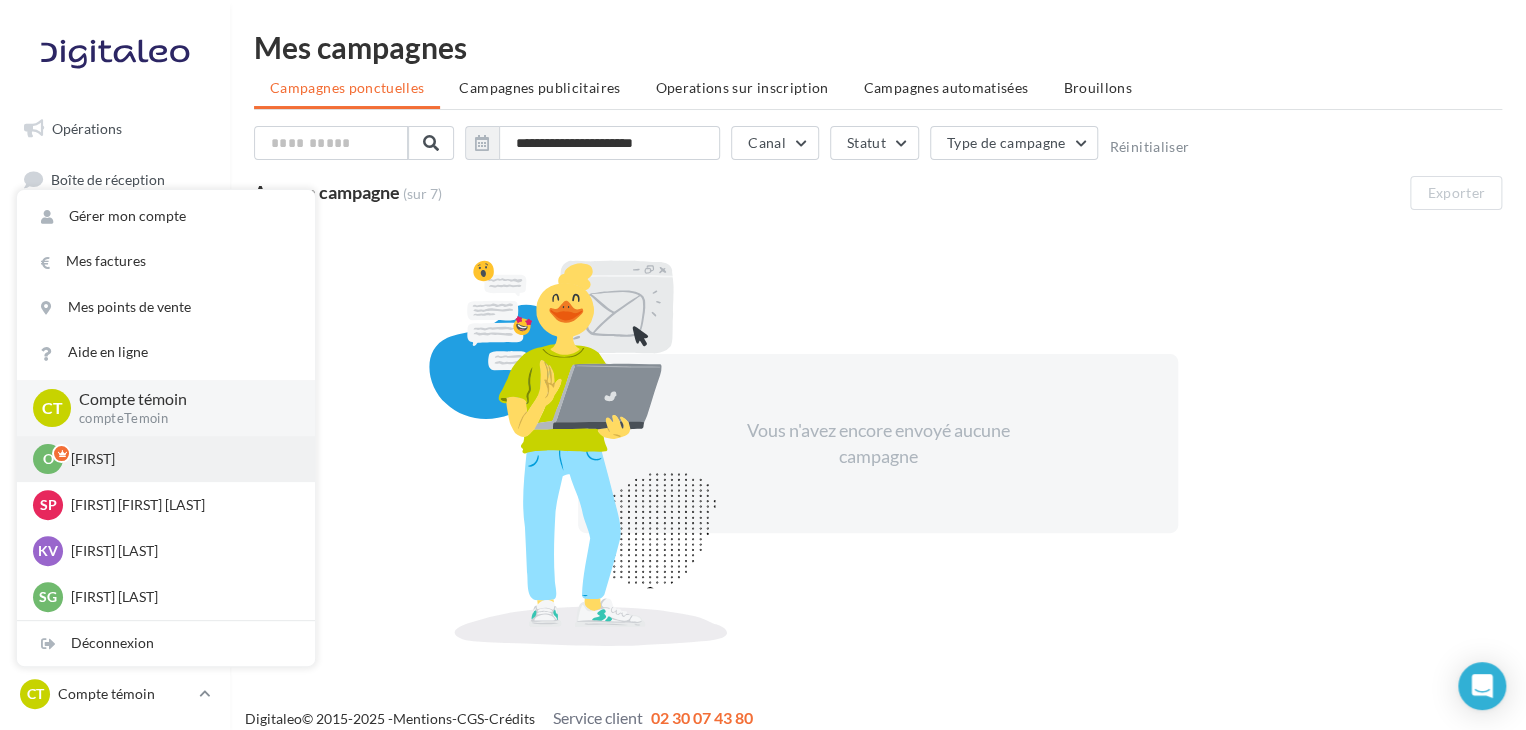 click on "[FIRST]" at bounding box center [181, 459] 